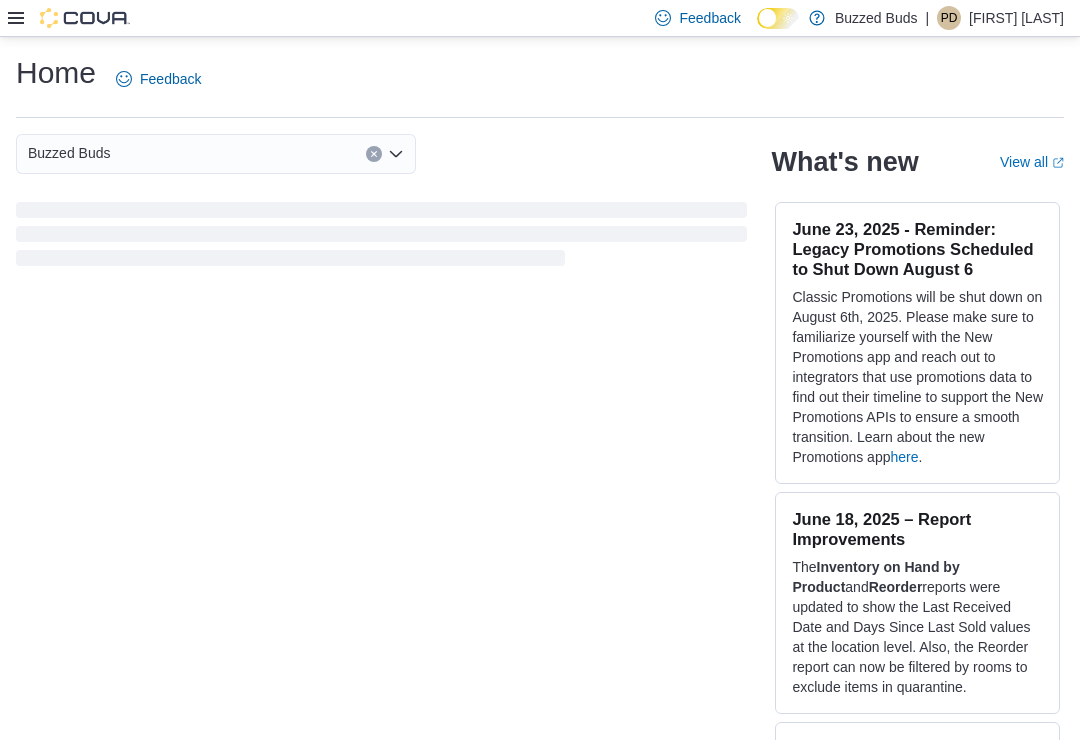 scroll, scrollTop: 0, scrollLeft: 0, axis: both 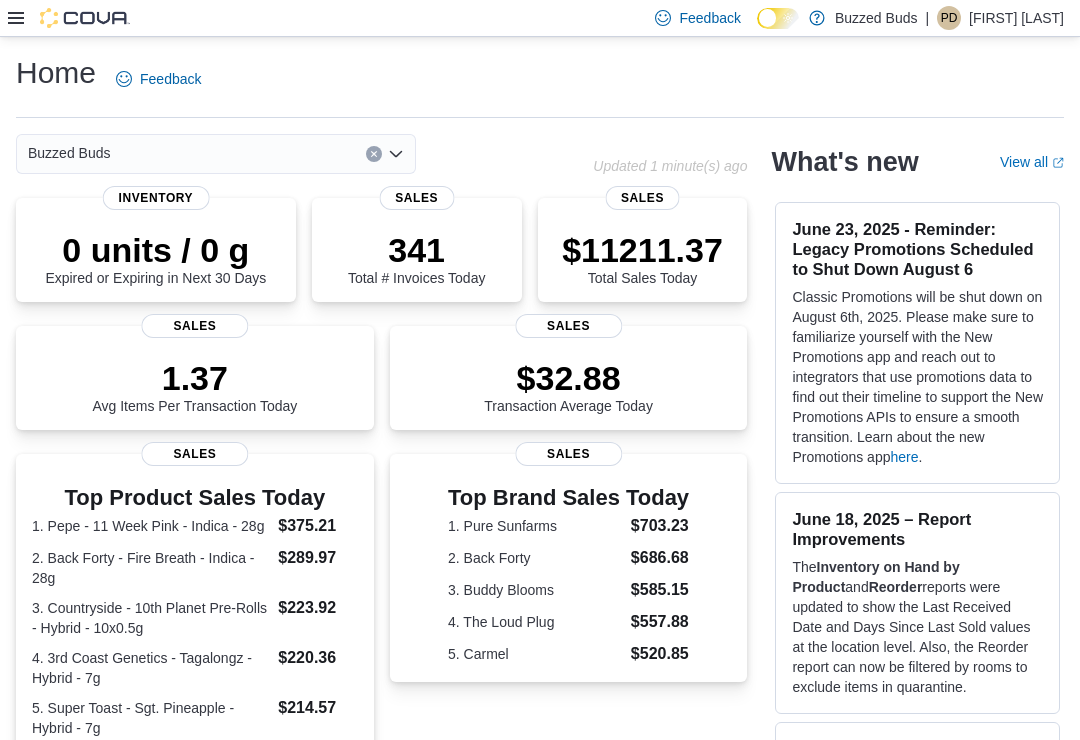 click 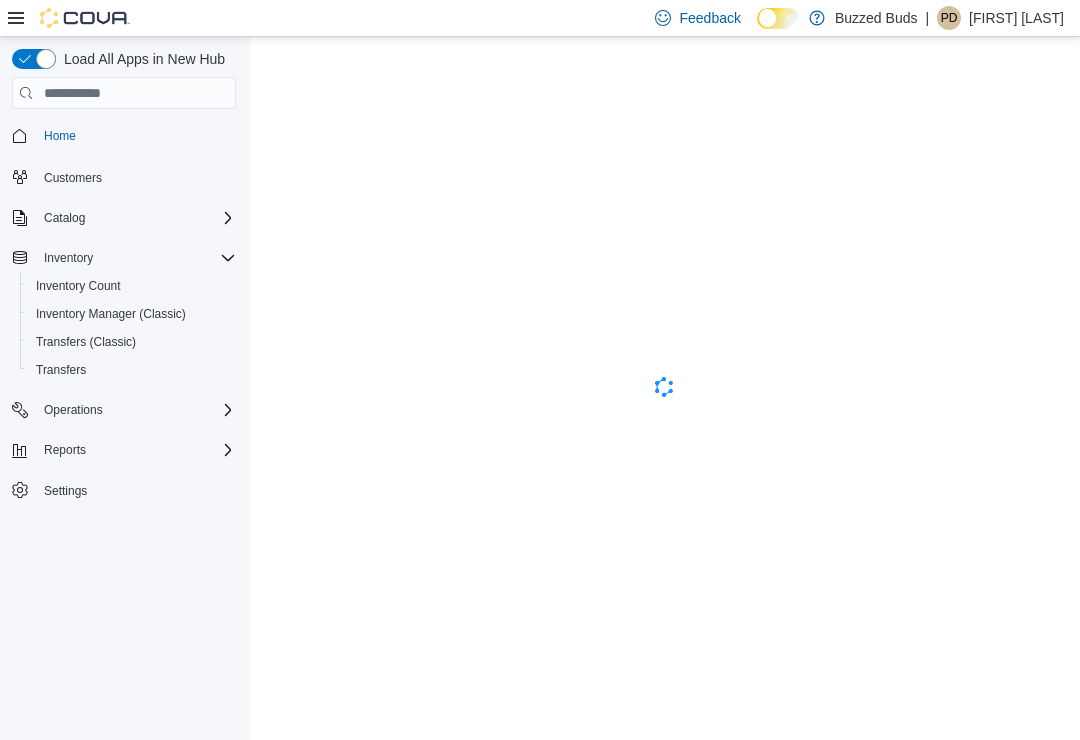 scroll, scrollTop: 0, scrollLeft: 0, axis: both 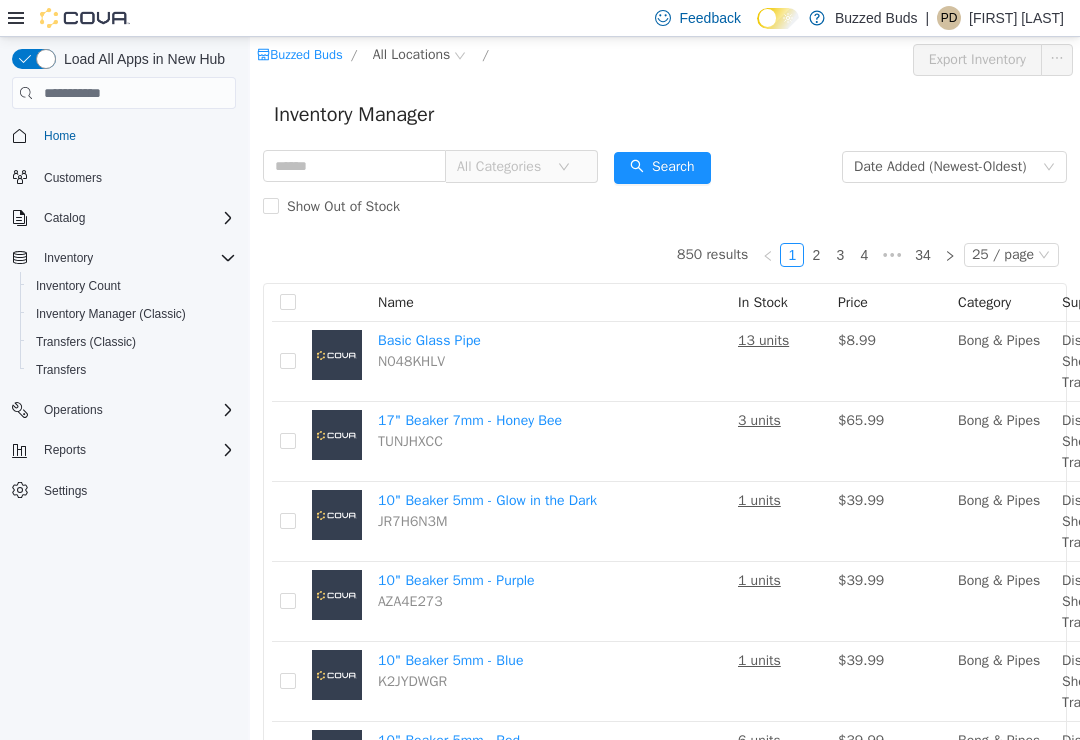 click on "All Locations" at bounding box center [412, 55] 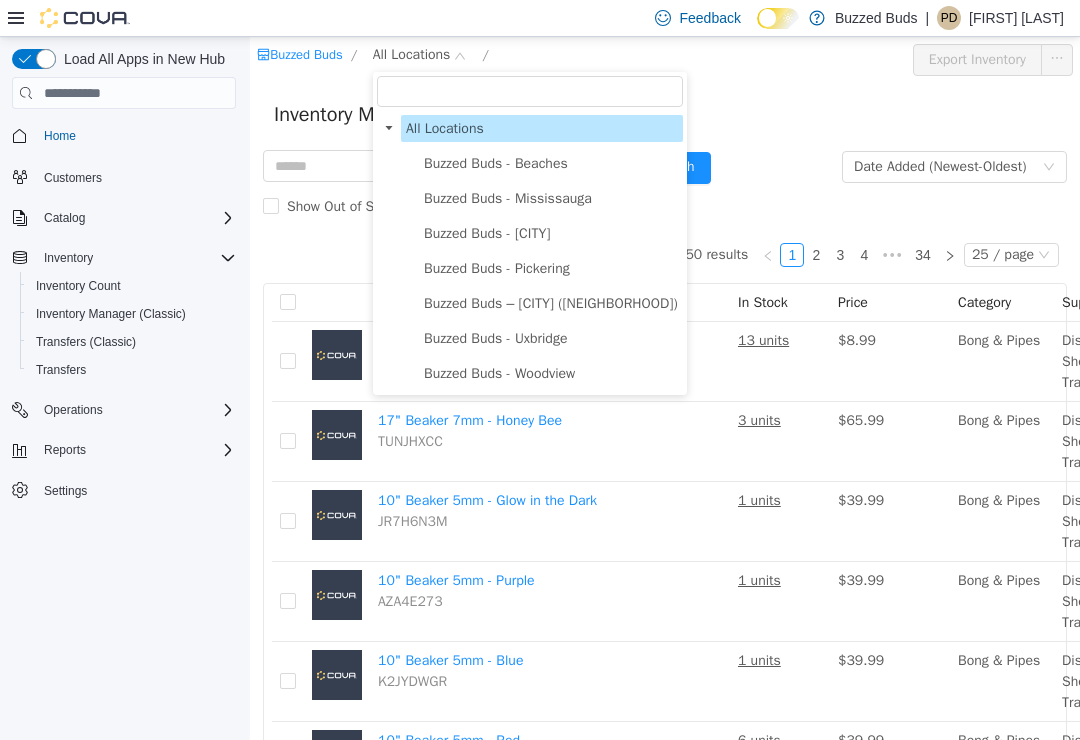 click on "Buzzed Buds – [CITY] ([NEIGHBORHOOD])" at bounding box center [551, 303] 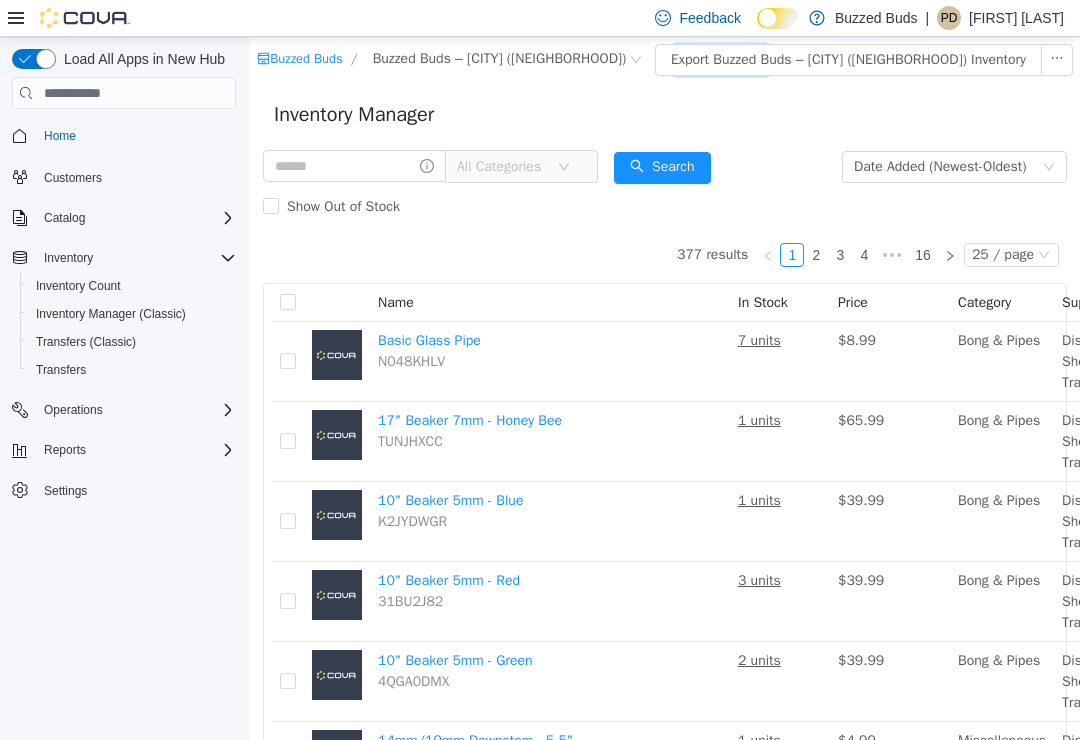 click on "All Rooms" at bounding box center [714, 59] 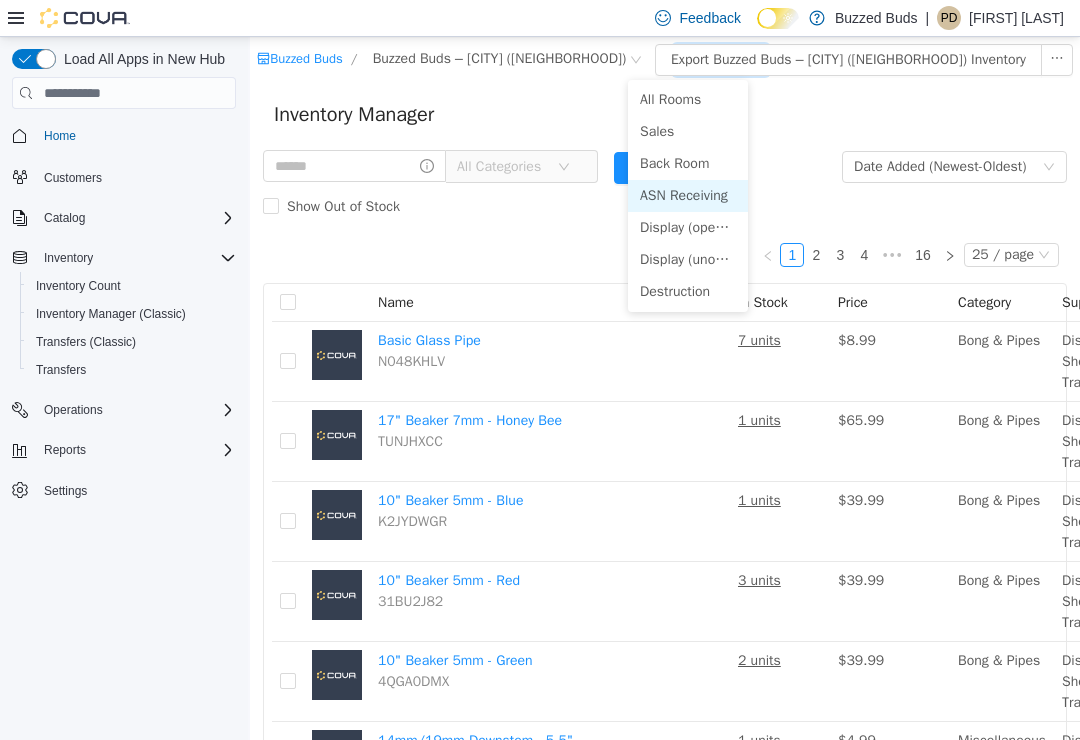click on "ASN Receiving" at bounding box center (688, 196) 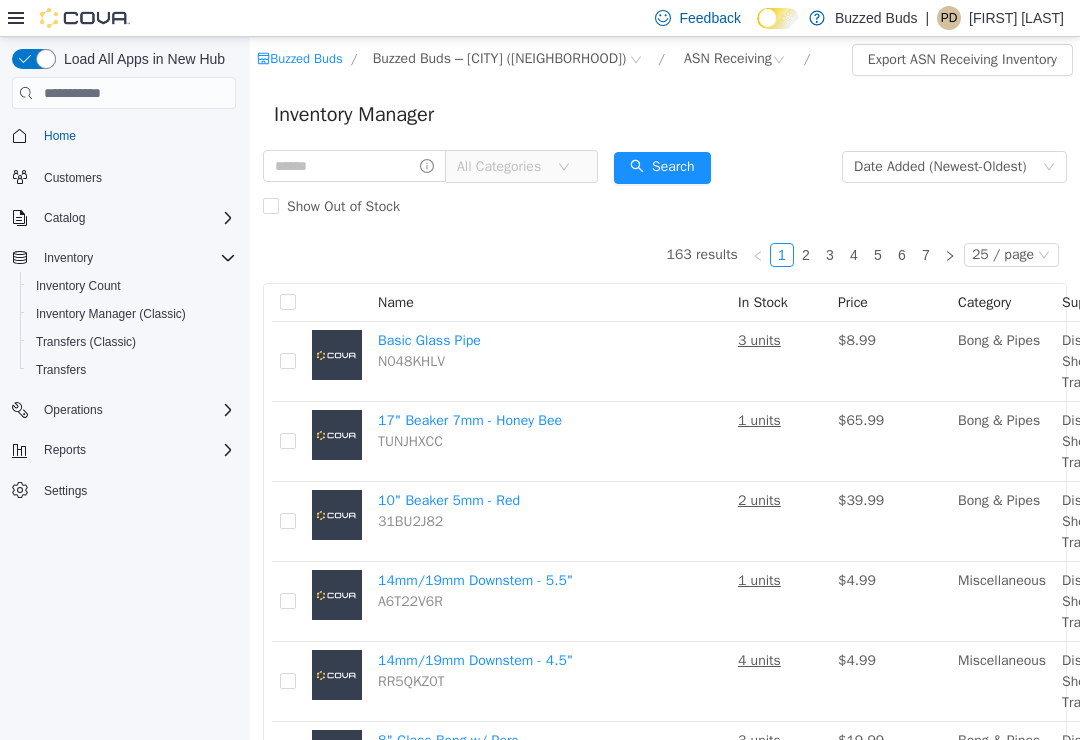 click on "All Categories" at bounding box center [507, 167] 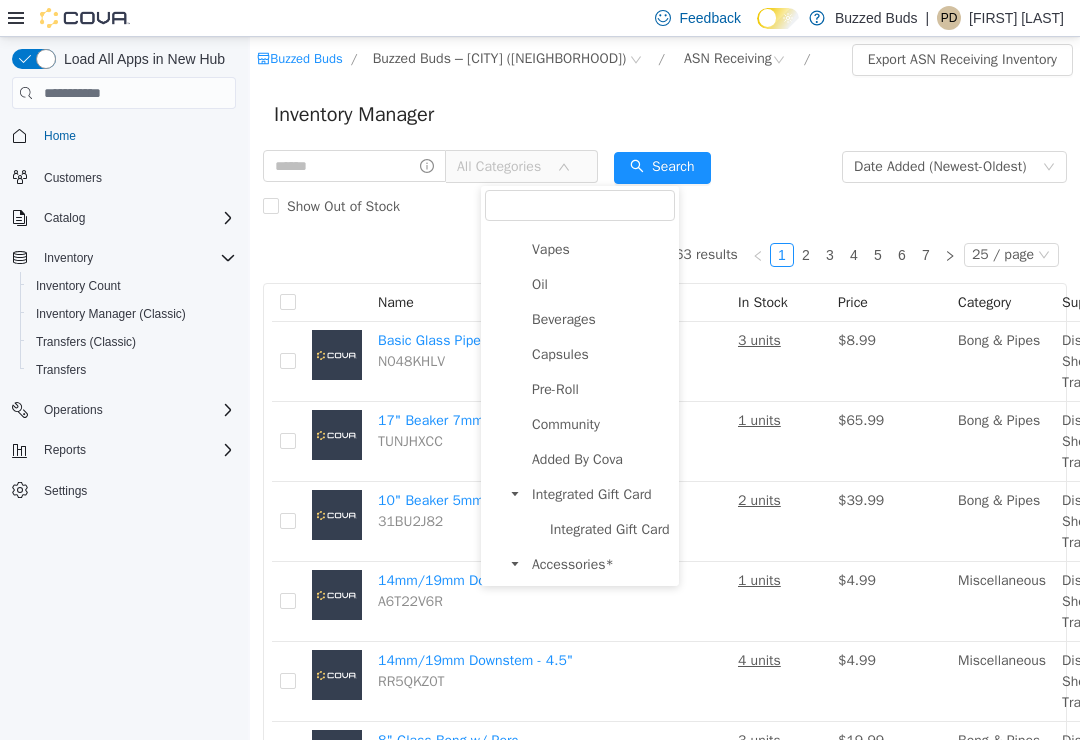 scroll, scrollTop: 280, scrollLeft: 0, axis: vertical 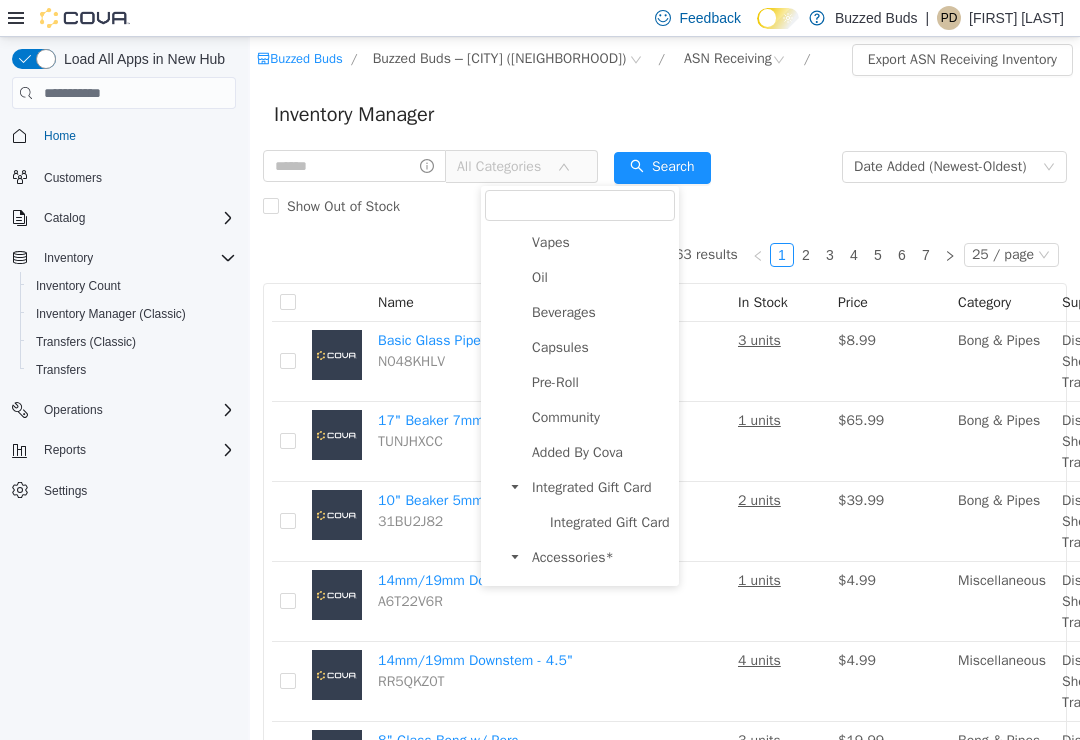 click on "Pre-Roll" at bounding box center (601, 382) 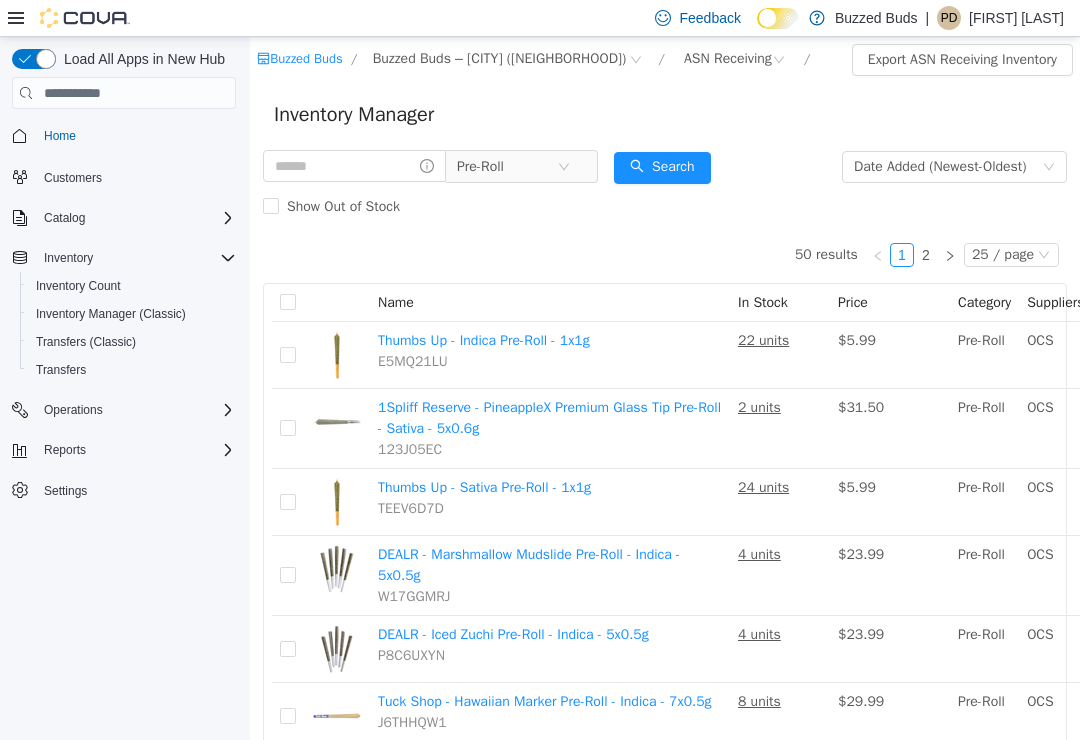 scroll, scrollTop: 0, scrollLeft: 0, axis: both 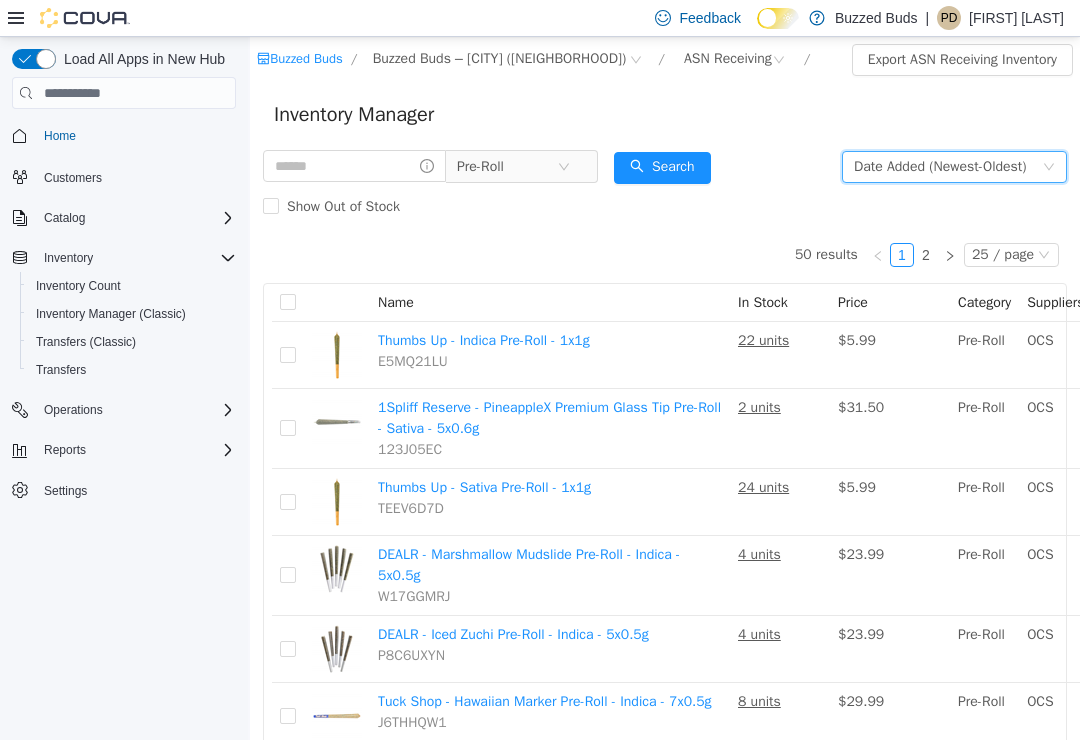 click on "Date Added (Newest-Oldest)" at bounding box center [940, 167] 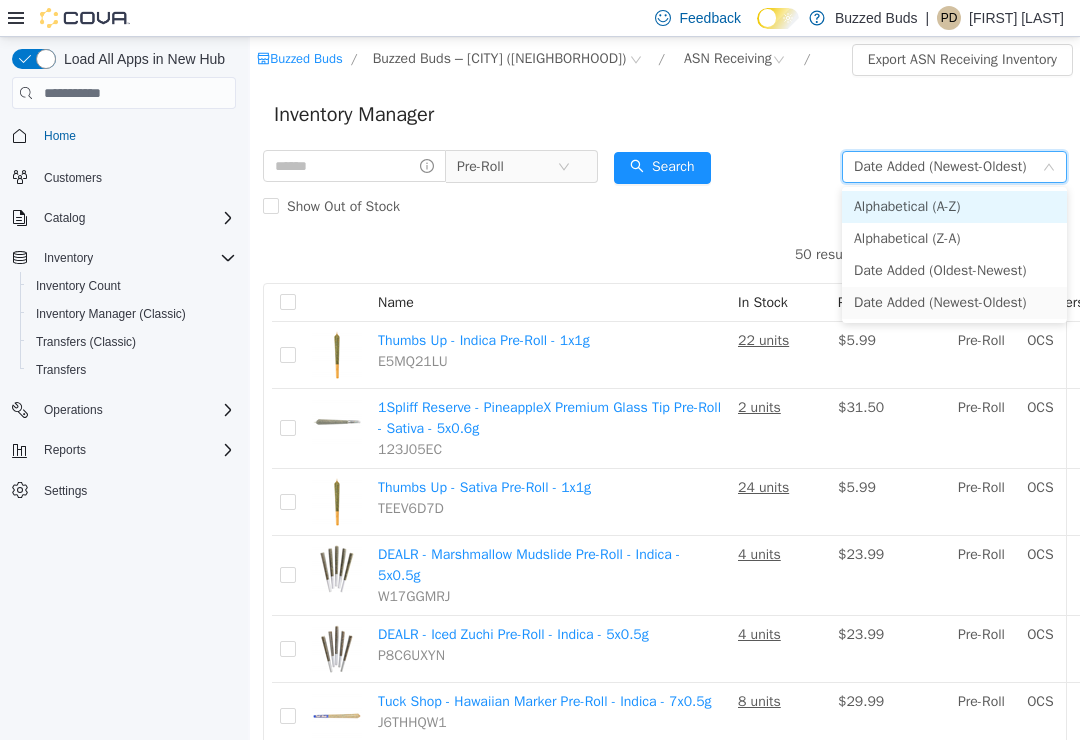 click on "Alphabetical (A-Z)" at bounding box center (954, 207) 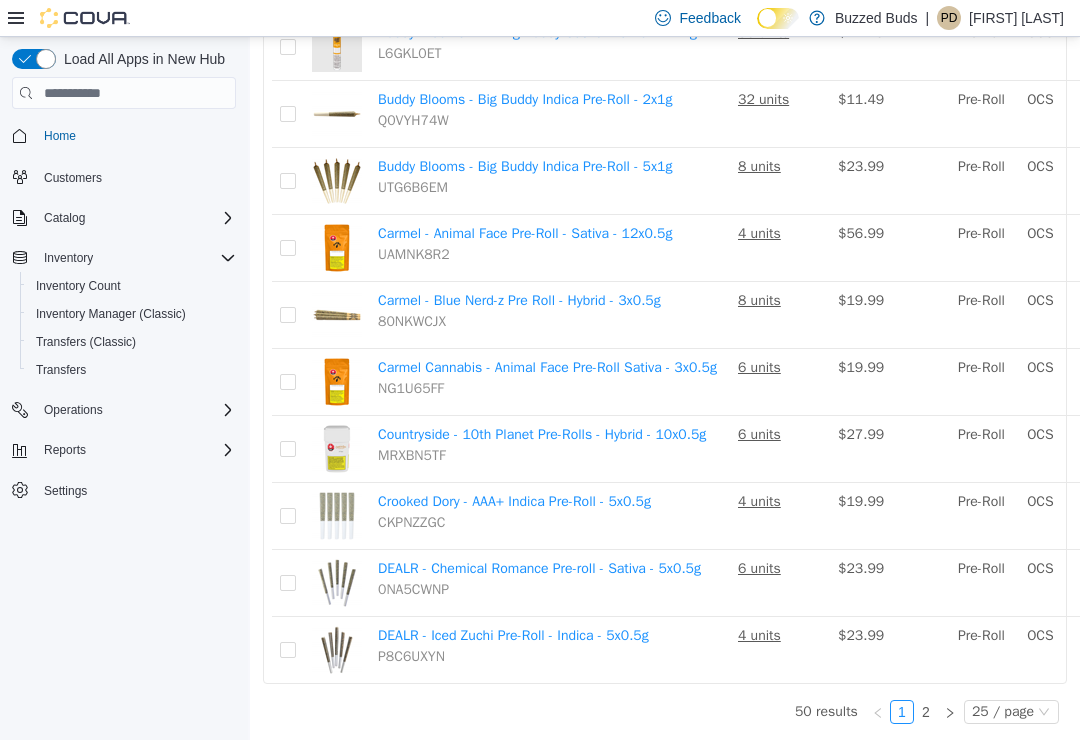 scroll, scrollTop: 1756, scrollLeft: 0, axis: vertical 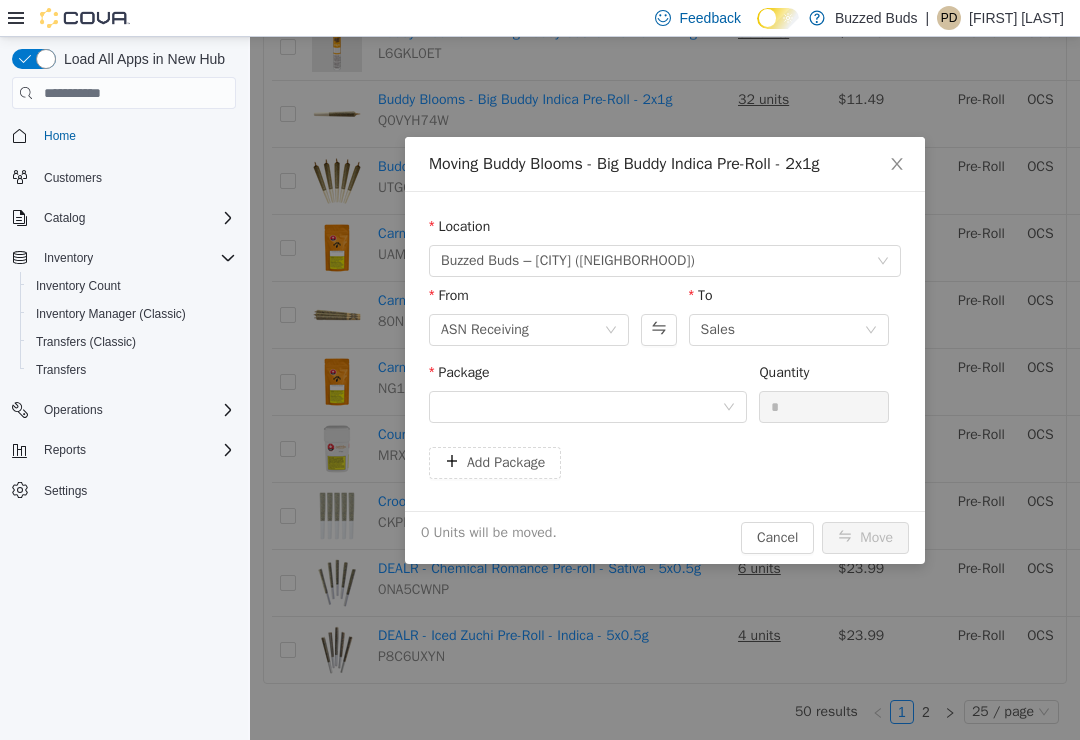 click at bounding box center (581, 407) 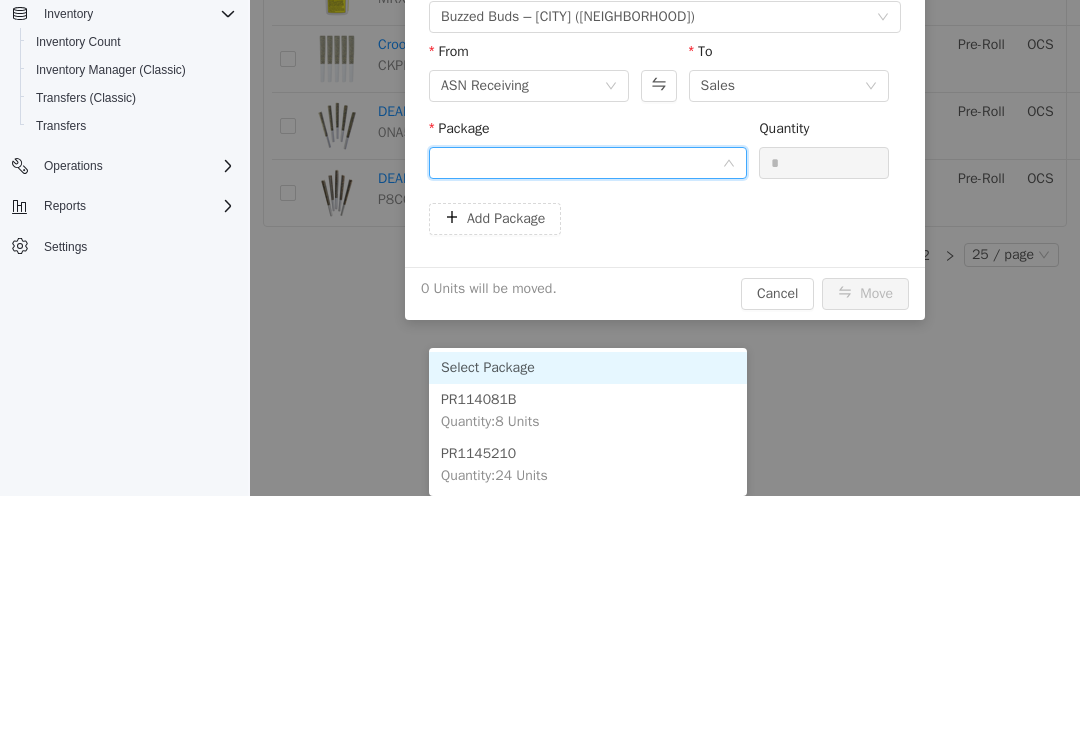 click on "PR1145210" at bounding box center (478, 453) 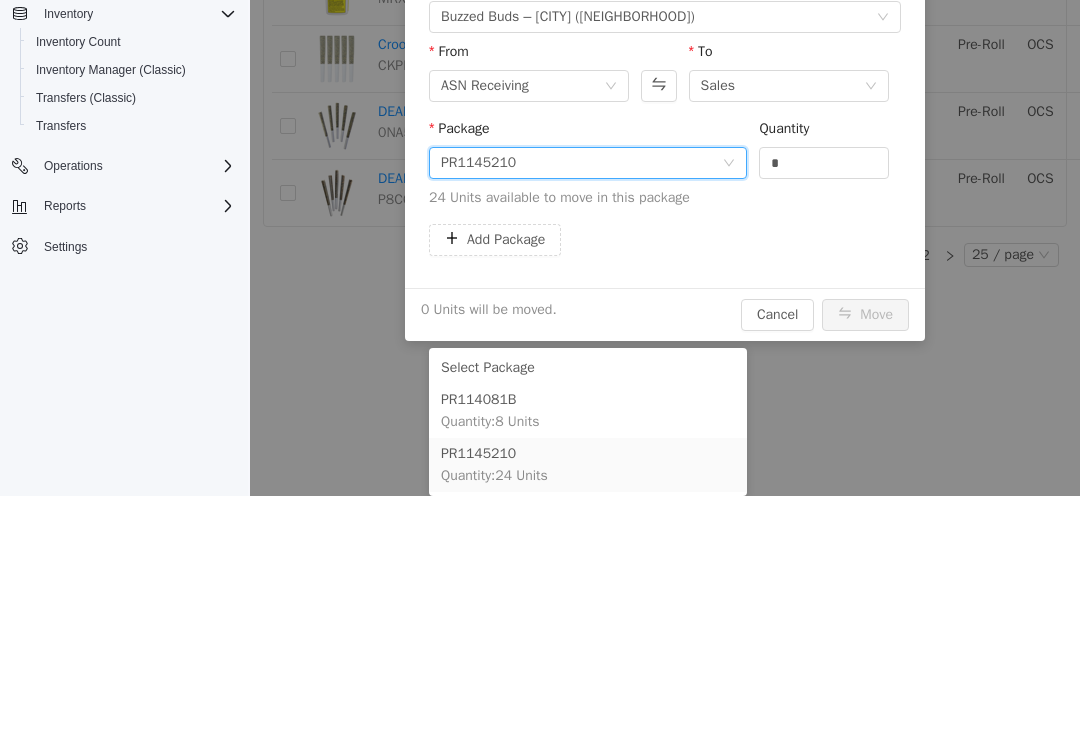 scroll, scrollTop: 3, scrollLeft: 0, axis: vertical 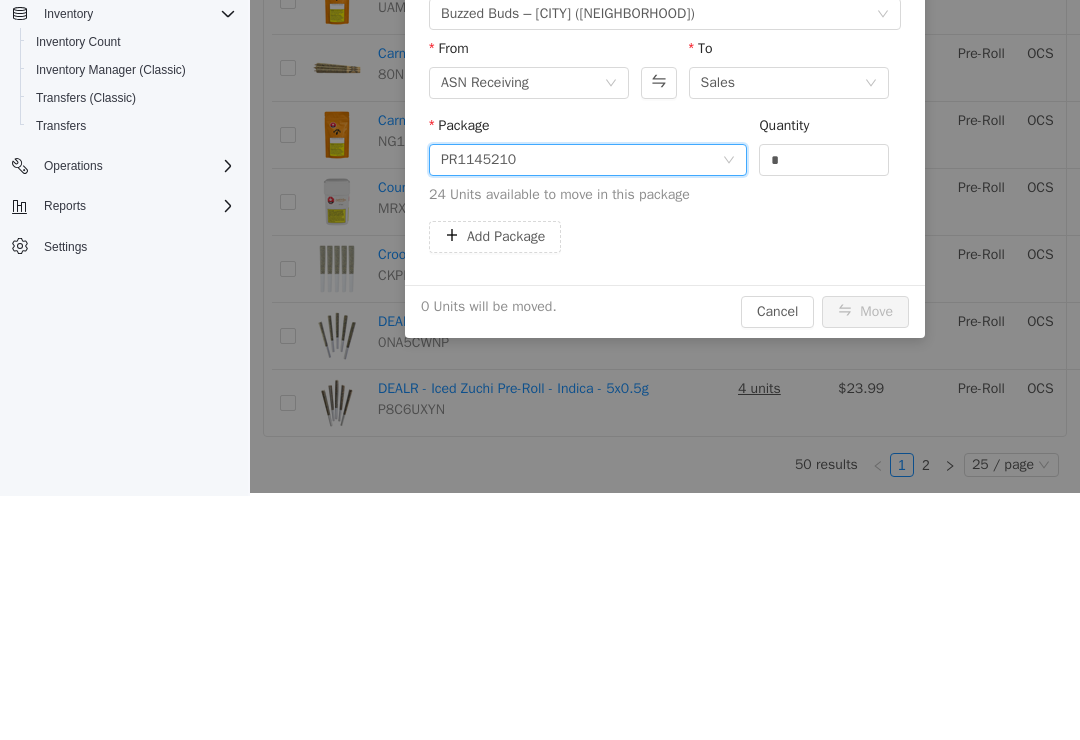 click on "*" at bounding box center (824, 160) 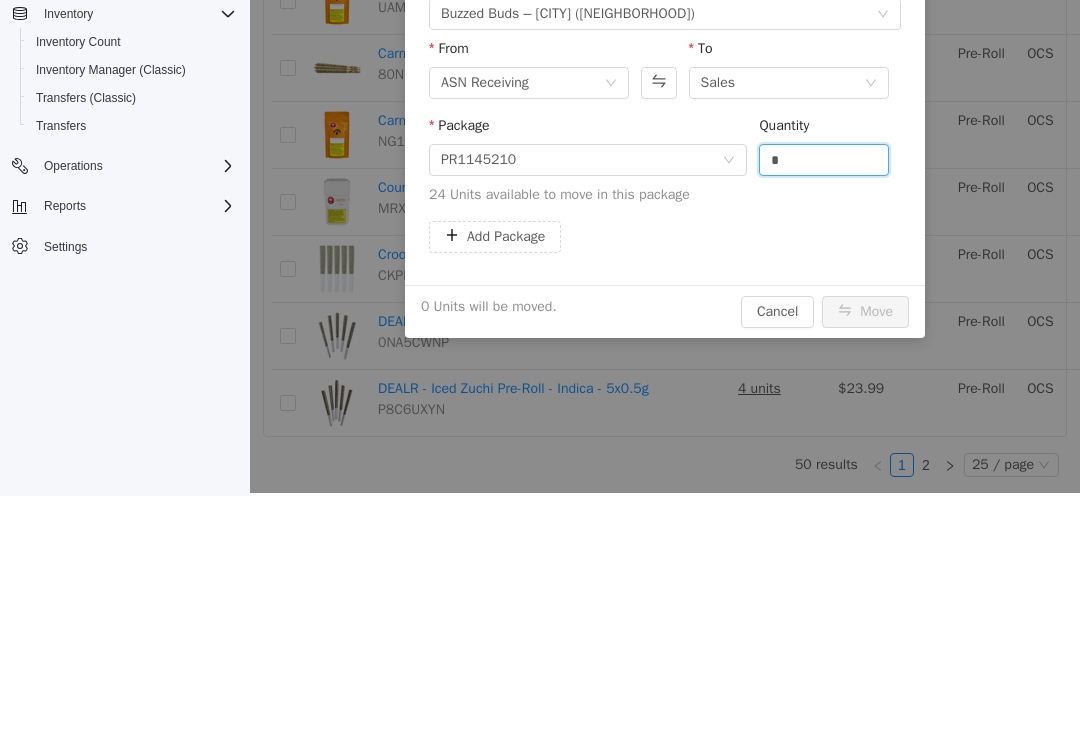 scroll, scrollTop: 31, scrollLeft: 0, axis: vertical 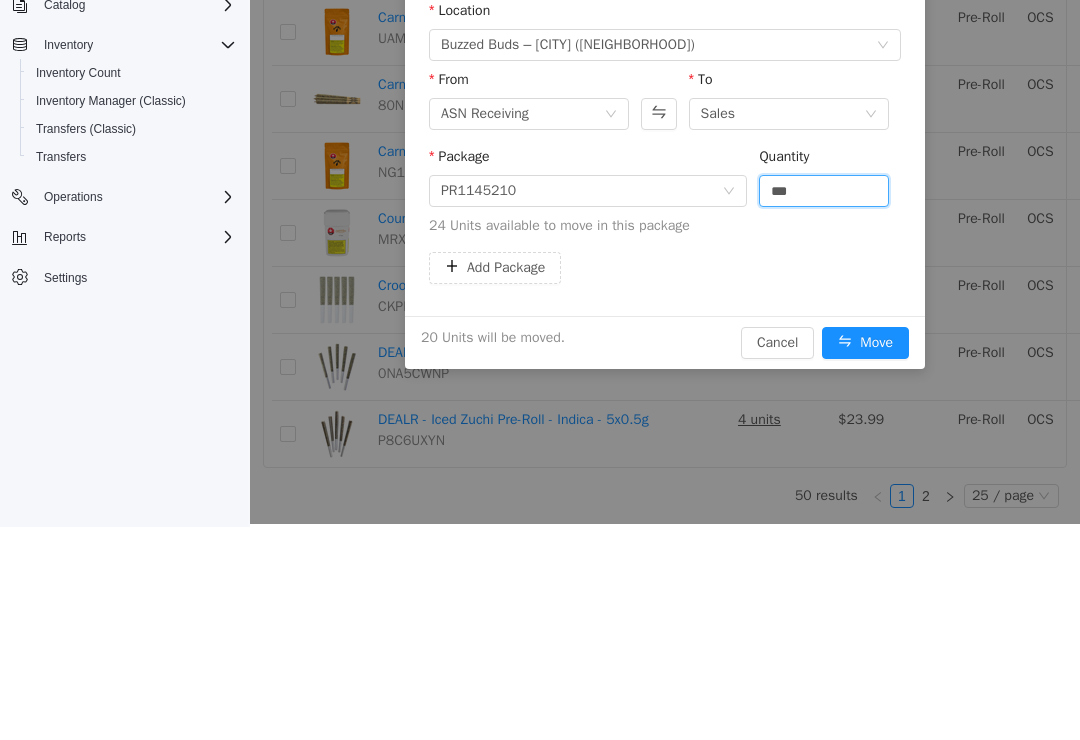 click on "Move" at bounding box center [865, 343] 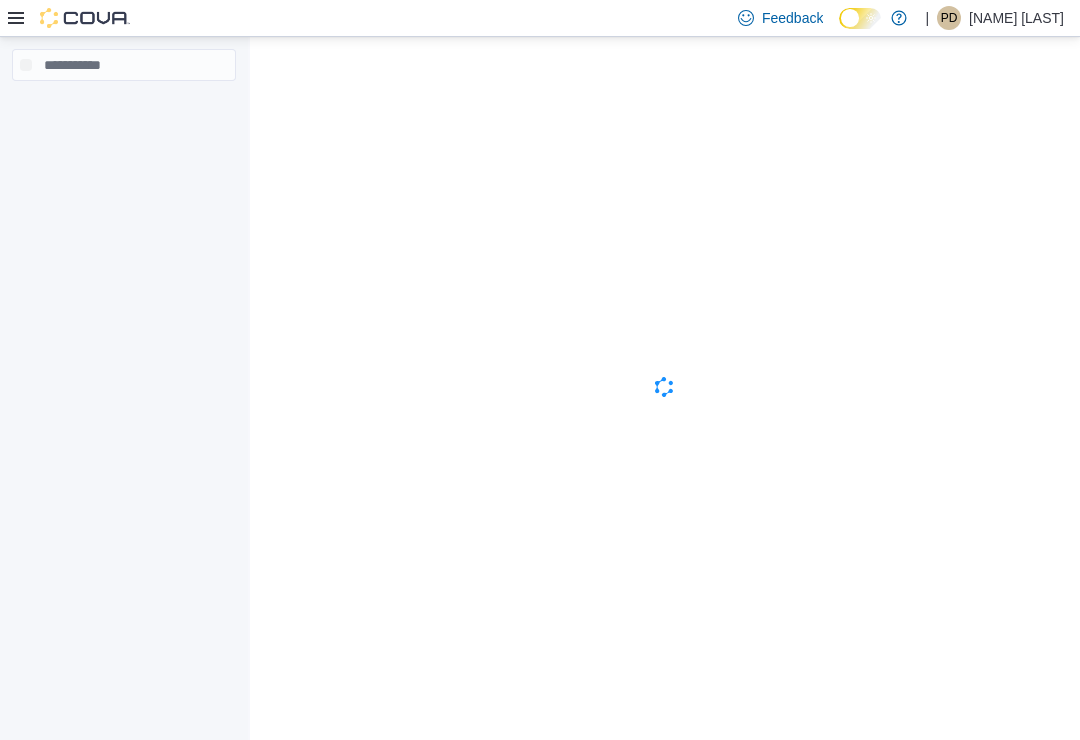 scroll, scrollTop: 0, scrollLeft: 0, axis: both 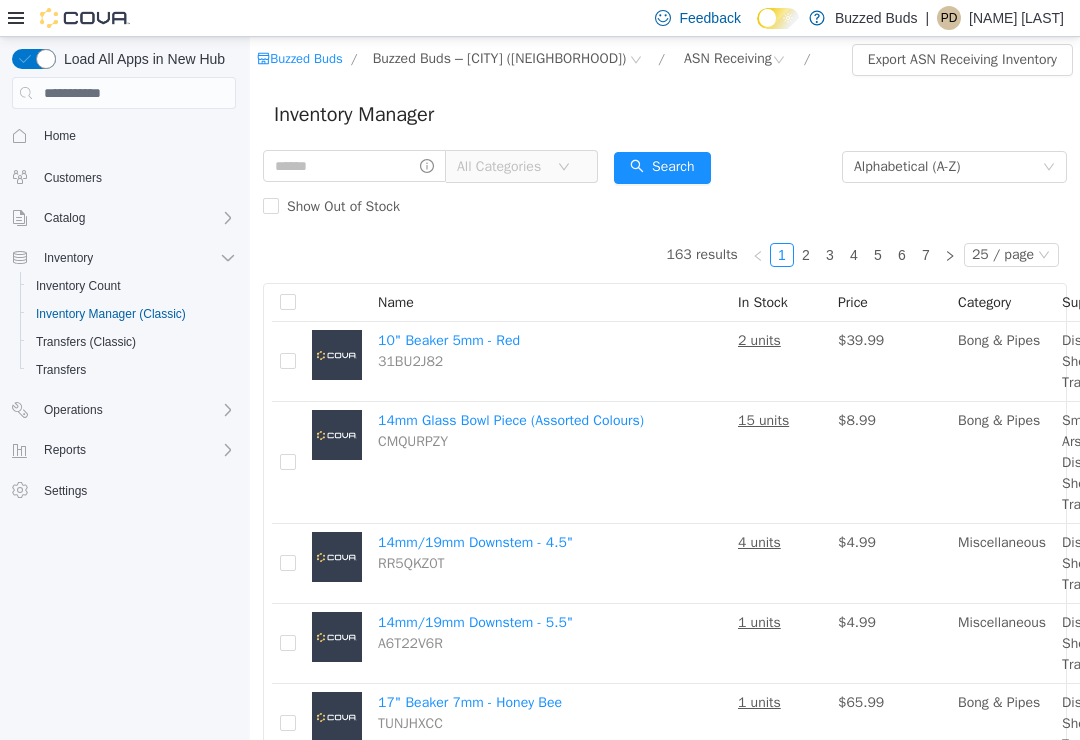 click on "All Categories" at bounding box center [507, 167] 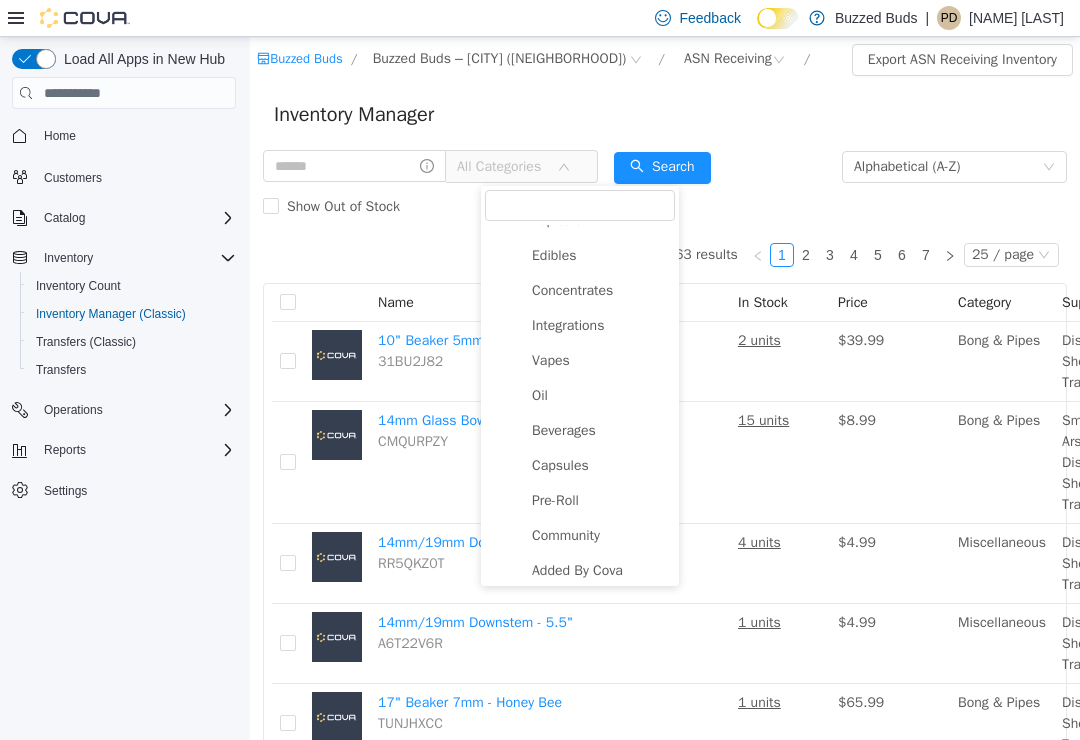 scroll, scrollTop: 165, scrollLeft: 0, axis: vertical 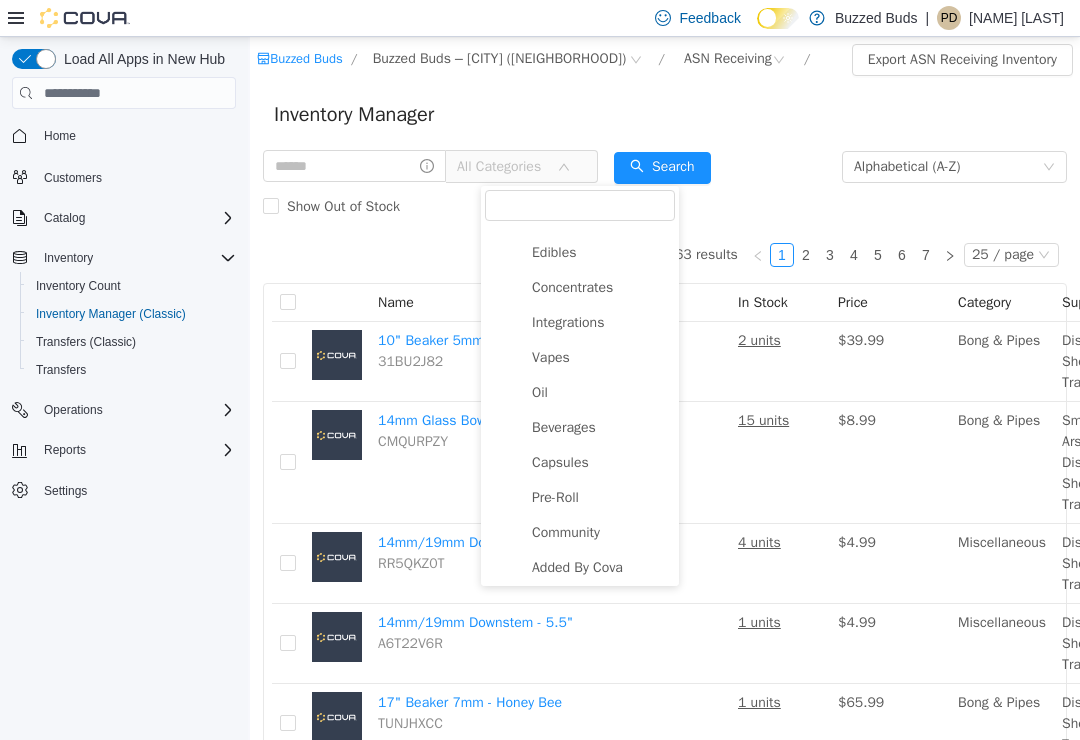 click on "Pre-Roll" at bounding box center (555, 497) 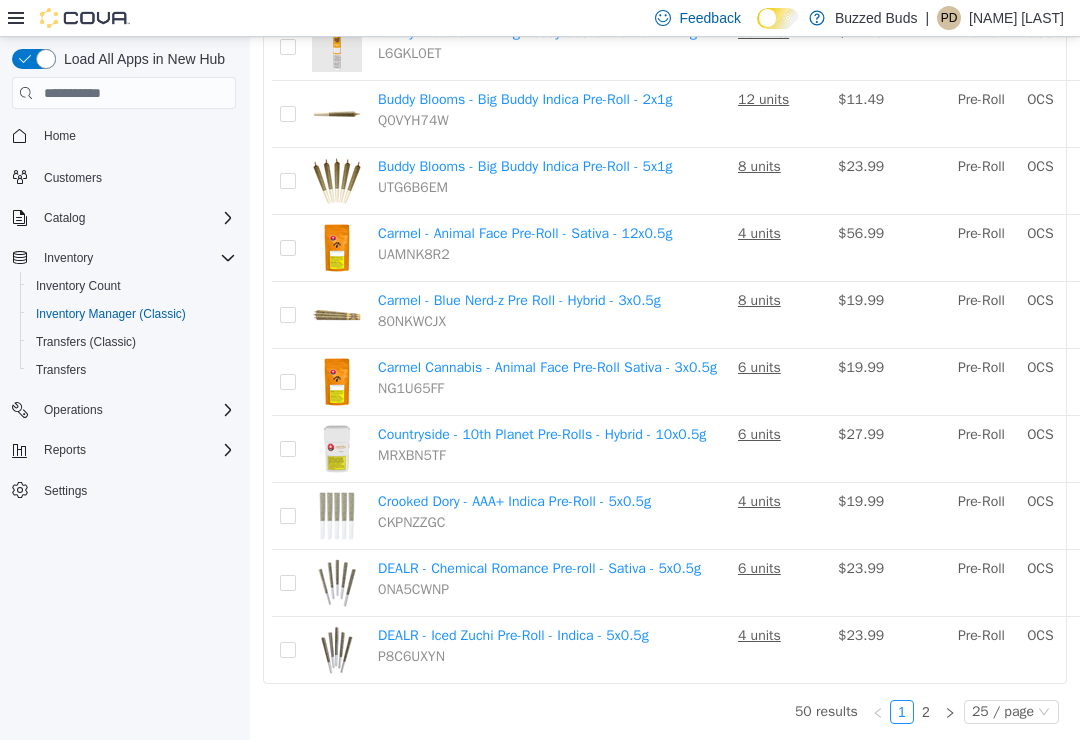 scroll, scrollTop: 2178, scrollLeft: 0, axis: vertical 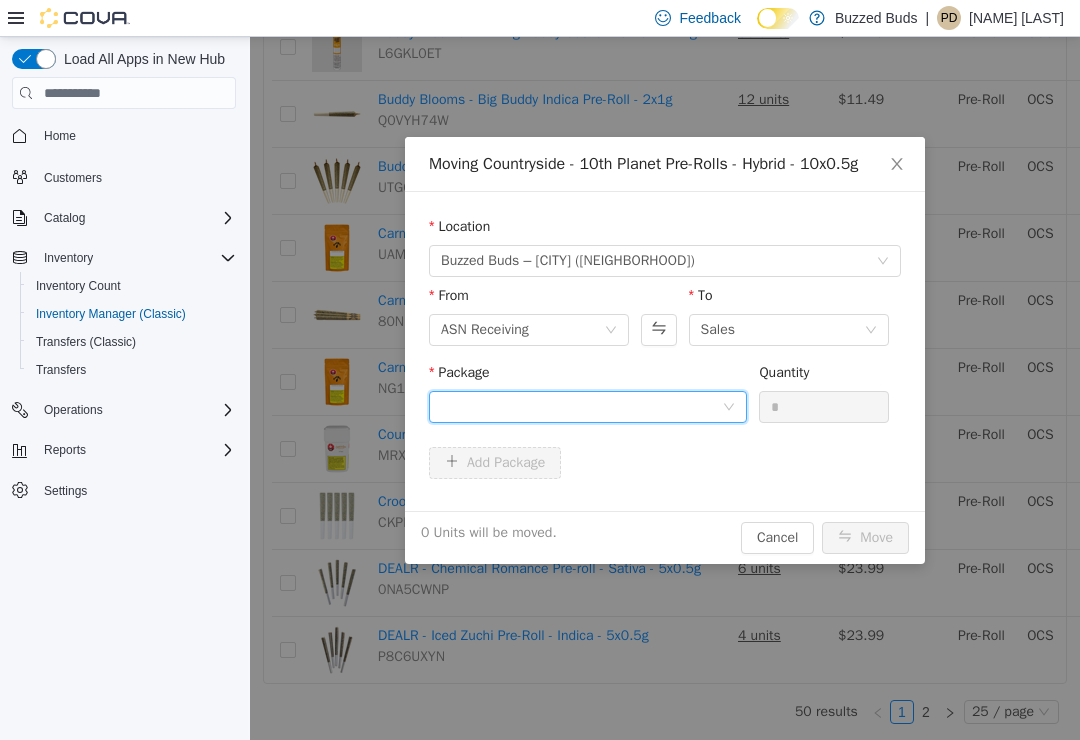 click at bounding box center [581, 407] 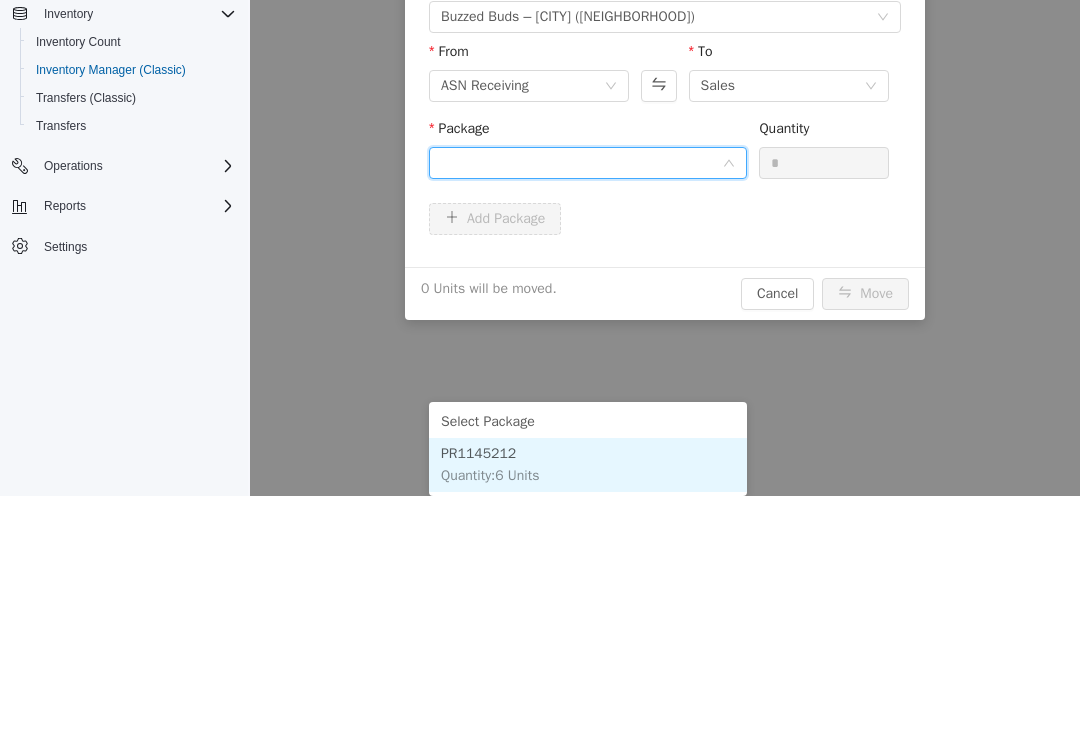 click on "Quantity :  6 Units" at bounding box center [490, 475] 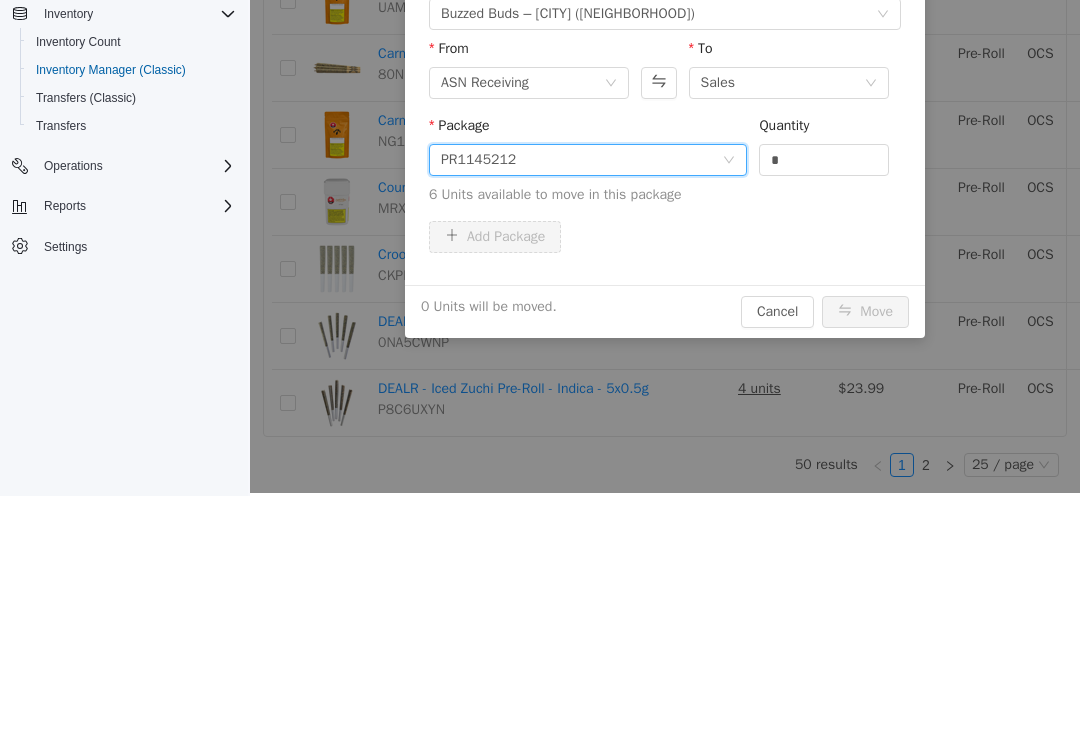 click on "Quantity" at bounding box center [784, 125] 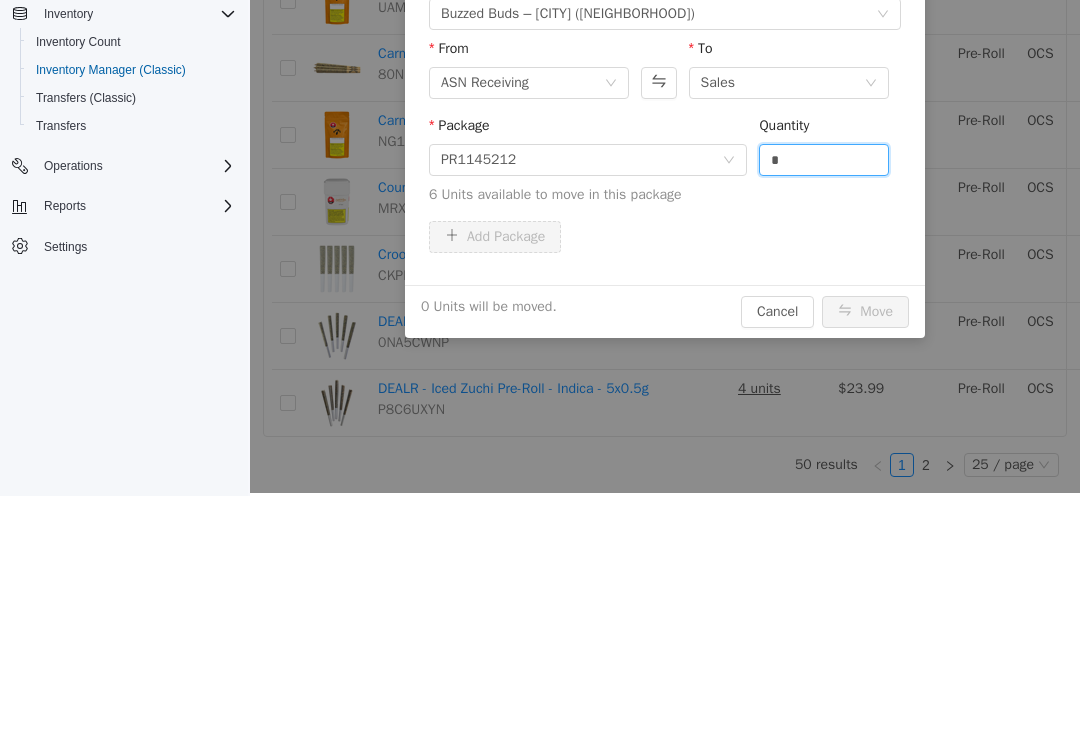click on "Quantity" at bounding box center [824, 129] 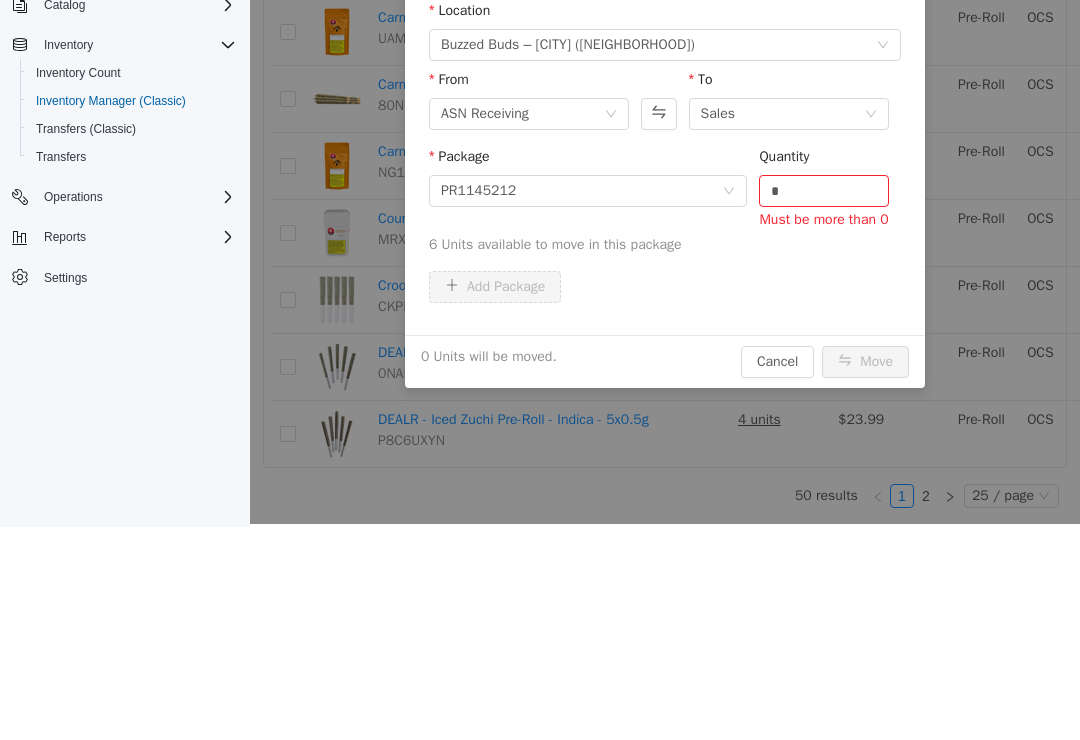 click on "*" at bounding box center (824, 191) 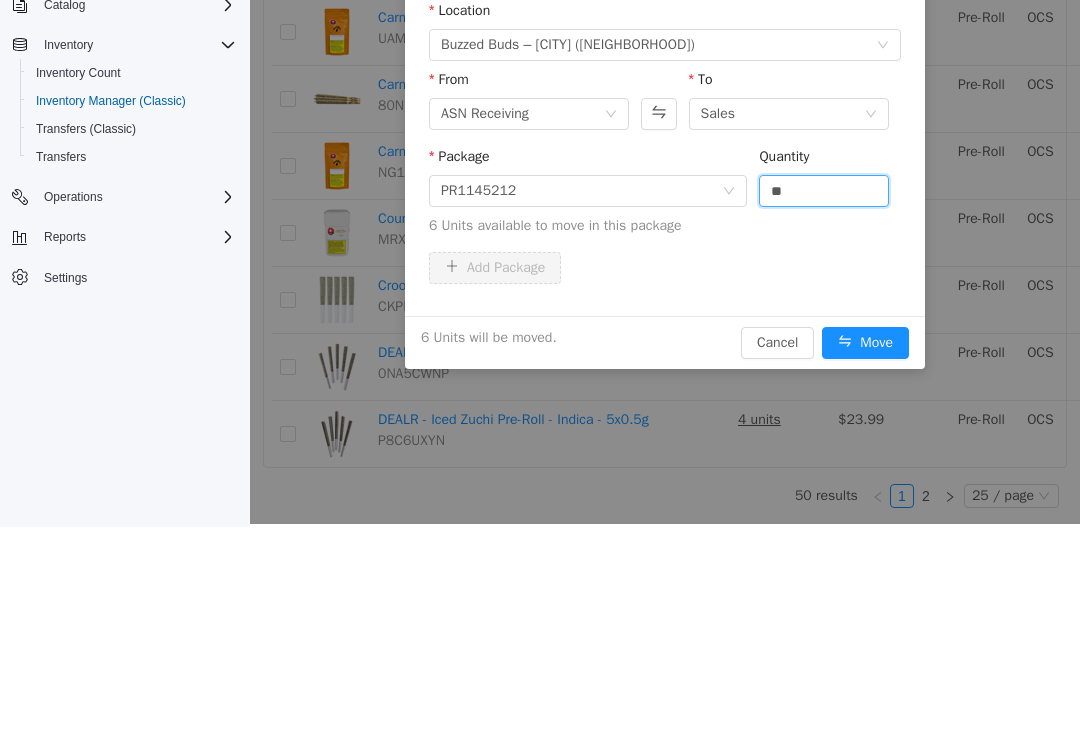 click on "Move" at bounding box center (865, 343) 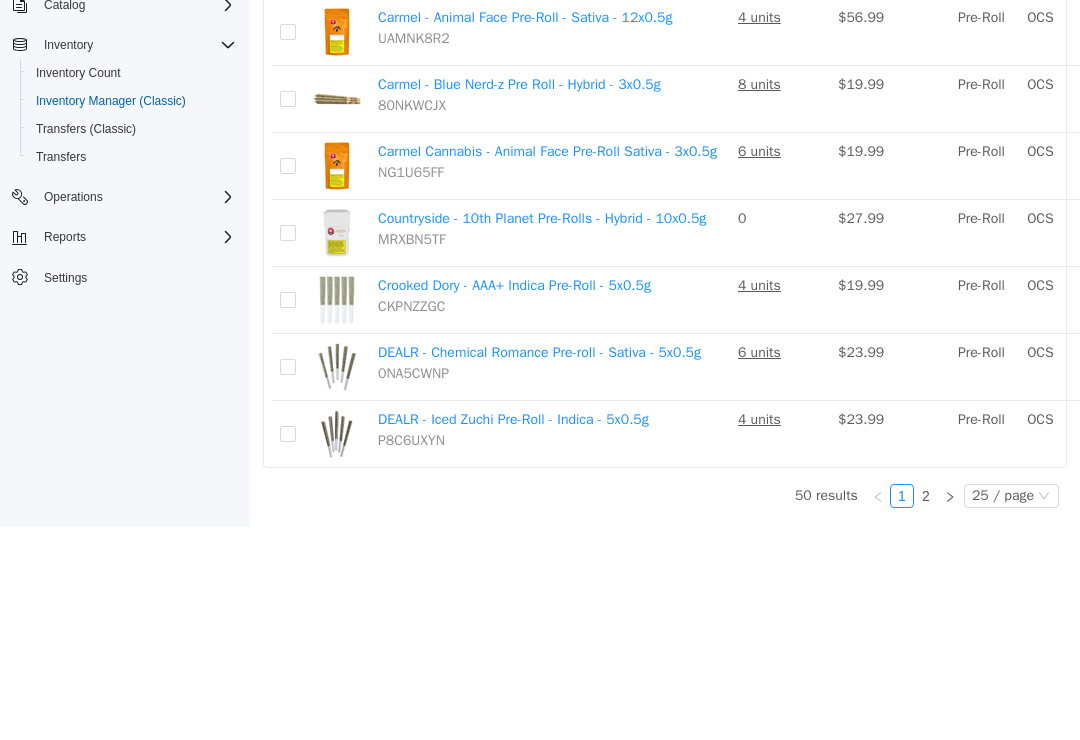 scroll, scrollTop: 1703, scrollLeft: 0, axis: vertical 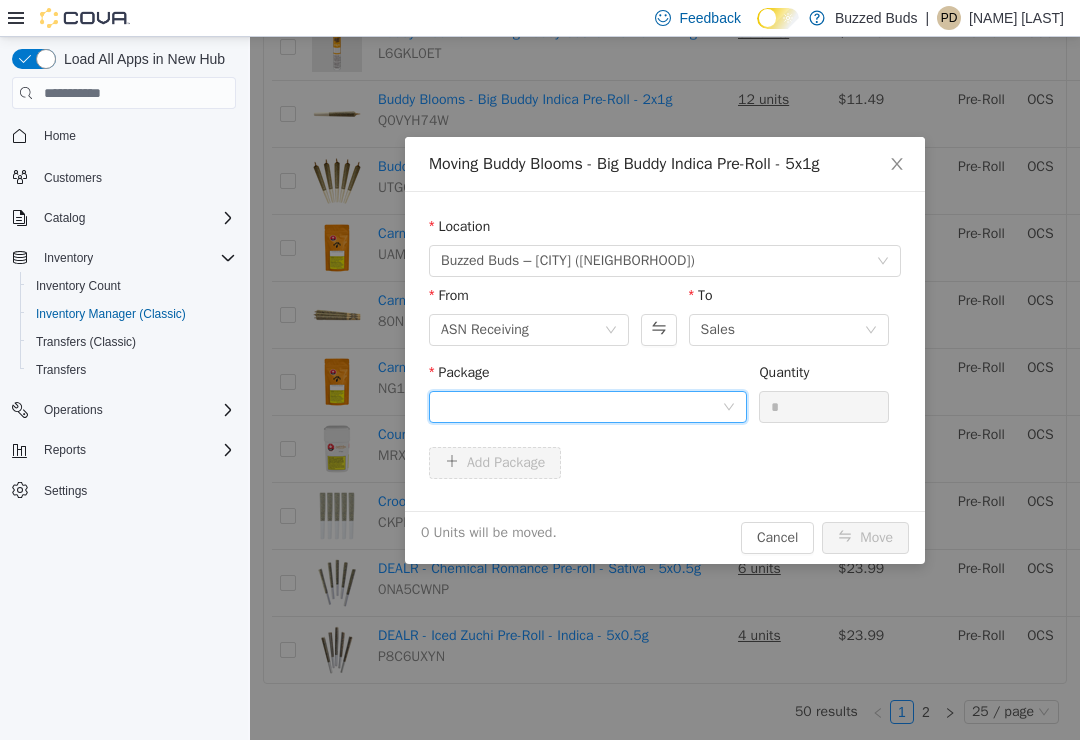 click at bounding box center (581, 407) 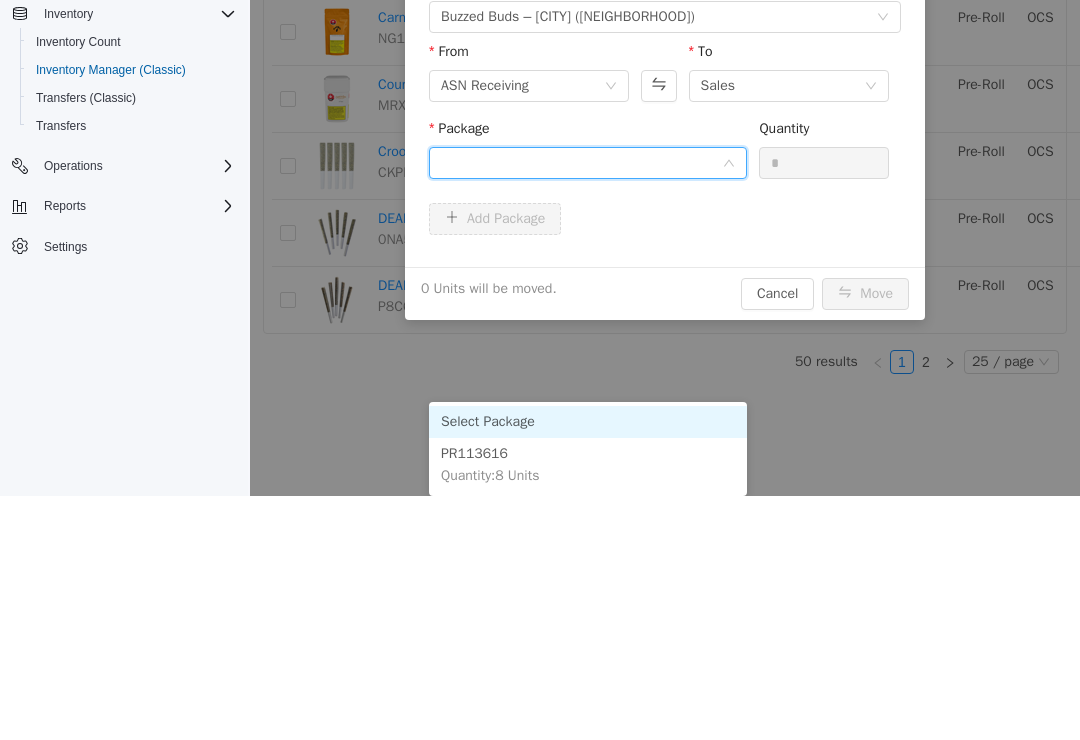 click on "PR113616 Quantity :  8 Units" at bounding box center [588, 465] 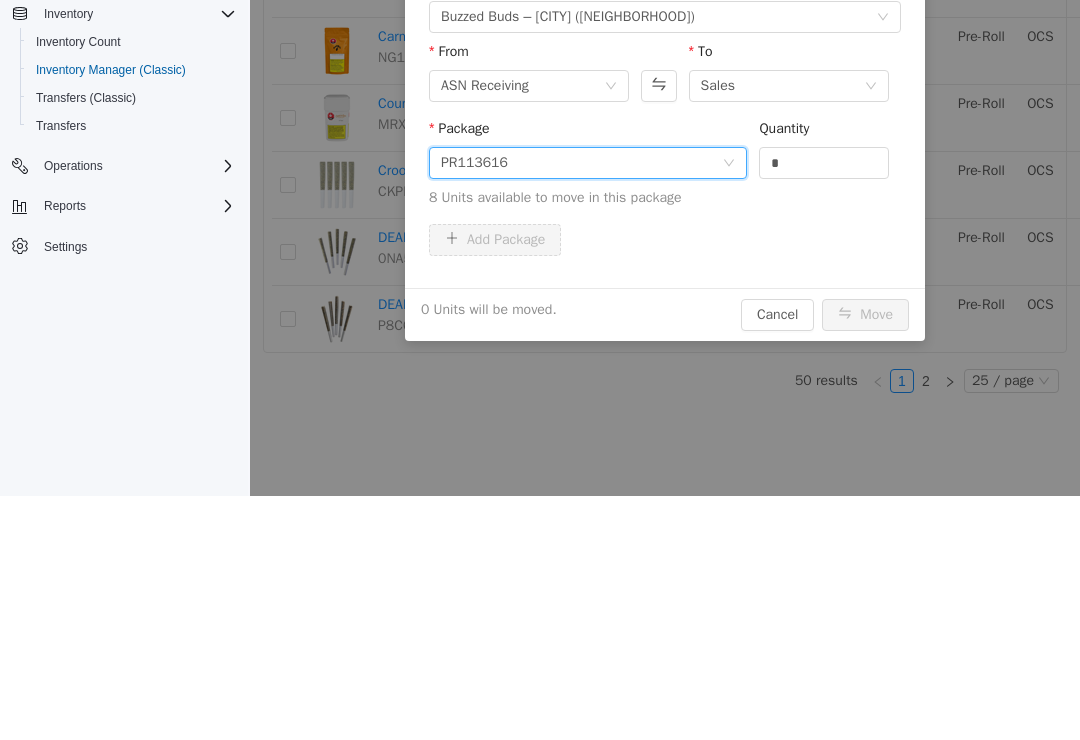 scroll, scrollTop: 3, scrollLeft: 0, axis: vertical 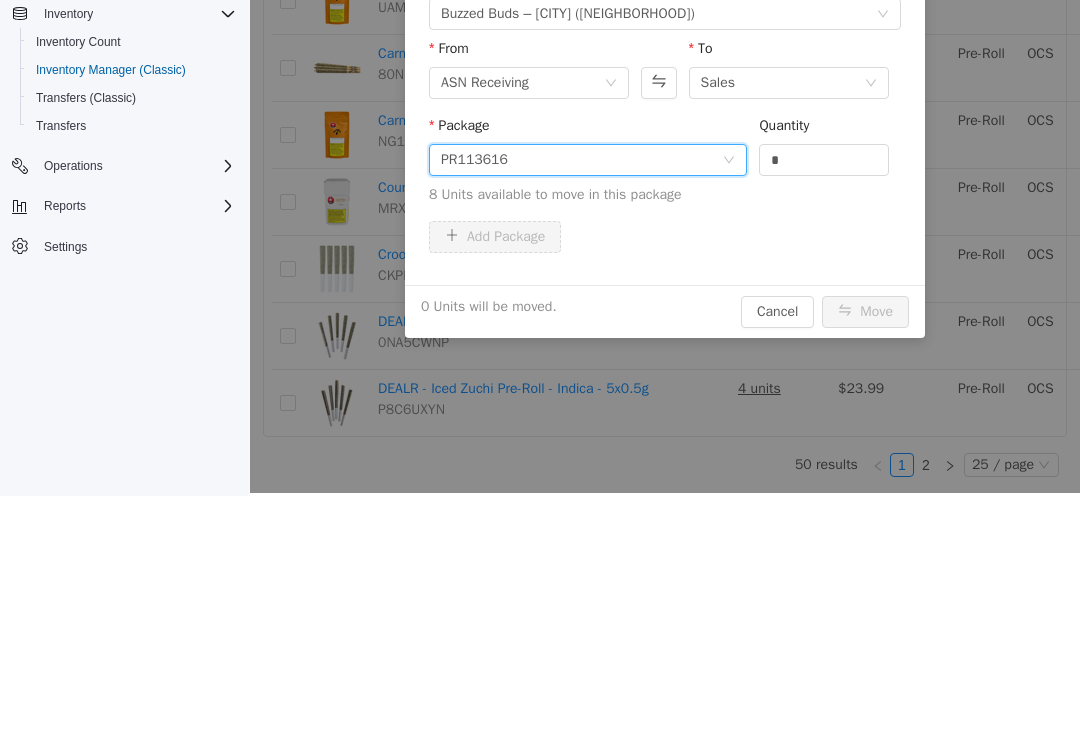 click on "*" at bounding box center [824, 160] 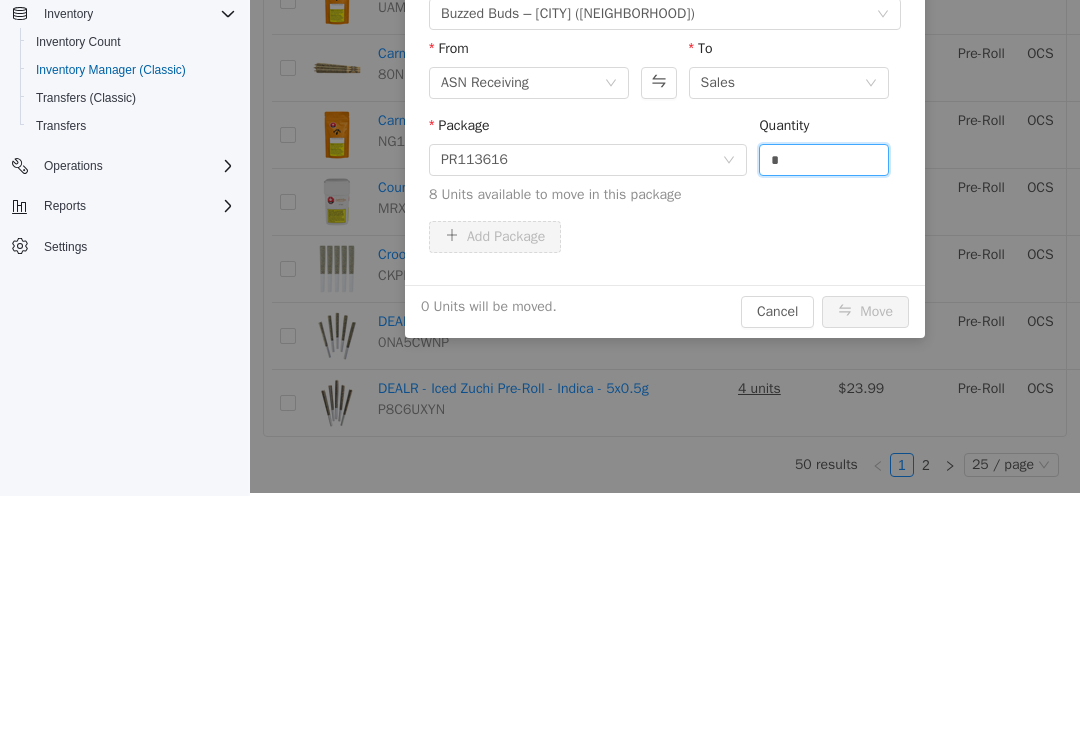 scroll, scrollTop: 31, scrollLeft: 0, axis: vertical 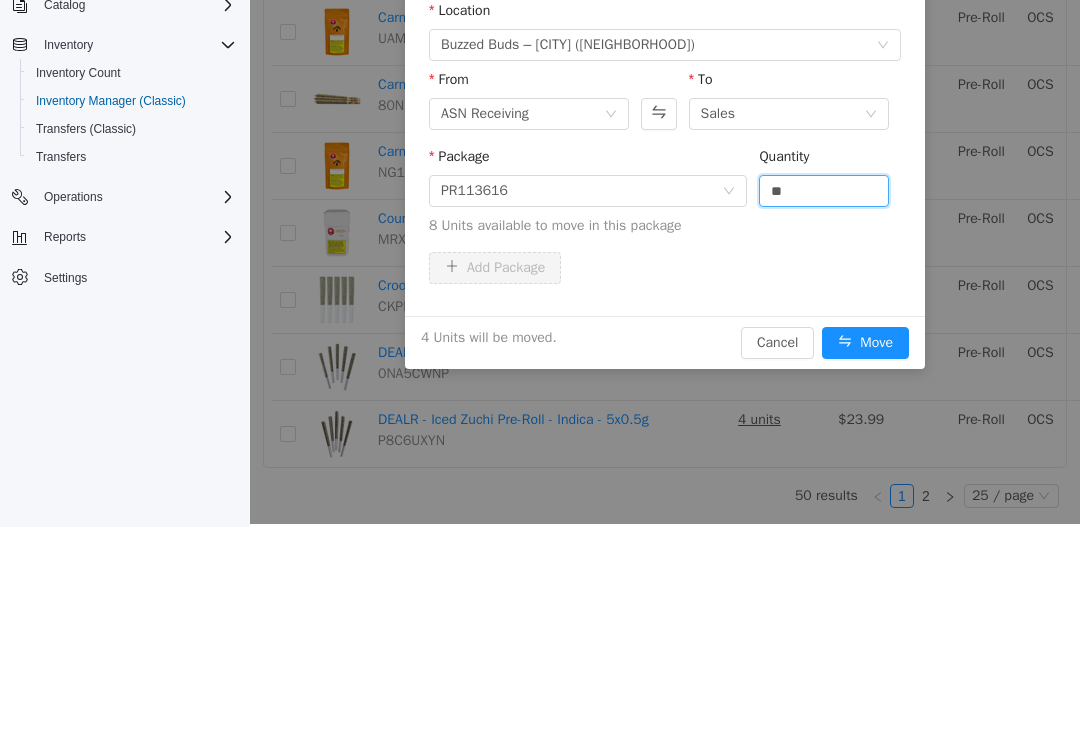 click on "Move" at bounding box center (865, 343) 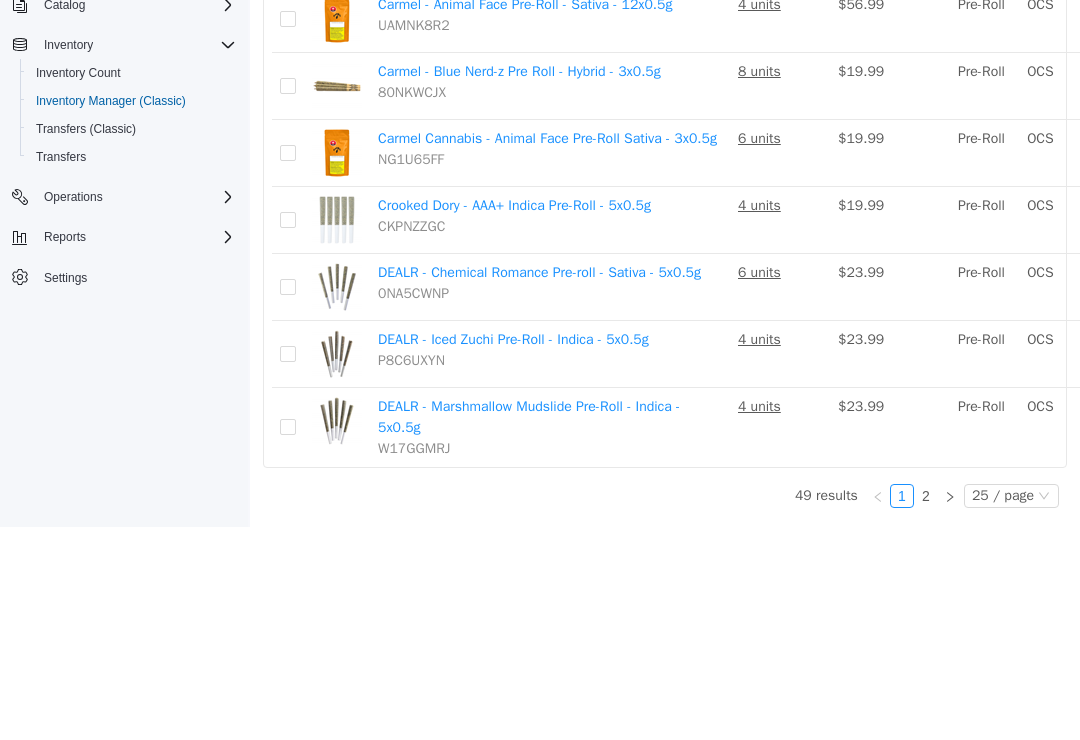 scroll, scrollTop: 1503, scrollLeft: 0, axis: vertical 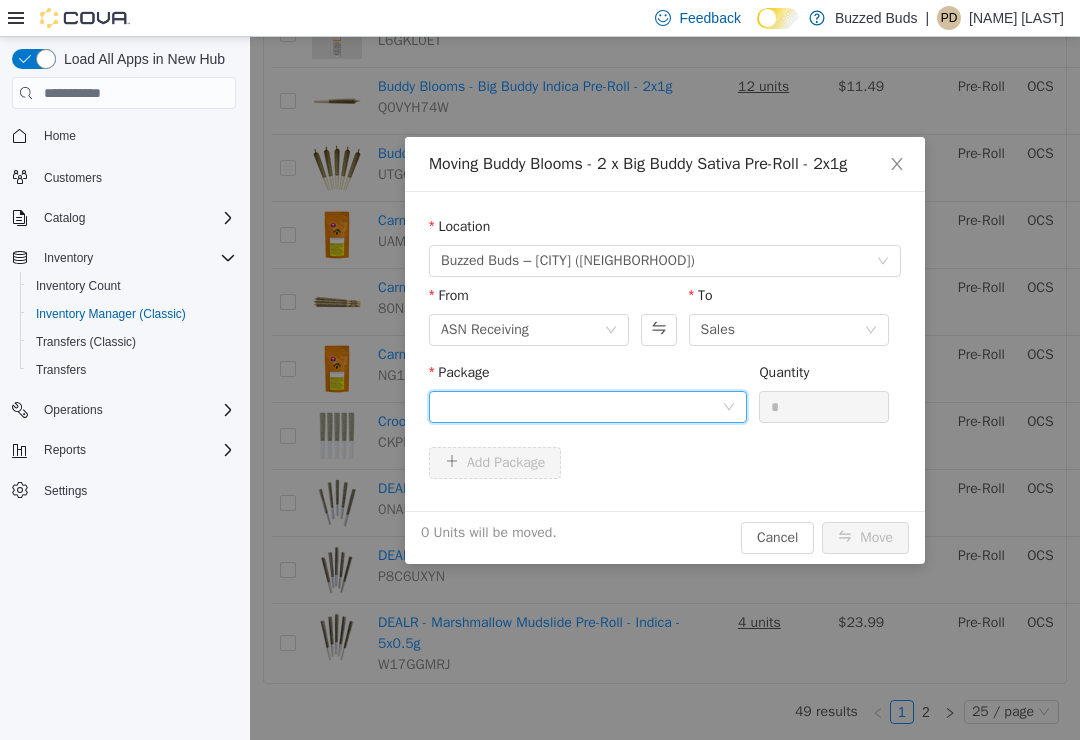 click at bounding box center (588, 407) 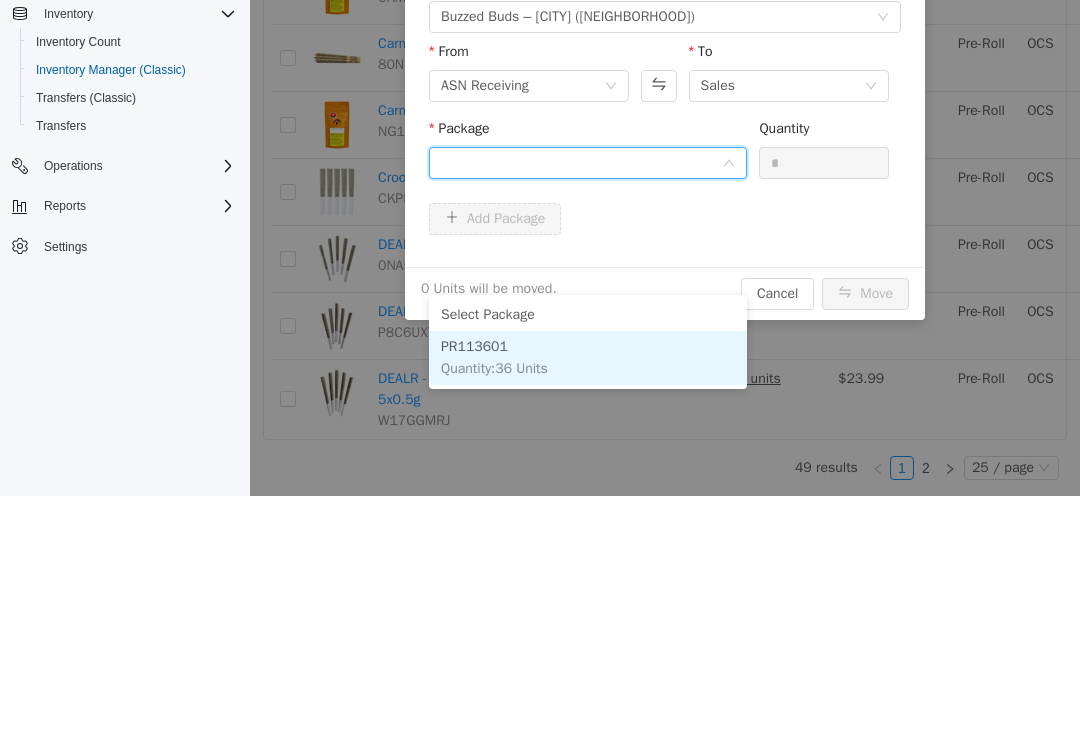 click on "PR113601 Quantity :  36 Units" at bounding box center [588, 358] 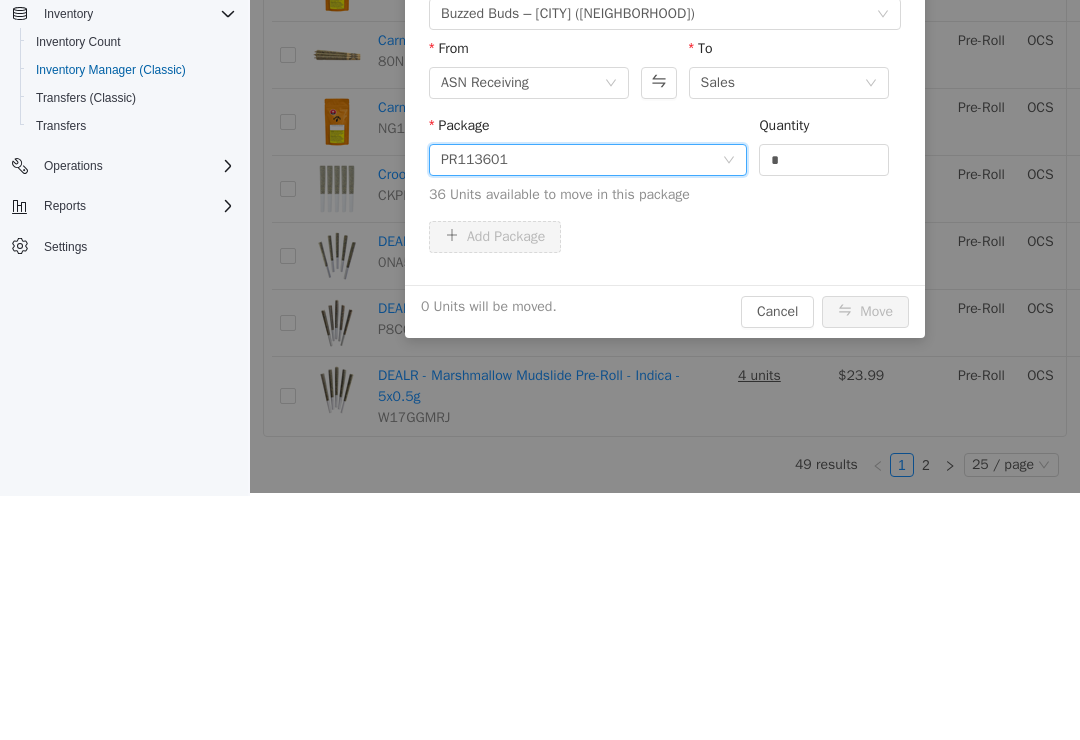 click on "*" at bounding box center [824, 160] 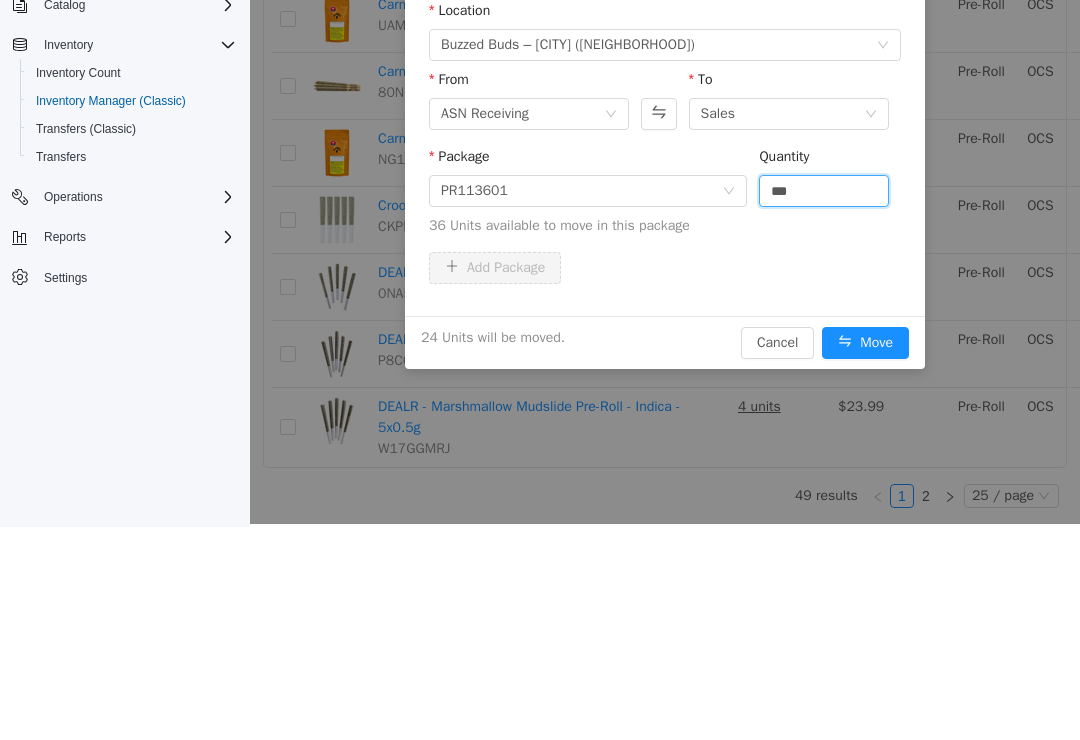 click on "Move" at bounding box center [865, 343] 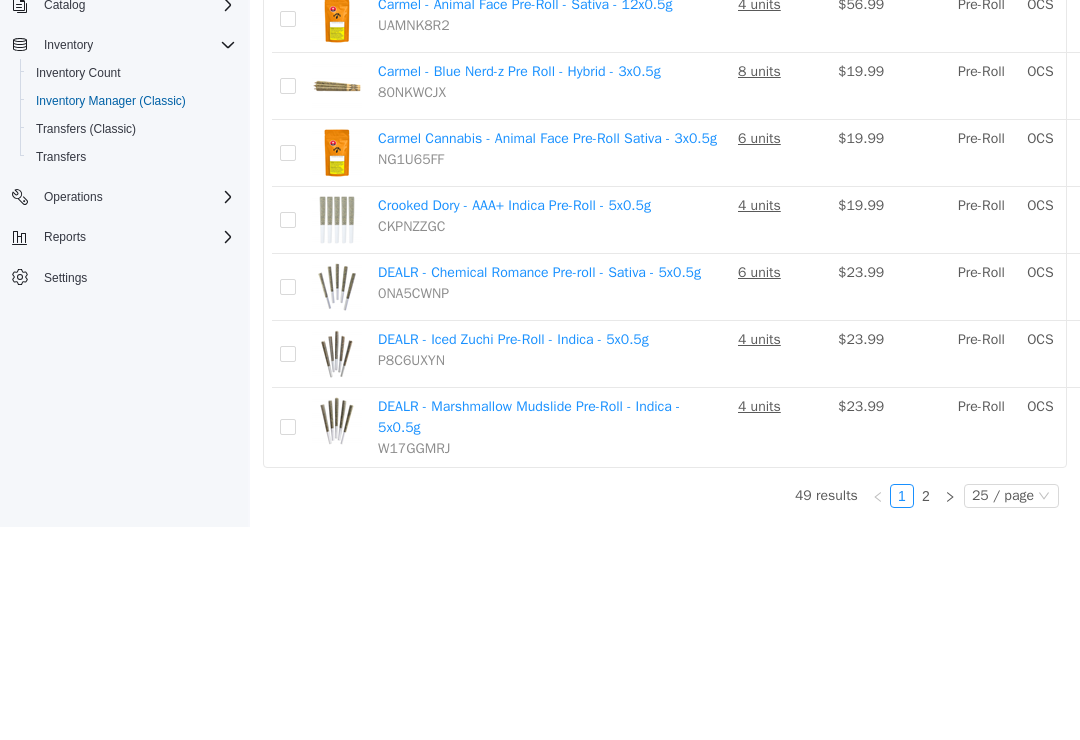 scroll, scrollTop: 1832, scrollLeft: 0, axis: vertical 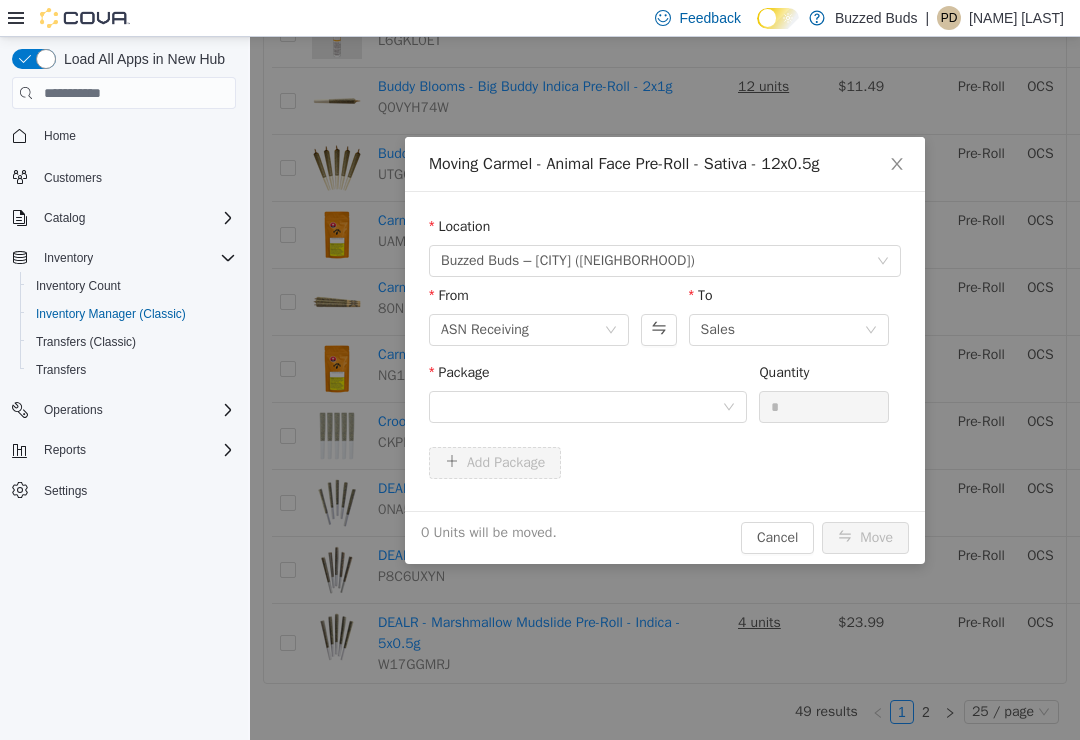 click at bounding box center [581, 407] 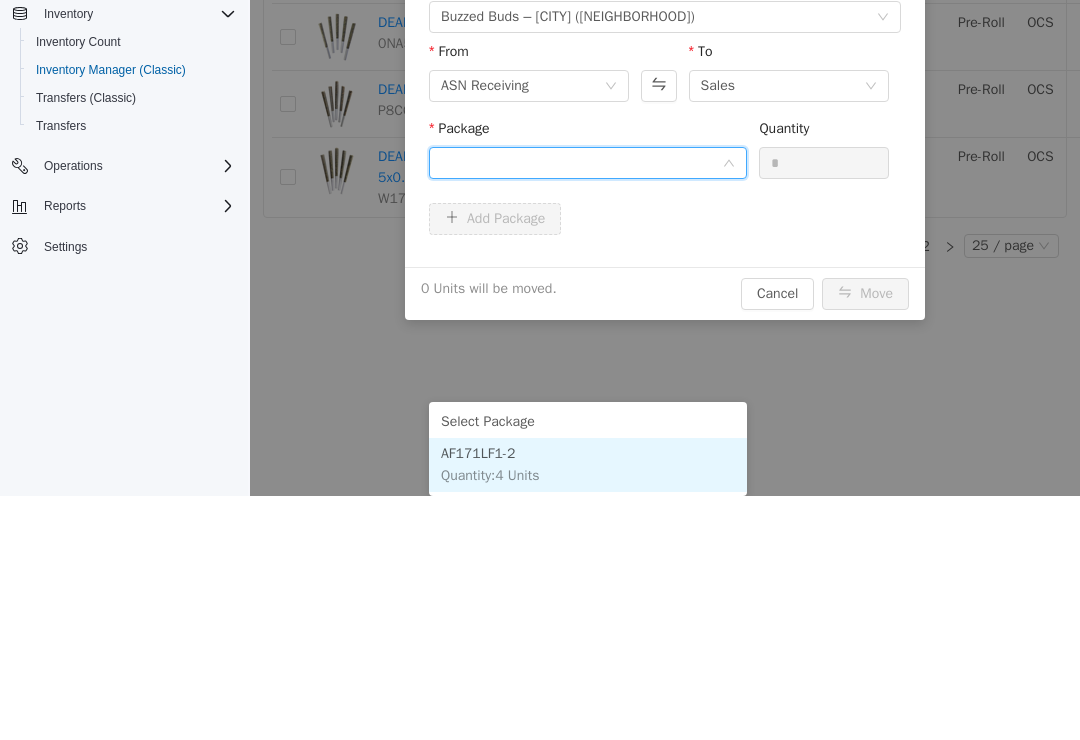 click on "AF171LF1-2 Quantity :  4 Units" at bounding box center [588, 465] 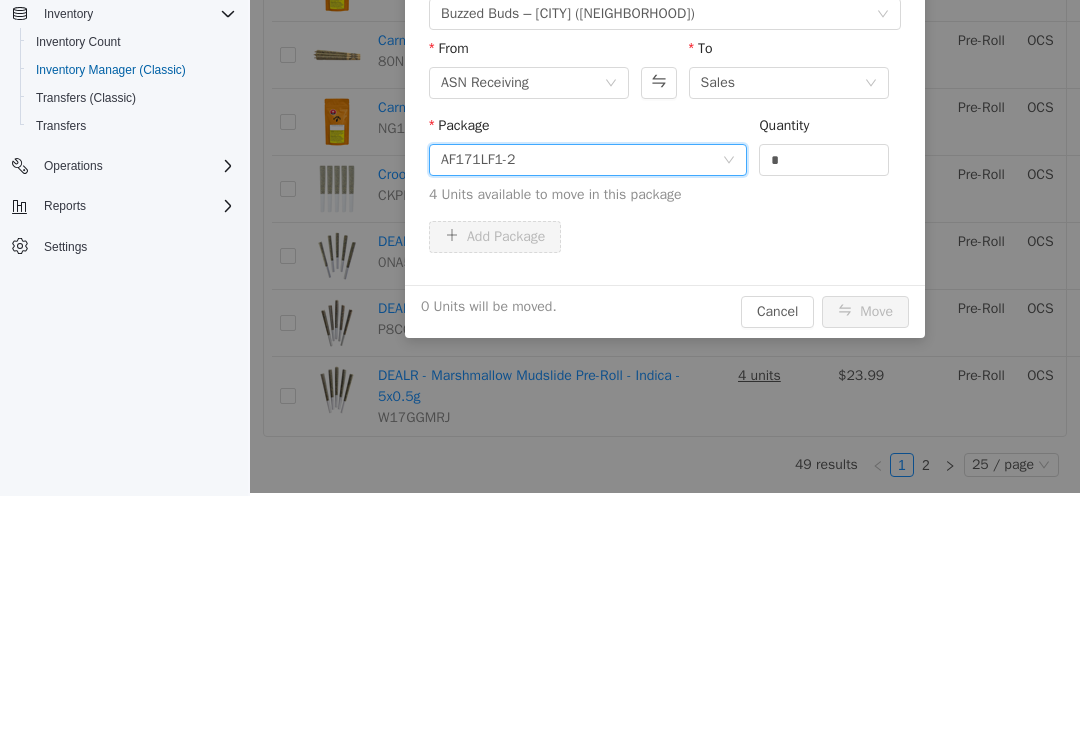 click on "*" at bounding box center (824, 160) 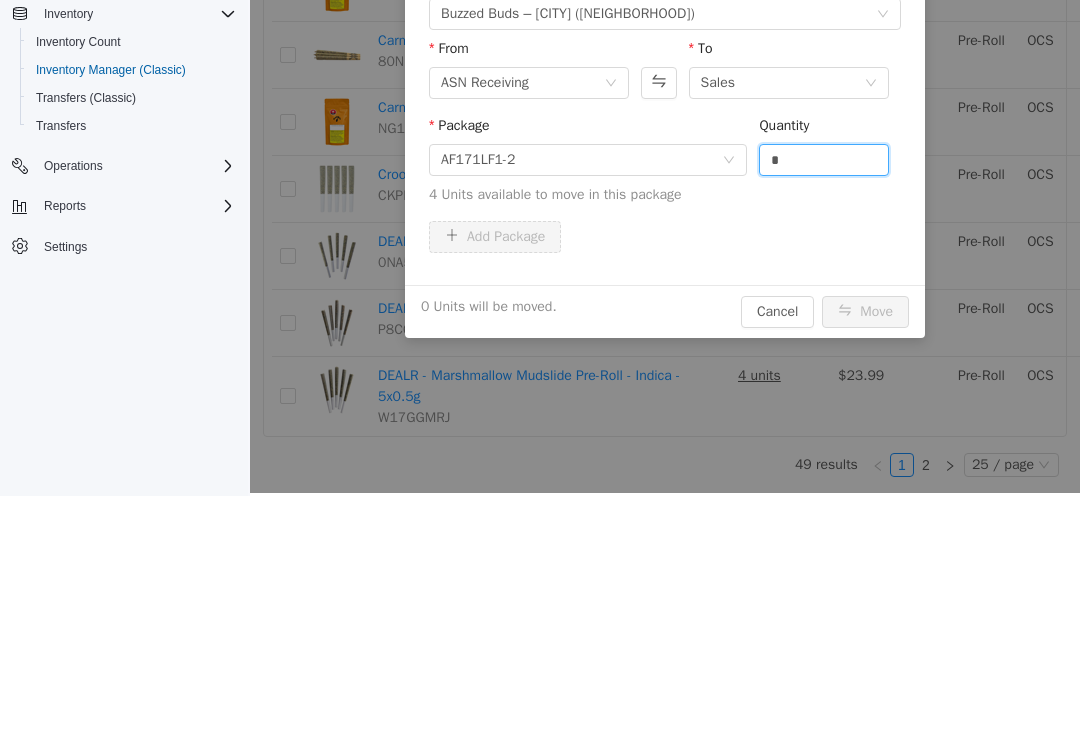 scroll, scrollTop: 31, scrollLeft: 0, axis: vertical 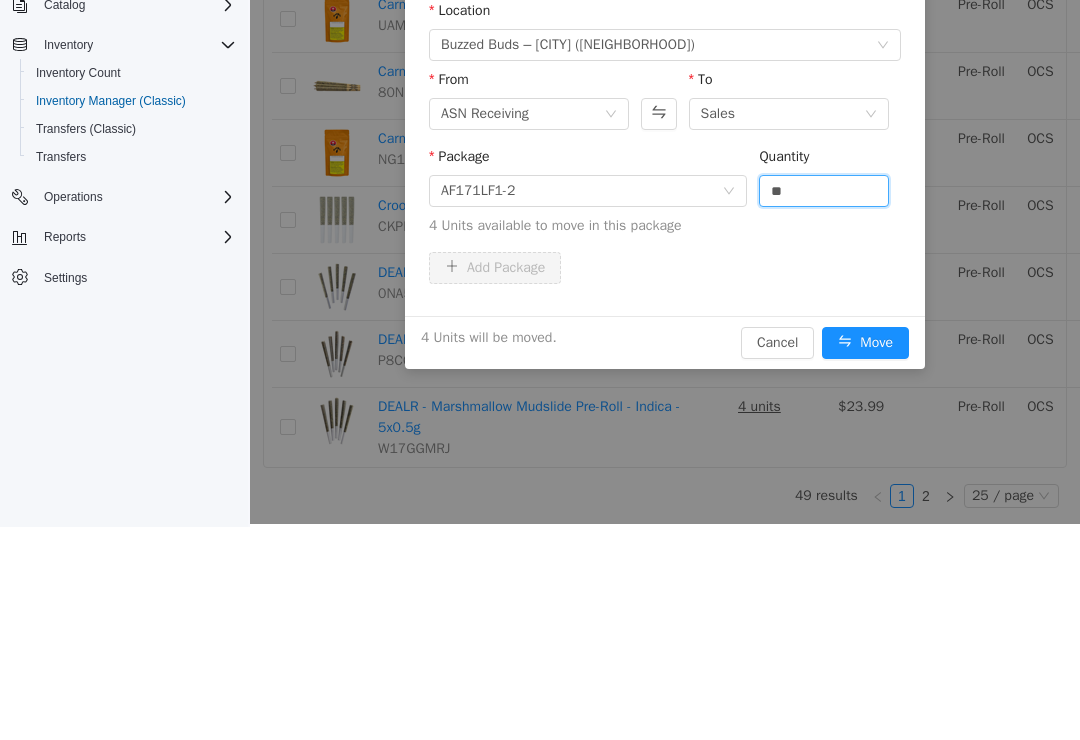 click on "Move" at bounding box center [865, 343] 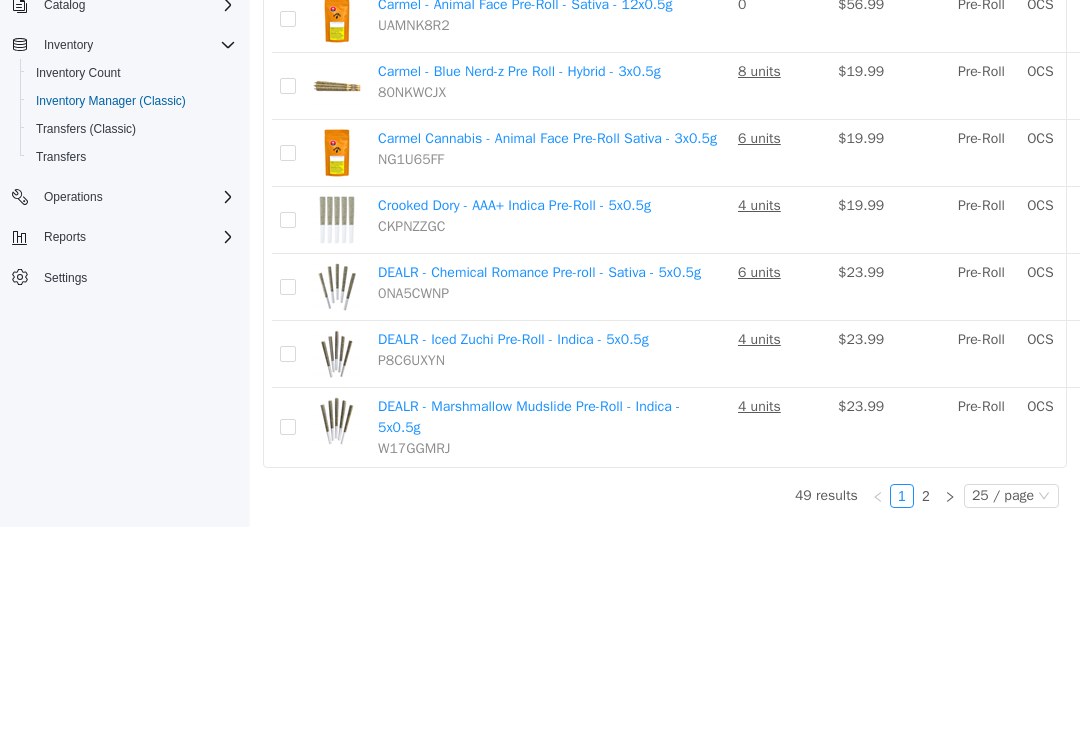 click on "Move" at bounding box center (1293, 153) 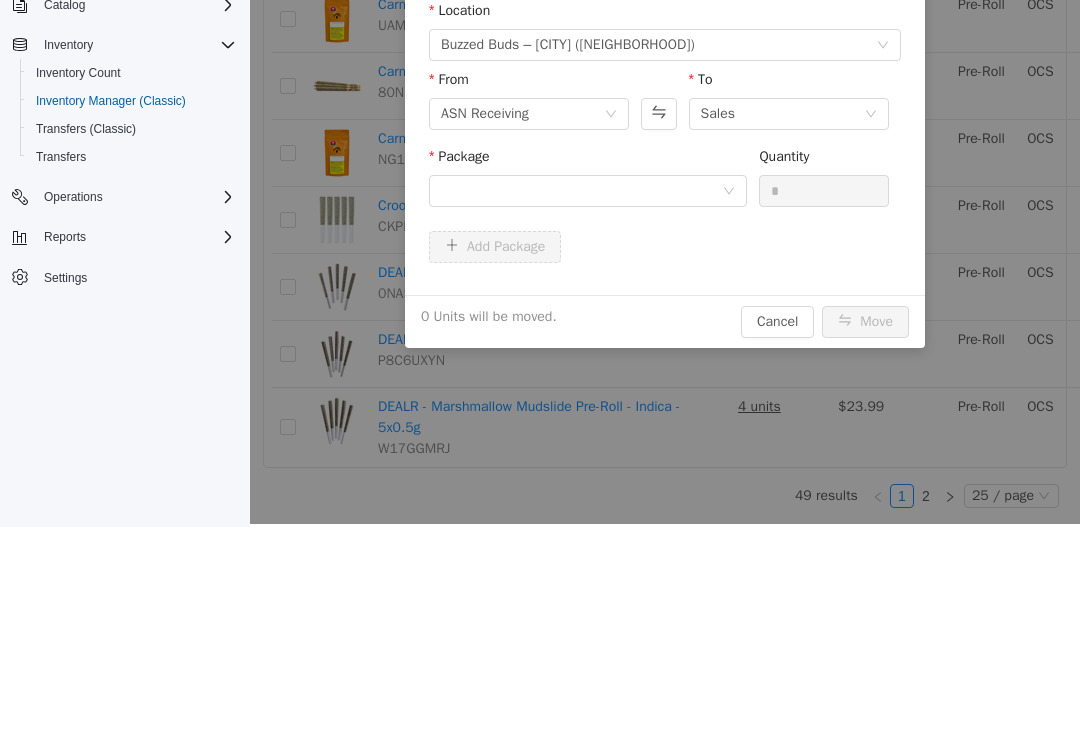 scroll, scrollTop: 0, scrollLeft: 0, axis: both 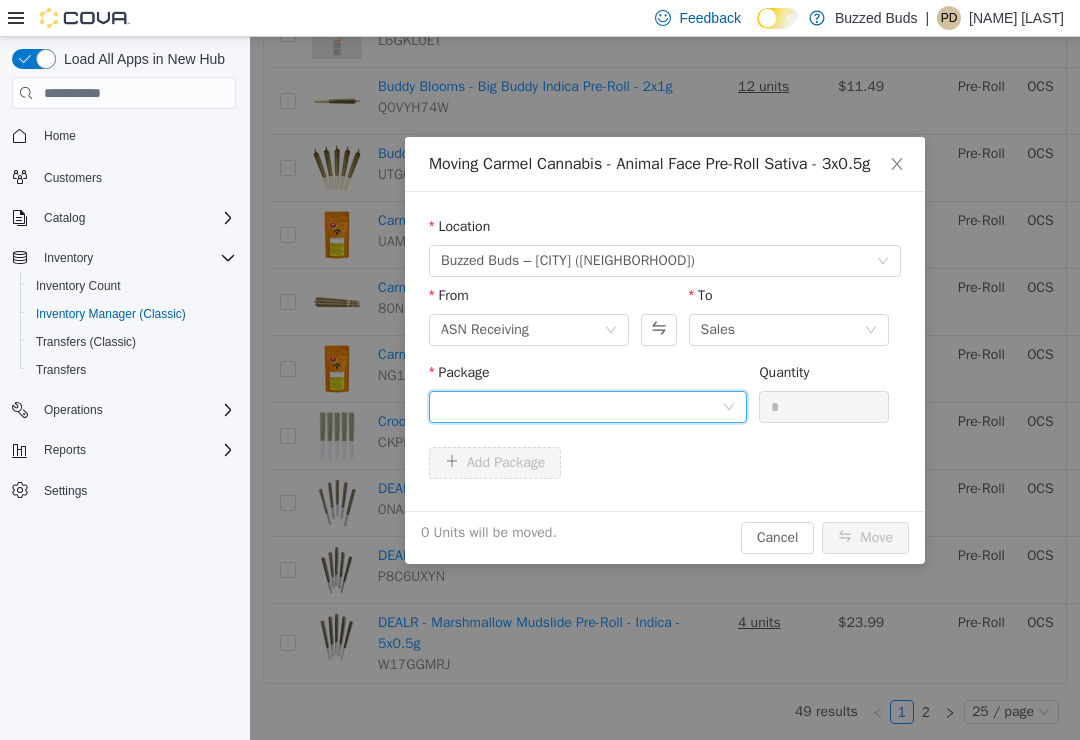 click at bounding box center [581, 407] 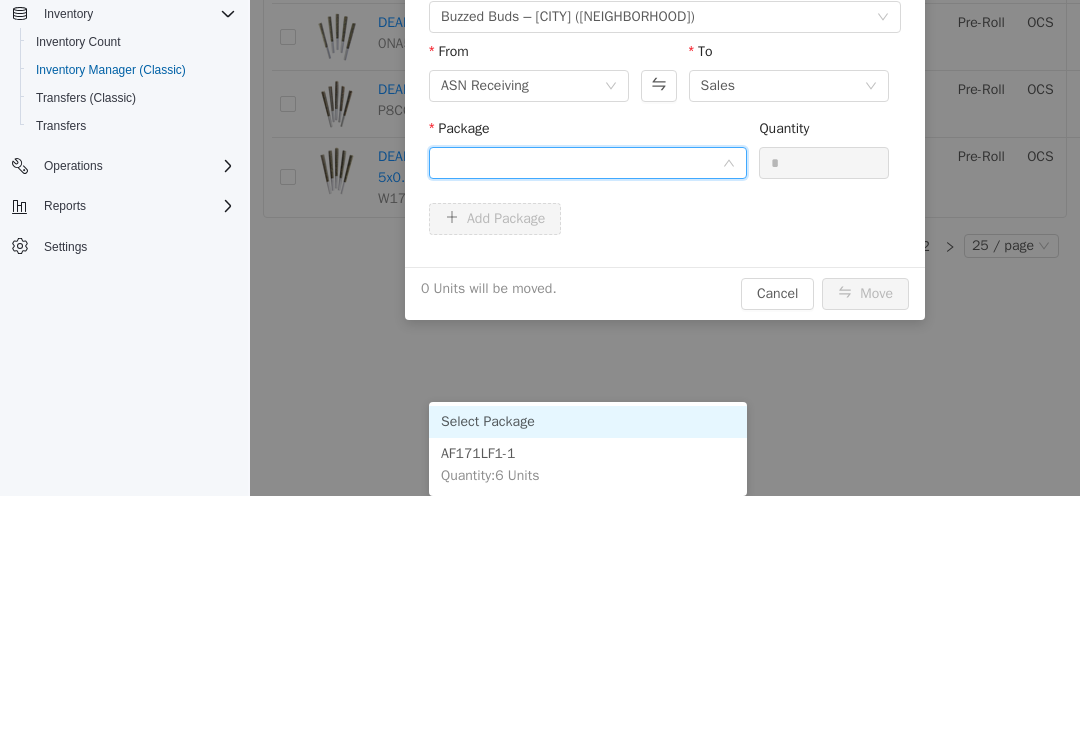 click on "Quantity :  6 Units" at bounding box center (490, 475) 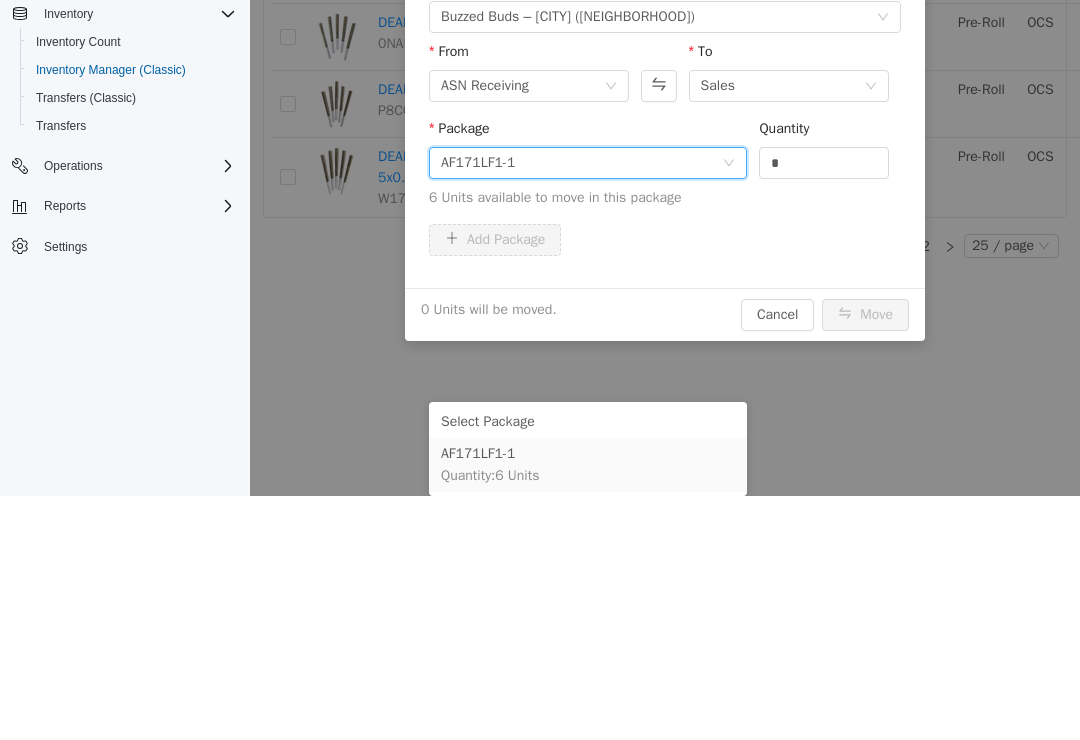 scroll, scrollTop: 3, scrollLeft: 0, axis: vertical 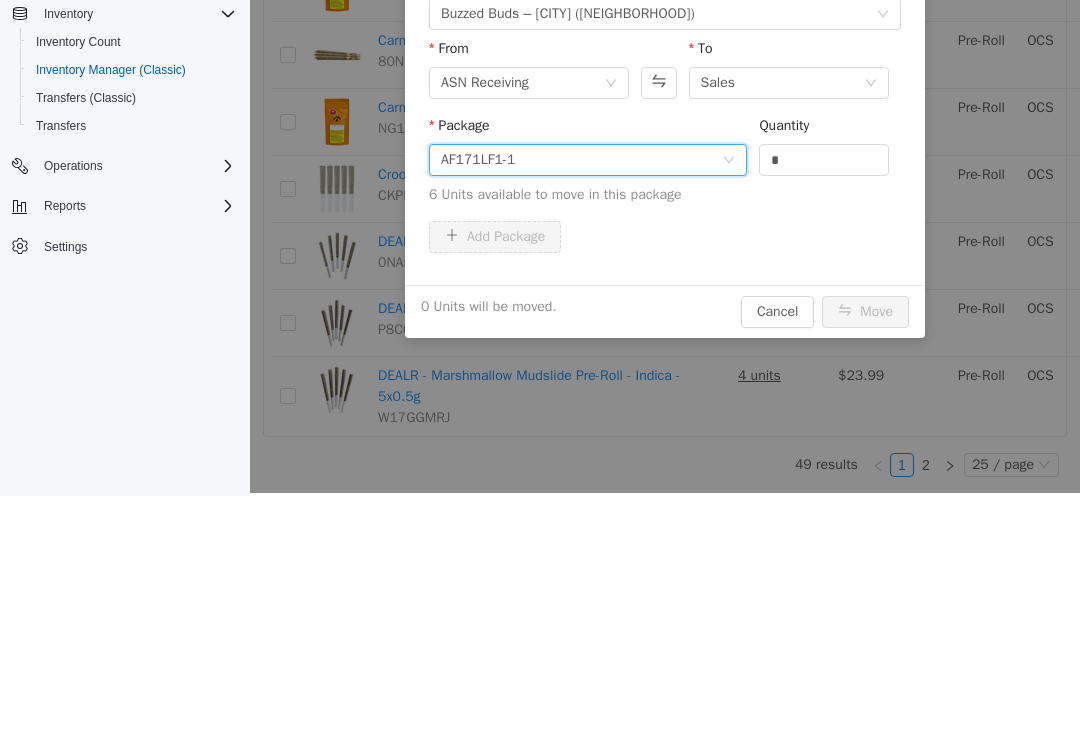 click on "*" at bounding box center [824, 160] 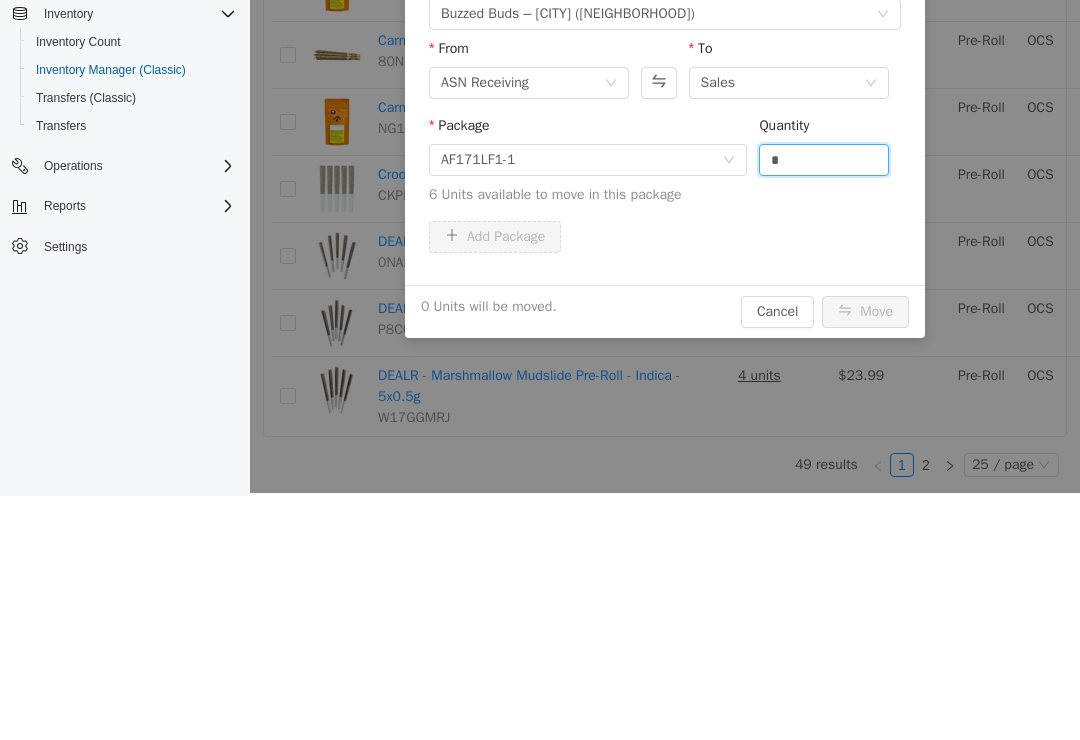 scroll, scrollTop: 31, scrollLeft: 0, axis: vertical 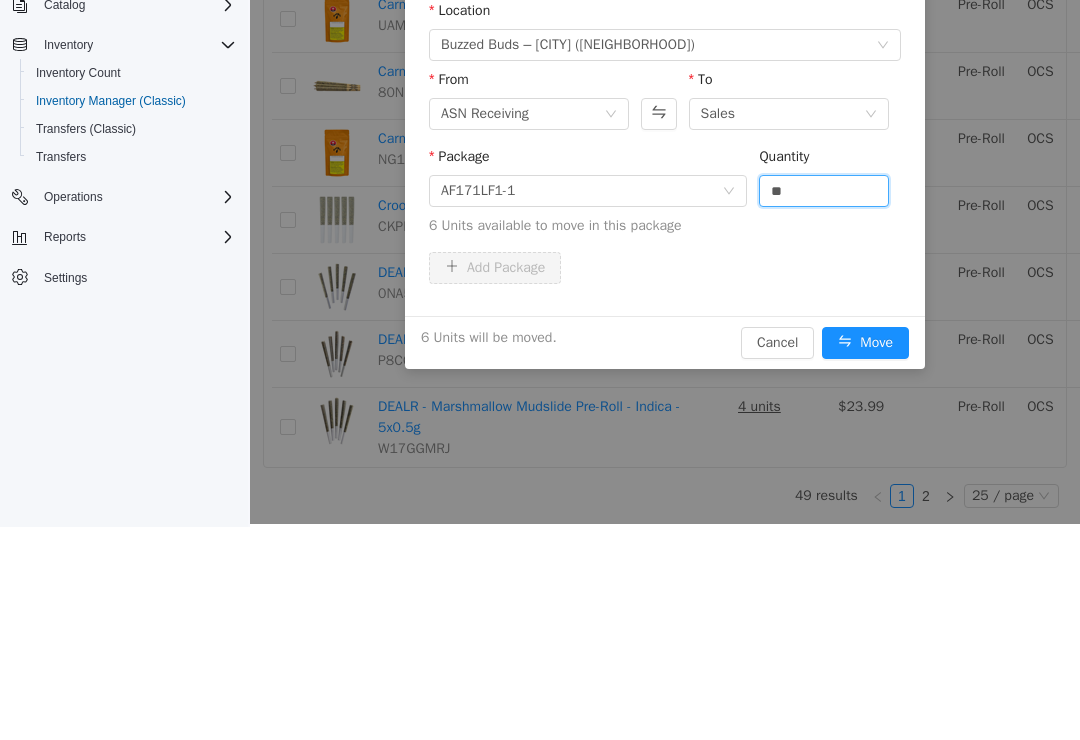 click on "Move" at bounding box center (865, 343) 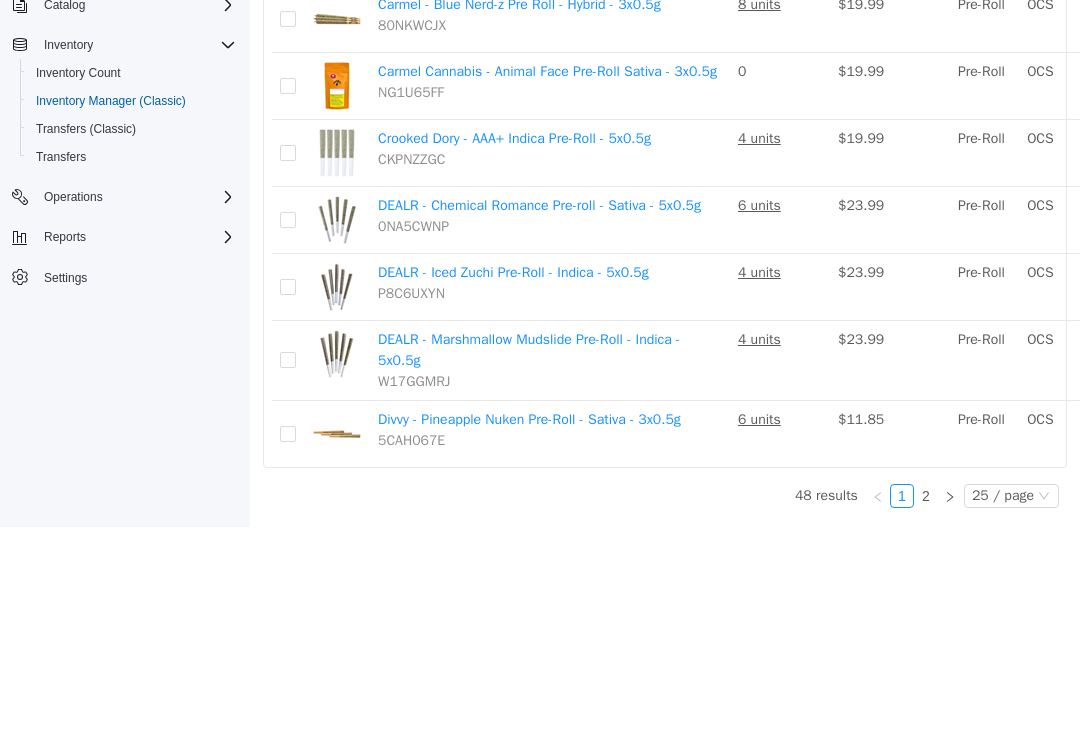 click on "Move" at bounding box center (1293, 19) 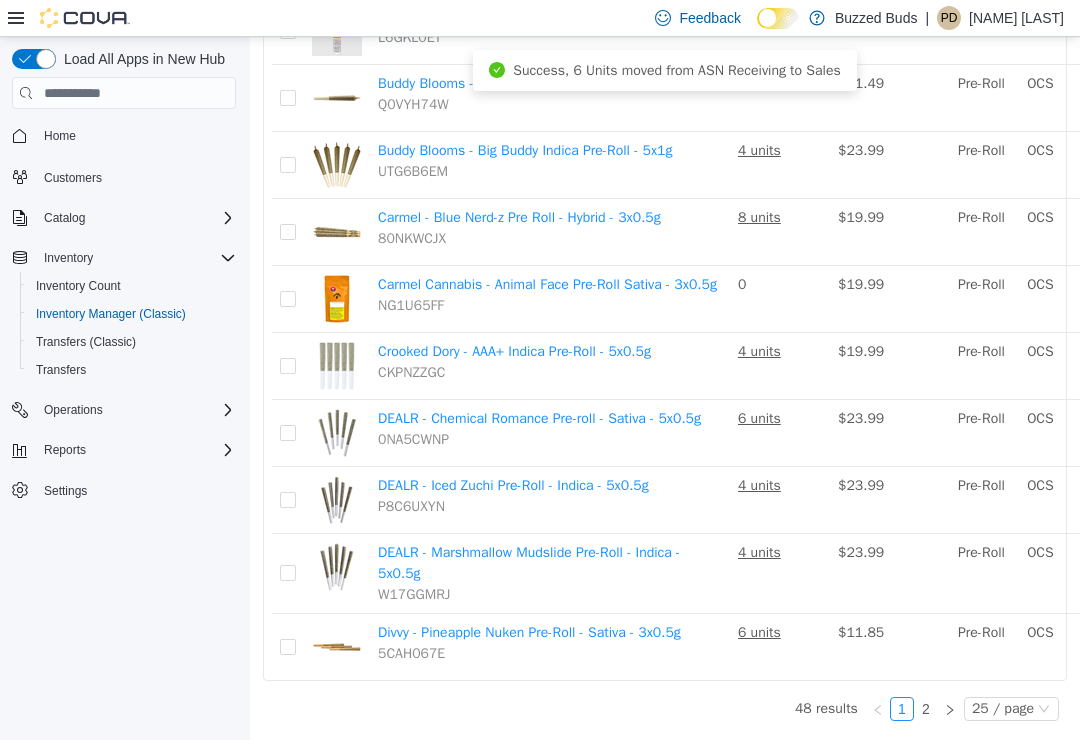 scroll, scrollTop: 0, scrollLeft: 0, axis: both 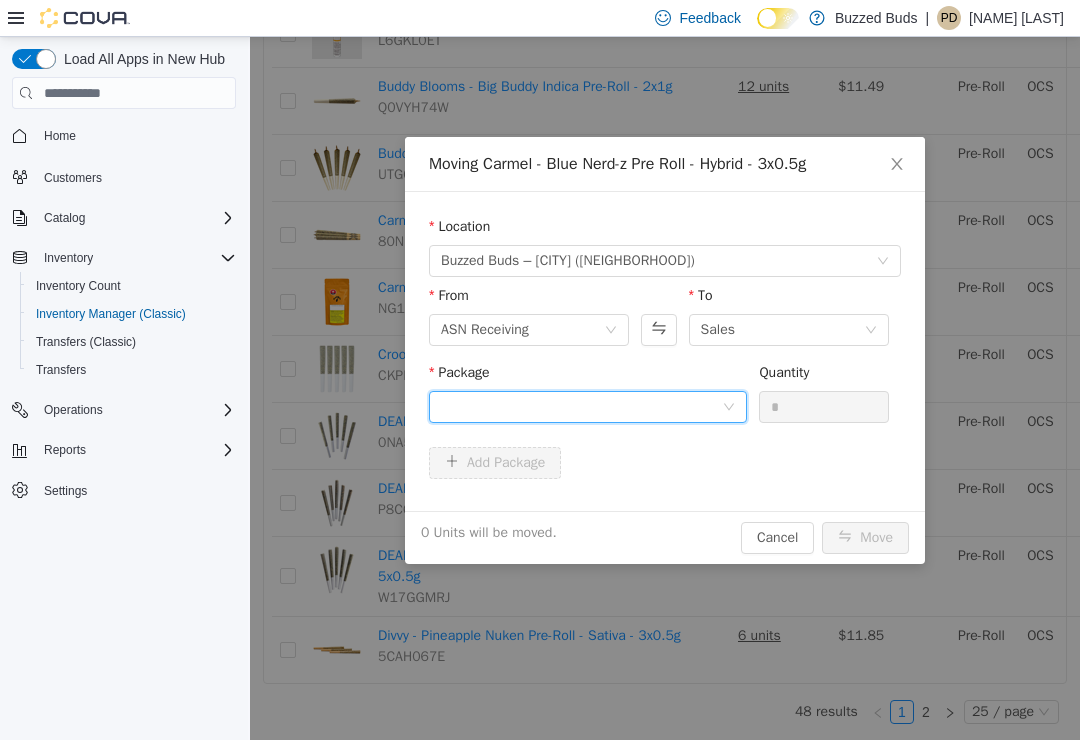 click at bounding box center [581, 407] 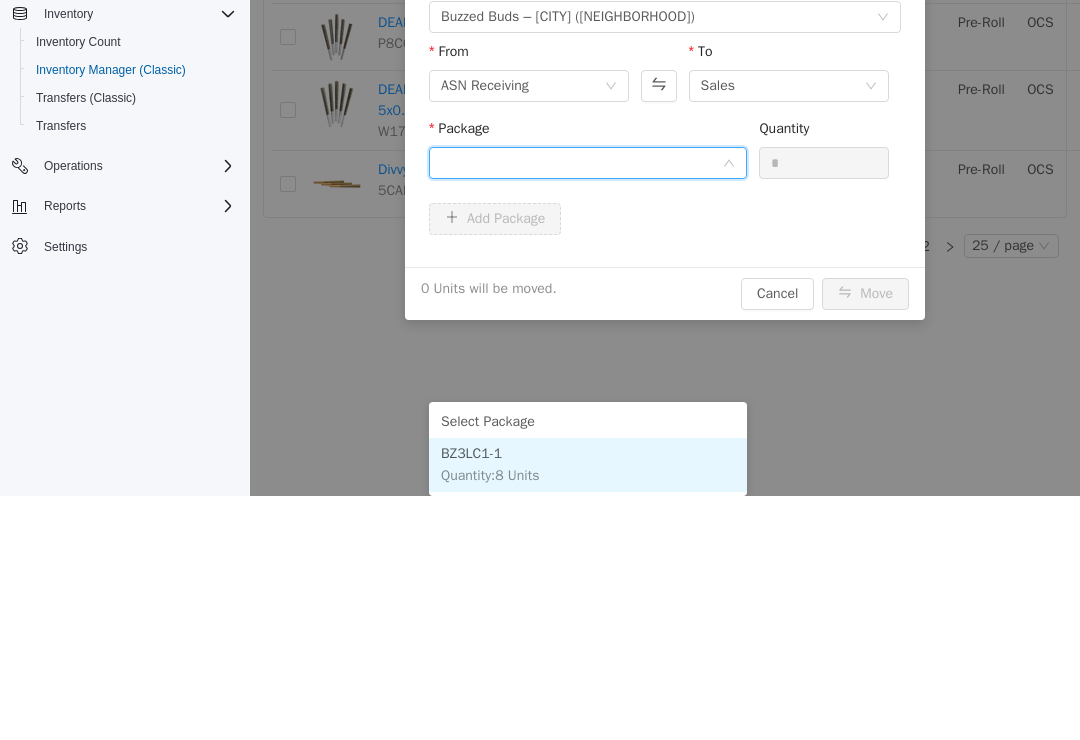 click on "BZ3LC1-1 Quantity :  8 Units" at bounding box center [588, 465] 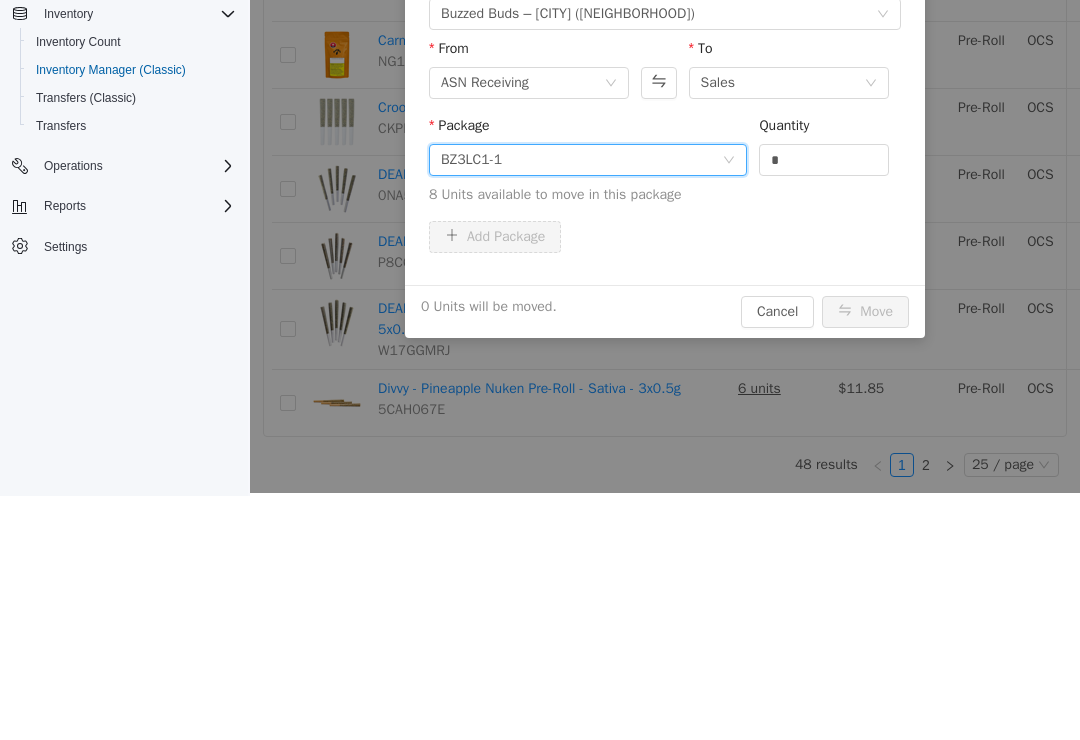click on "*" at bounding box center (824, 160) 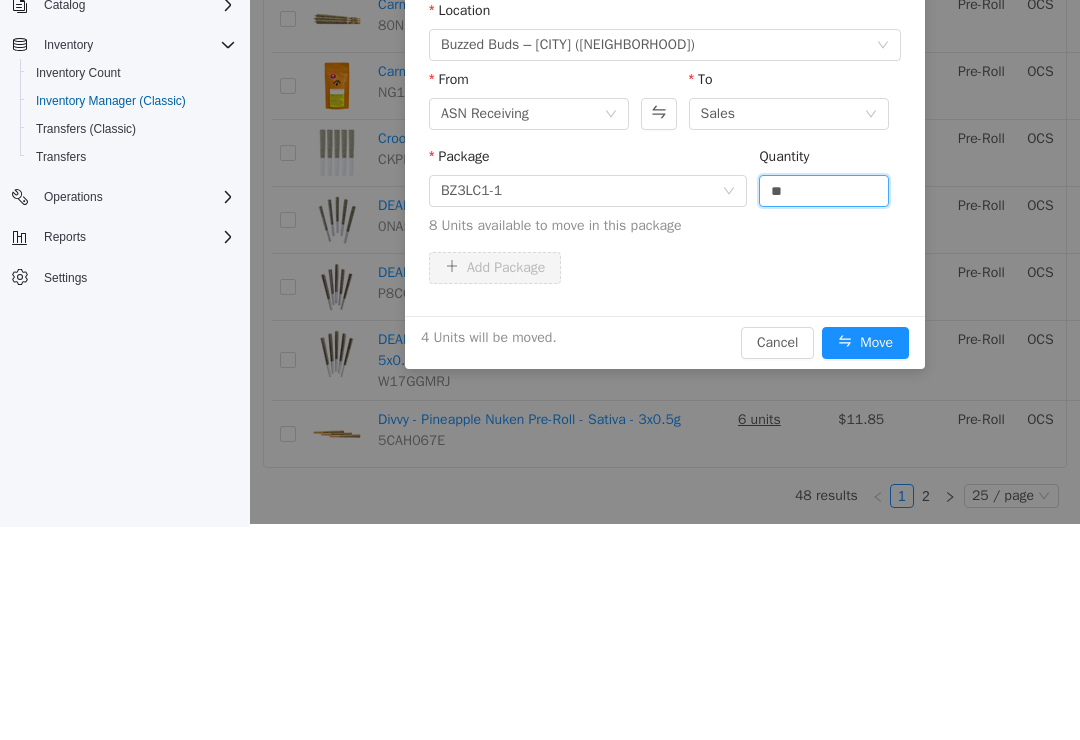 click on "Move" at bounding box center [865, 343] 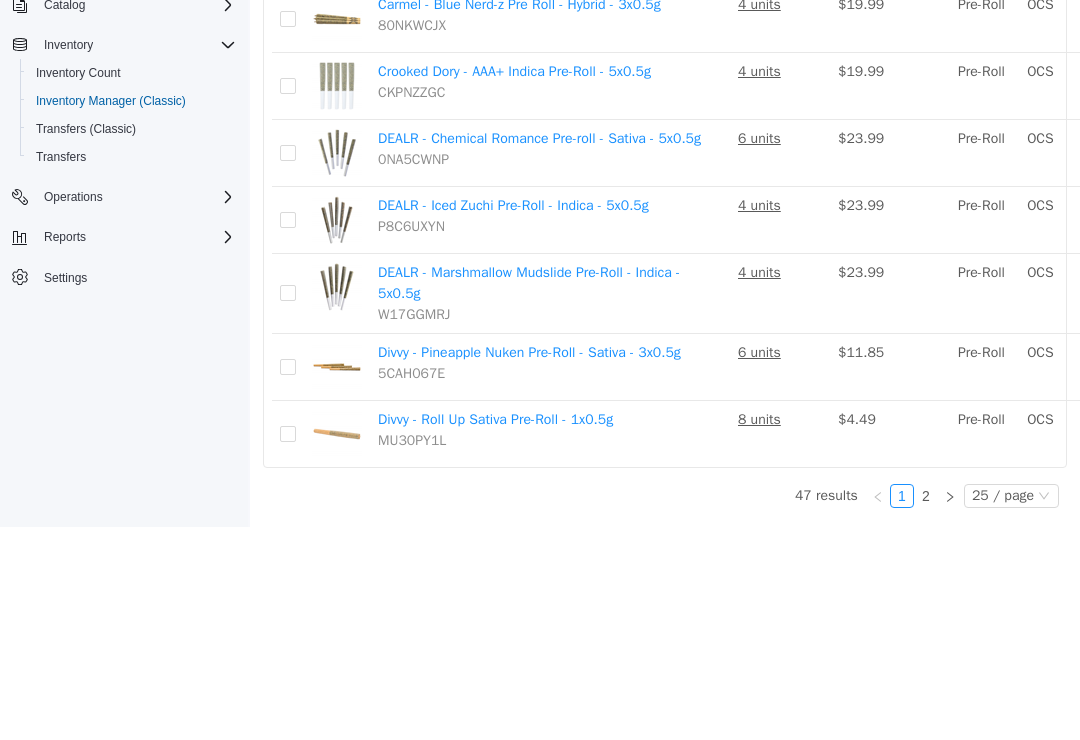 click on "Move" at bounding box center (1293, 153) 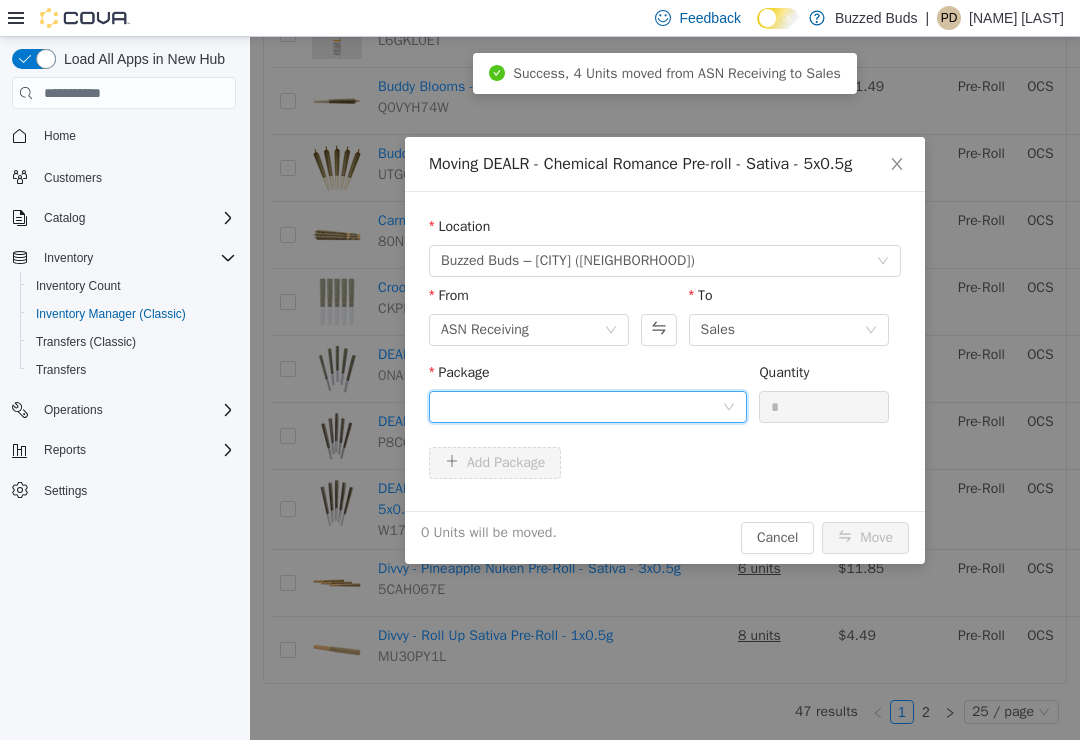 click at bounding box center (581, 407) 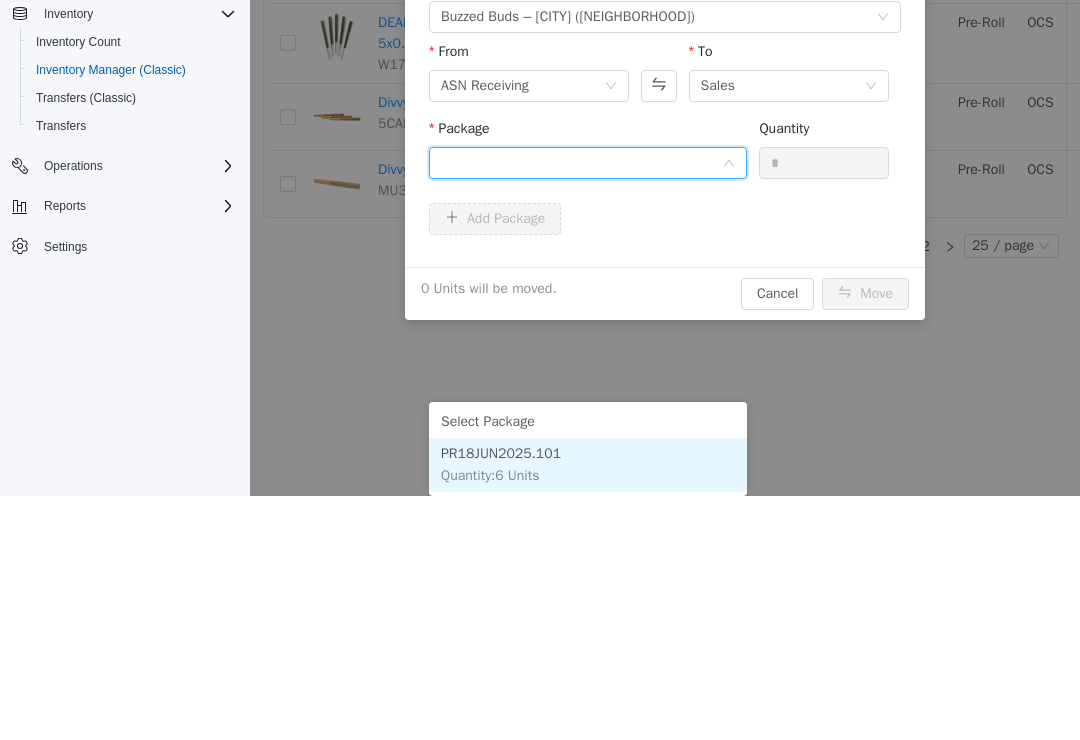 click on "PR18JUN2025.101" at bounding box center [501, 453] 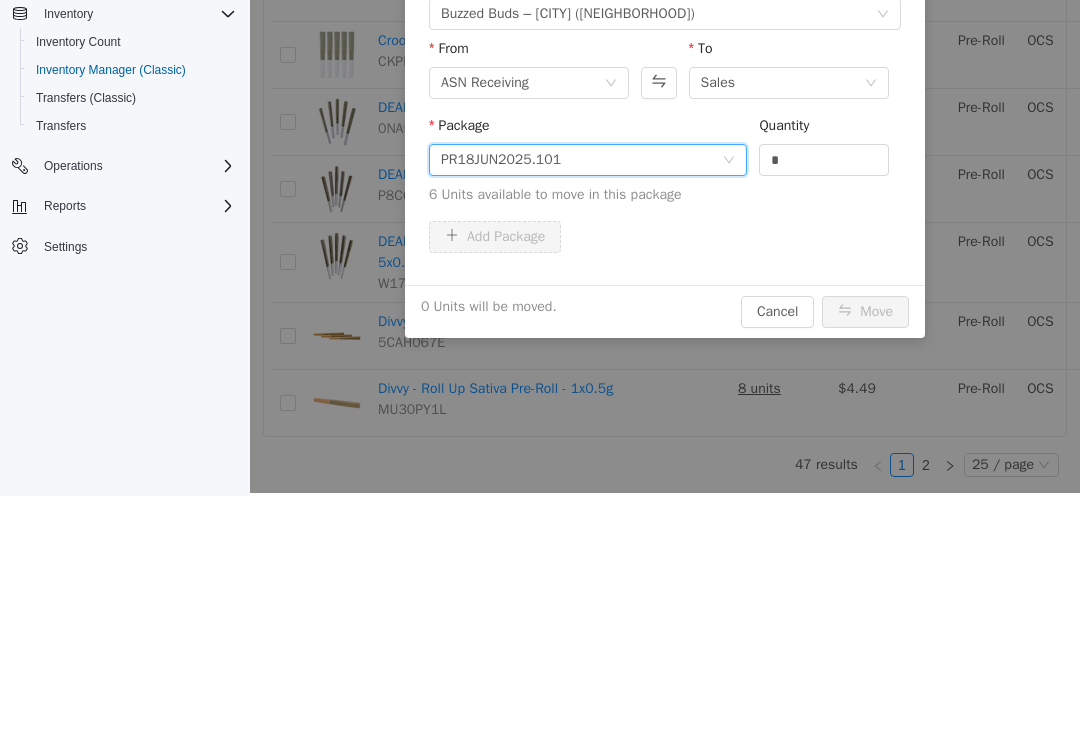 click on "*" at bounding box center (824, 160) 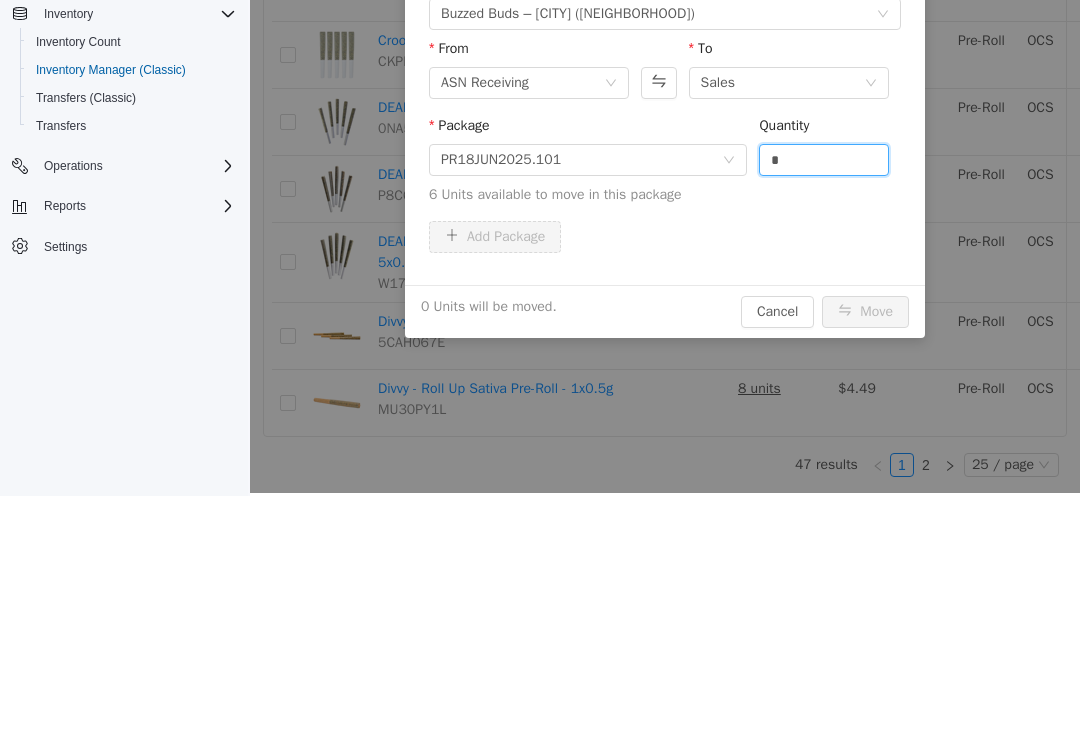 scroll, scrollTop: 31, scrollLeft: 0, axis: vertical 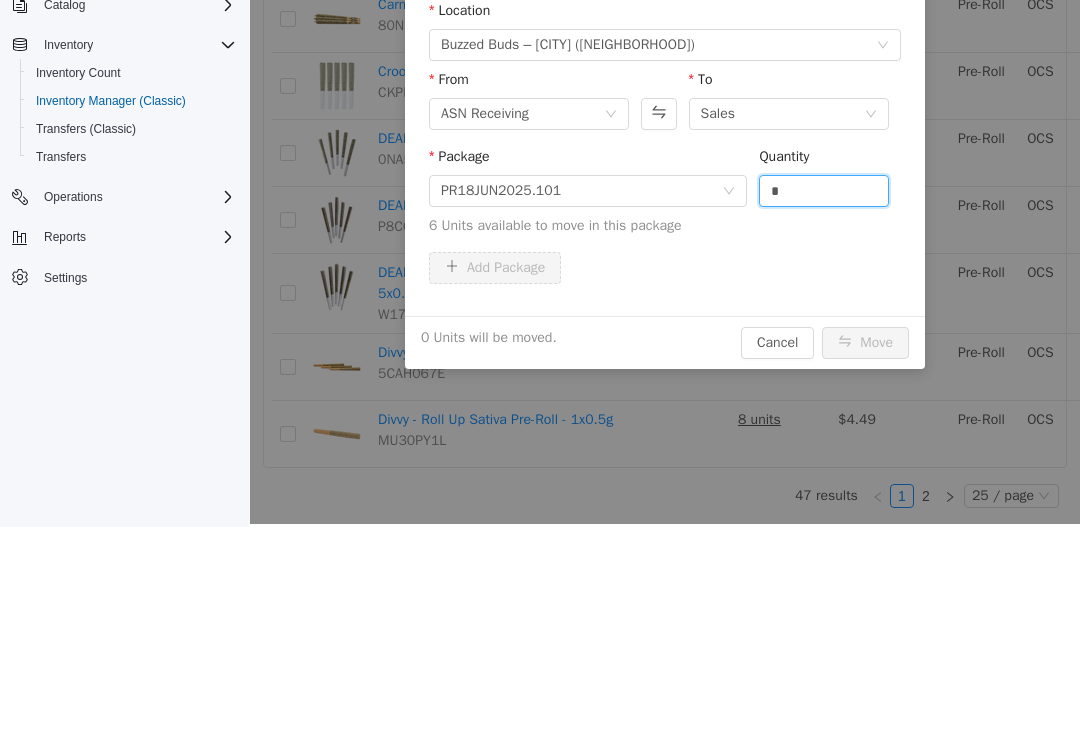click on "*" at bounding box center (824, 191) 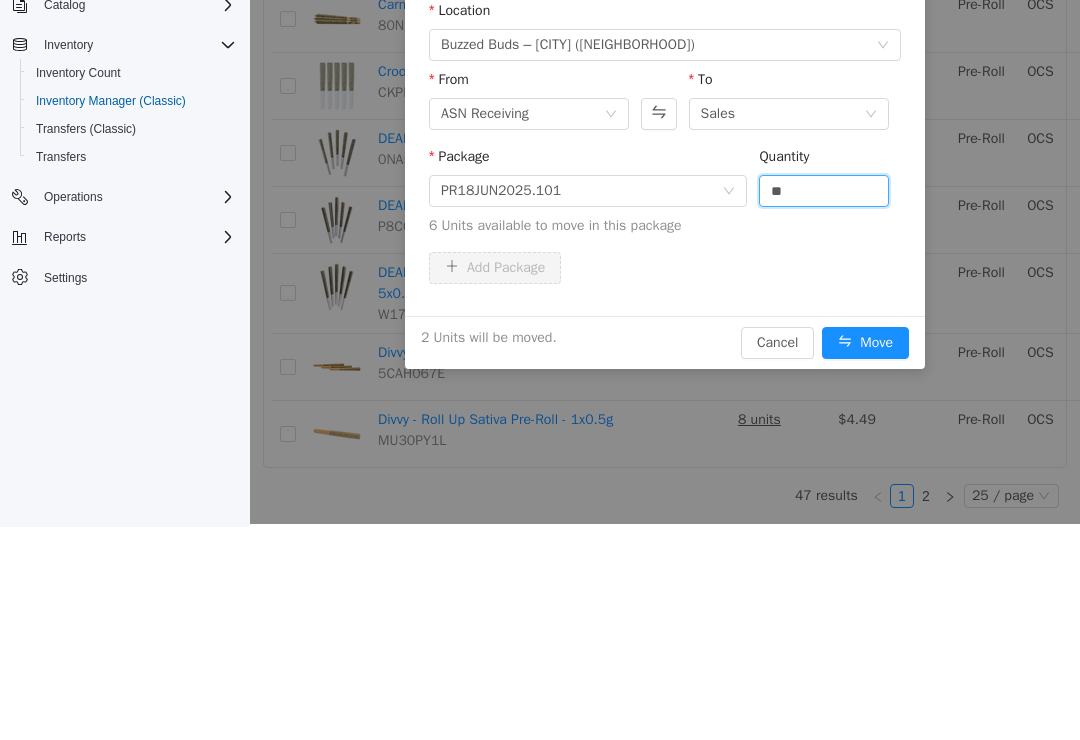 click on "Move" at bounding box center [865, 343] 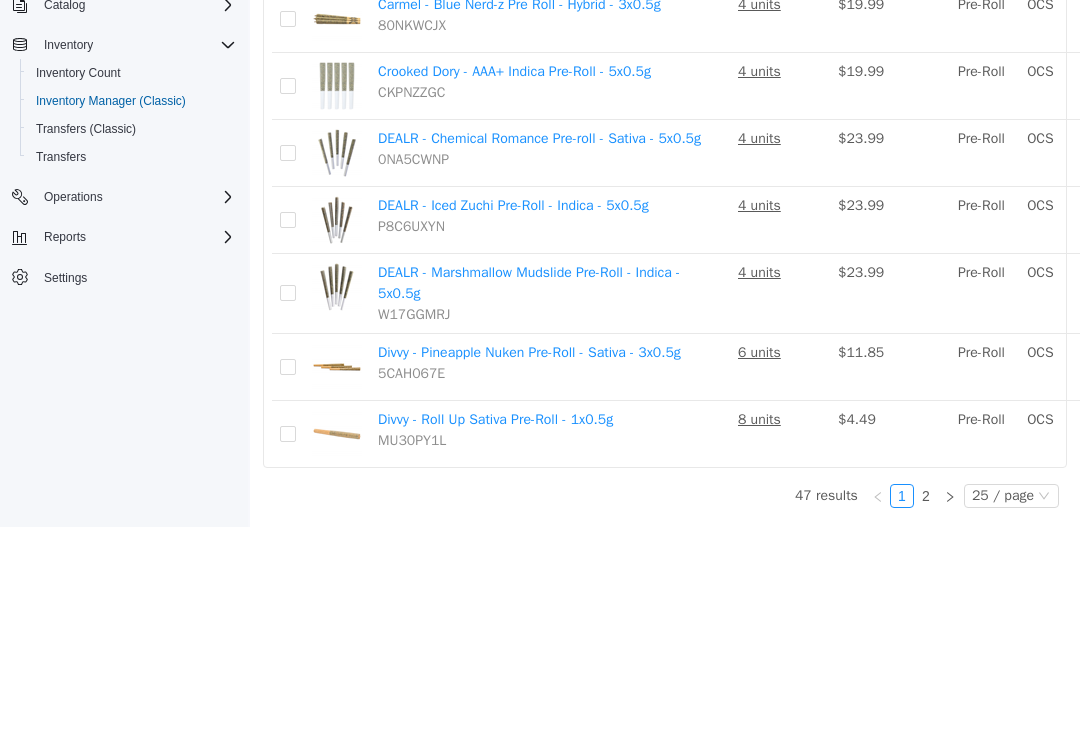 scroll, scrollTop: 1992, scrollLeft: 0, axis: vertical 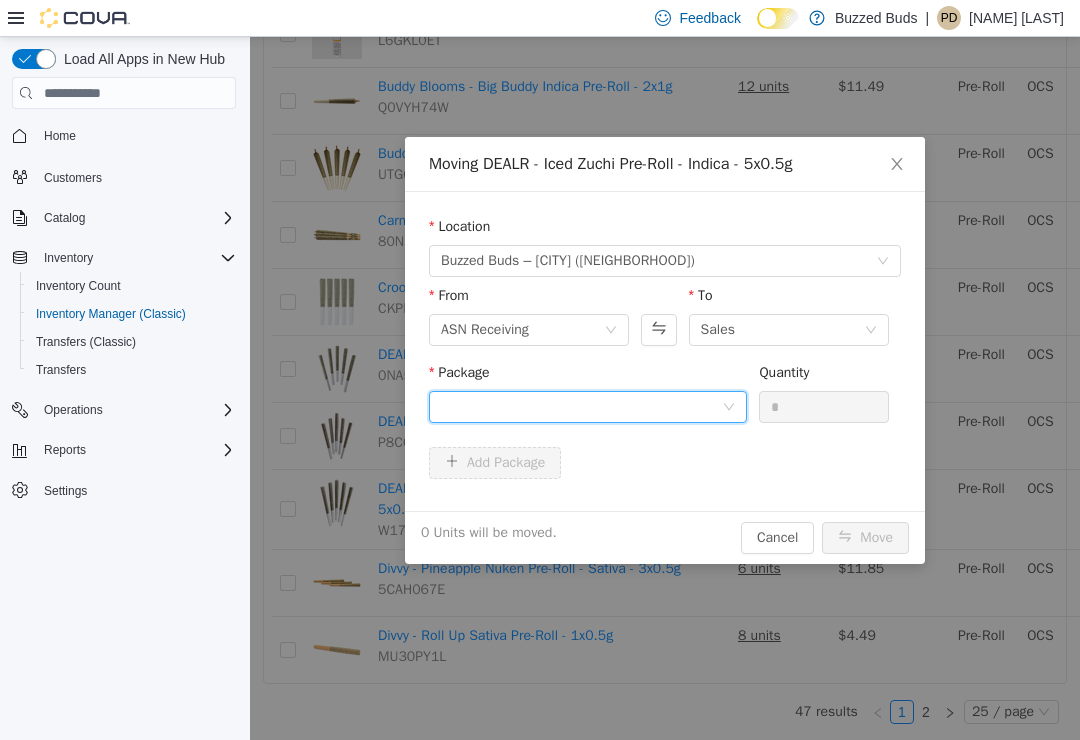 click at bounding box center [581, 407] 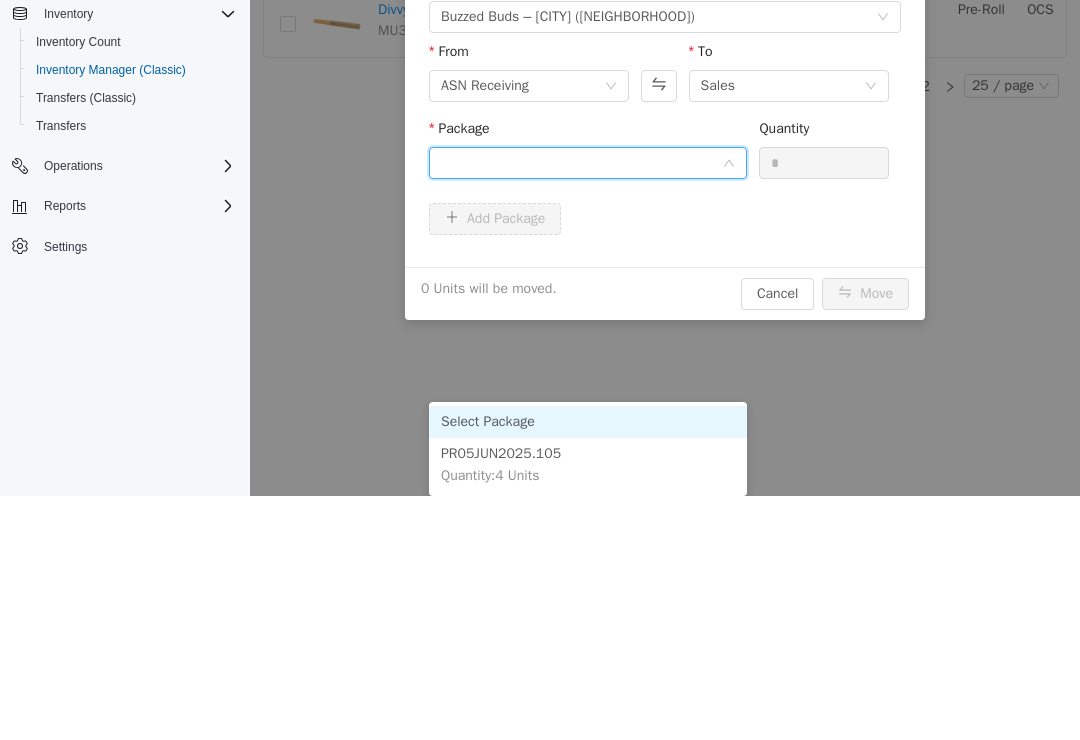 click on "PR05JUN2025.105" at bounding box center [501, 453] 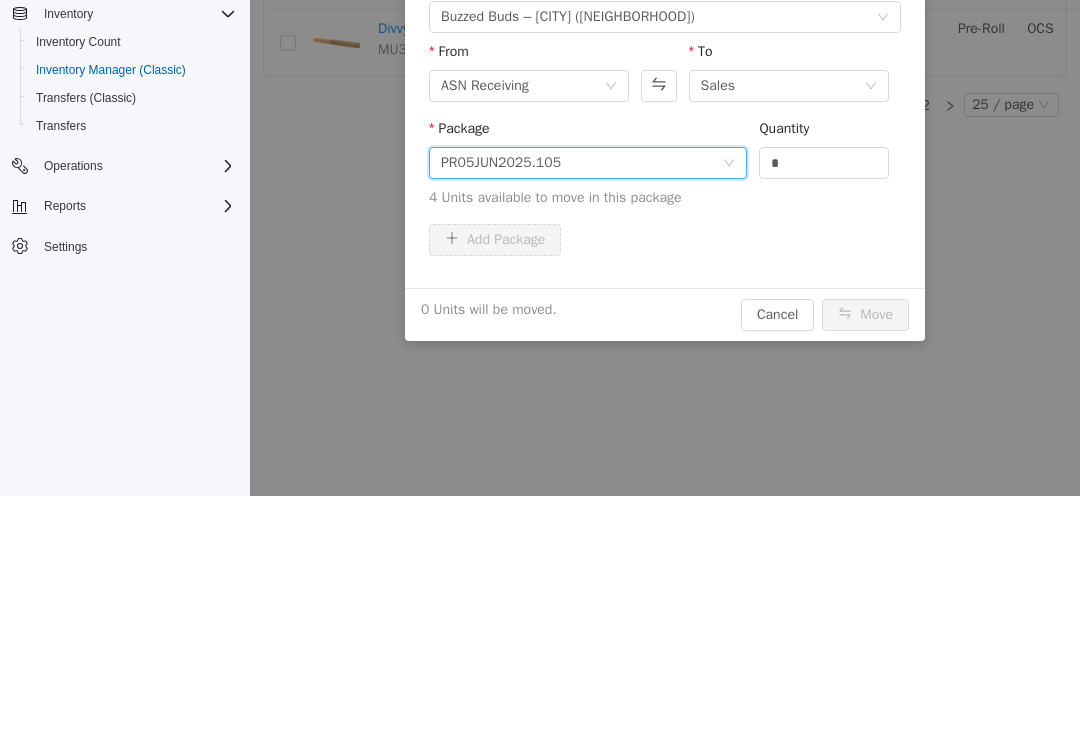scroll, scrollTop: 3, scrollLeft: 0, axis: vertical 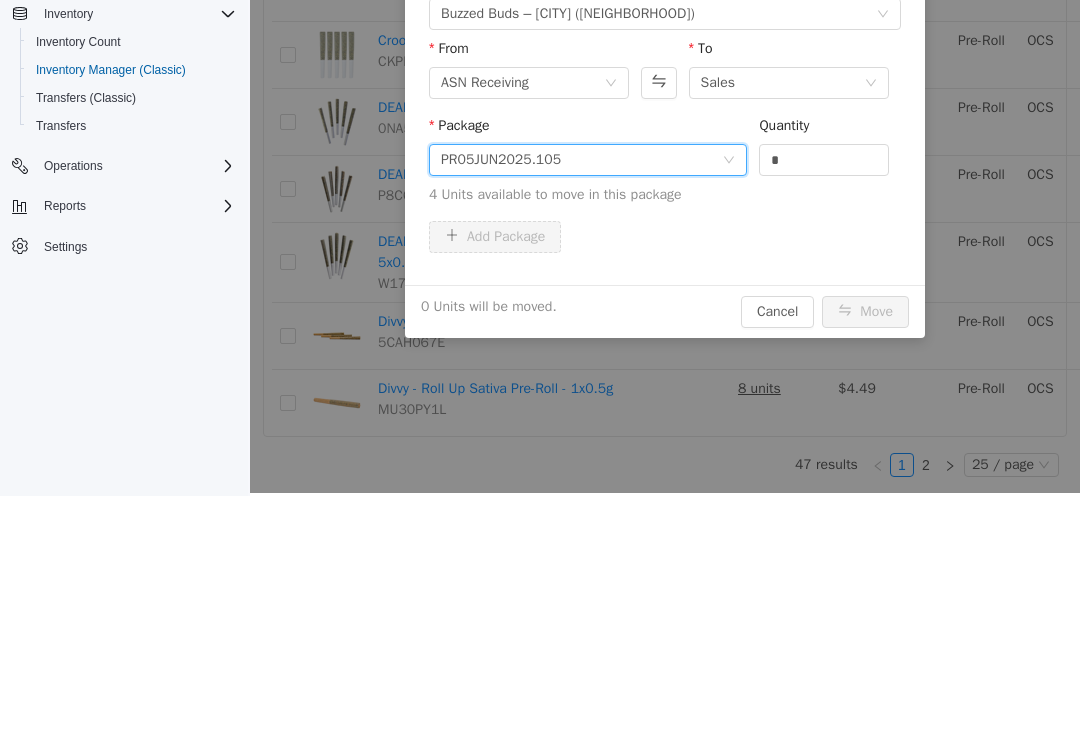 click on "Quantity" at bounding box center (824, 129) 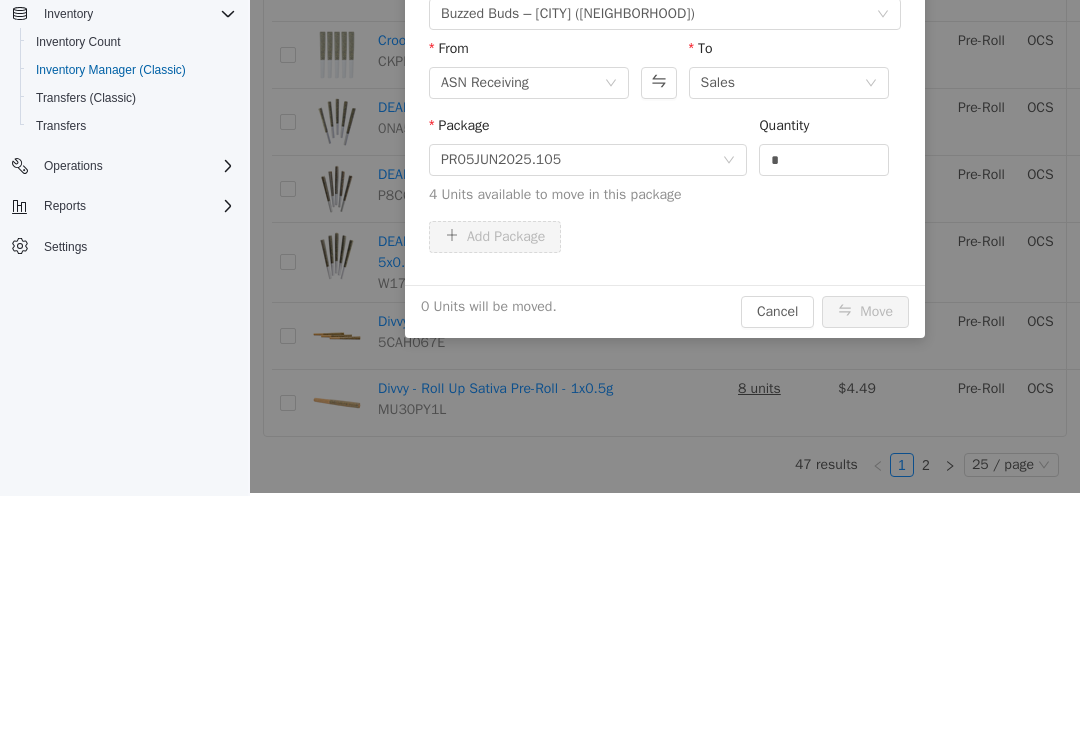 click on "*" at bounding box center (824, 160) 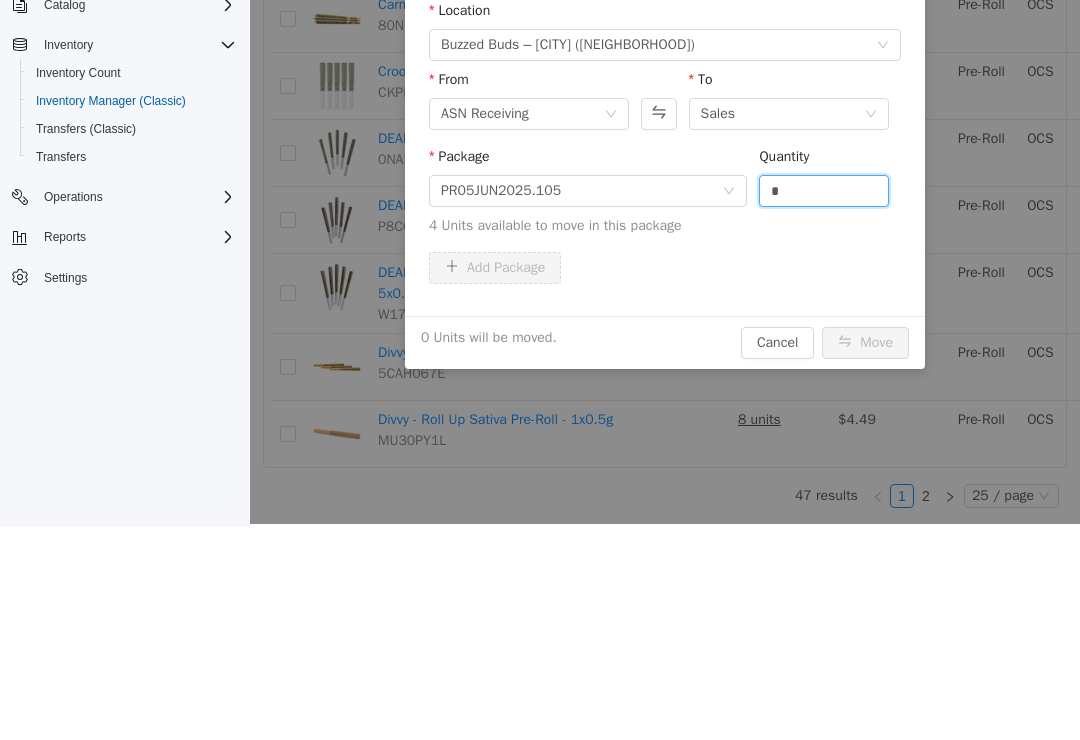 click on "Quantity" at bounding box center [824, 160] 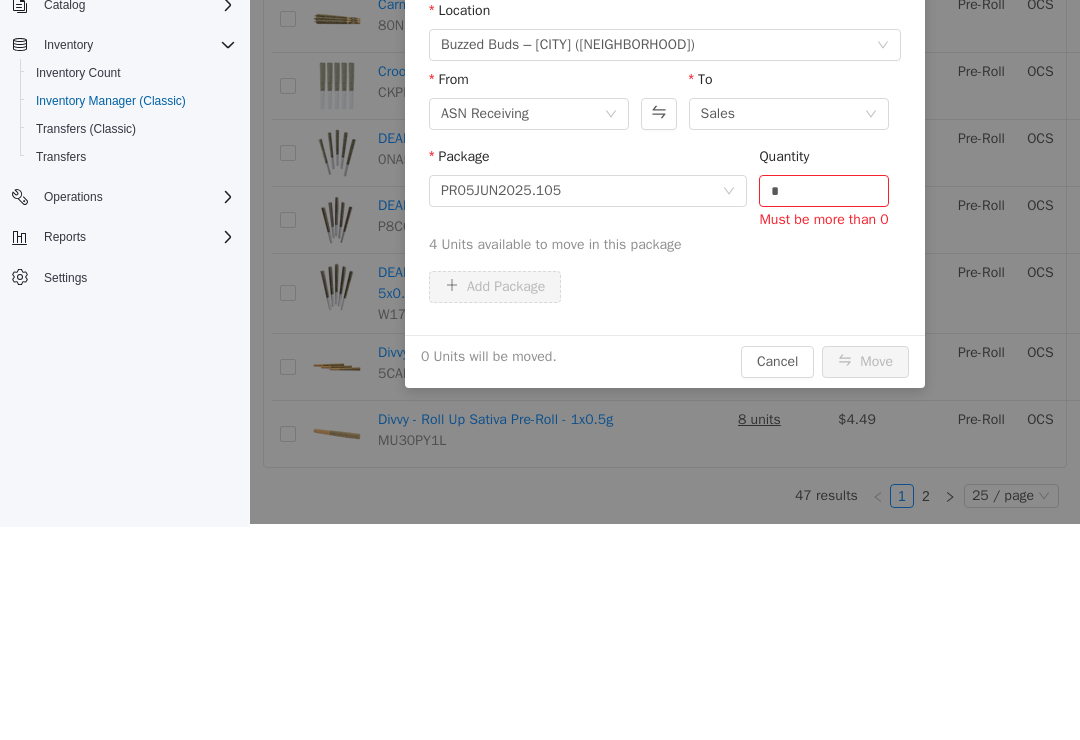 click on "*" at bounding box center (824, 191) 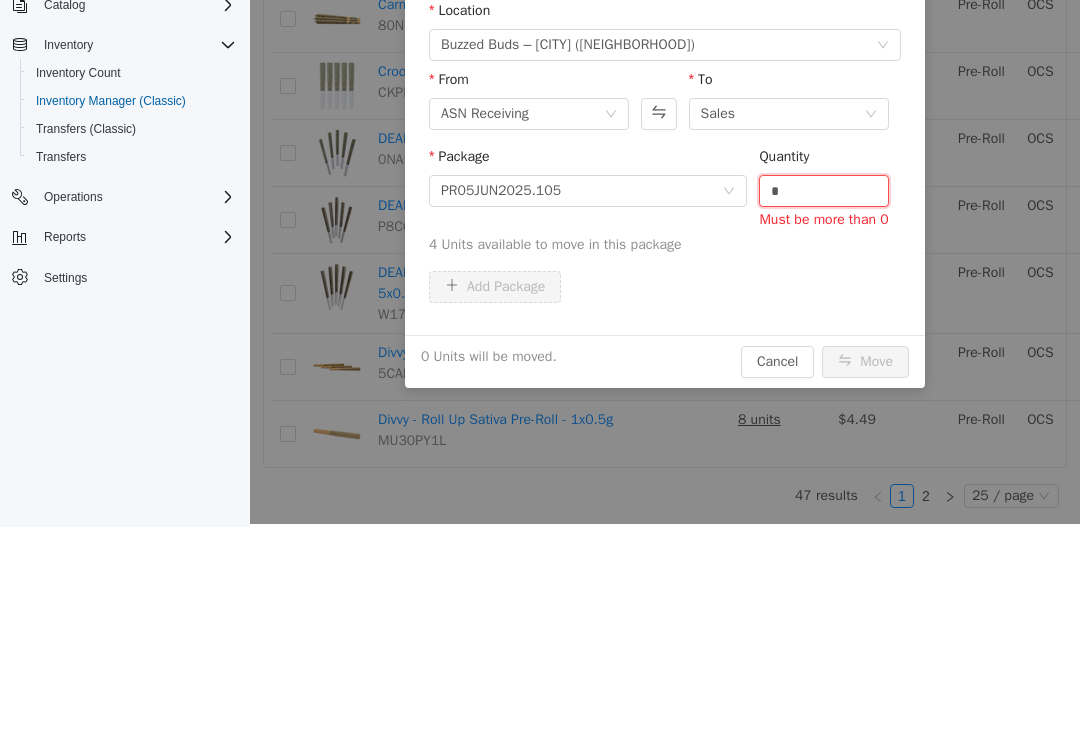 click on "*" at bounding box center (824, 191) 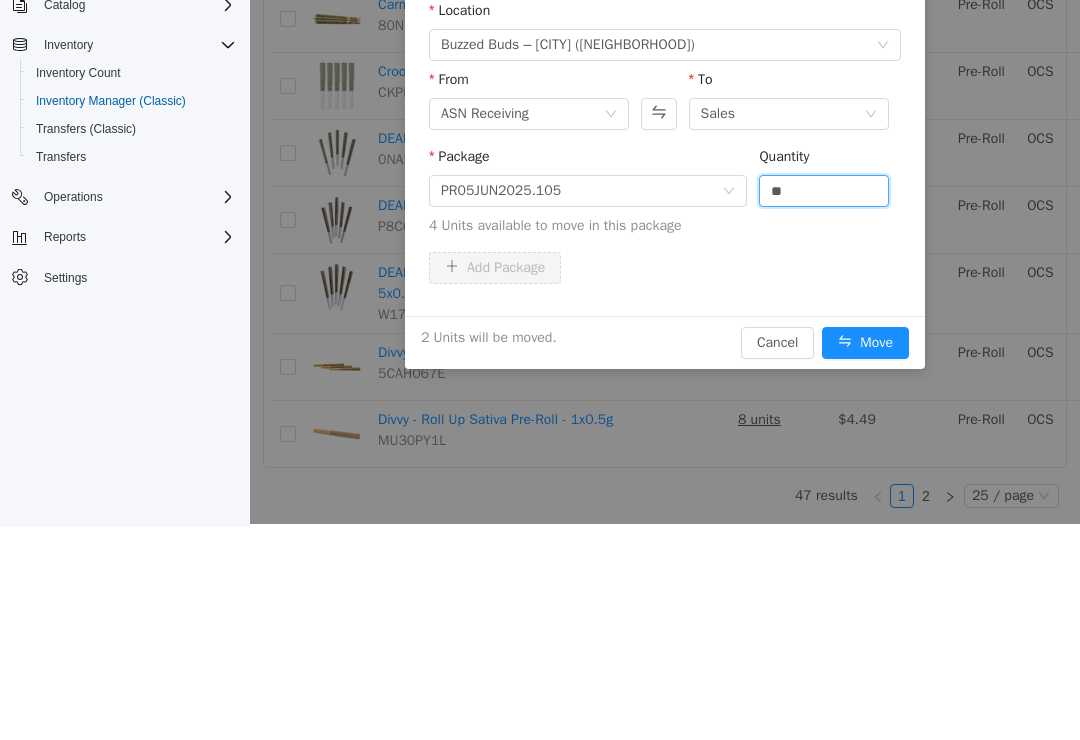 click on "Move" at bounding box center (865, 343) 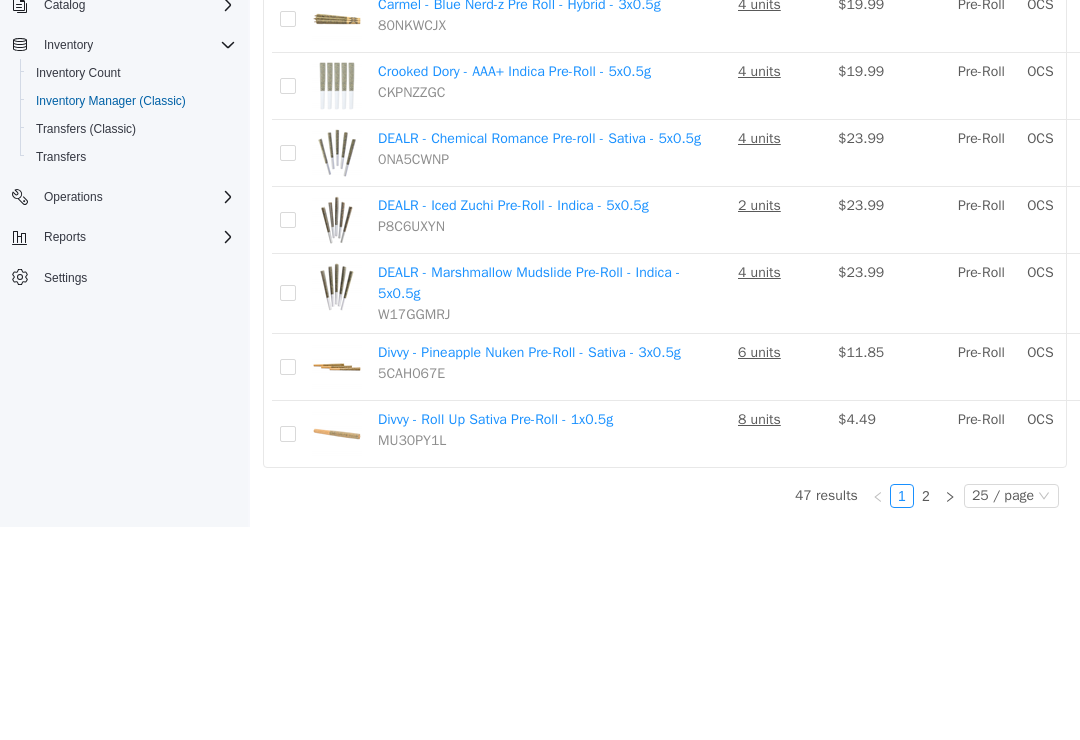click on "Move" at bounding box center [1293, 294] 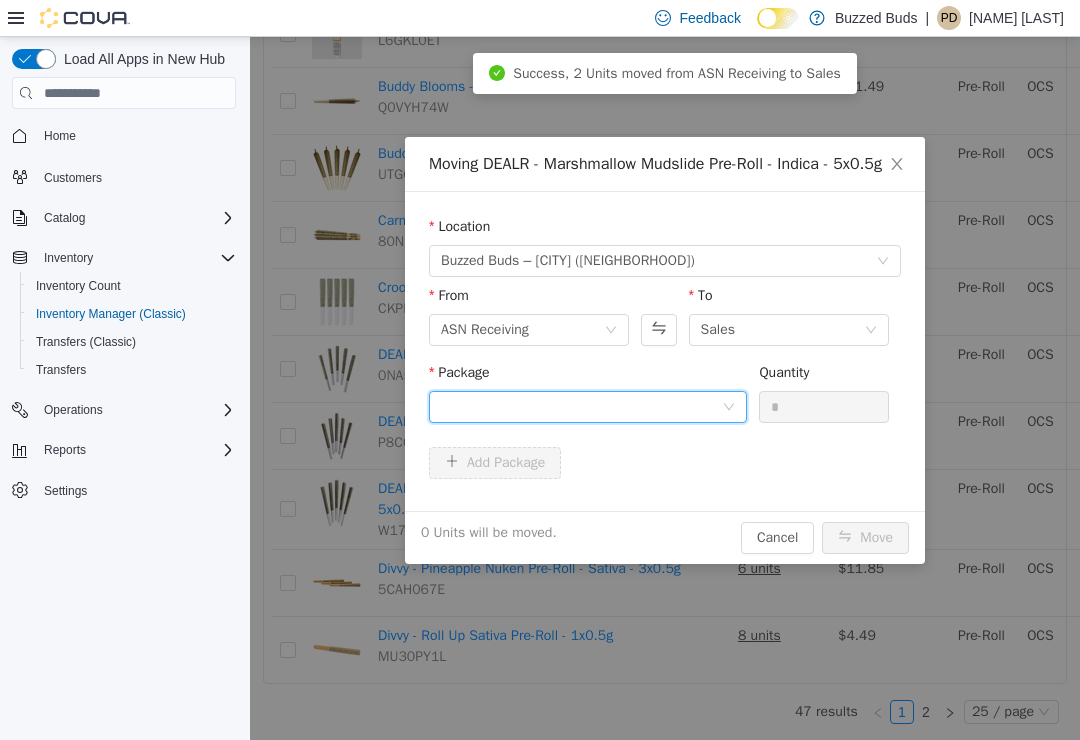 click at bounding box center [581, 407] 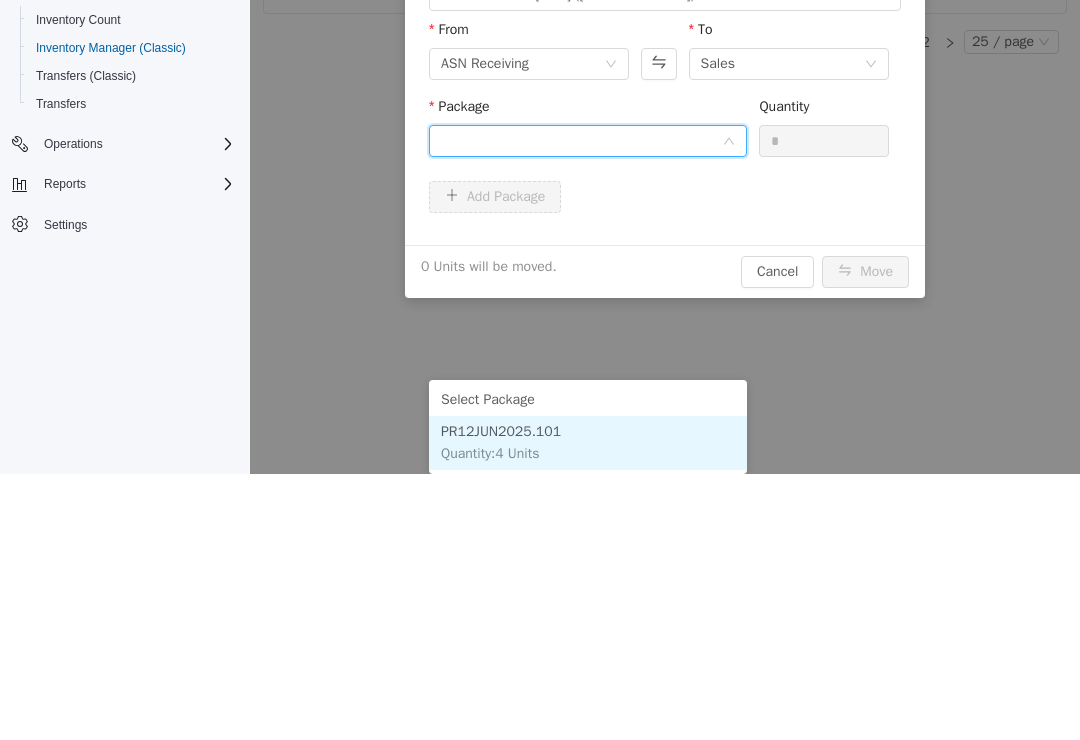 click on "PR12JUN2025.101 Quantity :  4 Units" at bounding box center [588, 443] 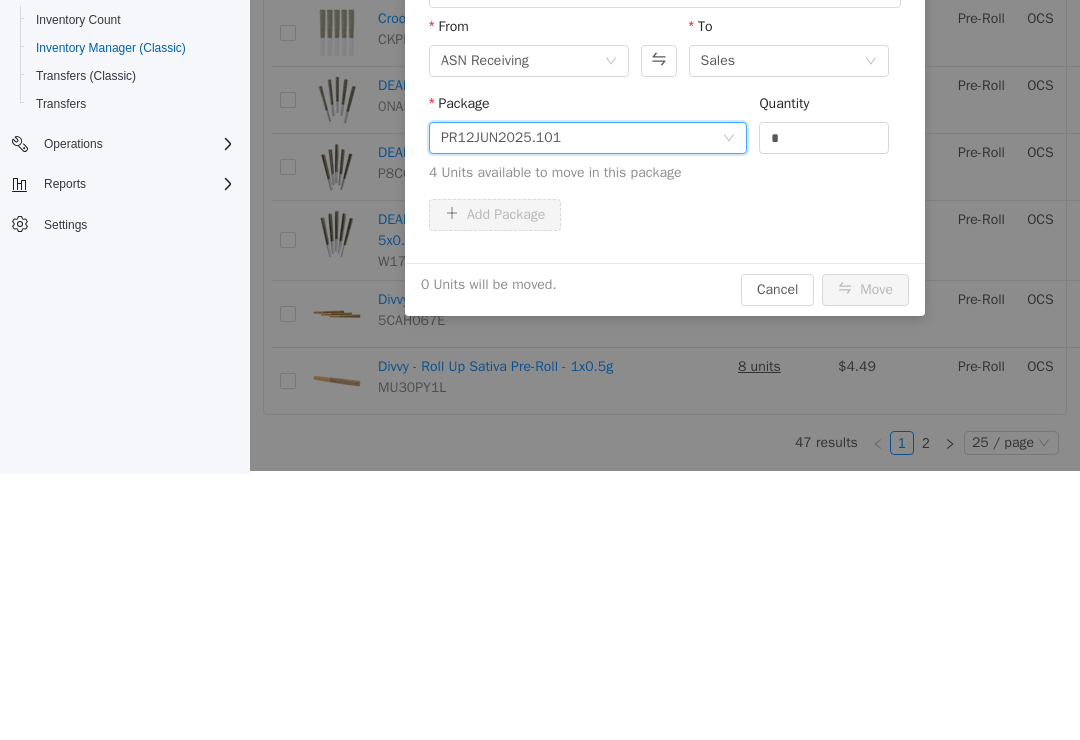 click on "*" at bounding box center [824, 138] 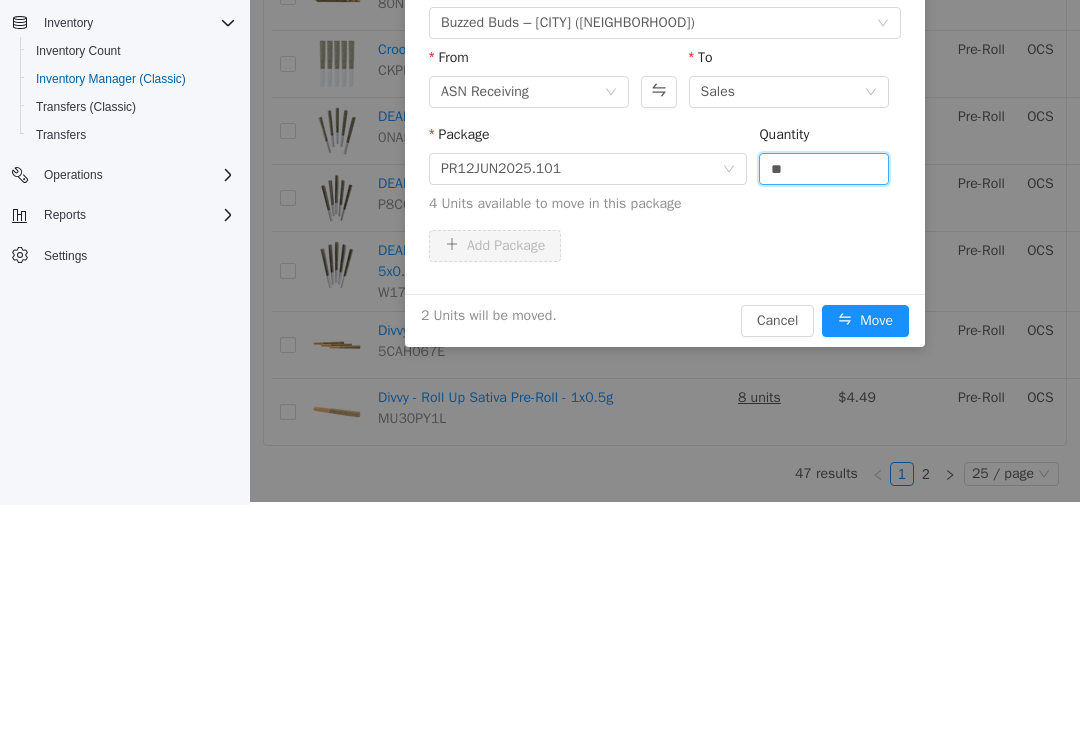 click on "Move" at bounding box center (865, 321) 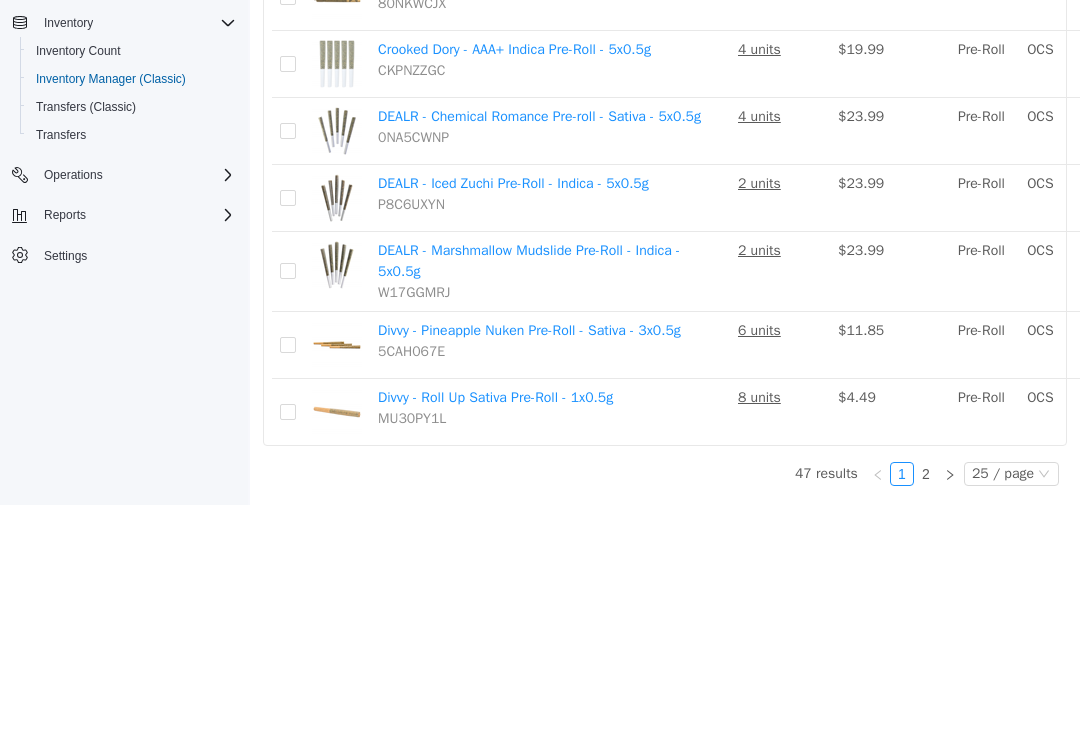 scroll, scrollTop: 2239, scrollLeft: 0, axis: vertical 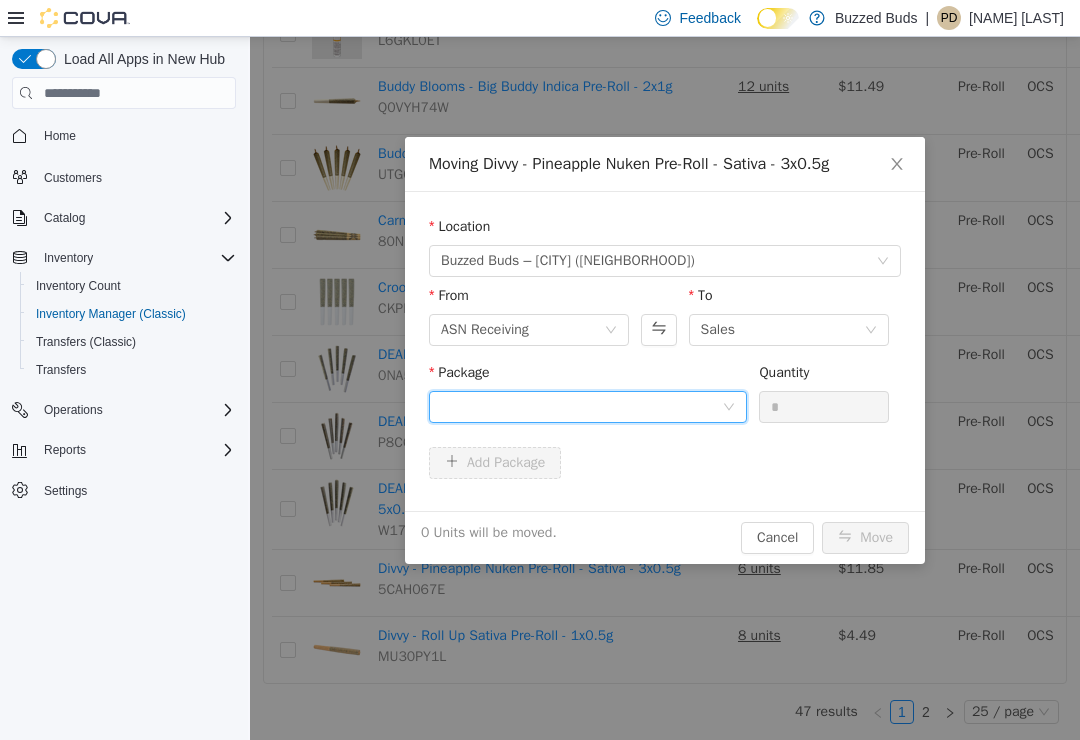 click at bounding box center [581, 407] 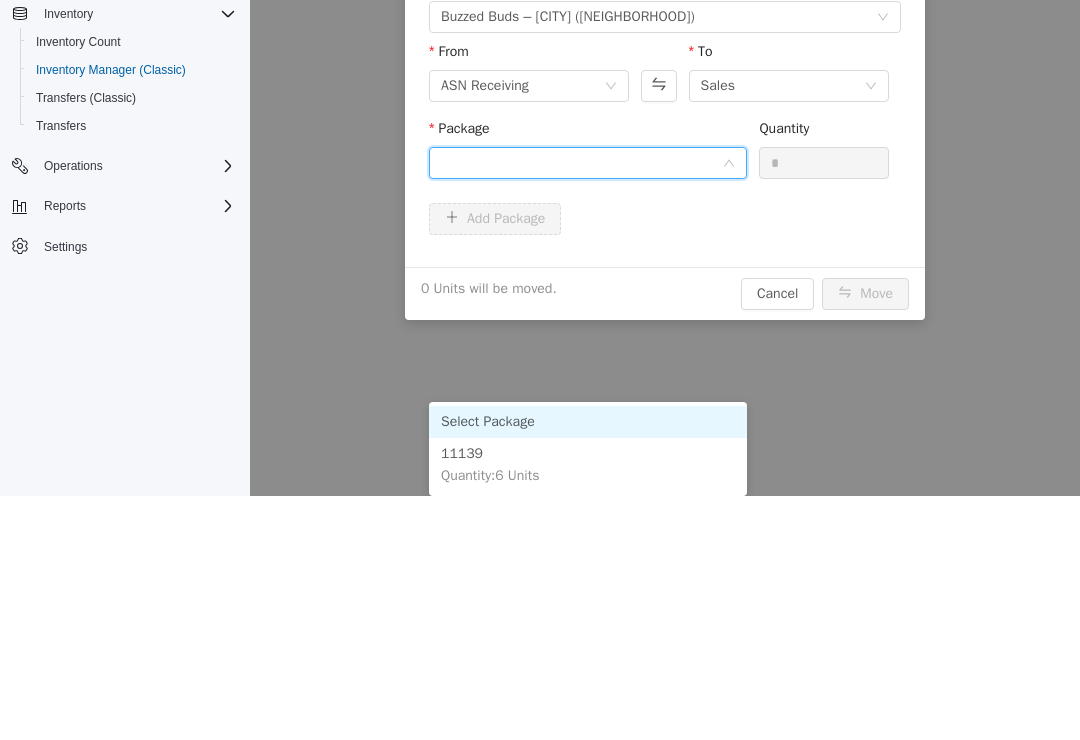 click on "11139 Quantity :  6 Units" at bounding box center [588, 465] 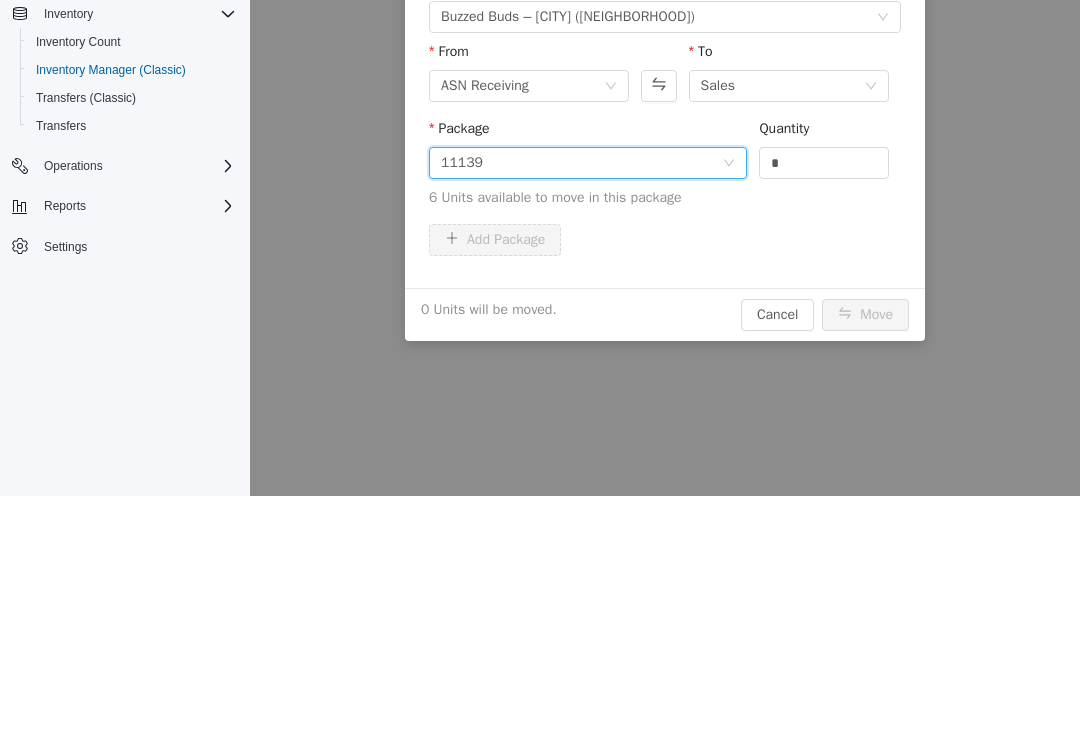 scroll, scrollTop: 3, scrollLeft: 0, axis: vertical 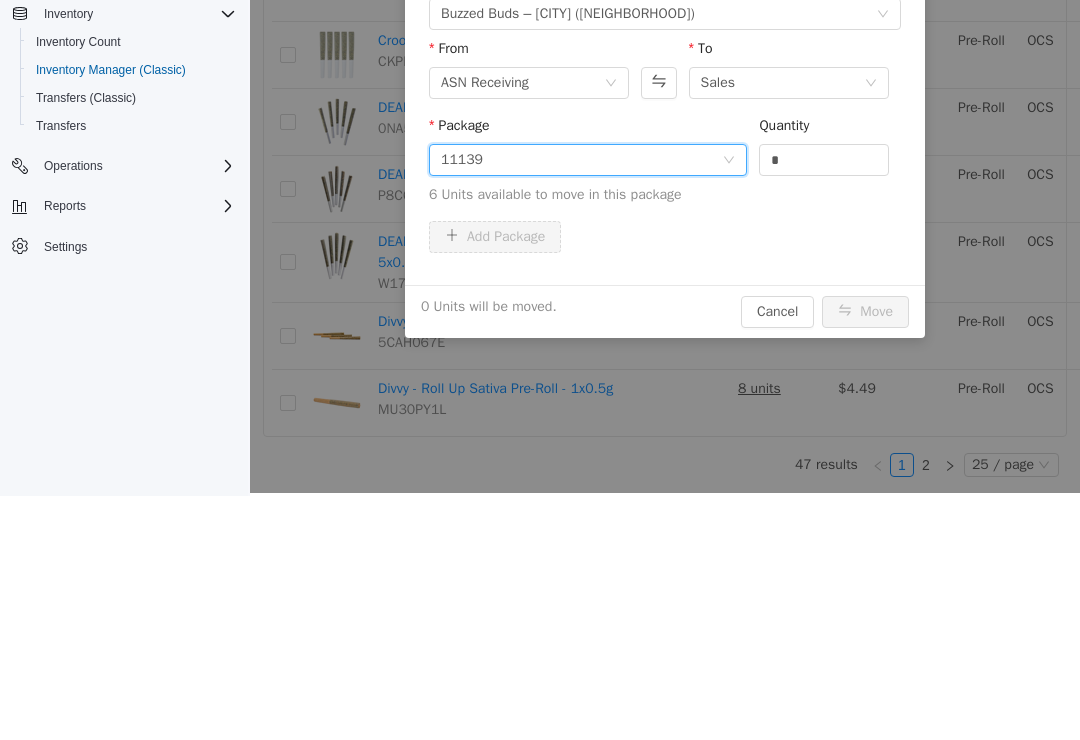 click on "*" at bounding box center [824, 160] 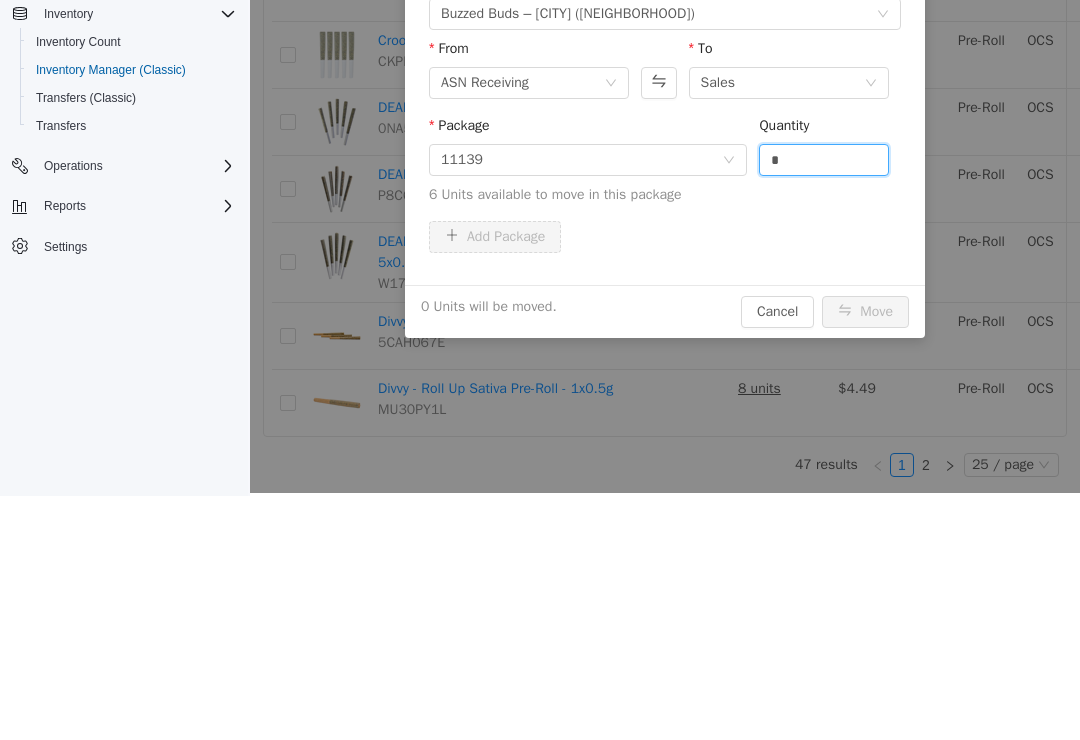 scroll, scrollTop: 31, scrollLeft: 0, axis: vertical 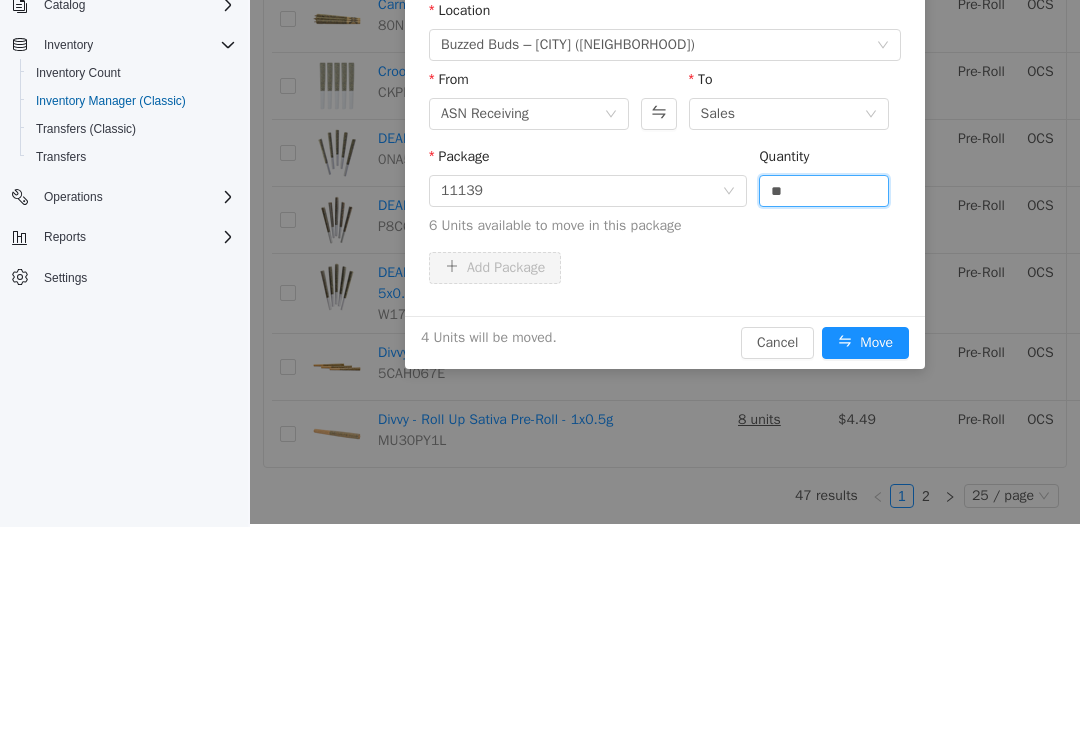 click on "Move" at bounding box center [865, 343] 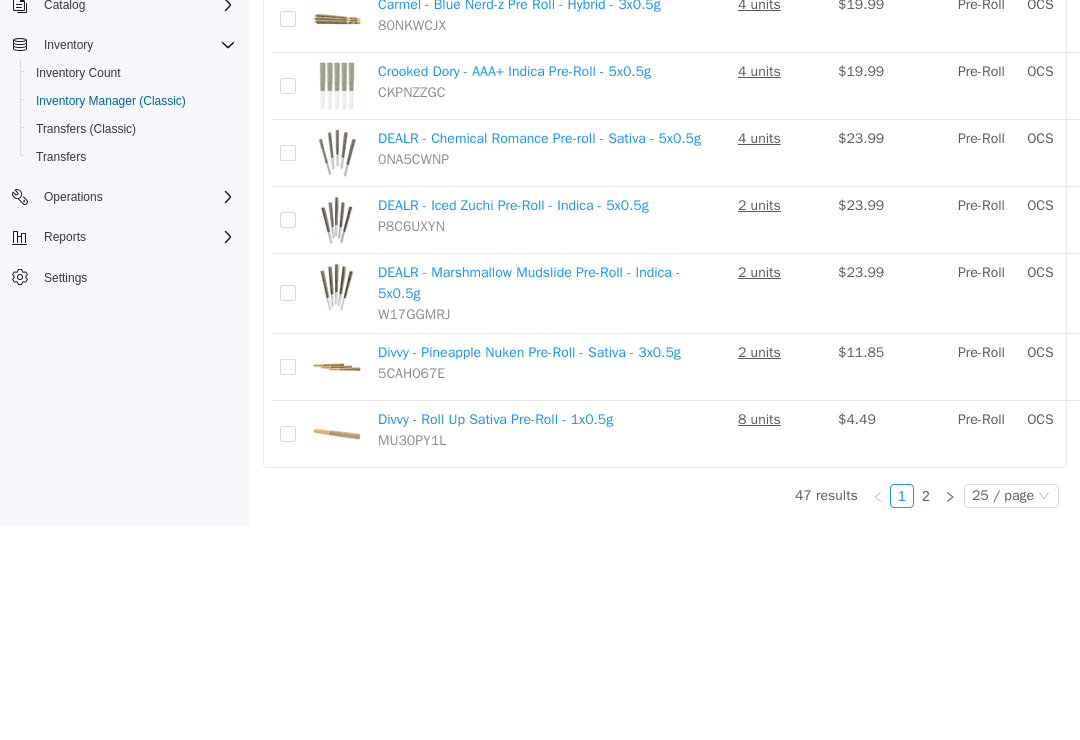 click on "Move" at bounding box center [1293, 434] 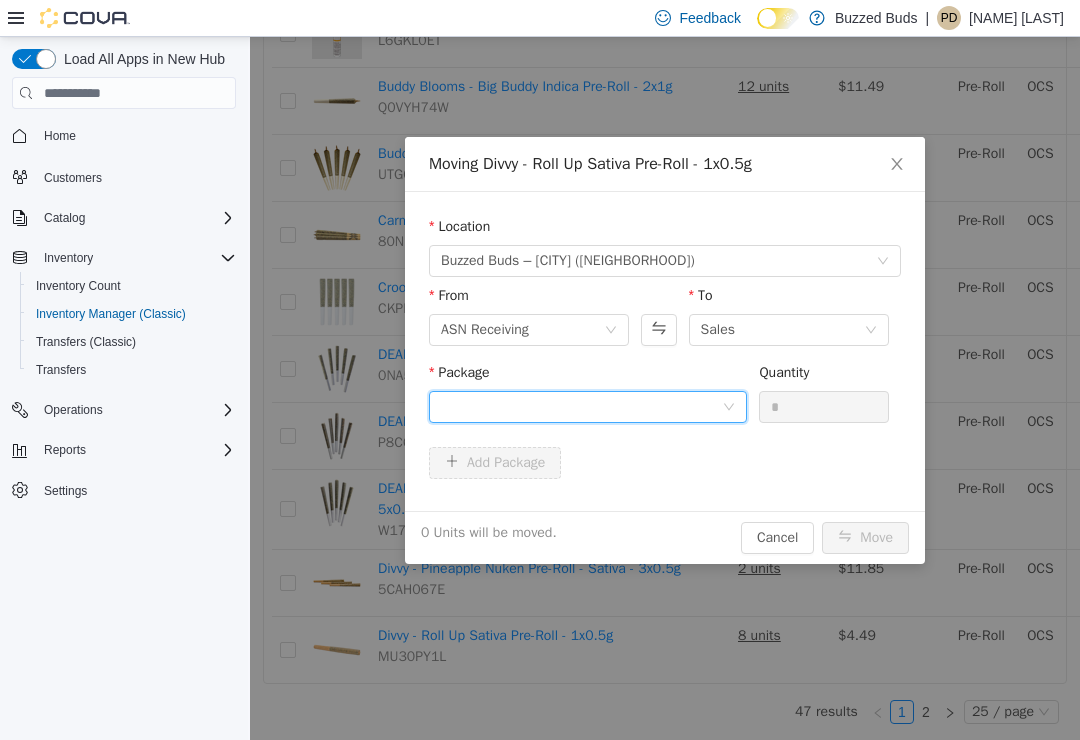 click at bounding box center [581, 407] 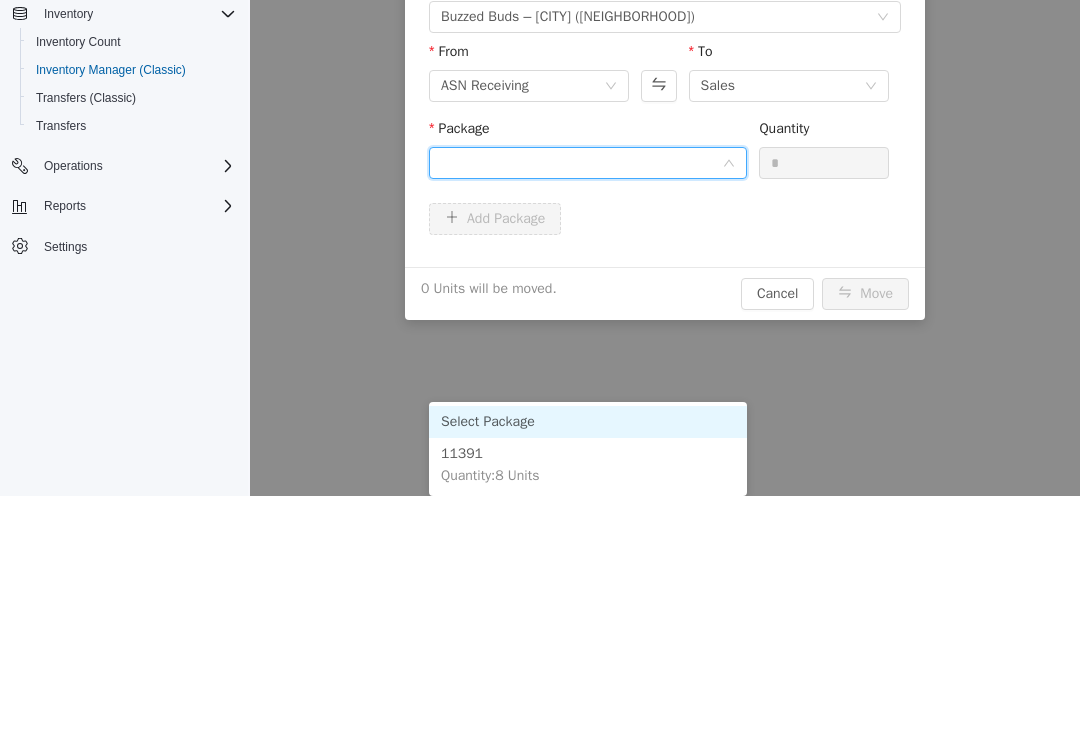 click on "11391 Quantity :  8 Units" at bounding box center [588, 465] 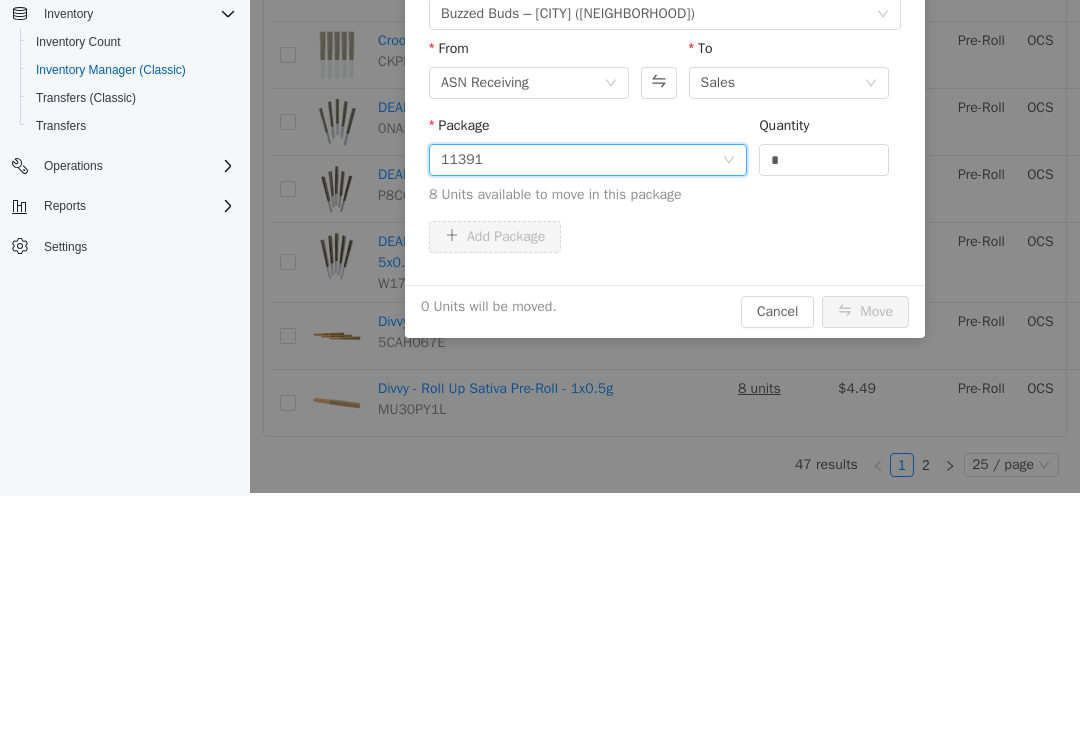 scroll, scrollTop: 31, scrollLeft: 0, axis: vertical 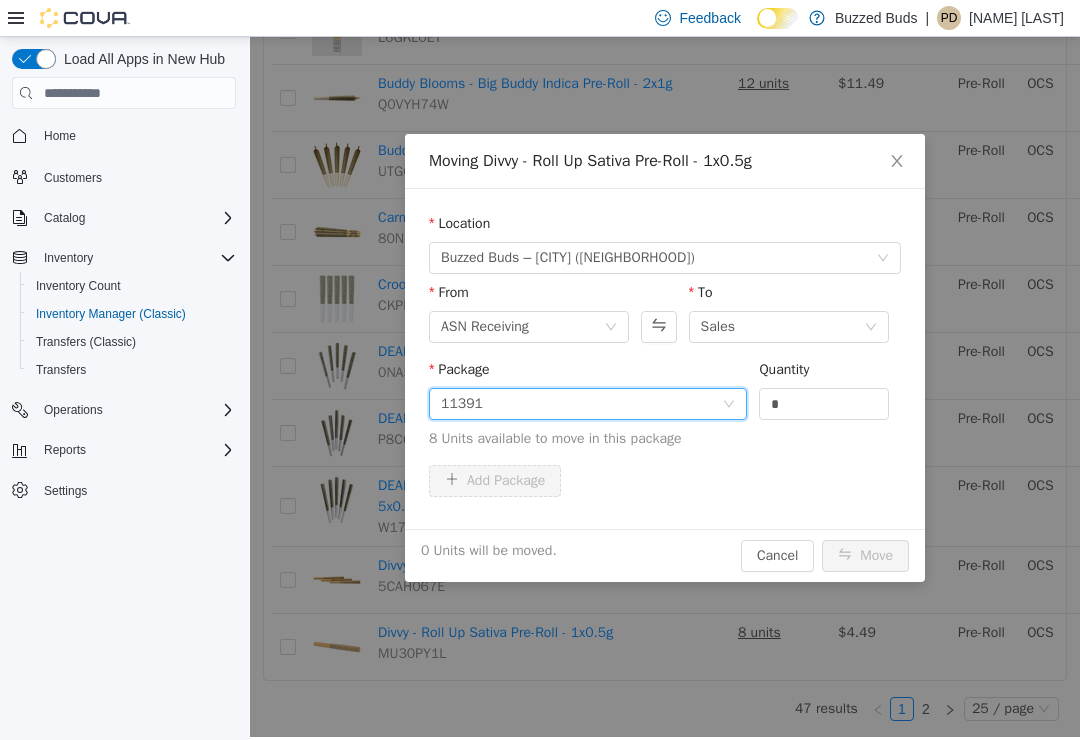 click on "*" at bounding box center (824, 404) 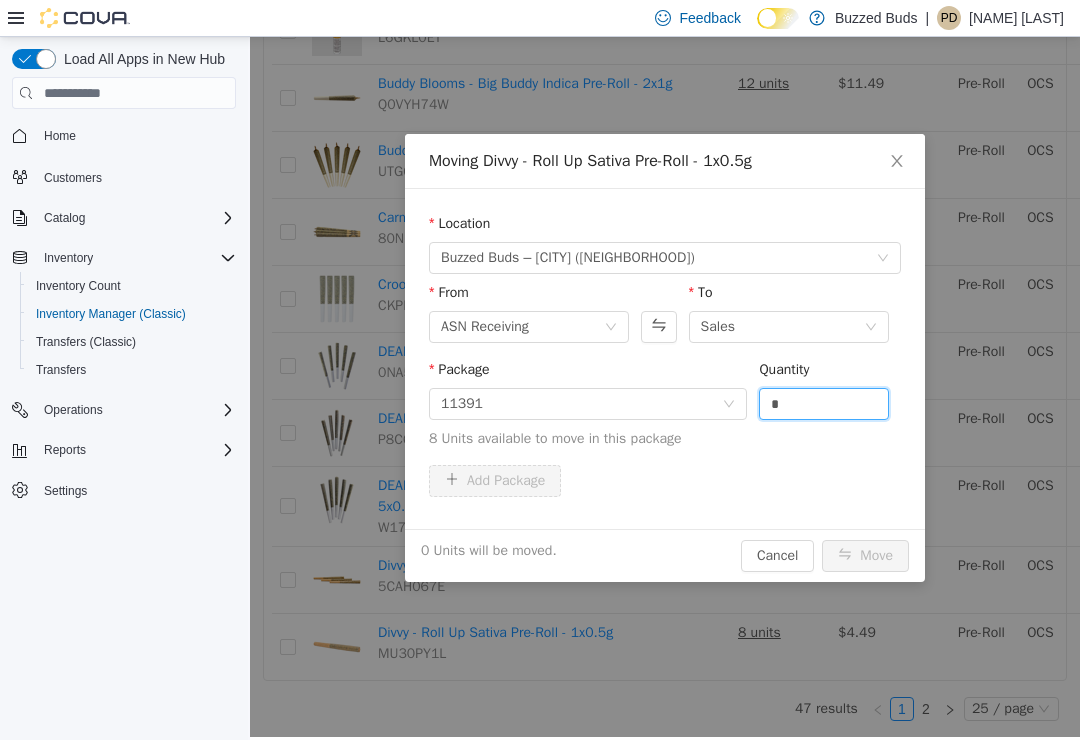 scroll, scrollTop: 30, scrollLeft: 0, axis: vertical 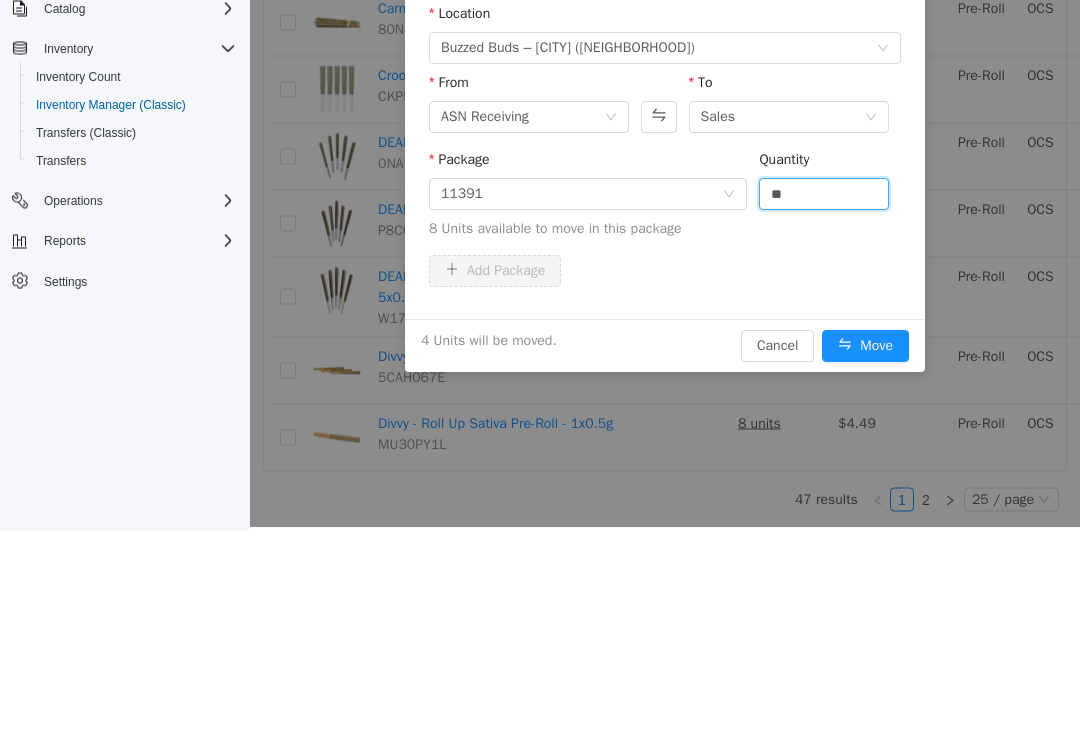 click on "Move" at bounding box center [865, 347] 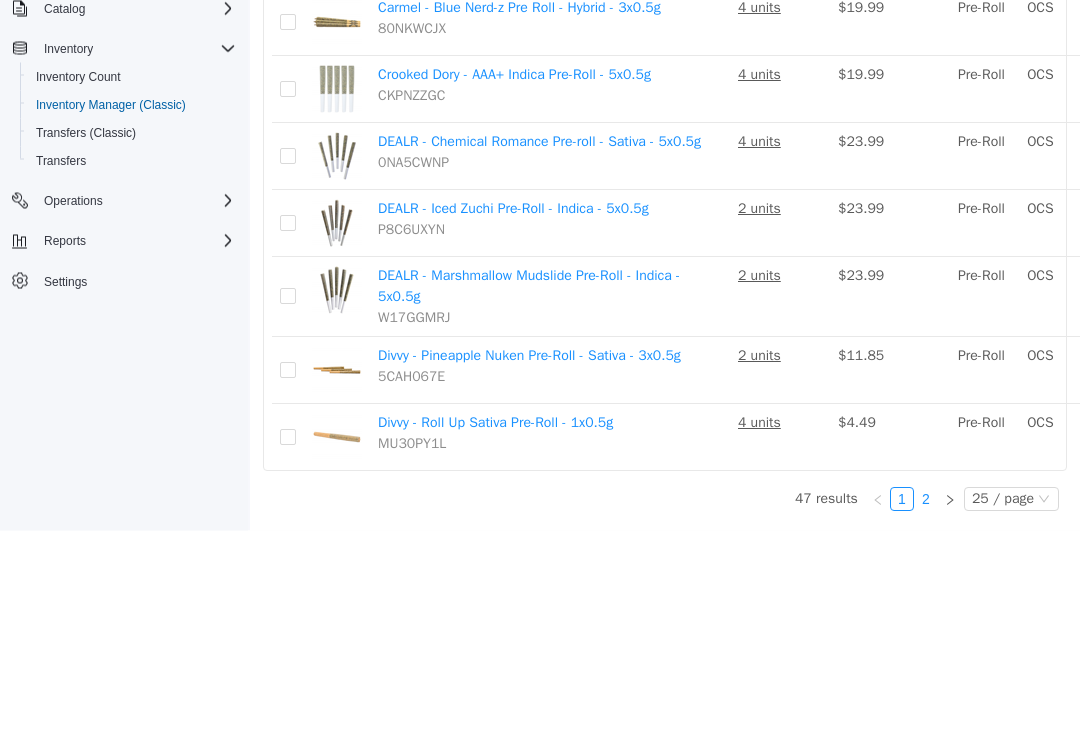 click on "2" at bounding box center [926, 500] 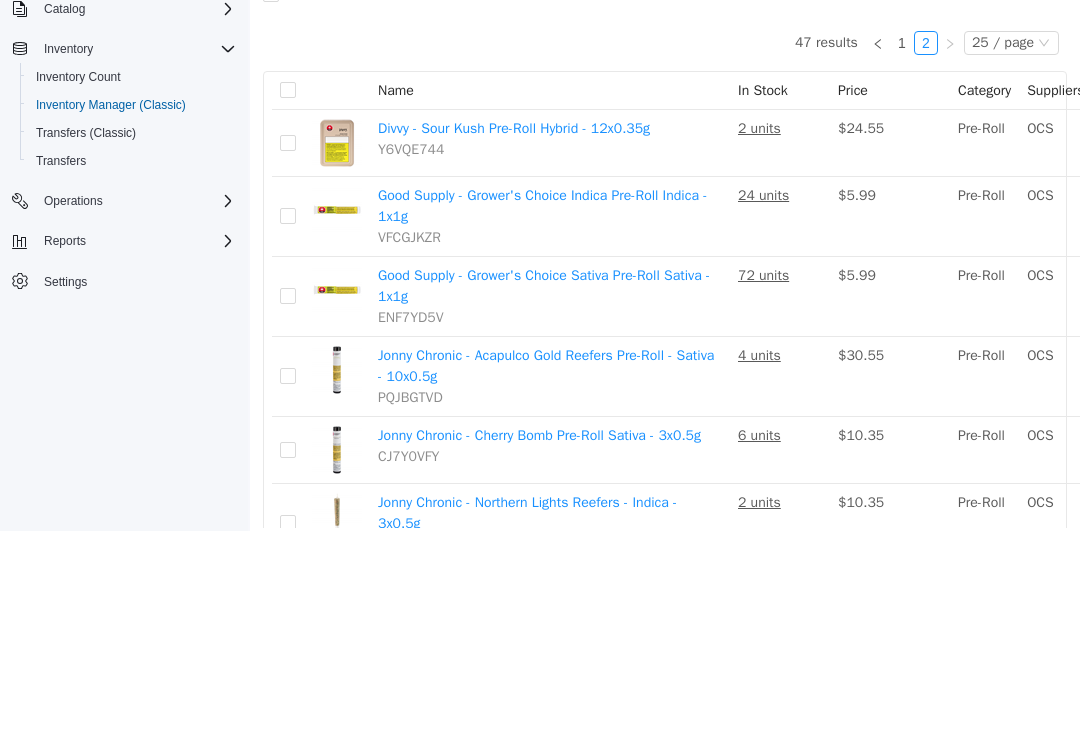 scroll, scrollTop: 0, scrollLeft: 0, axis: both 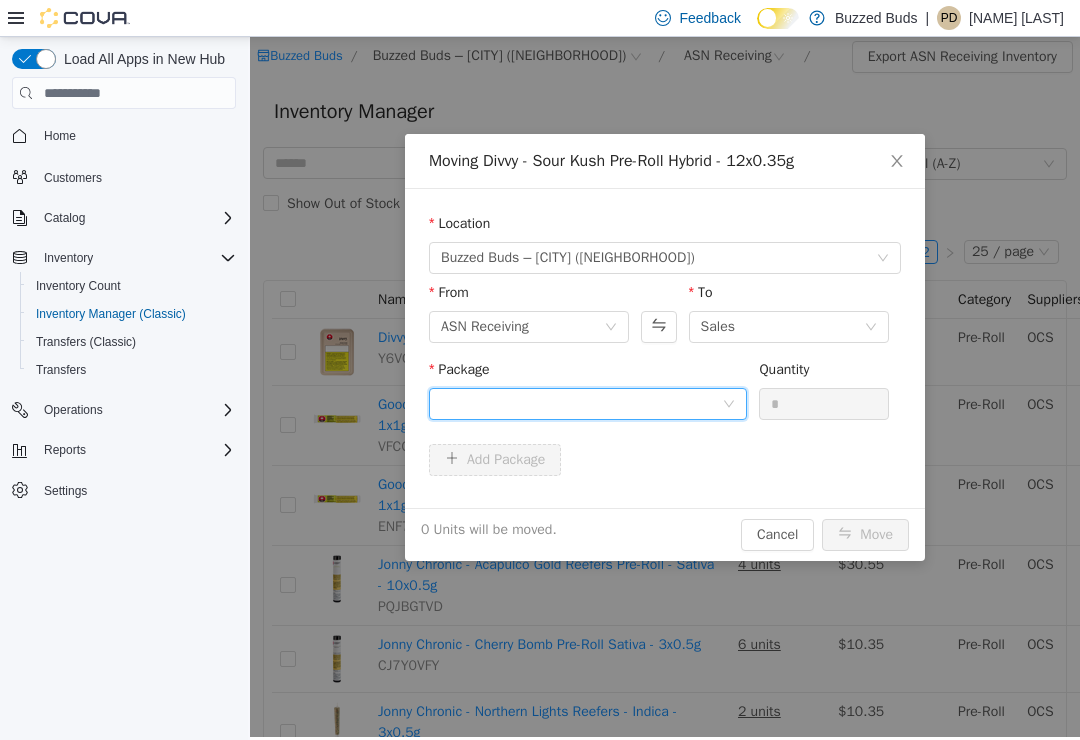 click at bounding box center (581, 404) 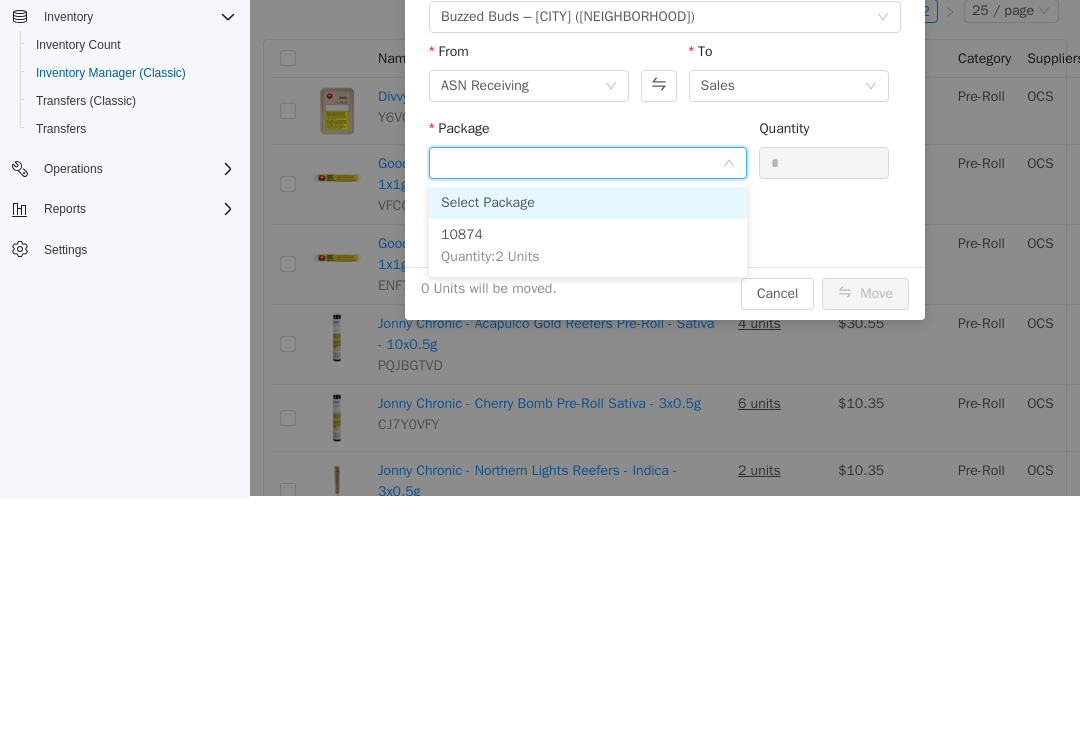 click on "10874 Quantity :  2 Units" at bounding box center [588, 246] 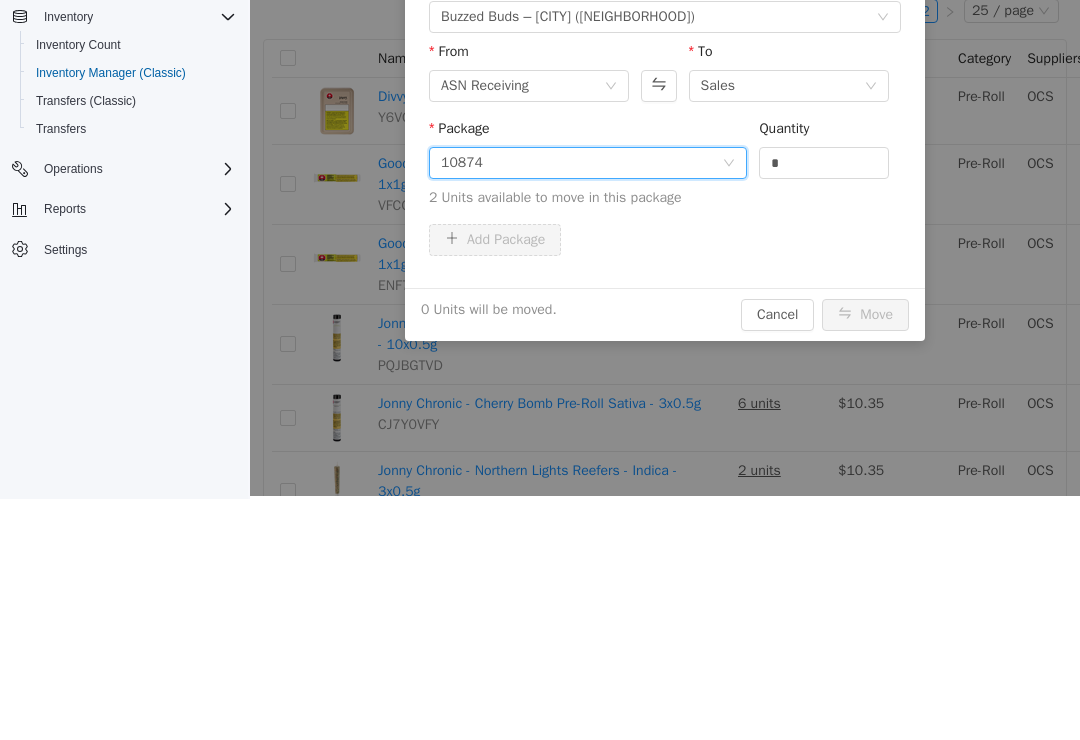 click on "*" at bounding box center (824, 163) 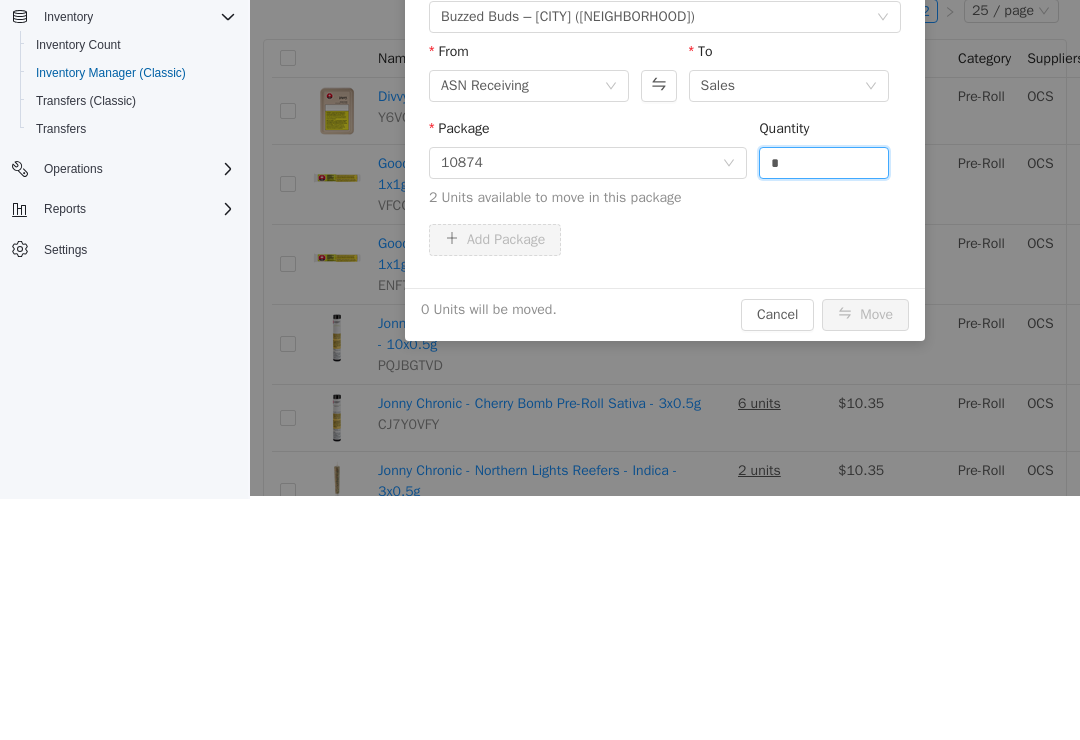 scroll, scrollTop: 31, scrollLeft: 0, axis: vertical 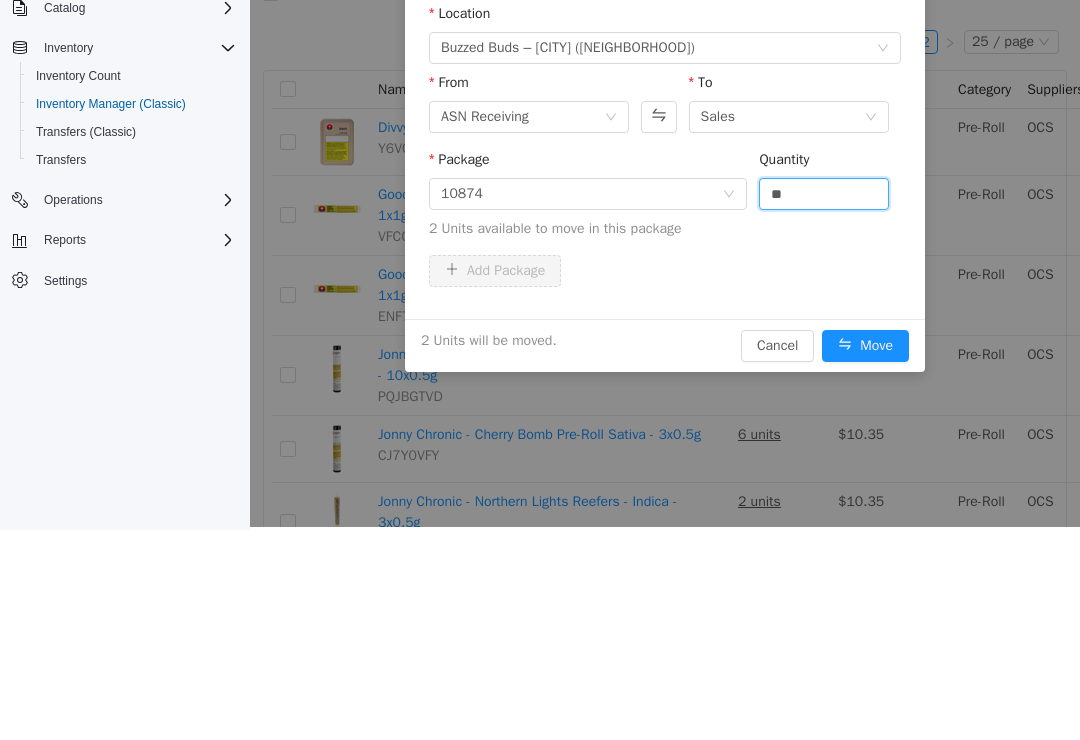 click on "Move" at bounding box center [865, 346] 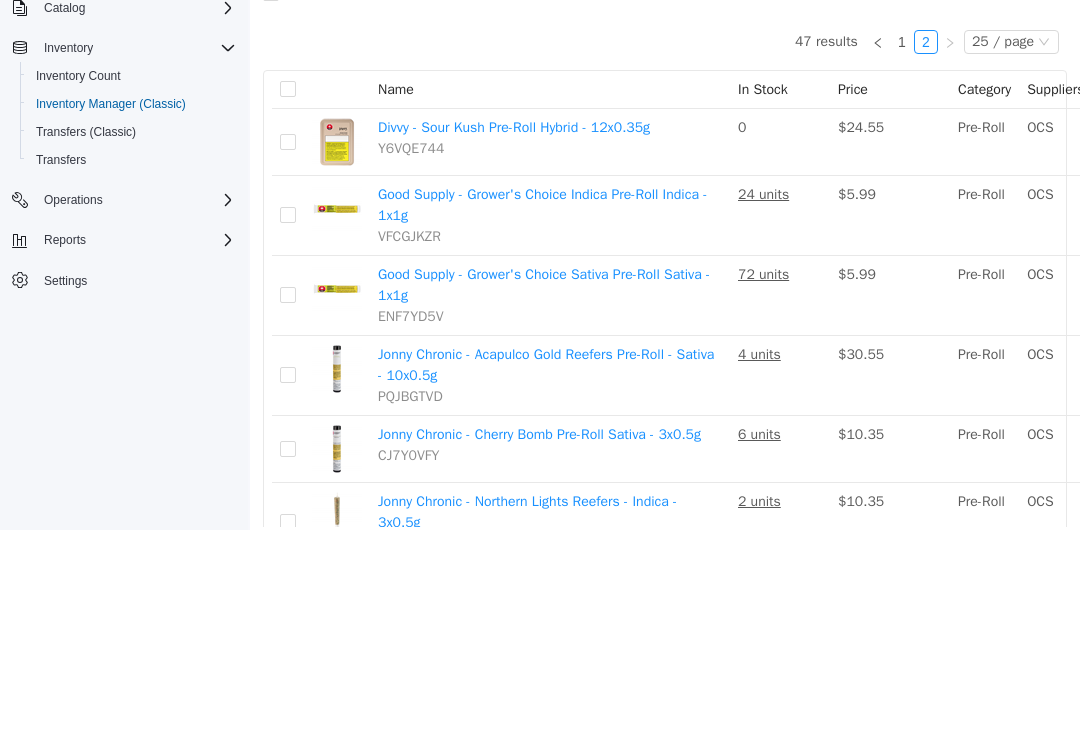click on "Move" at bounding box center [1293, 216] 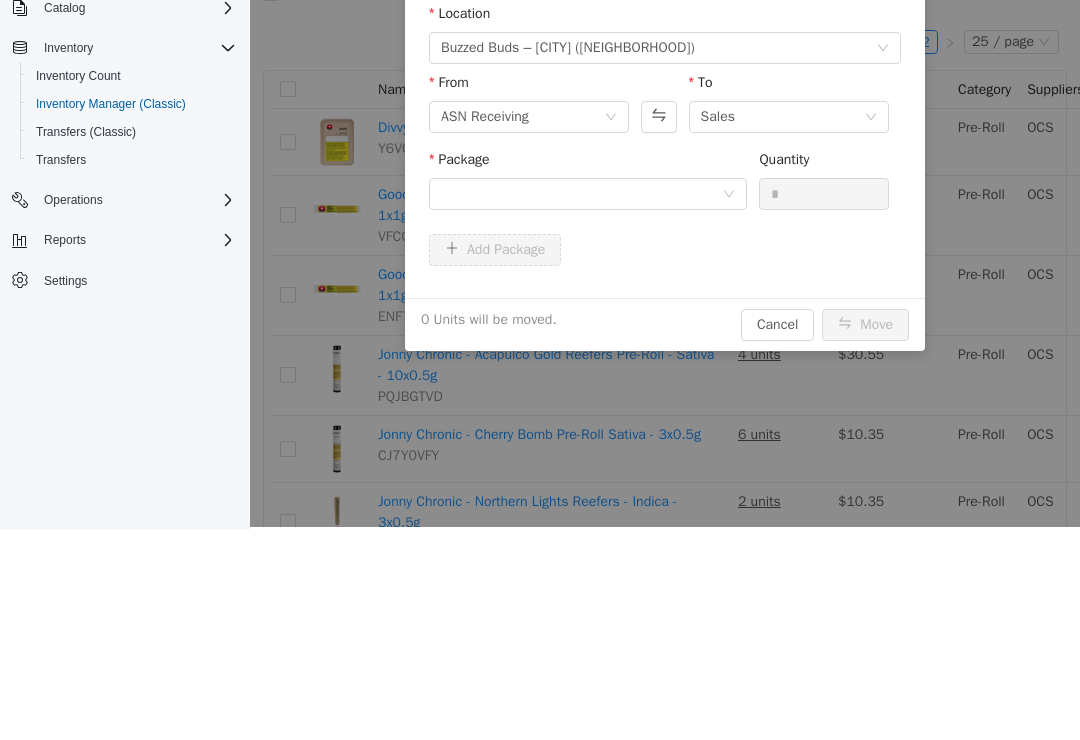 scroll, scrollTop: 0, scrollLeft: 0, axis: both 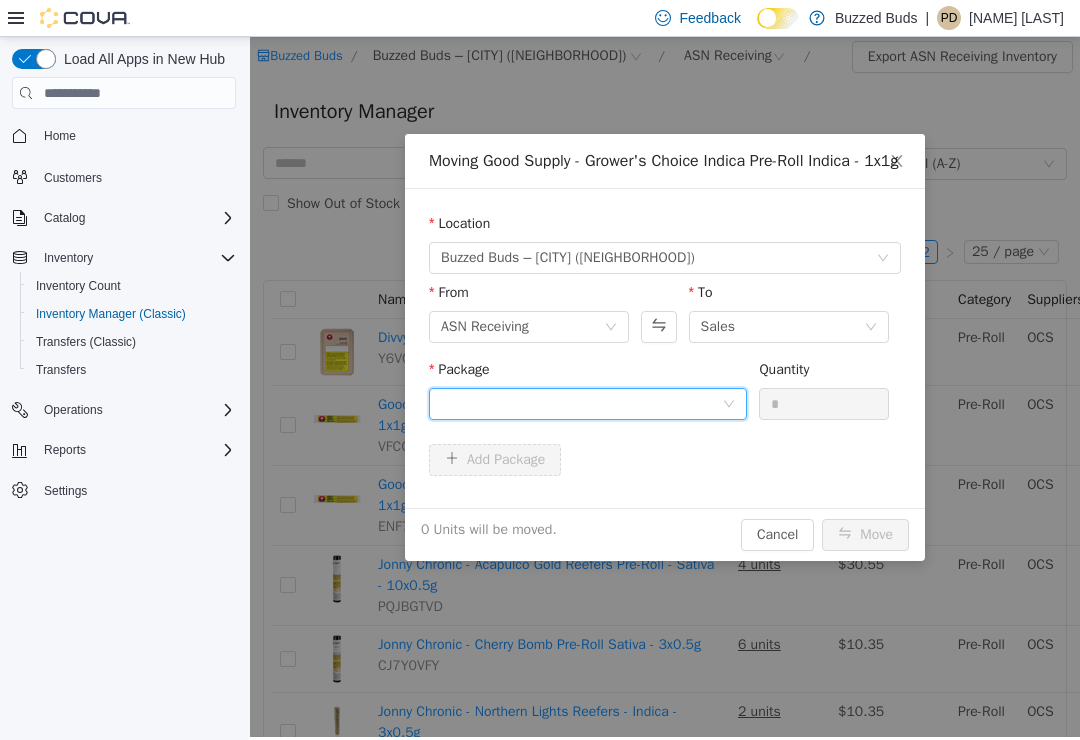 click at bounding box center [581, 404] 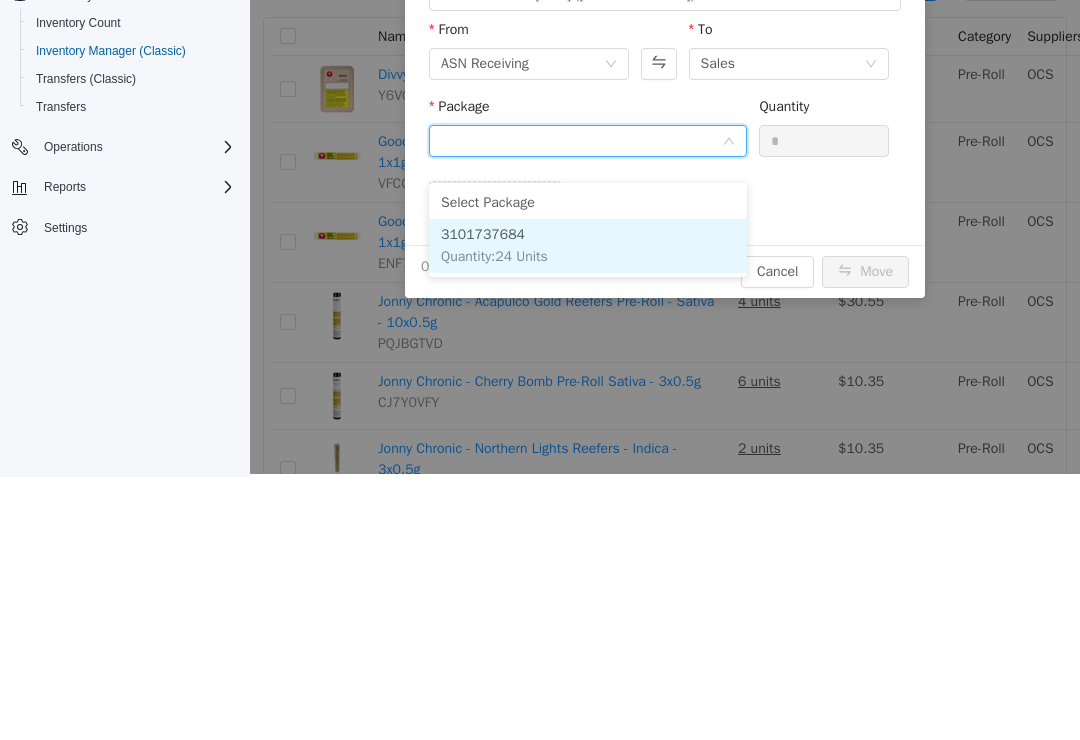 click on "3101737684 Quantity :  24 Units" at bounding box center (588, 246) 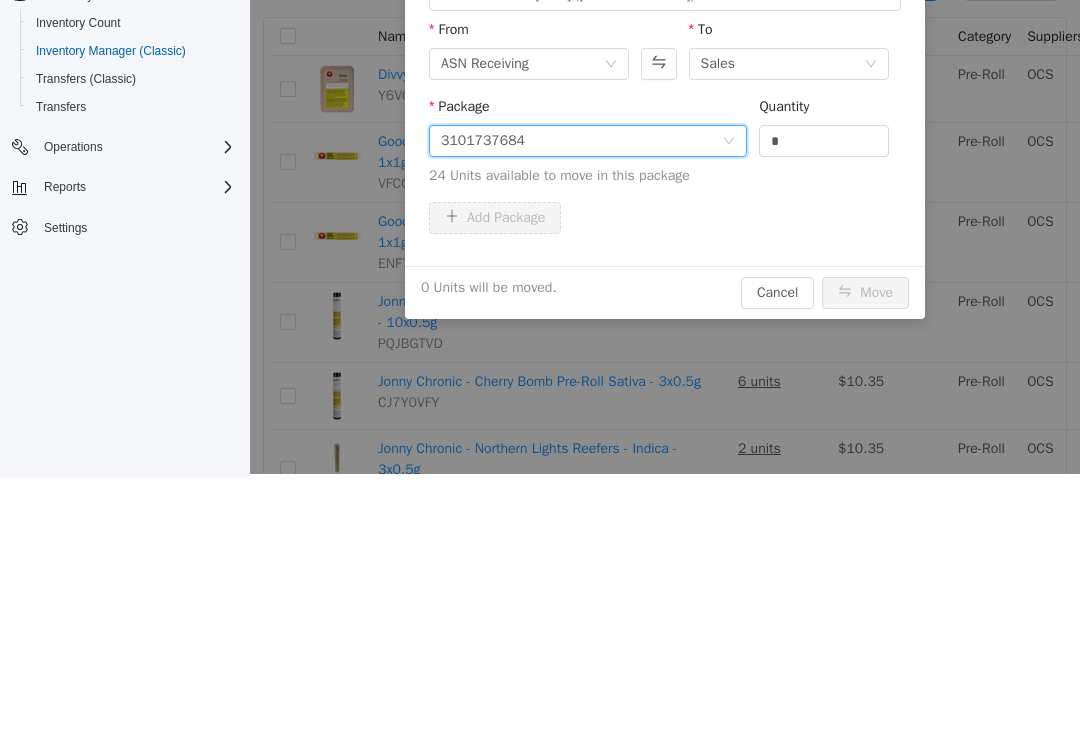click on "*" at bounding box center [824, 141] 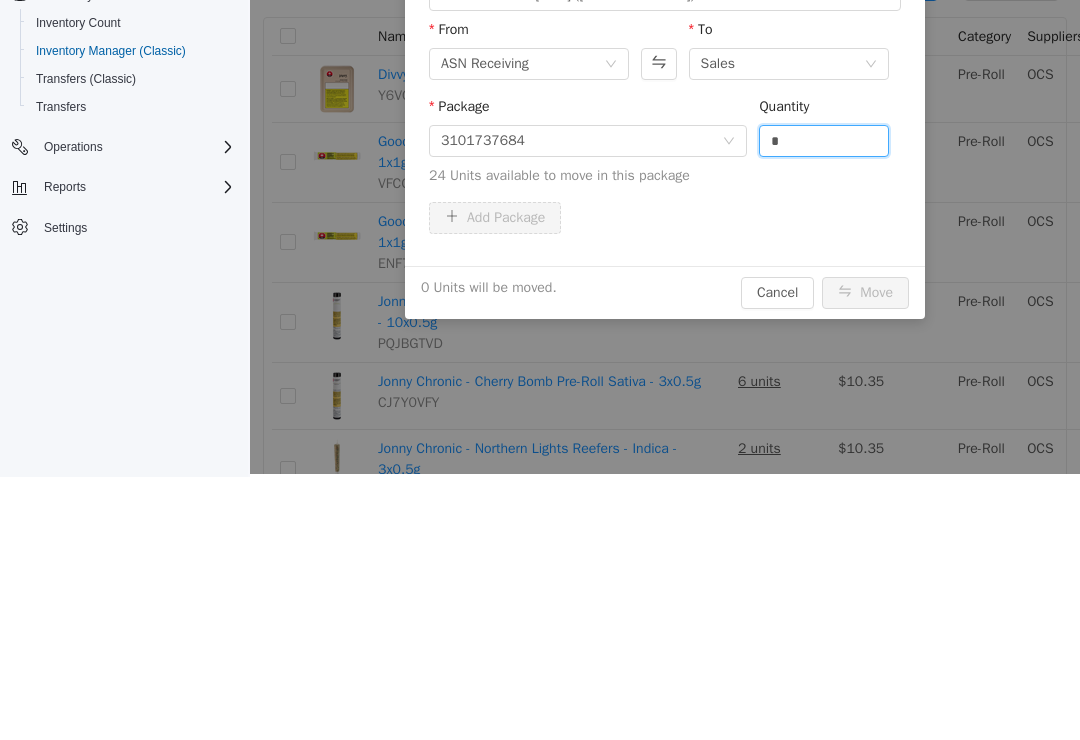 scroll, scrollTop: 31, scrollLeft: 0, axis: vertical 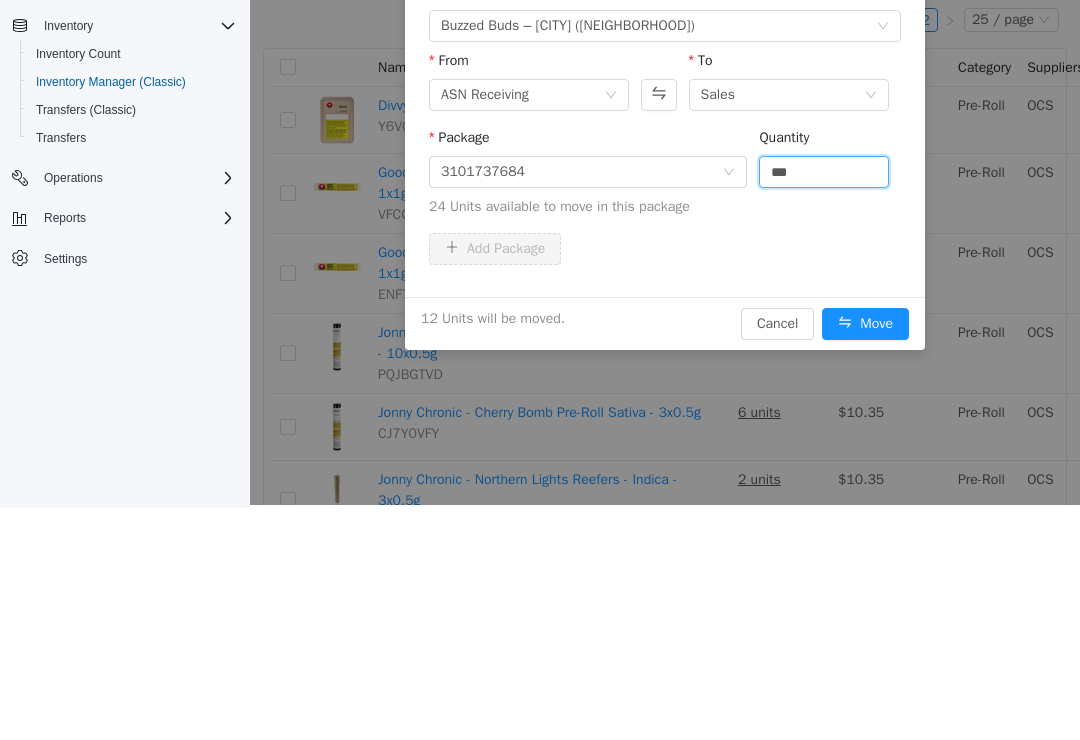 click on "Move" at bounding box center [865, 324] 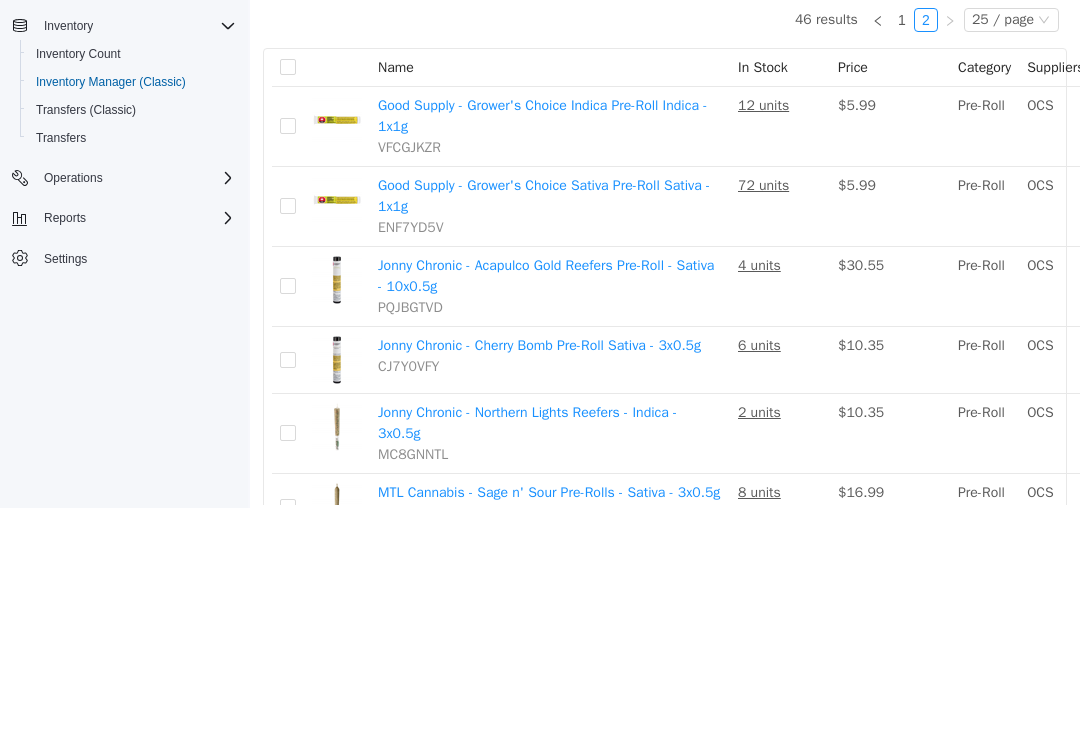 click on "Move" at bounding box center (1293, 207) 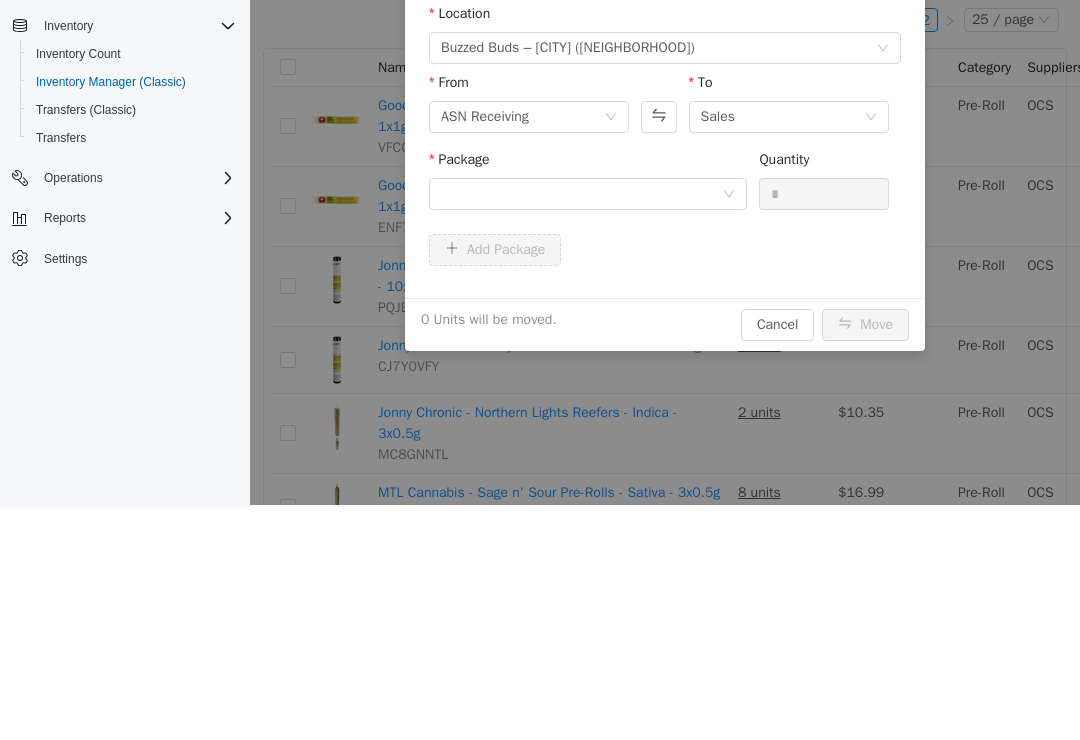 scroll, scrollTop: 0, scrollLeft: 0, axis: both 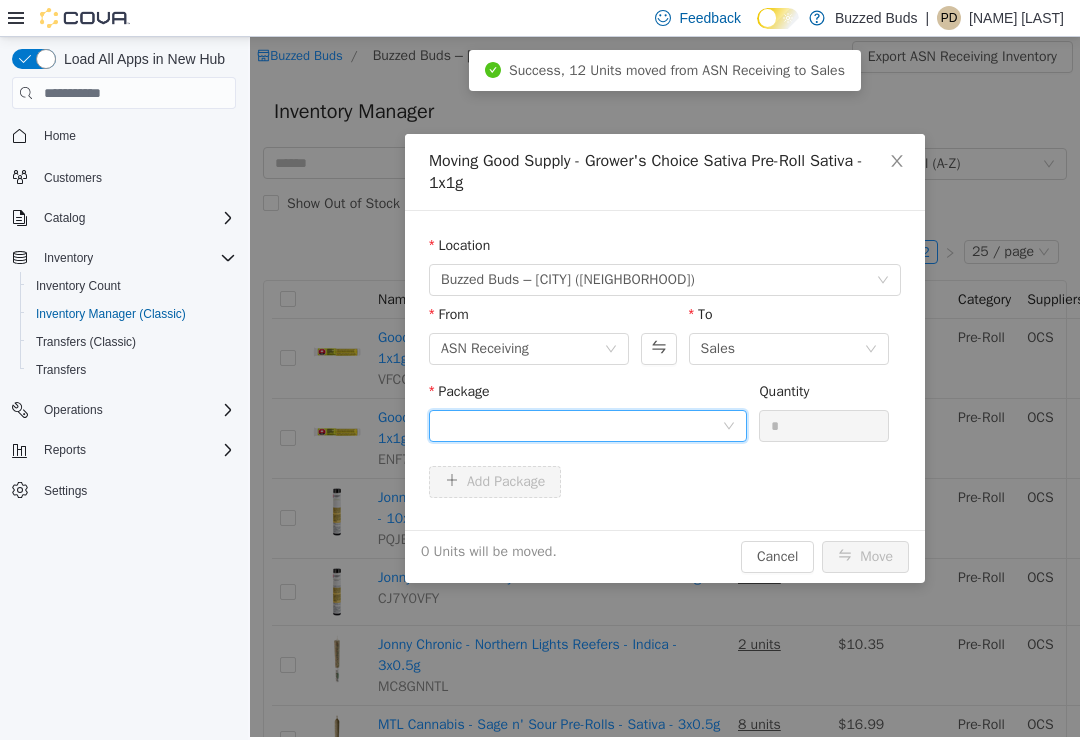 click at bounding box center [581, 426] 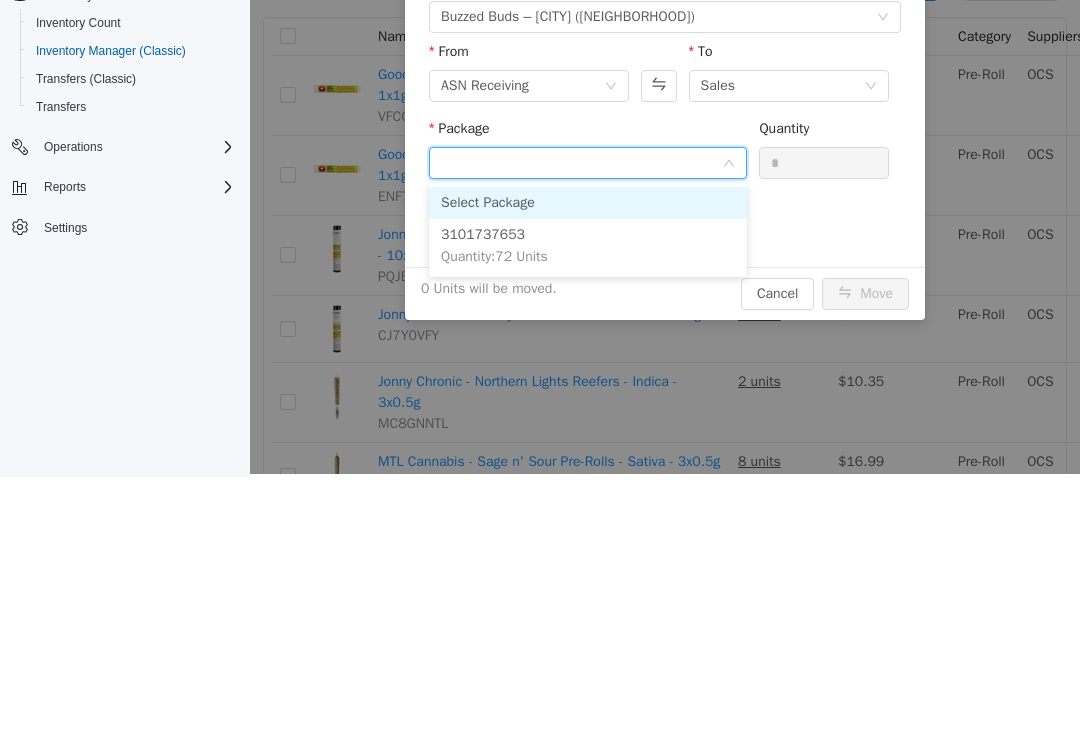 click on "3101737653 Quantity :  72 Units" at bounding box center [588, 246] 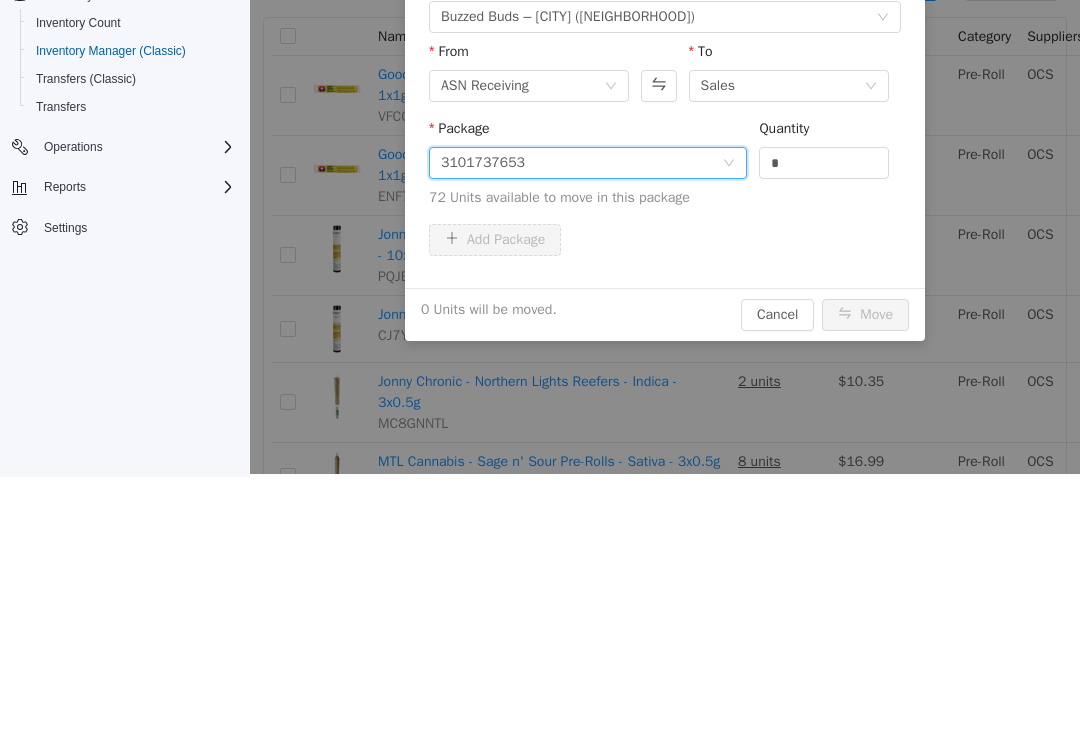 click on "*" at bounding box center [824, 163] 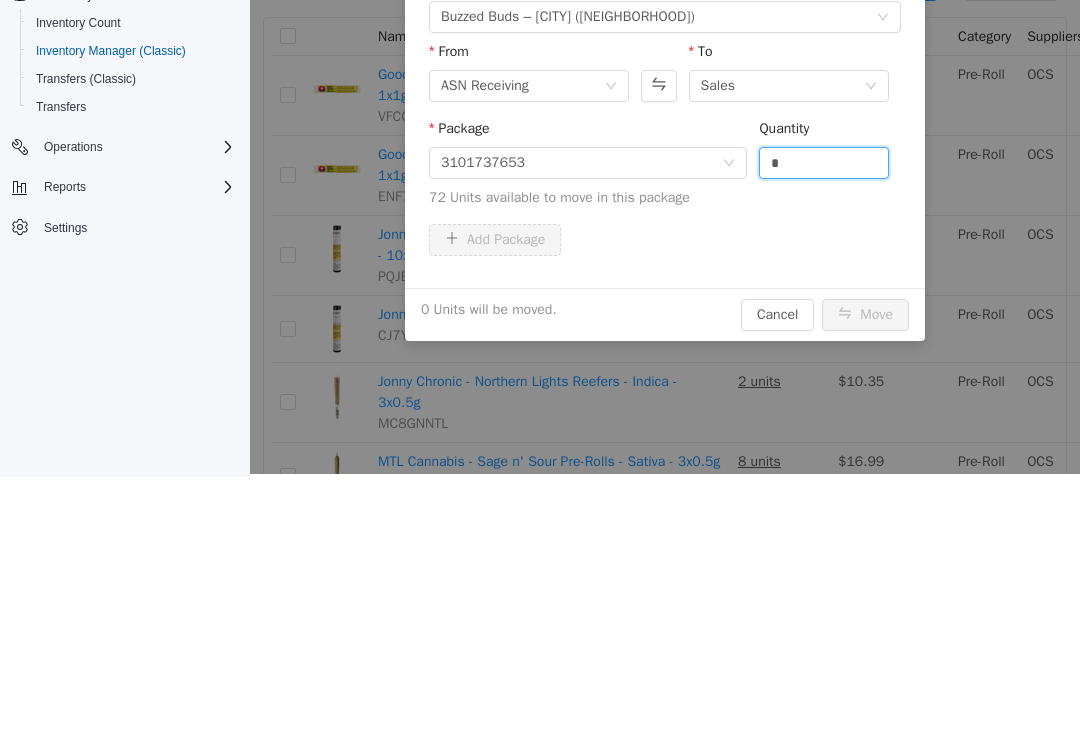 scroll, scrollTop: 31, scrollLeft: 0, axis: vertical 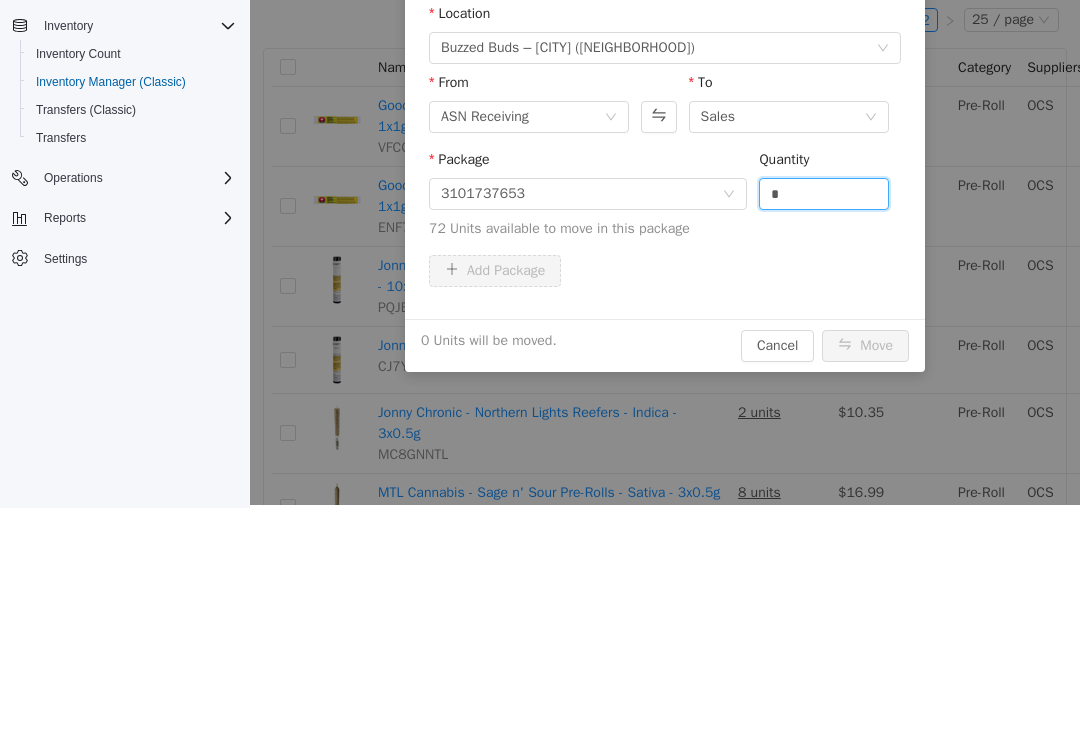 click on "*" at bounding box center (824, 194) 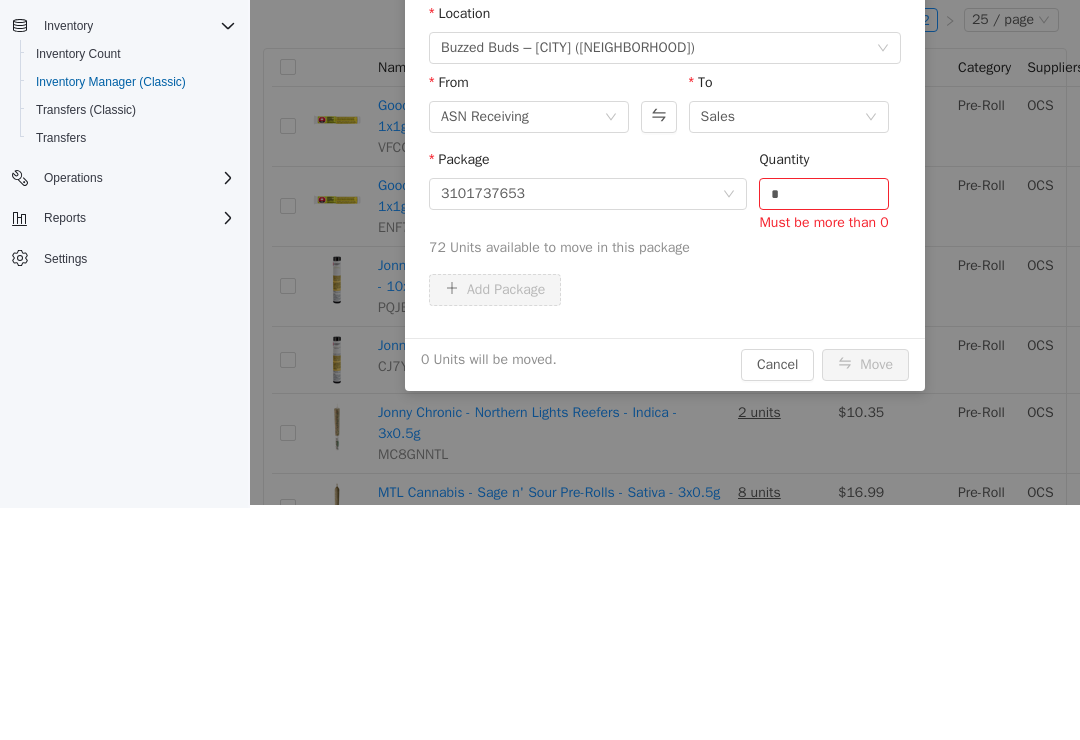 click on "*" at bounding box center [824, 194] 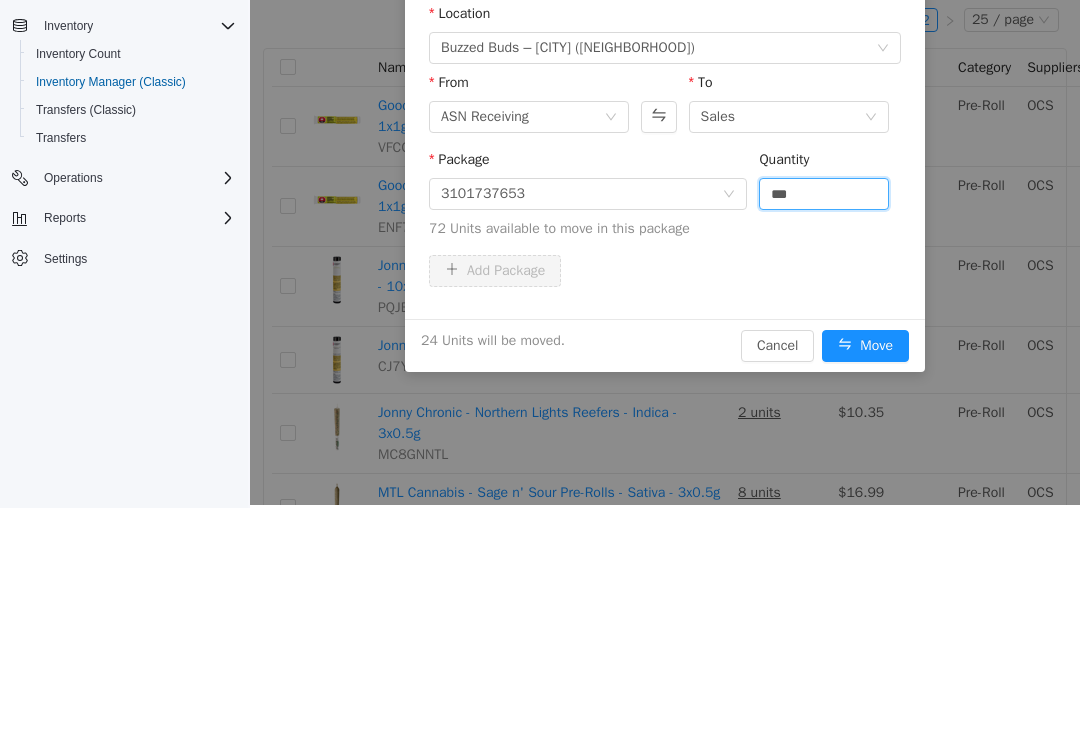 click on "Move" at bounding box center (865, 346) 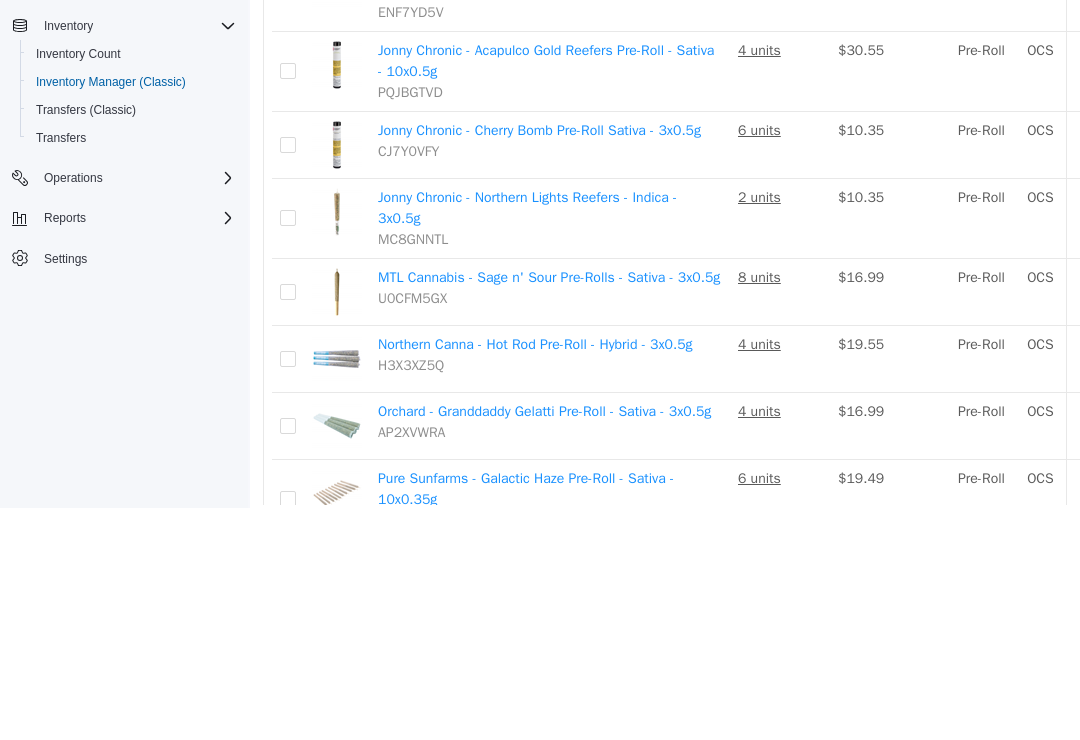 scroll, scrollTop: 216, scrollLeft: 0, axis: vertical 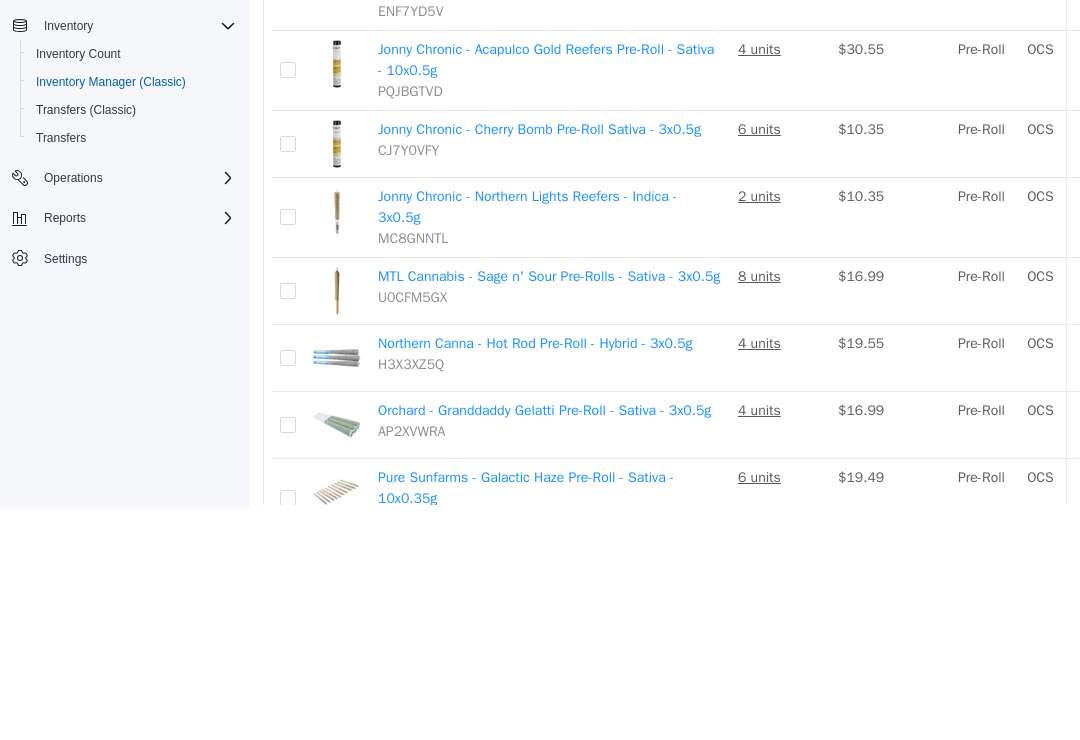 click on "Move" at bounding box center (1293, 71) 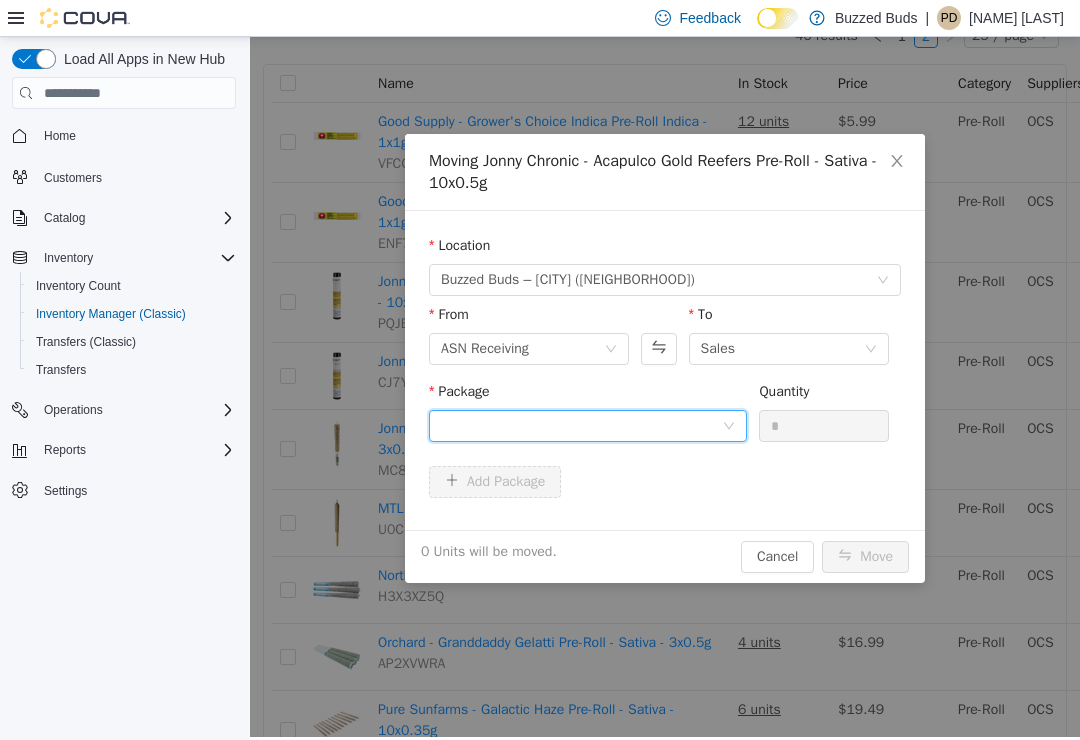 click at bounding box center (581, 426) 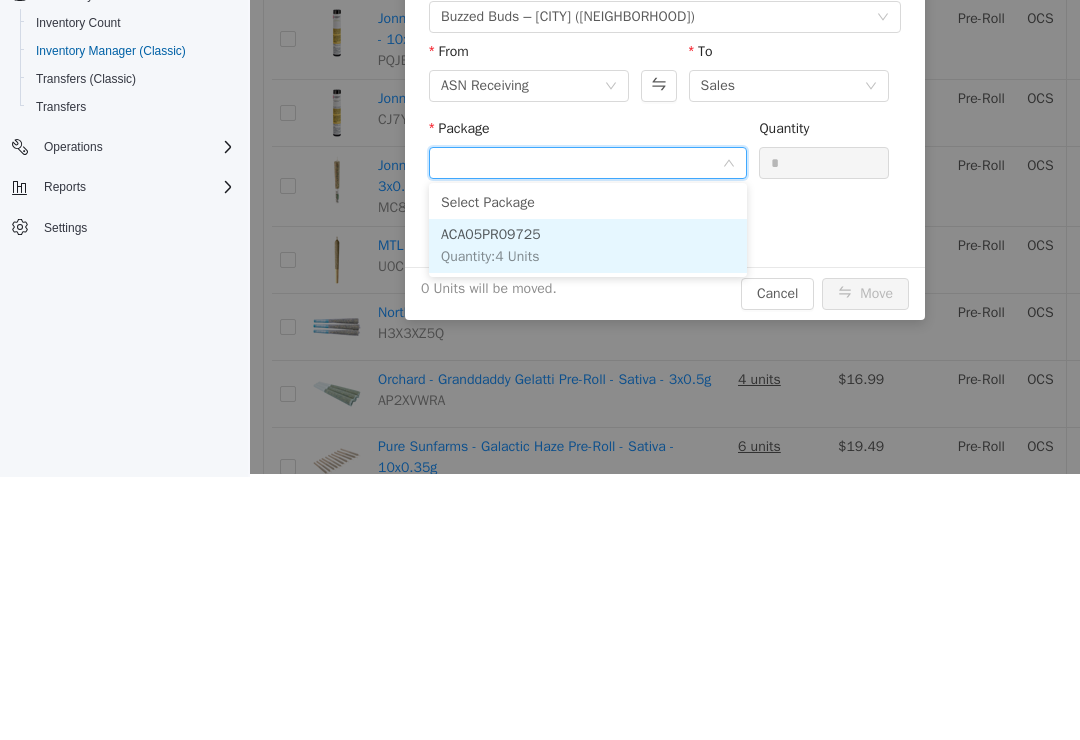 click on "ACA05PR09725 Quantity :  4 Units" at bounding box center (588, 246) 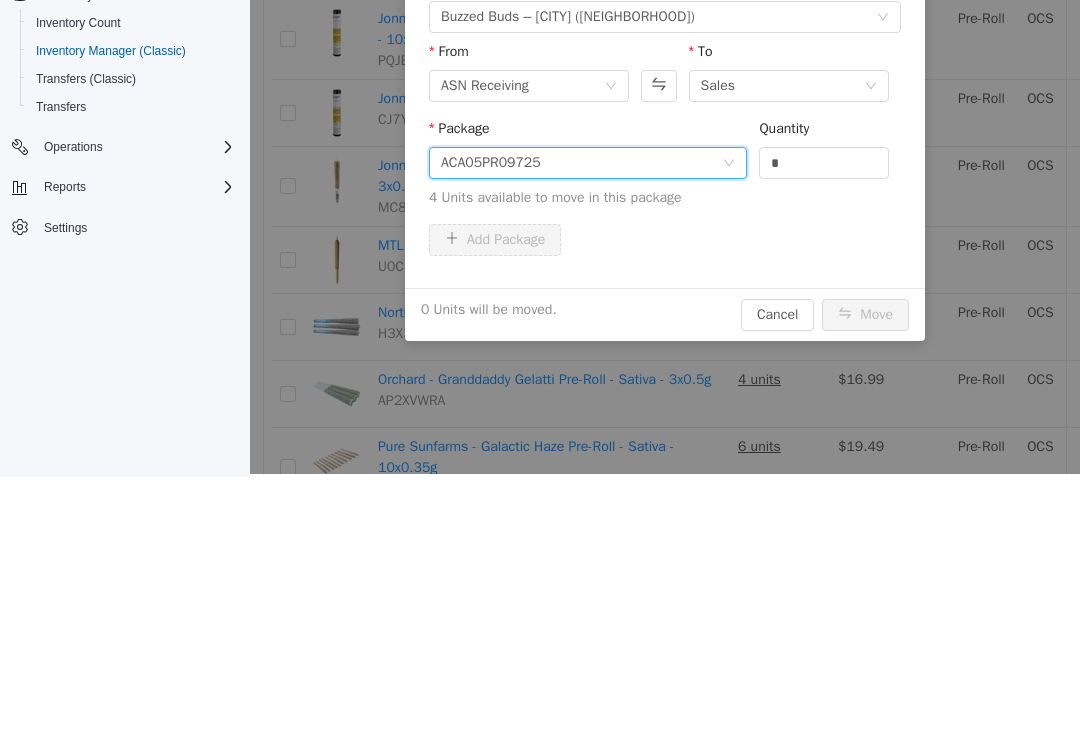 click on "*" at bounding box center (824, 163) 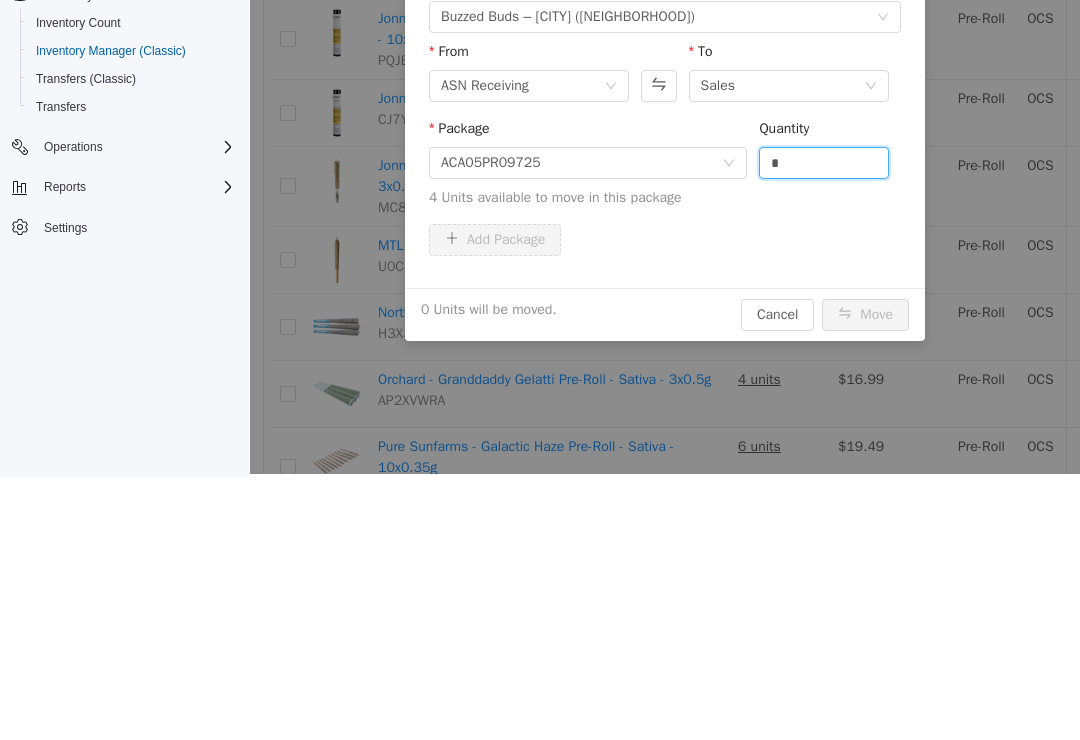 scroll, scrollTop: 31, scrollLeft: 0, axis: vertical 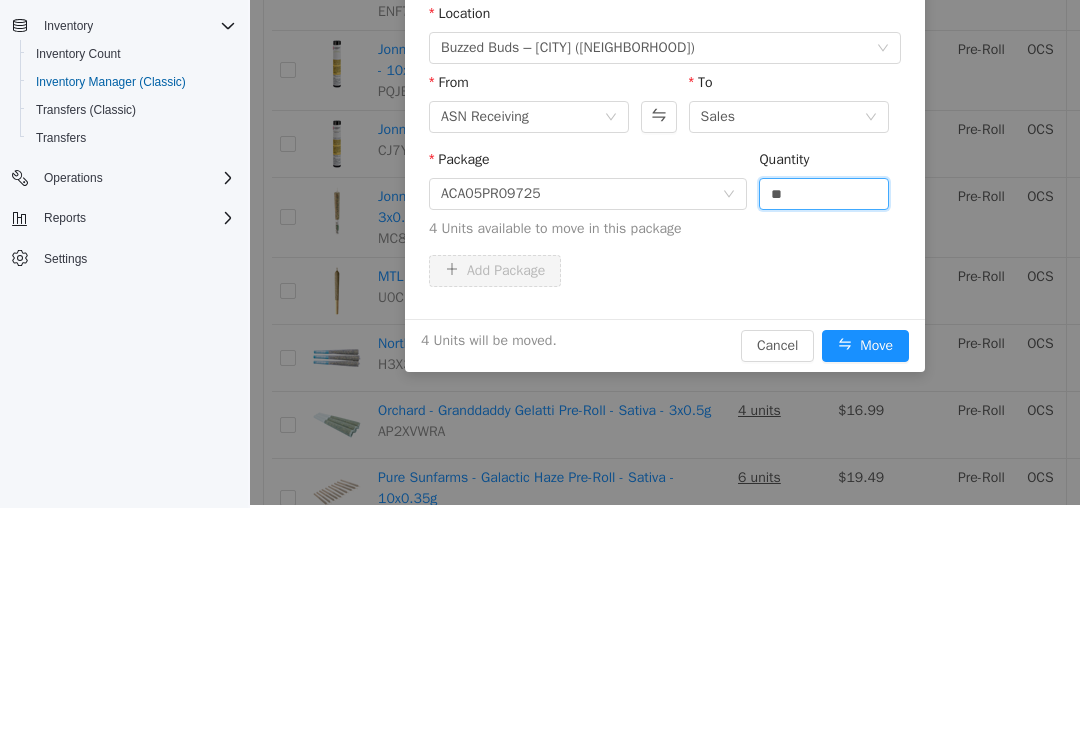 click on "Move" at bounding box center [865, 346] 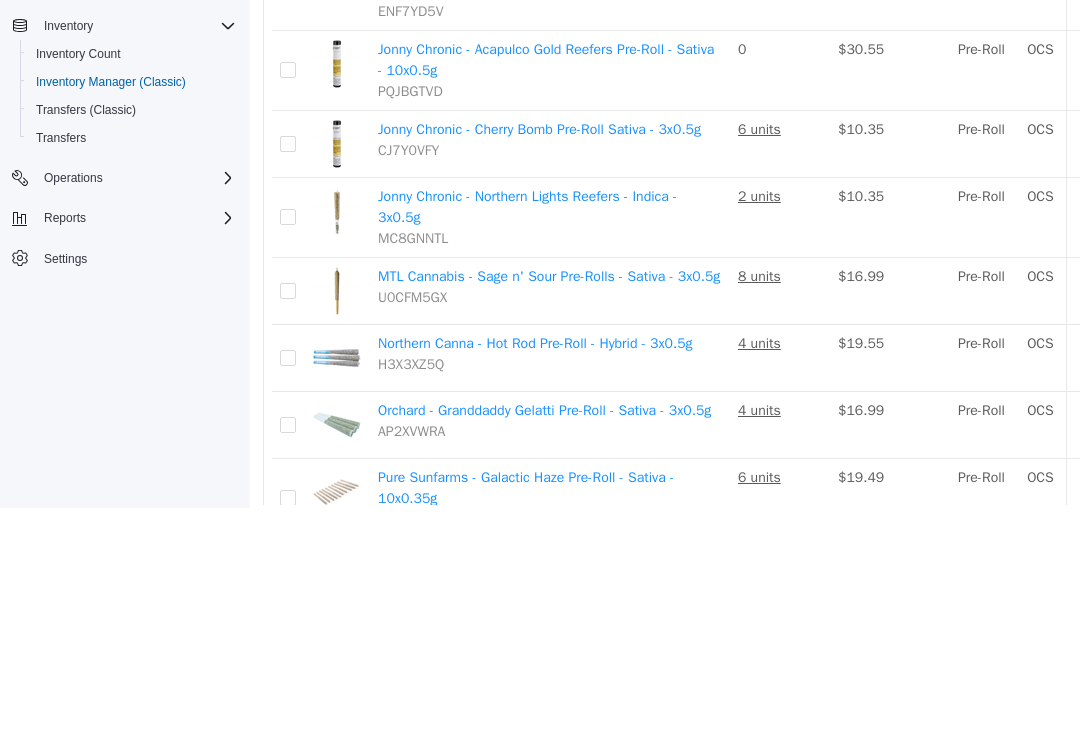 click on "Move" at bounding box center [1293, 144] 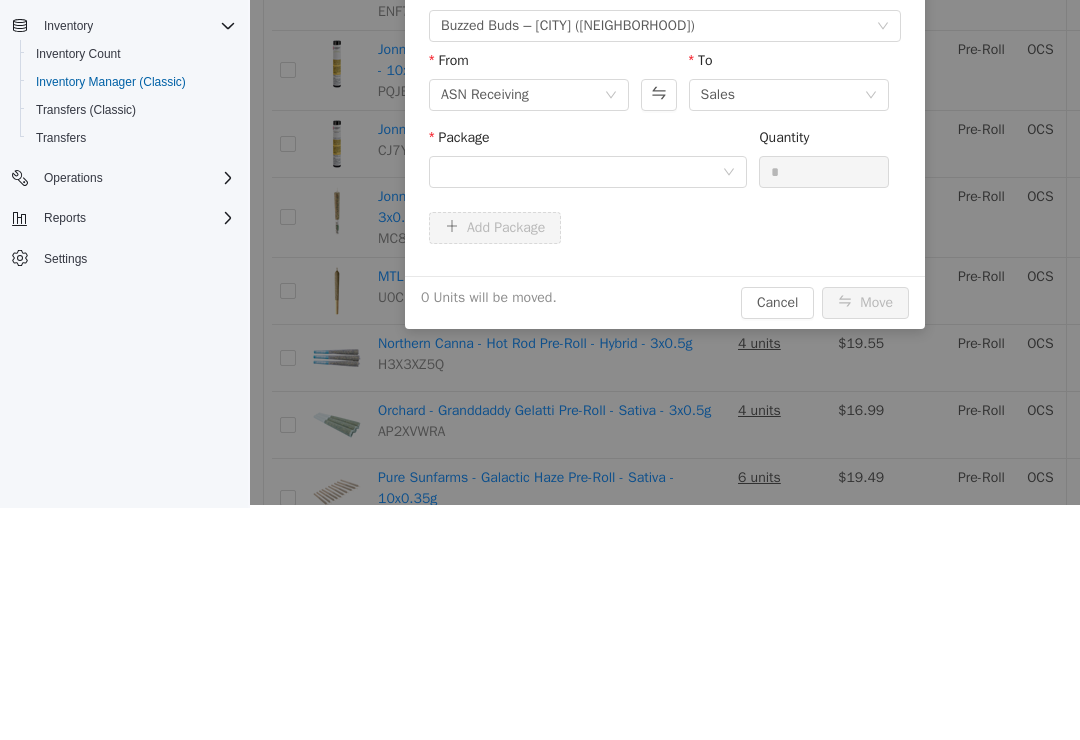 scroll, scrollTop: 0, scrollLeft: 0, axis: both 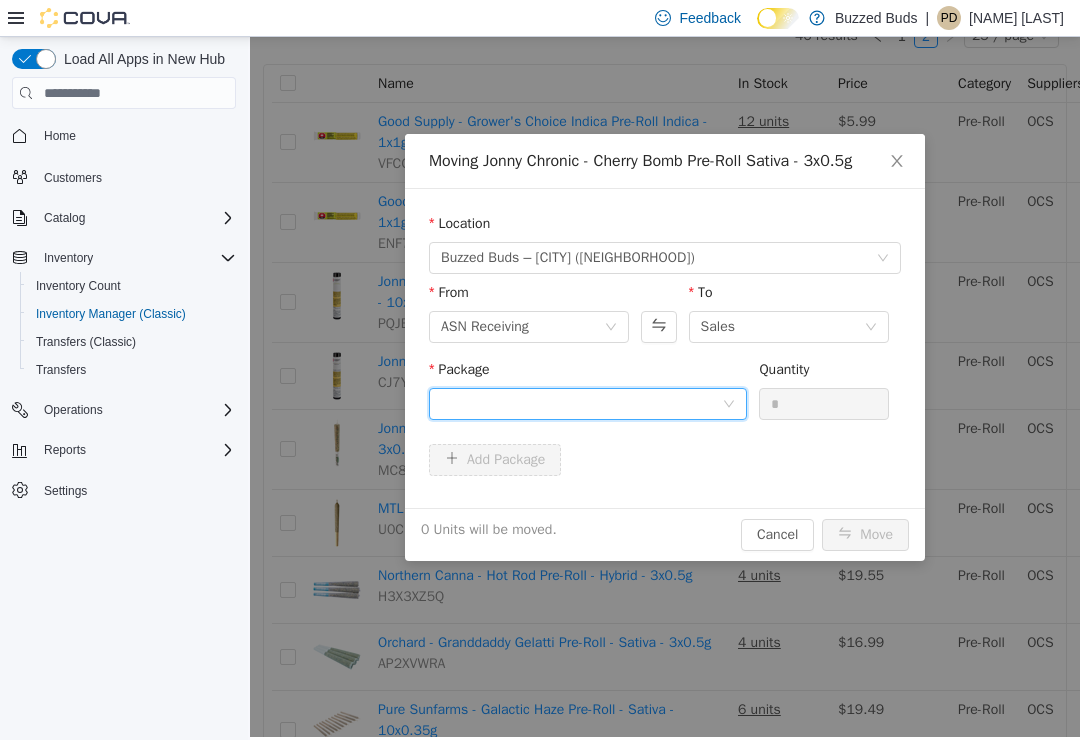 click at bounding box center [581, 404] 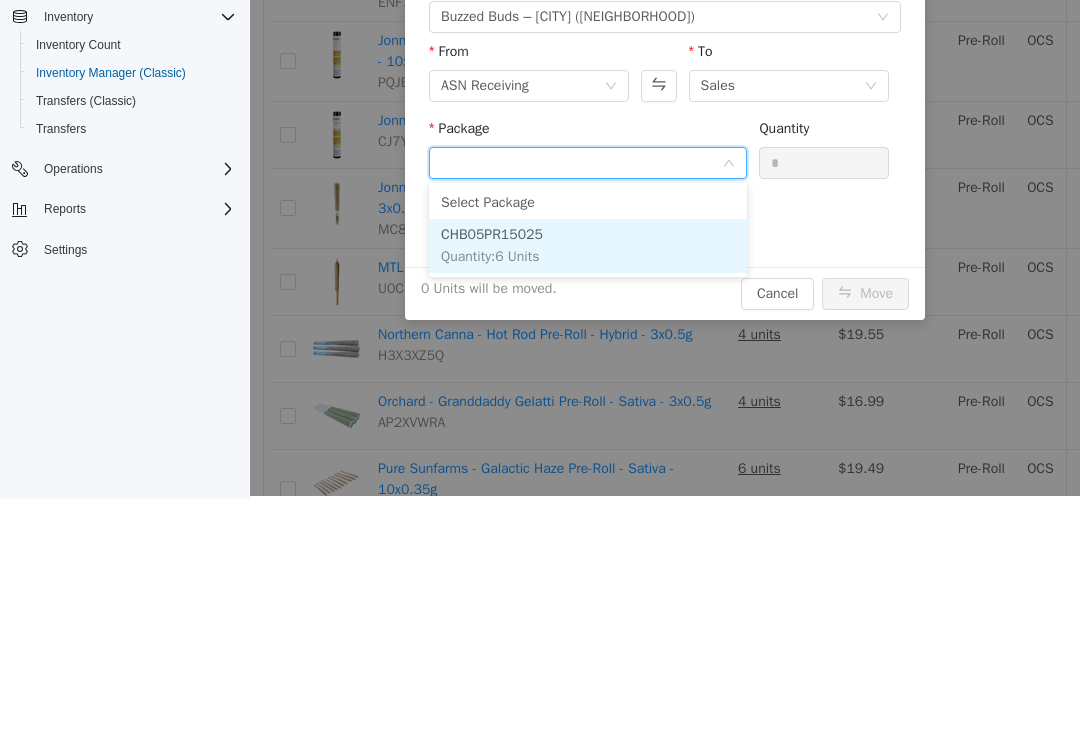 click on "CHB05PR15025 Quantity :  6 Units" at bounding box center [588, 246] 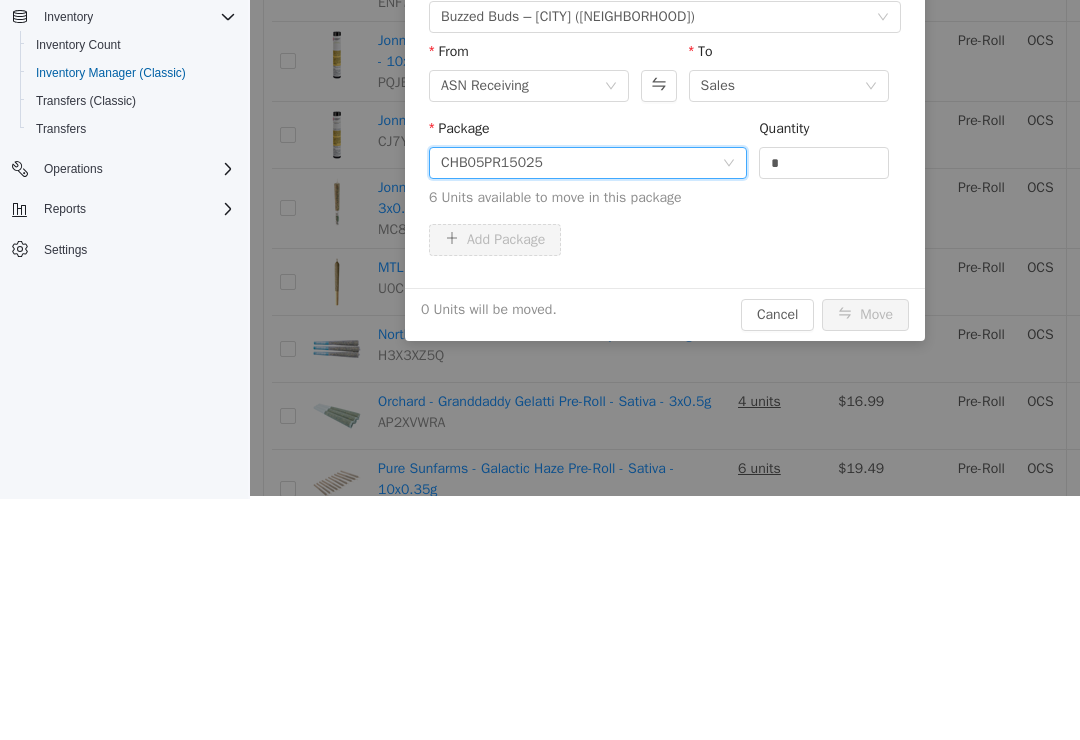 click on "*" at bounding box center [824, 163] 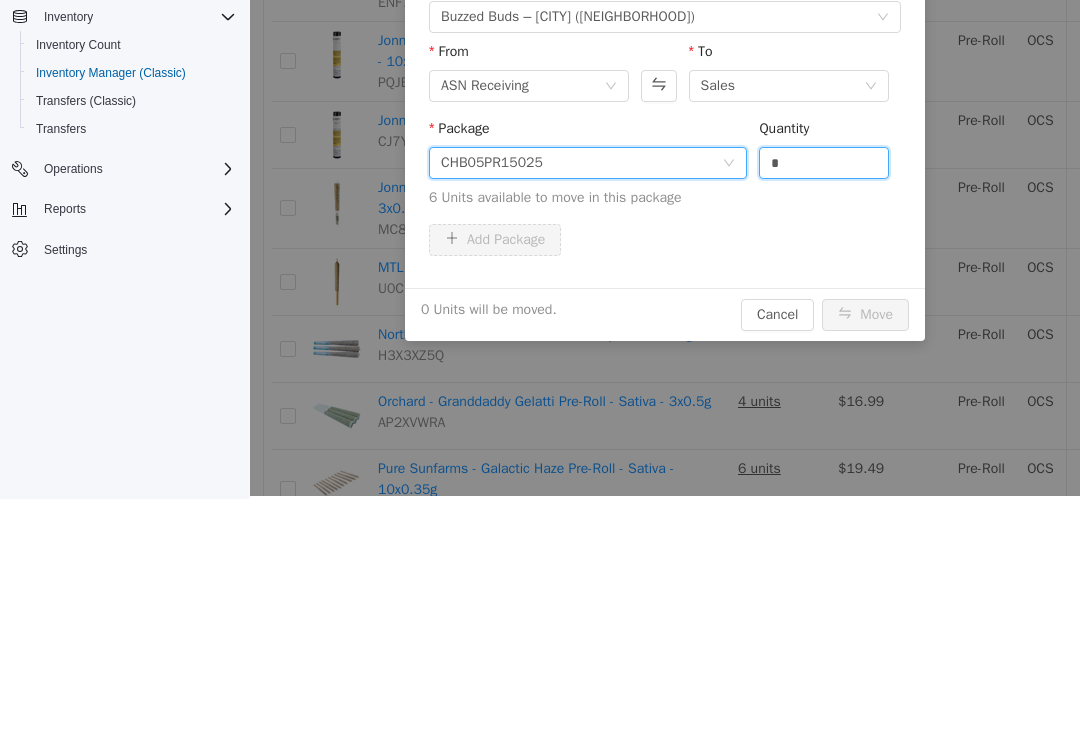 scroll, scrollTop: 31, scrollLeft: 0, axis: vertical 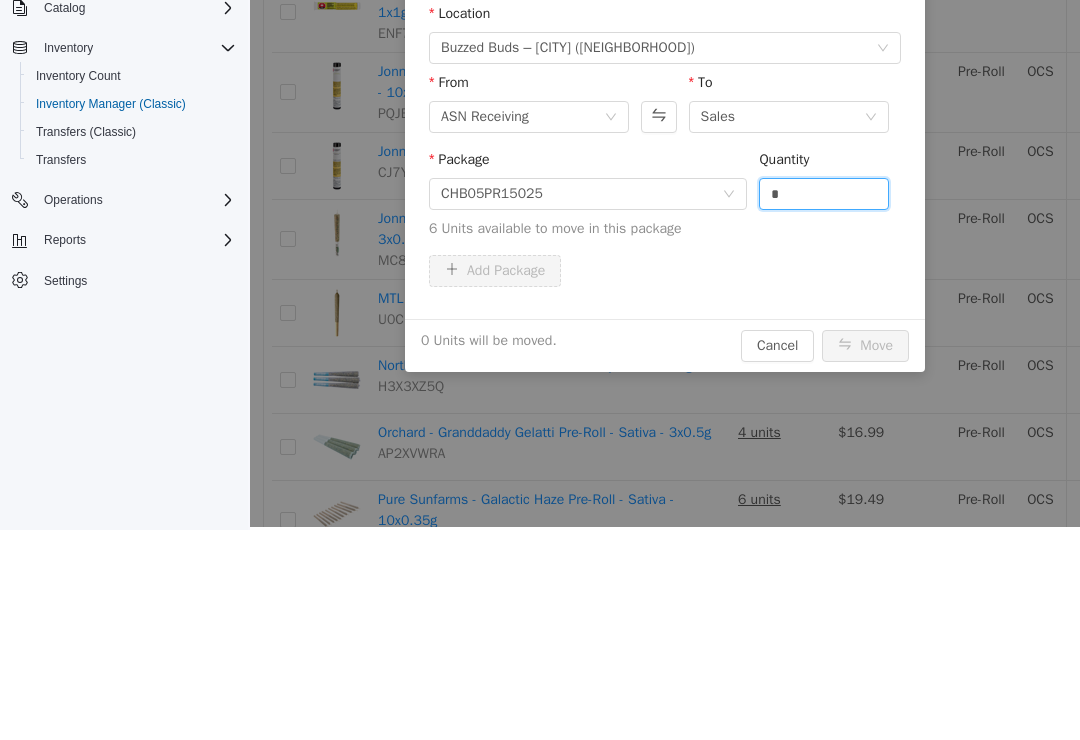 click on "*" at bounding box center (824, 194) 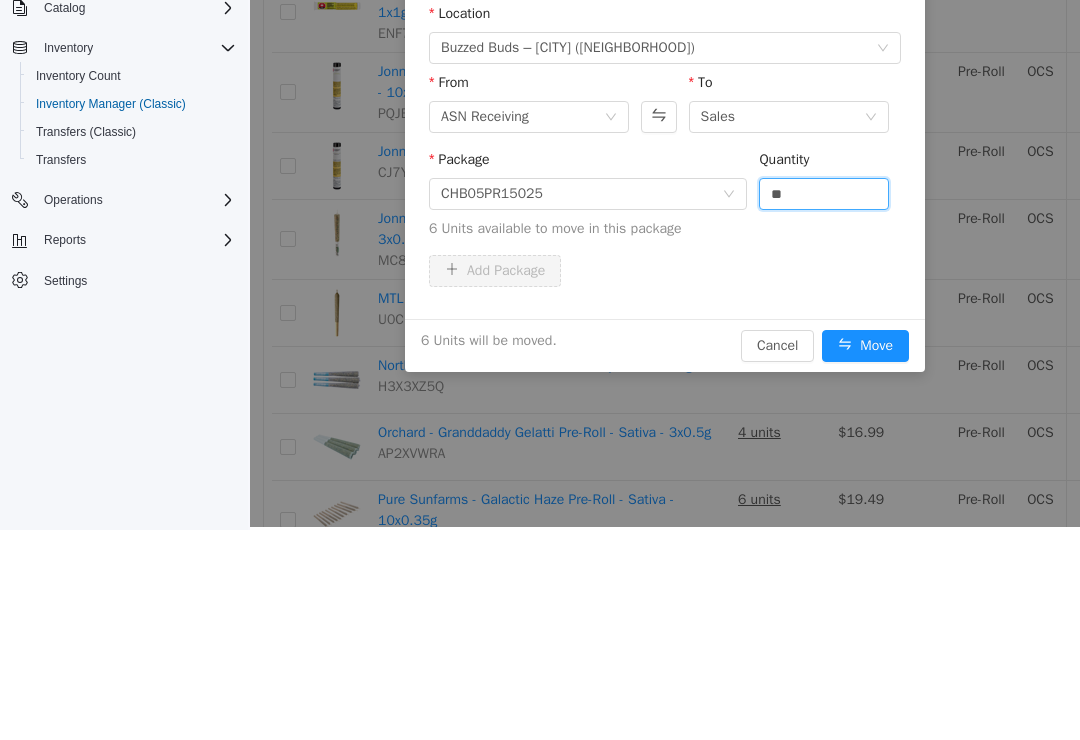 click on "Move" at bounding box center (865, 346) 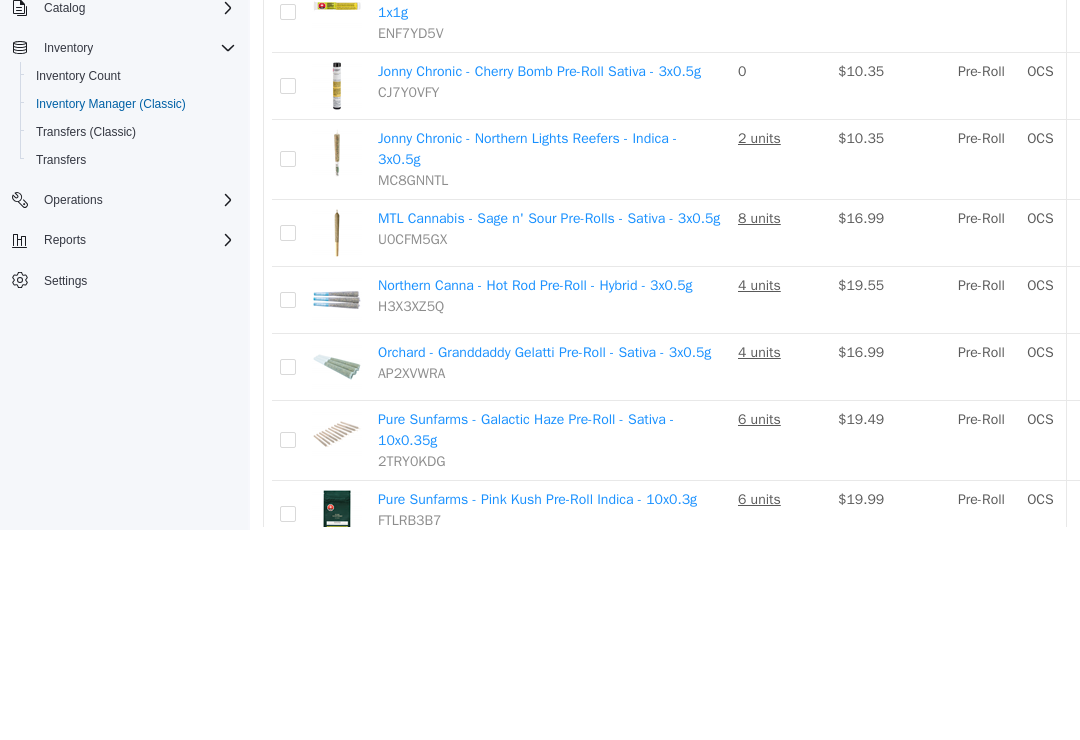 click on "Move" at bounding box center [1293, 160] 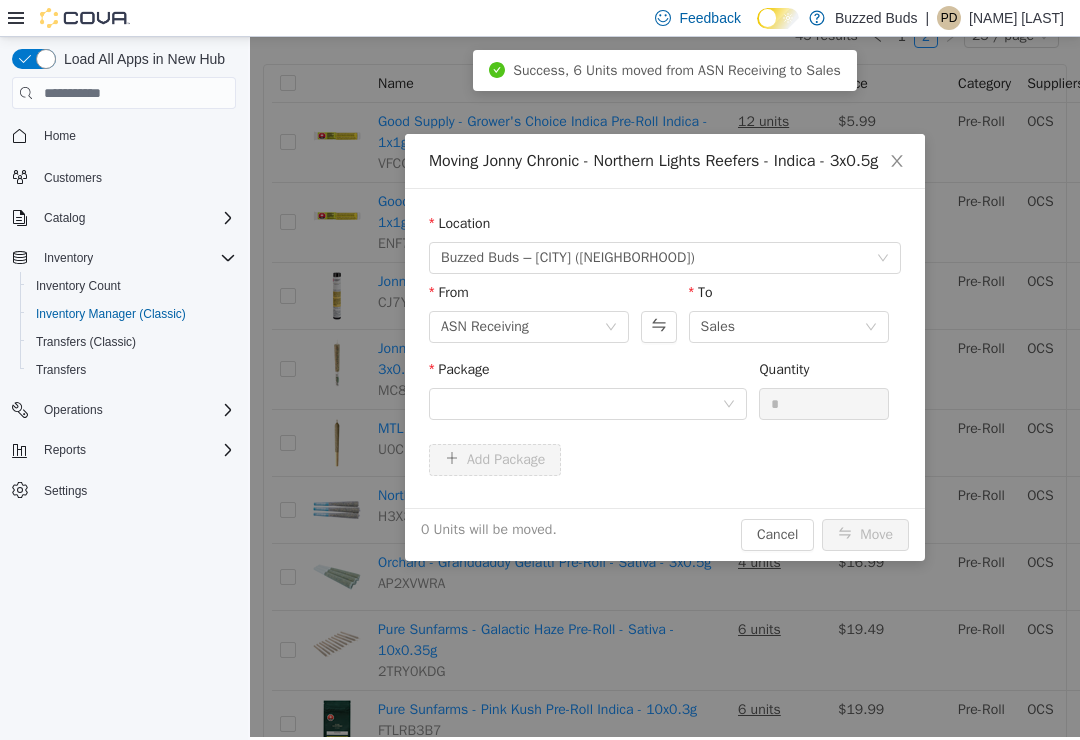 click on "Package" at bounding box center (588, 373) 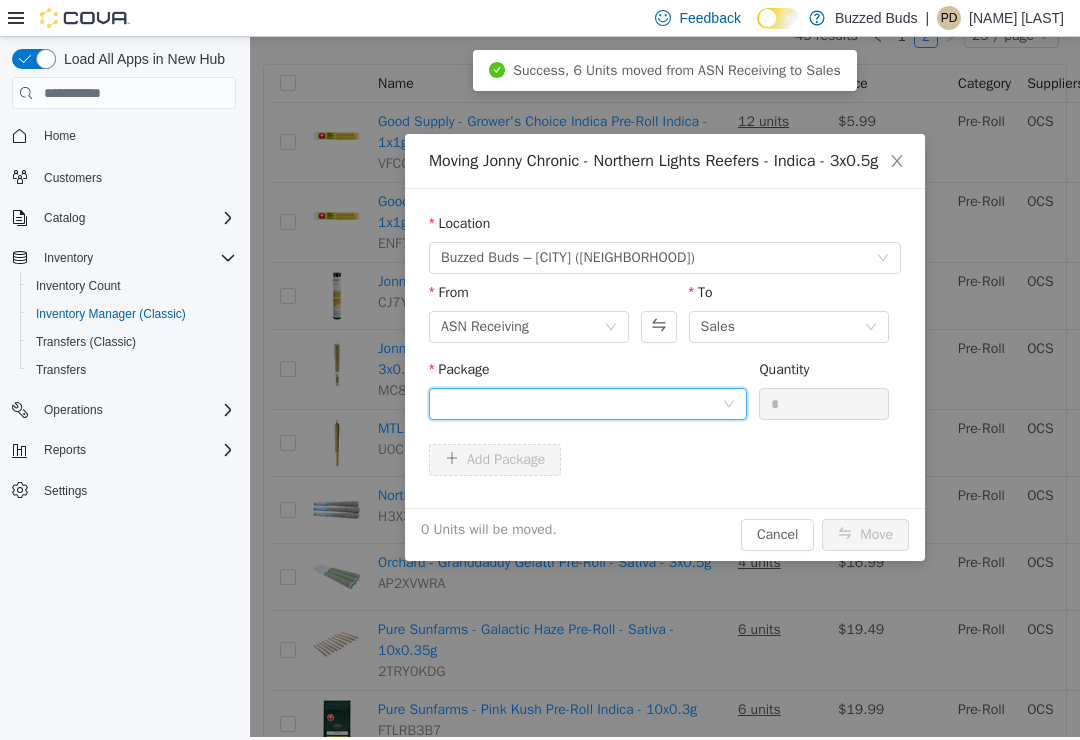 click at bounding box center (581, 404) 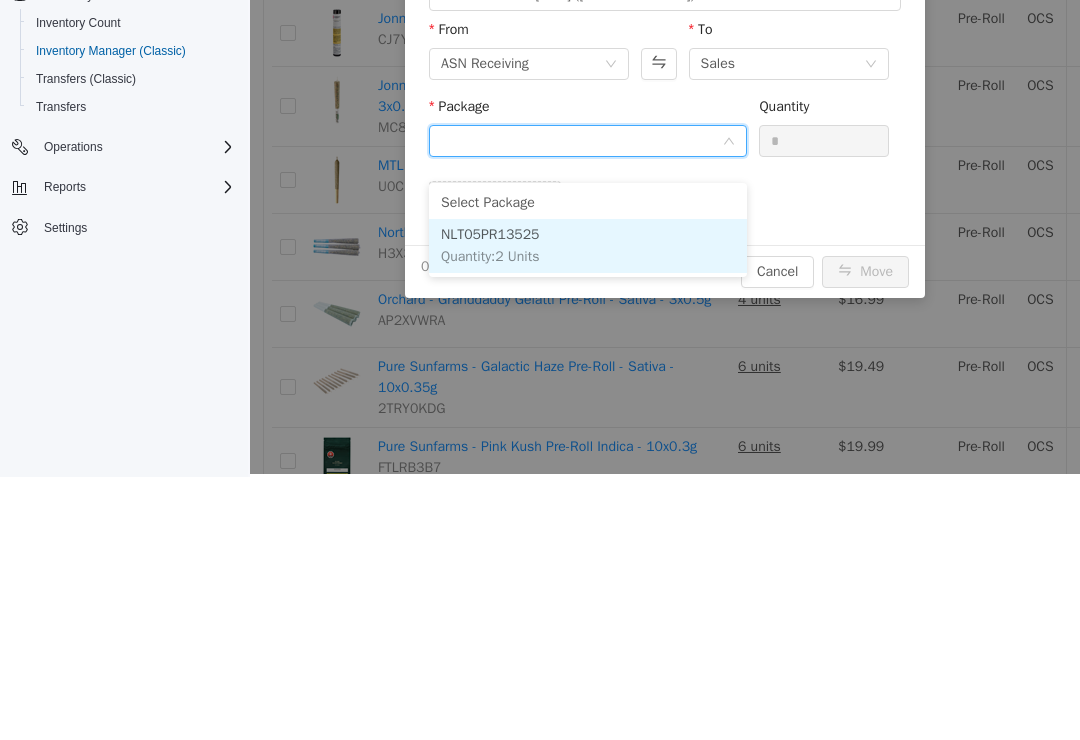 click on "Quantity :  2 Units" at bounding box center (490, 256) 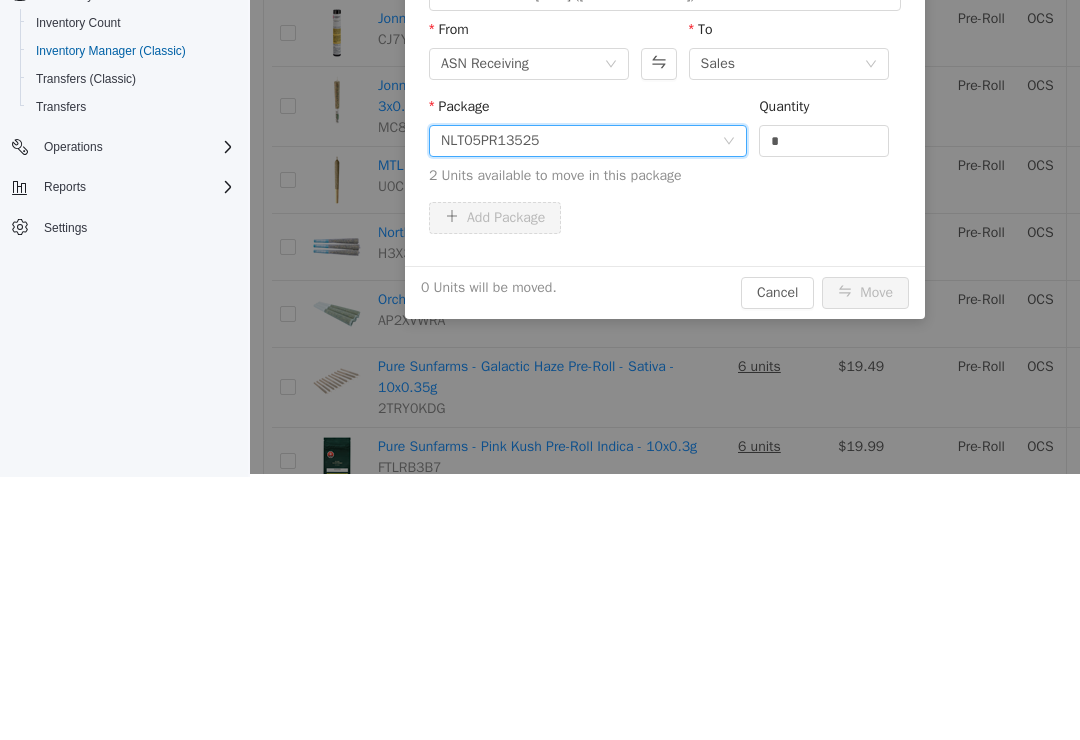 click on "*" at bounding box center (824, 141) 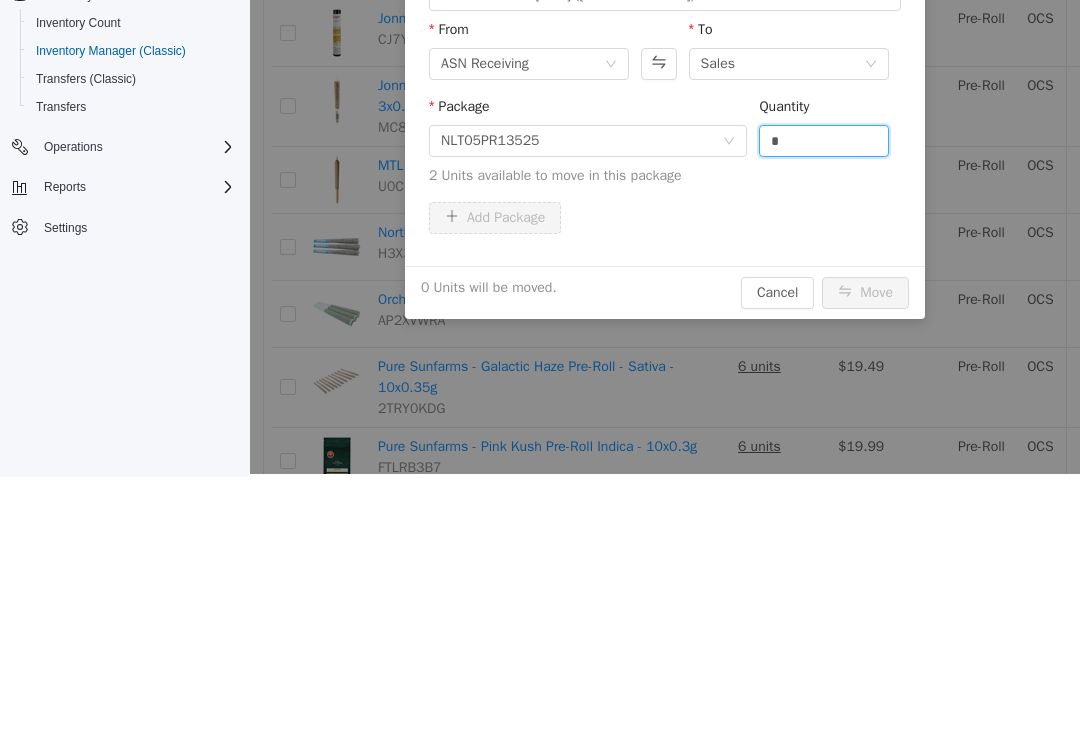 scroll, scrollTop: 31, scrollLeft: 0, axis: vertical 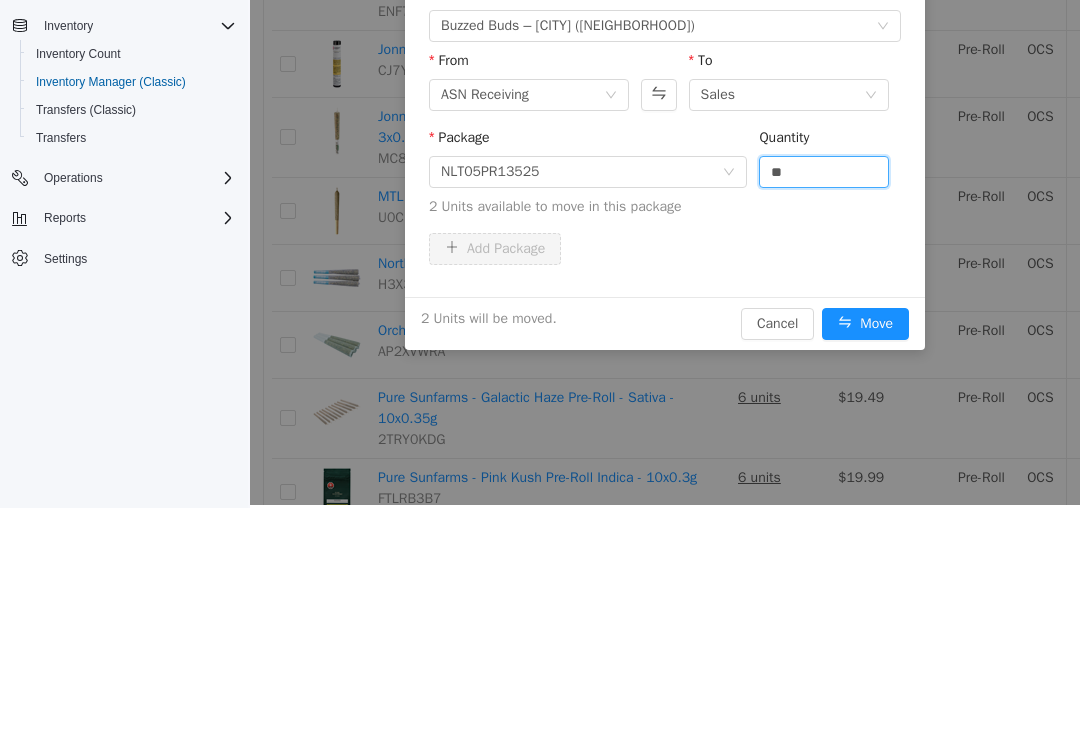 click on "Move" at bounding box center [865, 324] 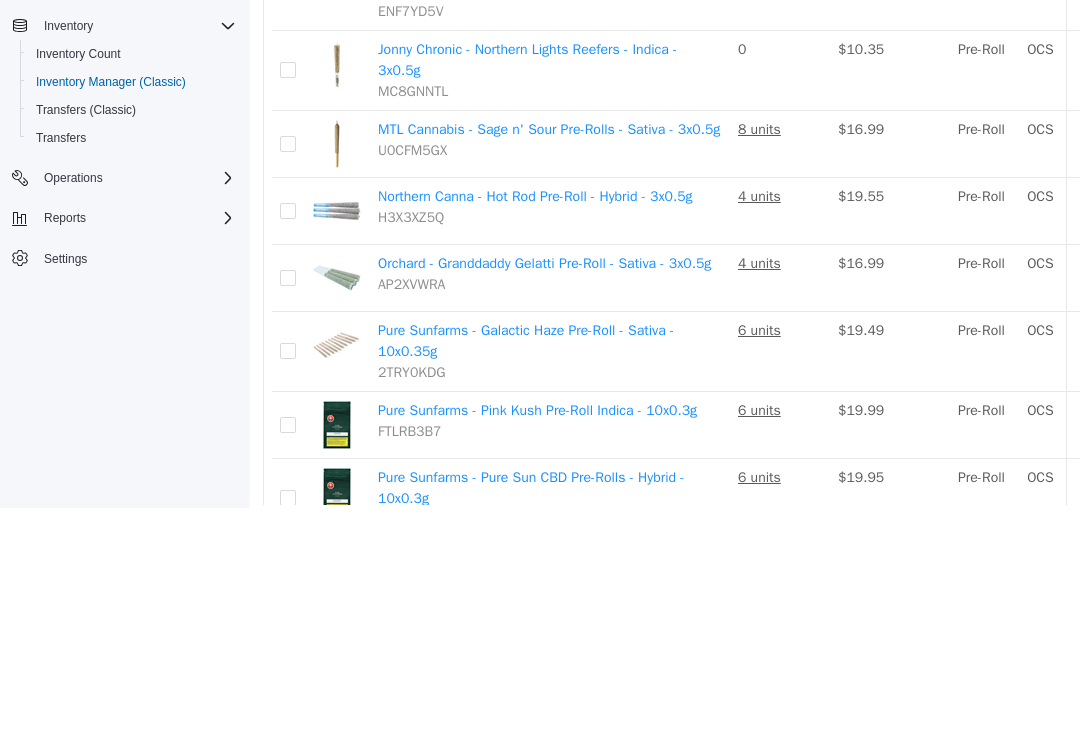 click on "Move" at bounding box center (1293, 144) 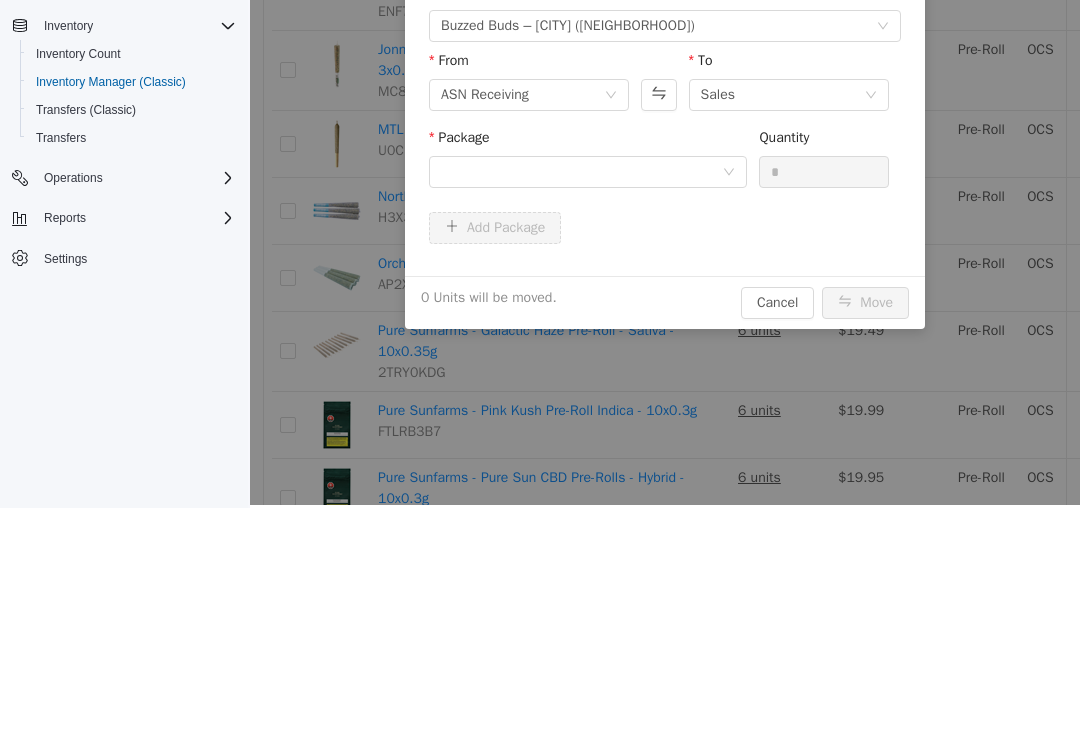 scroll, scrollTop: 0, scrollLeft: 0, axis: both 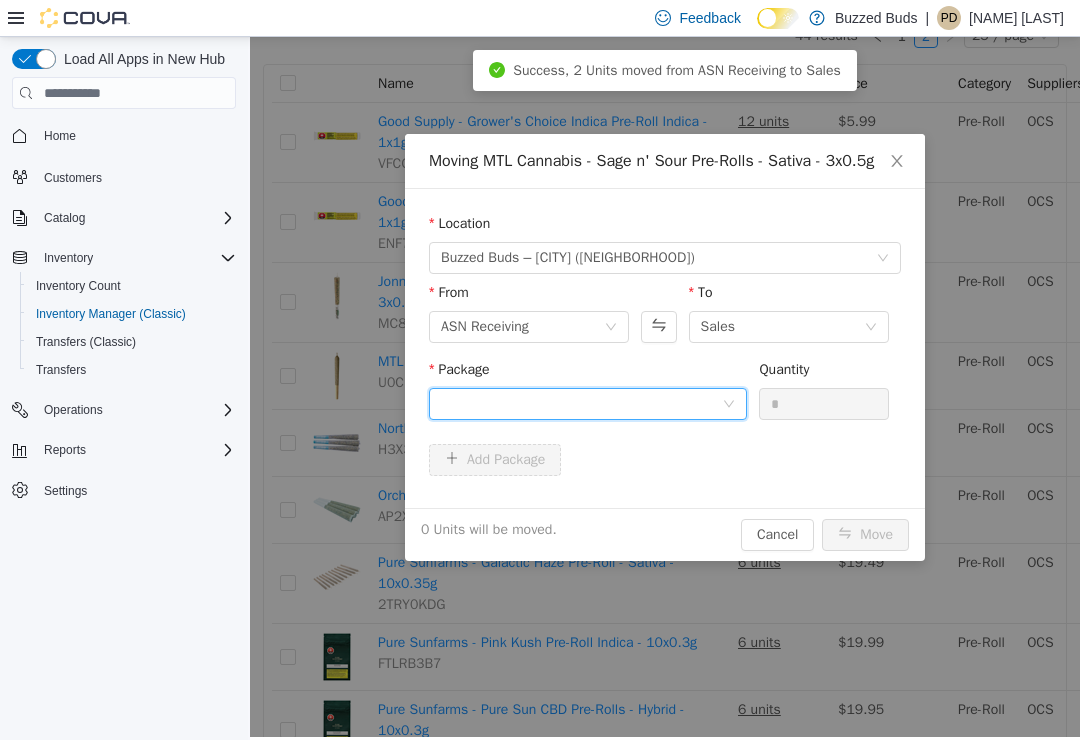 click at bounding box center (581, 404) 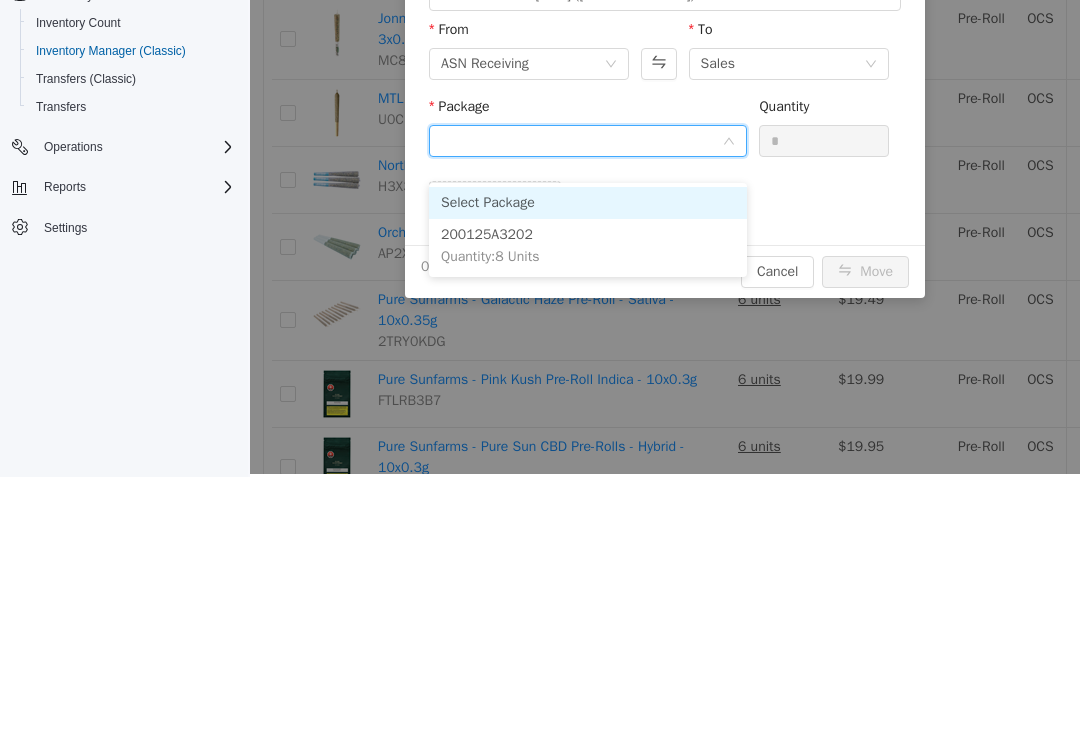 click on "200125A3202 Quantity :  8 Units" at bounding box center [588, 246] 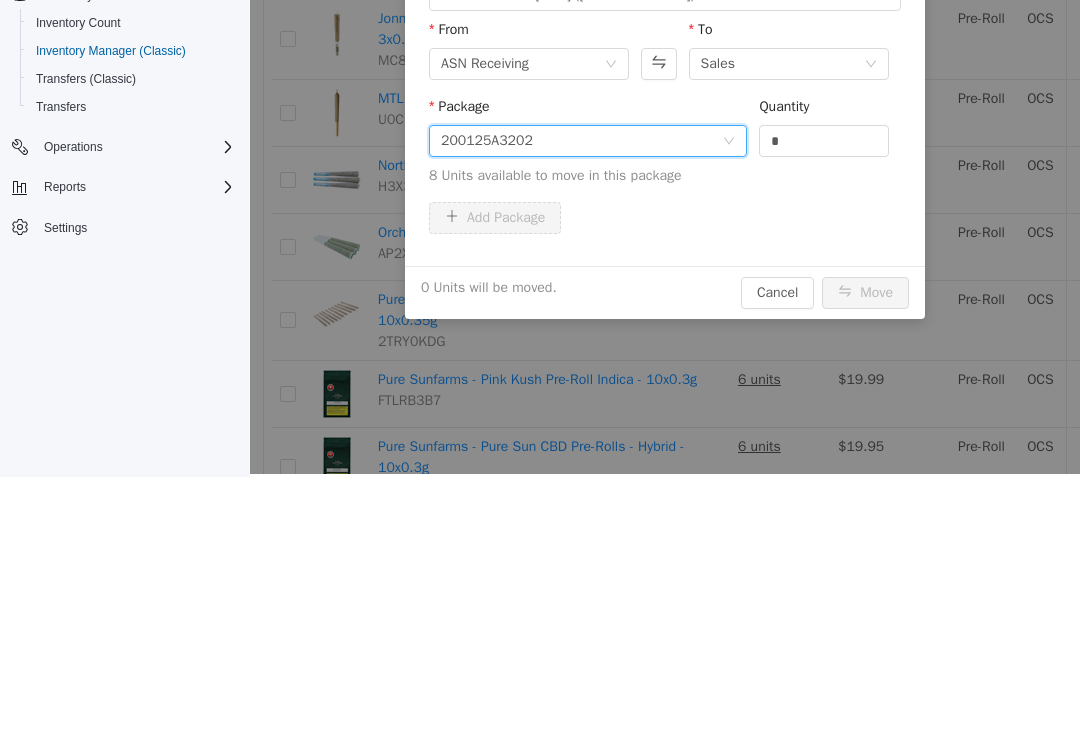 click on "*" at bounding box center [824, 141] 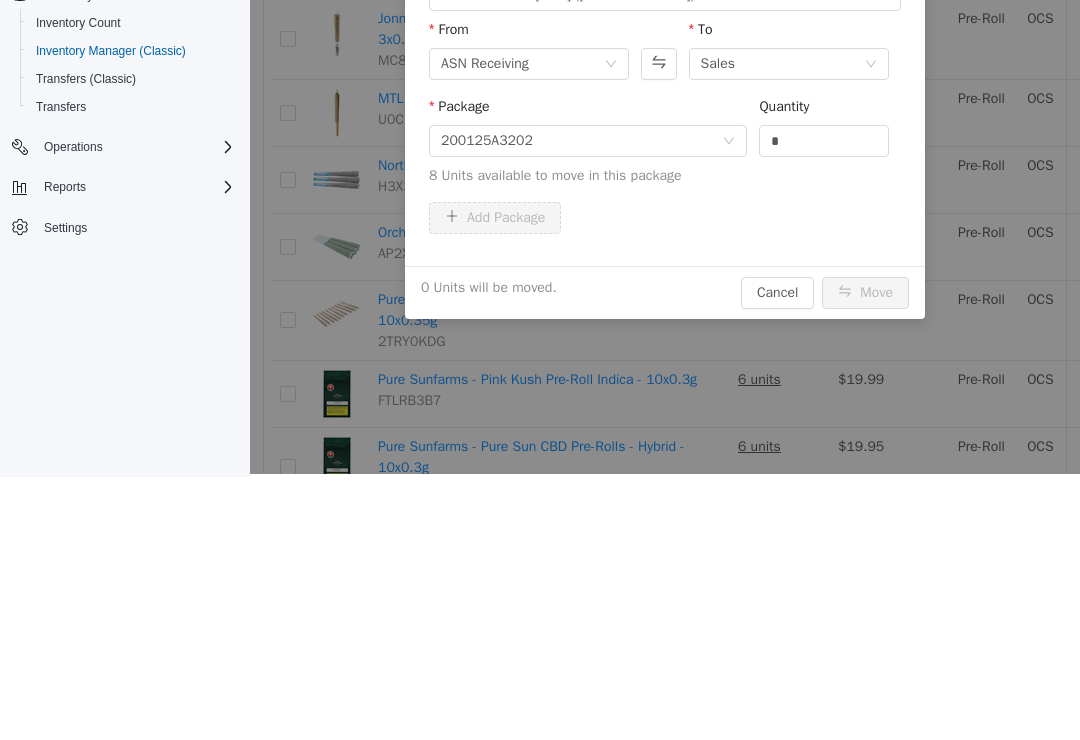 click on "*" at bounding box center [824, 141] 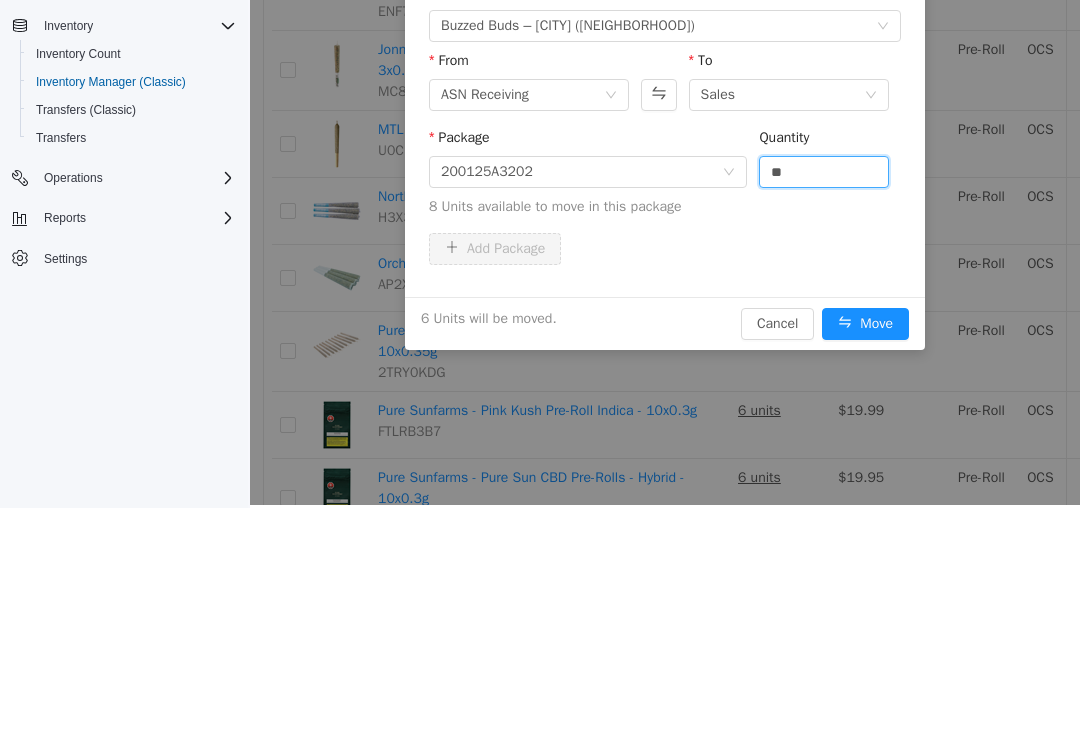click on "6 Units will be moved. Cancel Move" at bounding box center (665, 323) 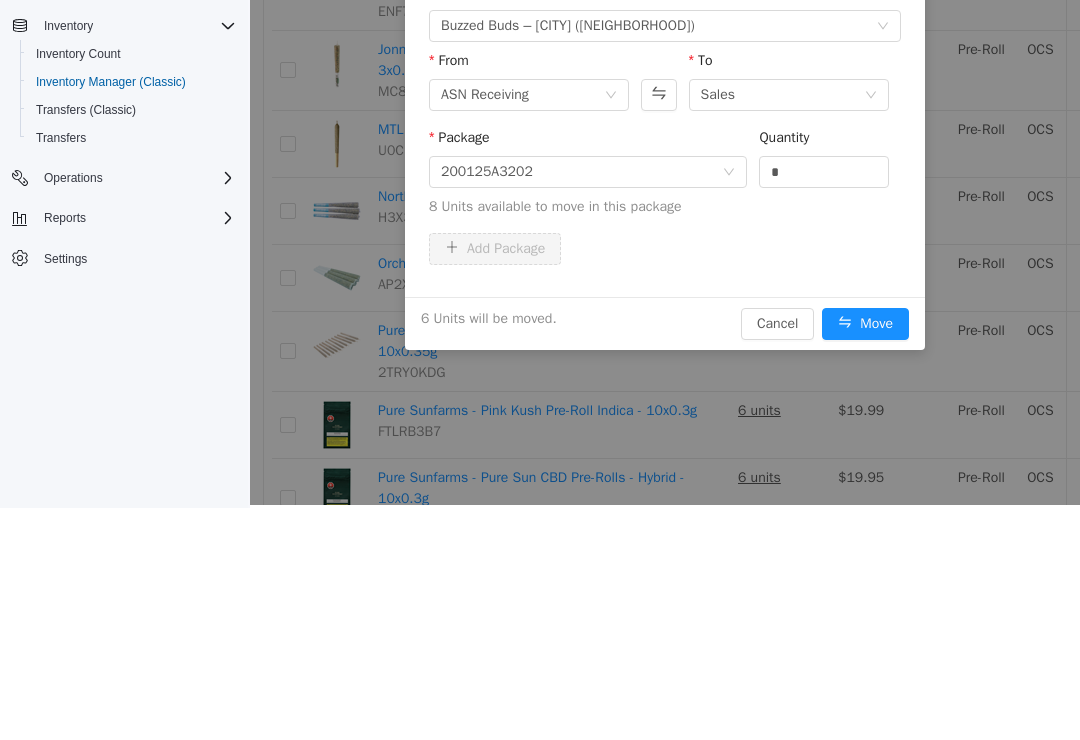 click on "Move" at bounding box center [865, 324] 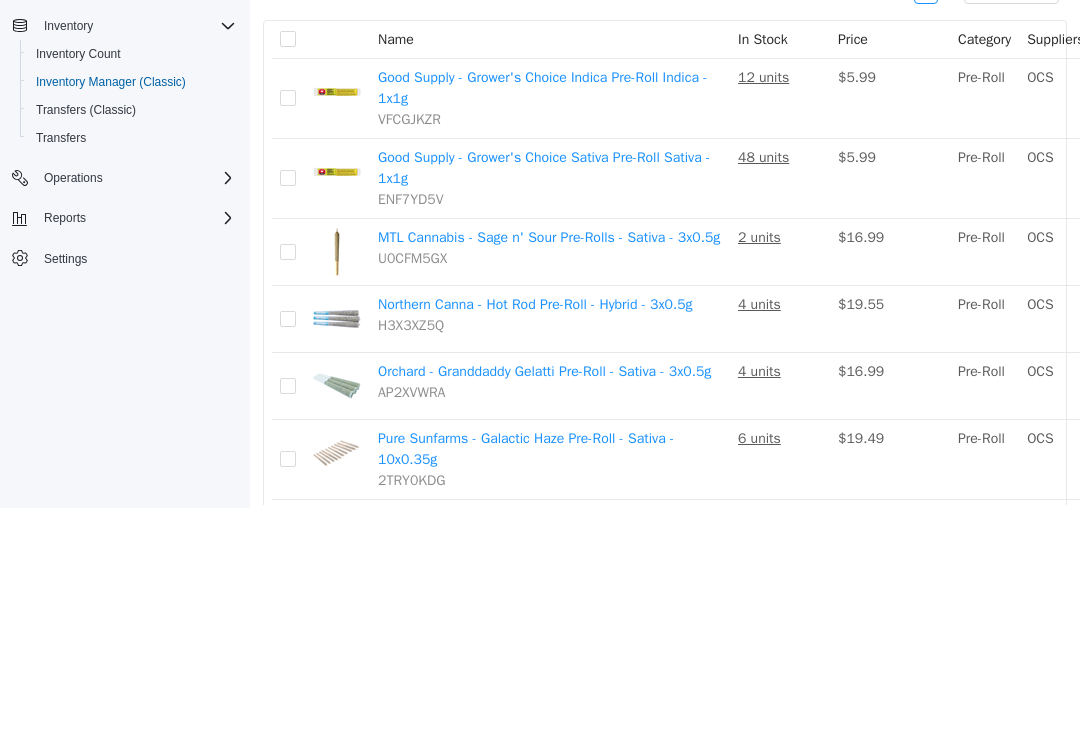 scroll, scrollTop: 25, scrollLeft: 0, axis: vertical 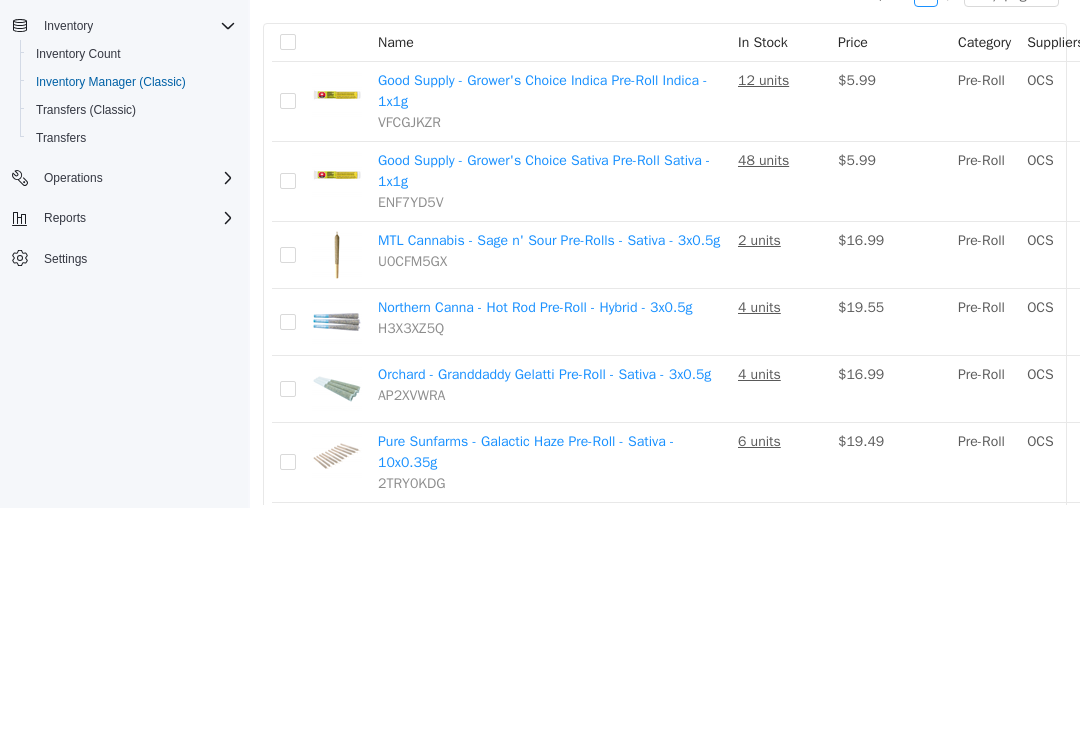 click on "Move" at bounding box center (1293, 322) 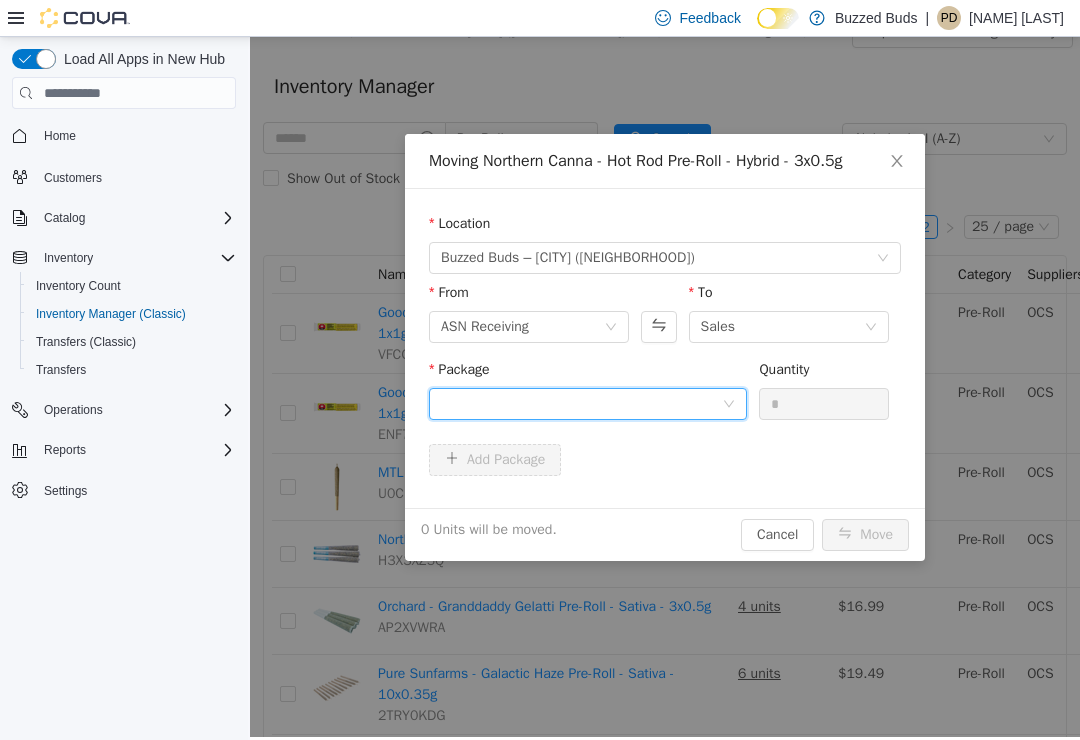 click at bounding box center (581, 404) 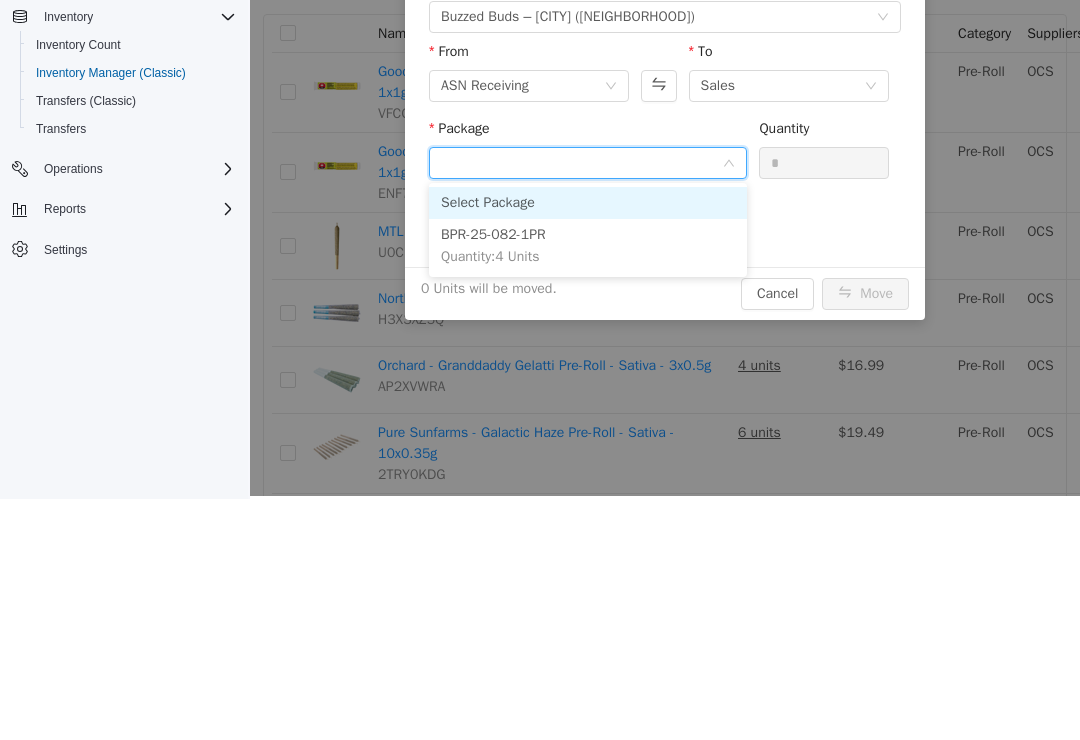 click on "BPR-25-082-1PR Quantity :  4 Units" at bounding box center [588, 246] 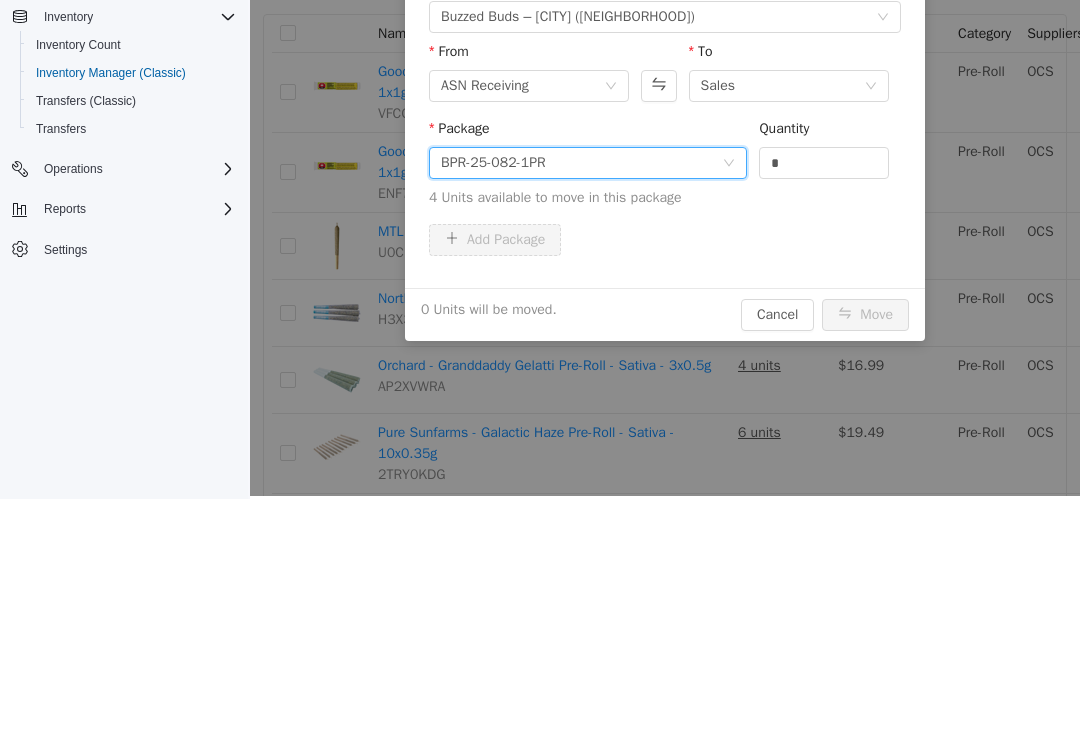 click on "*" at bounding box center [824, 163] 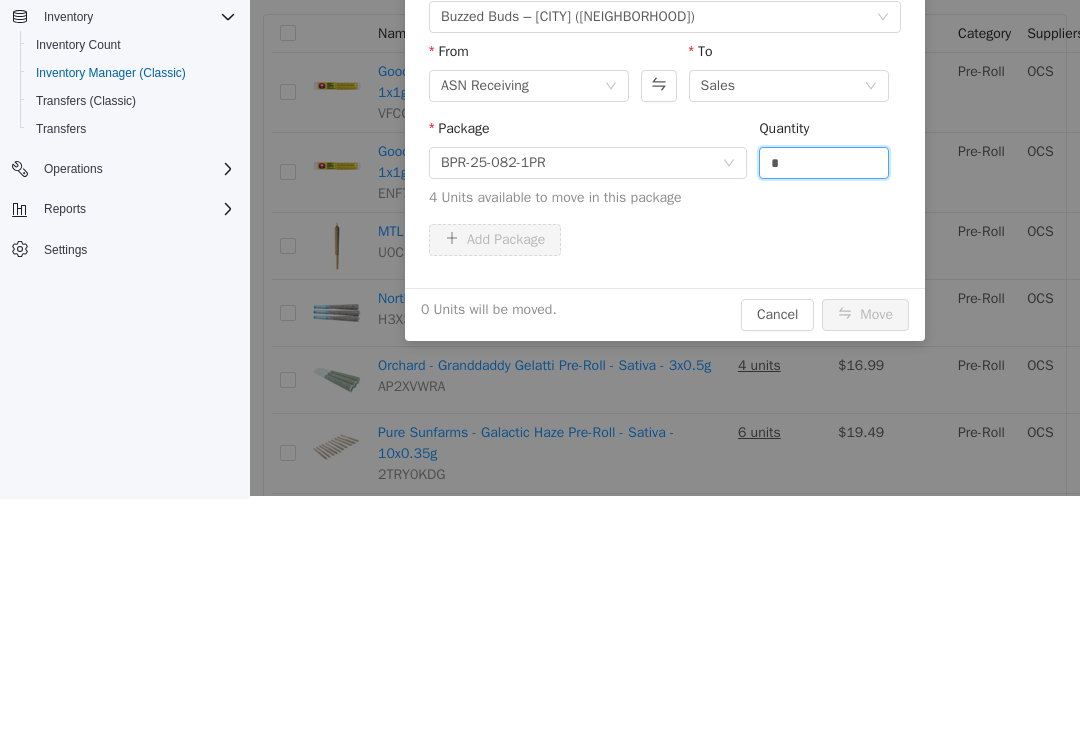 scroll, scrollTop: 31, scrollLeft: 0, axis: vertical 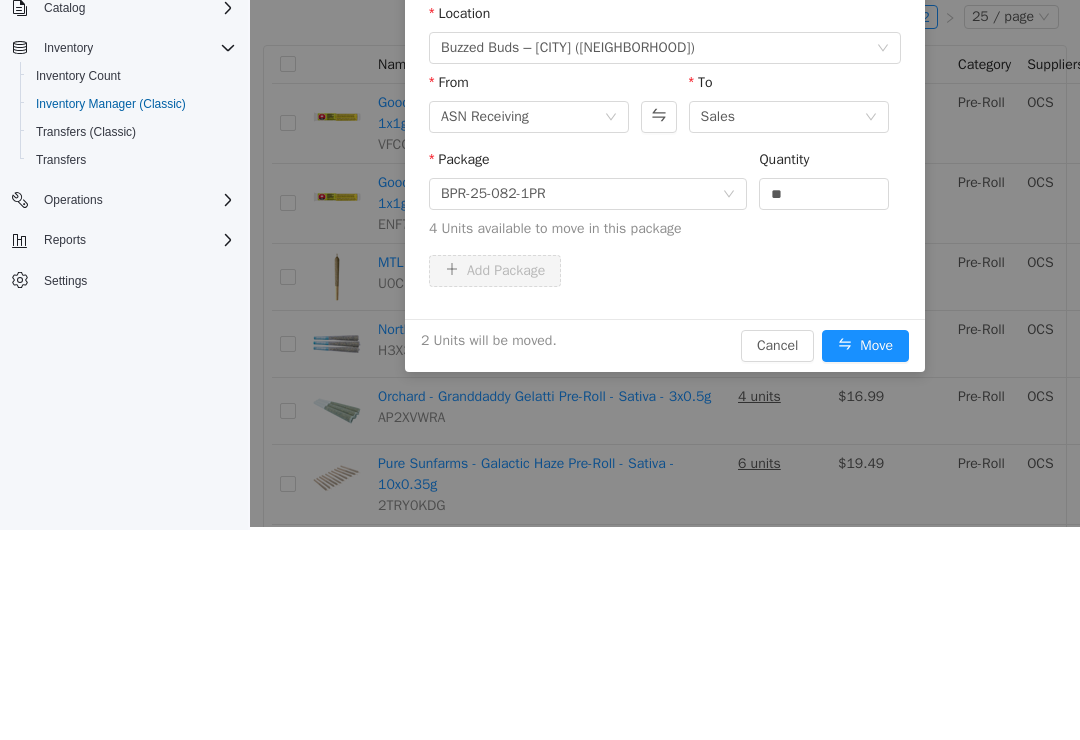 type on "*" 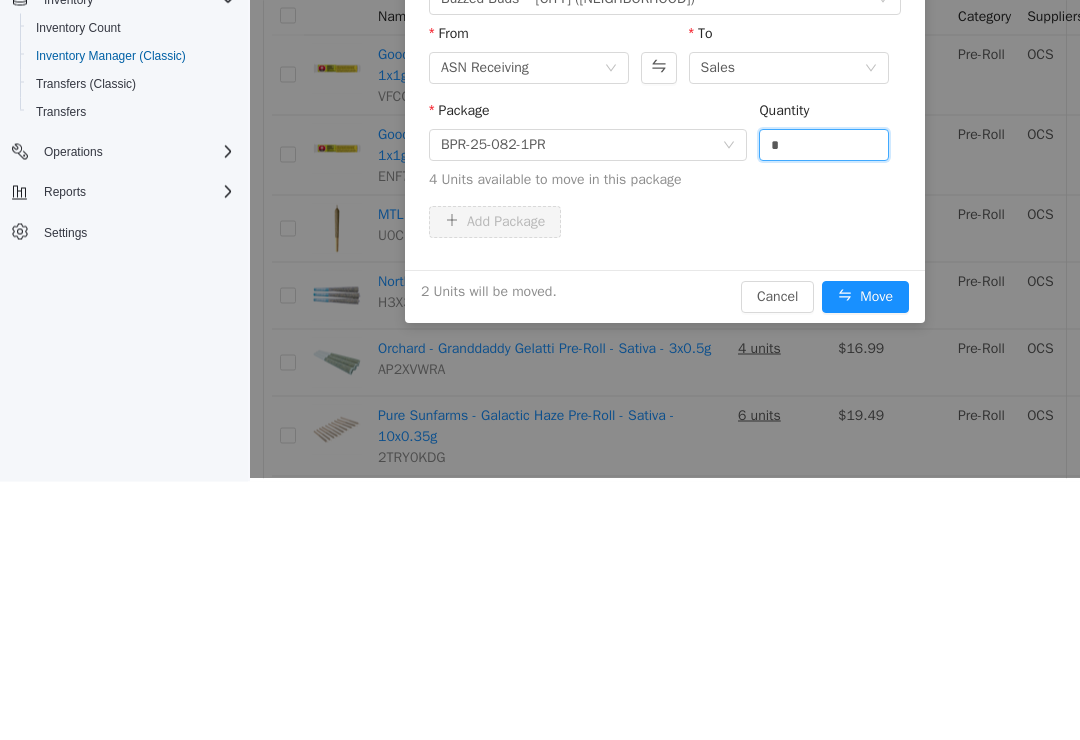 click on "Move" at bounding box center [865, 298] 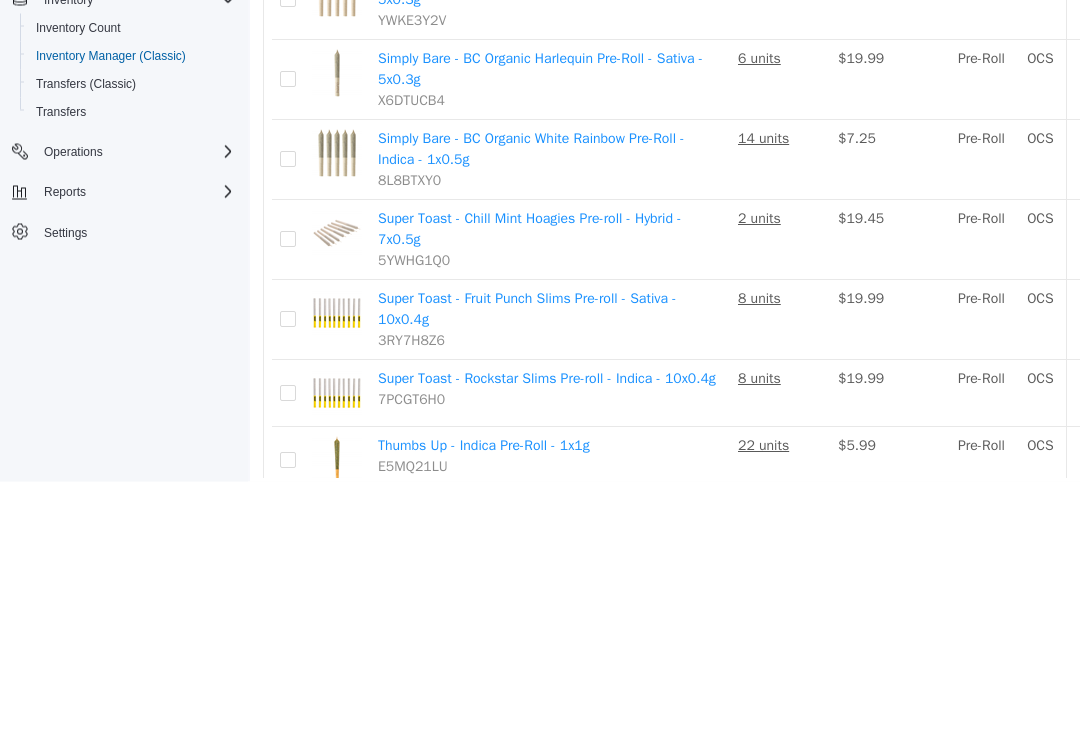 scroll, scrollTop: 686, scrollLeft: 0, axis: vertical 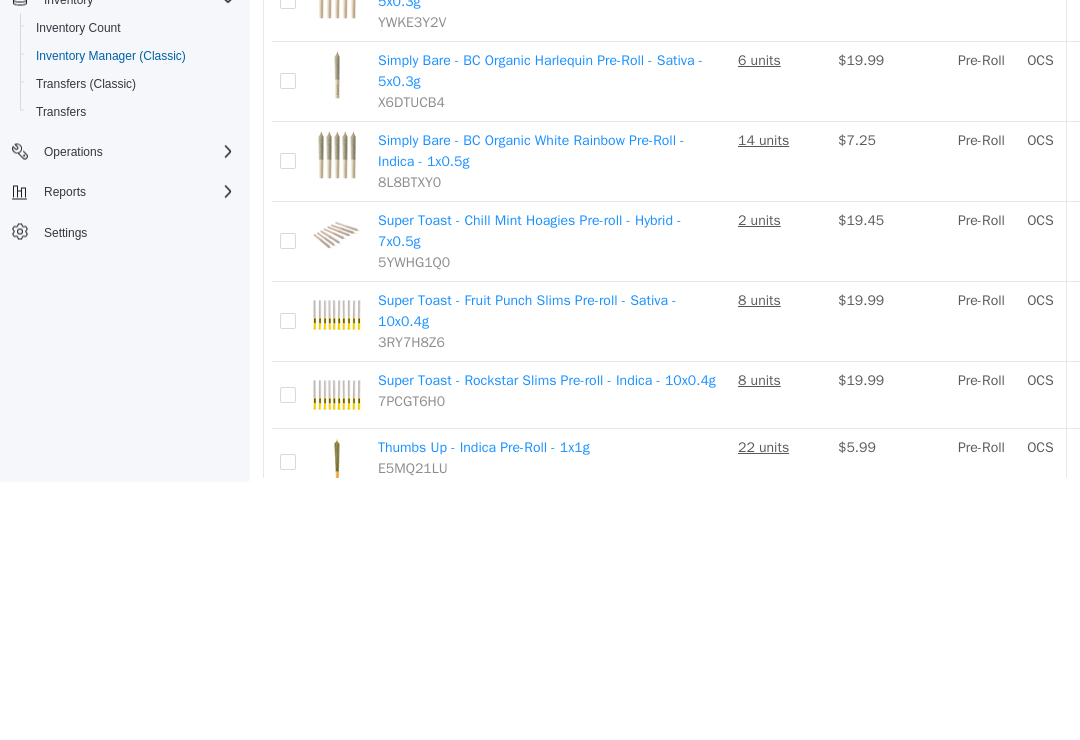 click on "Move" at bounding box center [1293, -224] 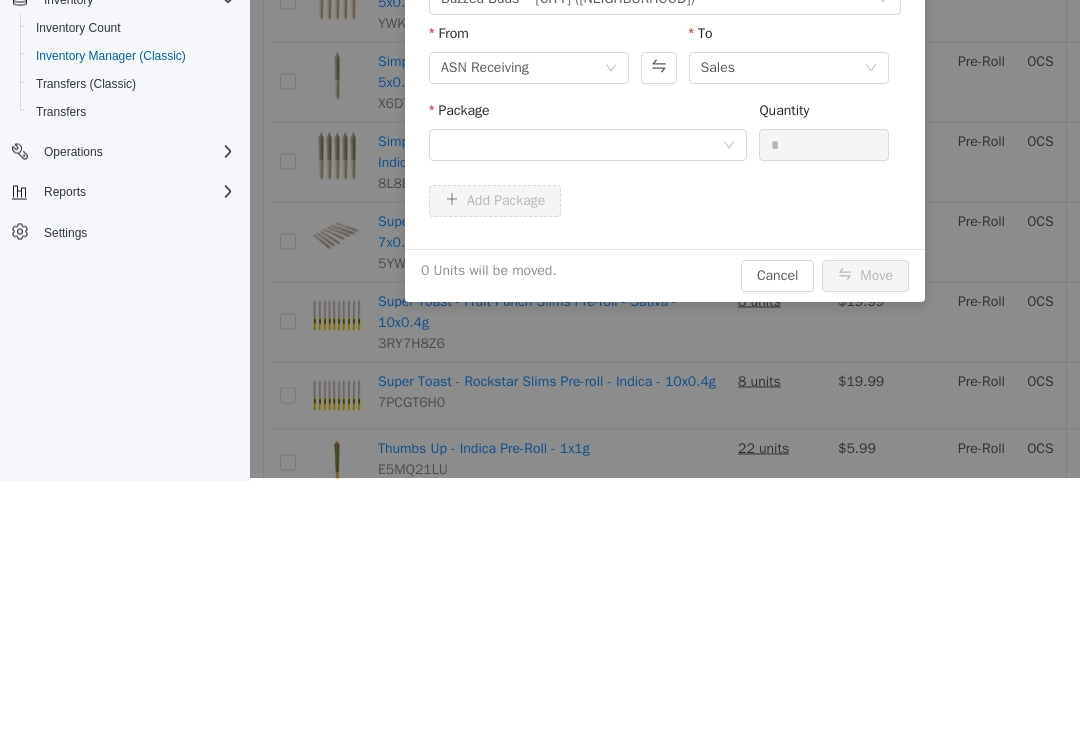 scroll, scrollTop: 0, scrollLeft: 0, axis: both 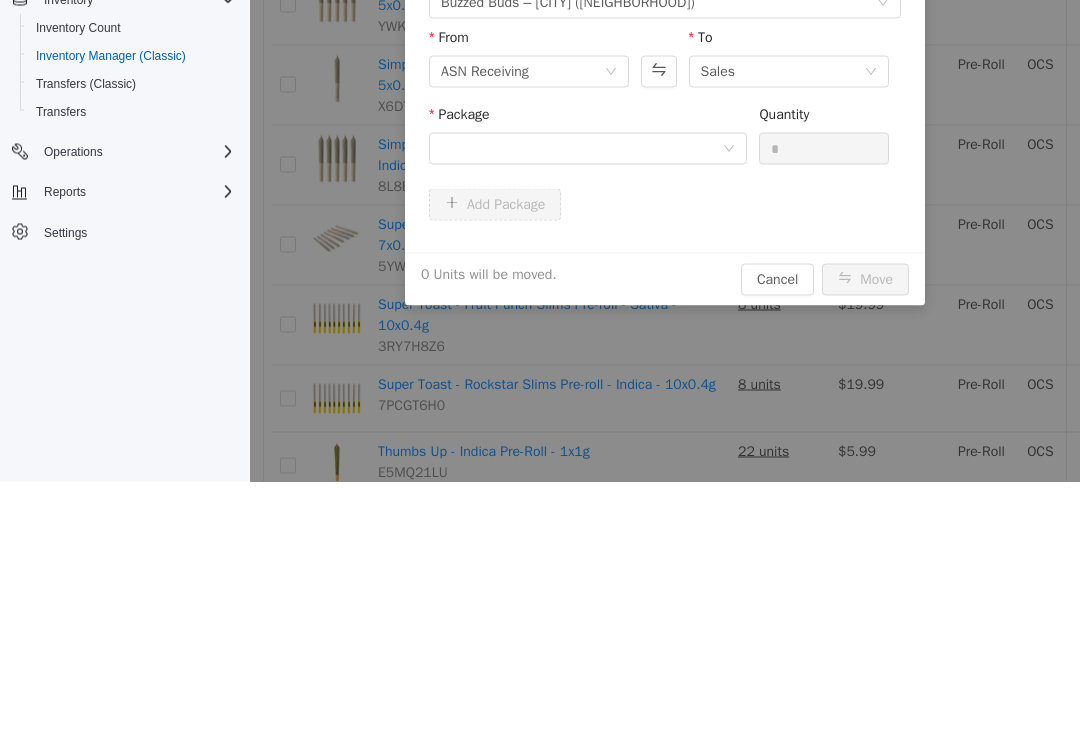 click on "Package" at bounding box center (588, 118) 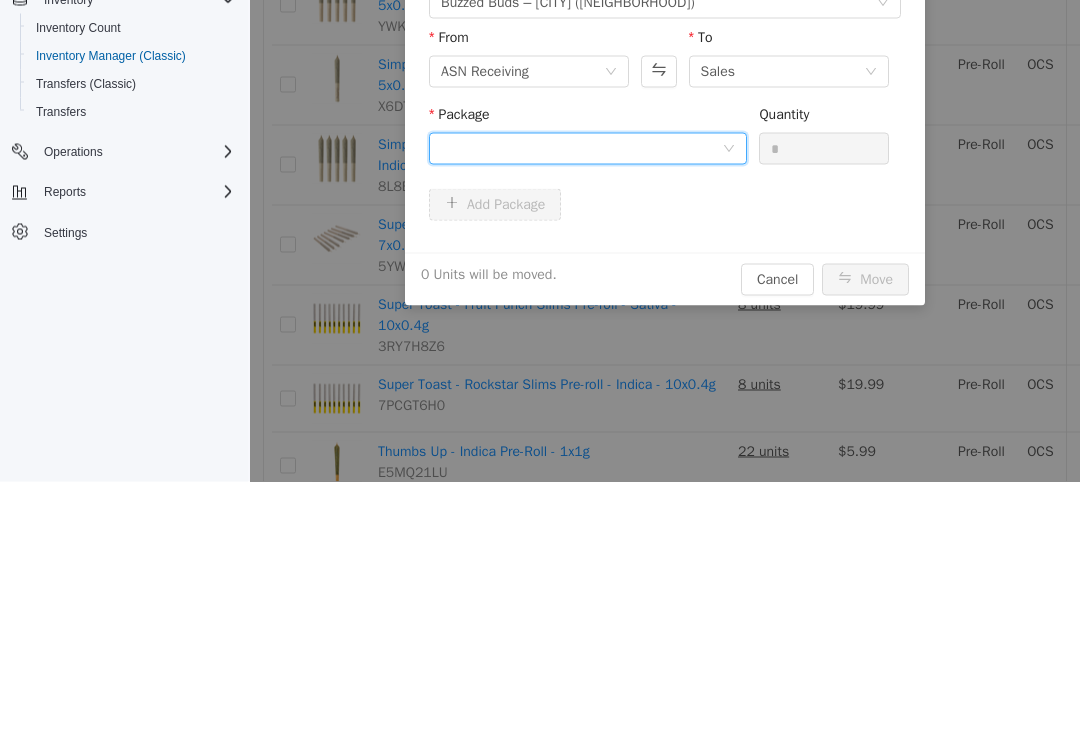 click at bounding box center [581, 149] 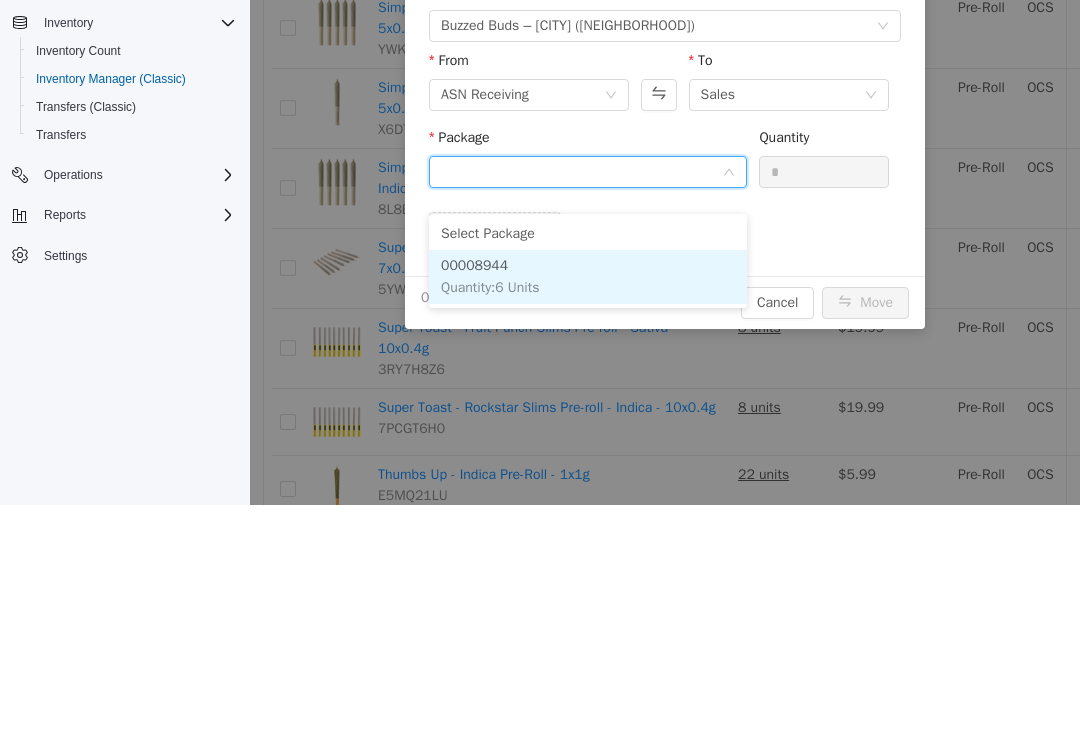click on "00008944 Quantity :  6 Units" at bounding box center (588, 277) 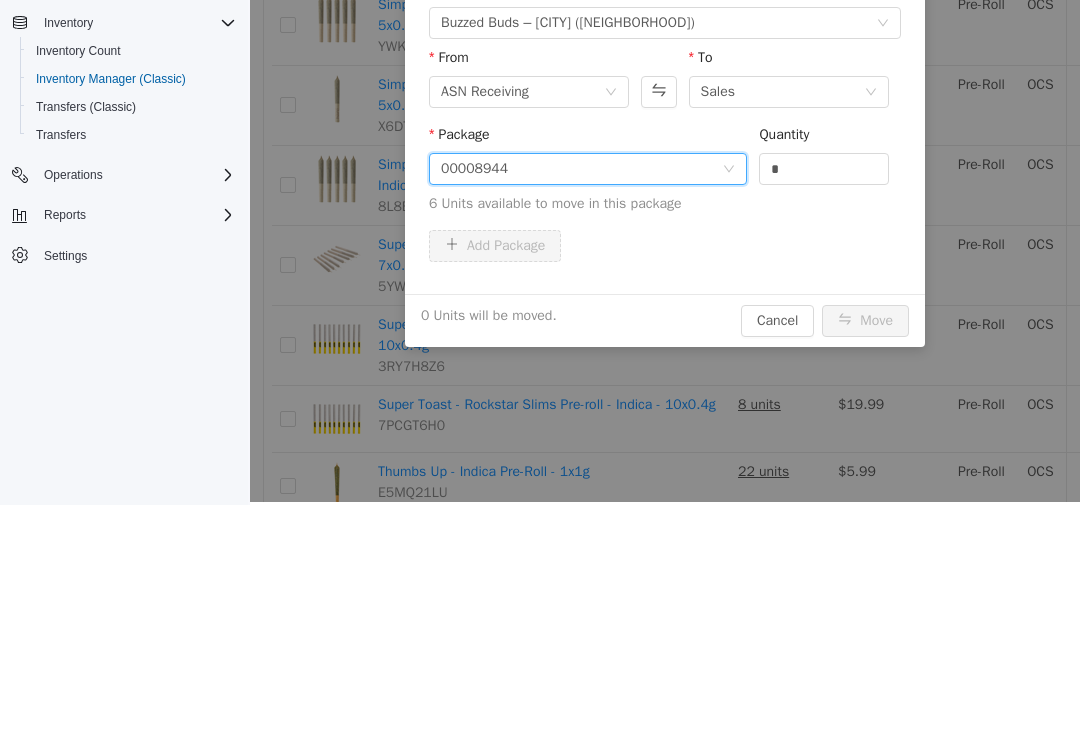 click on "6 Units available to move in this package" at bounding box center (665, 203) 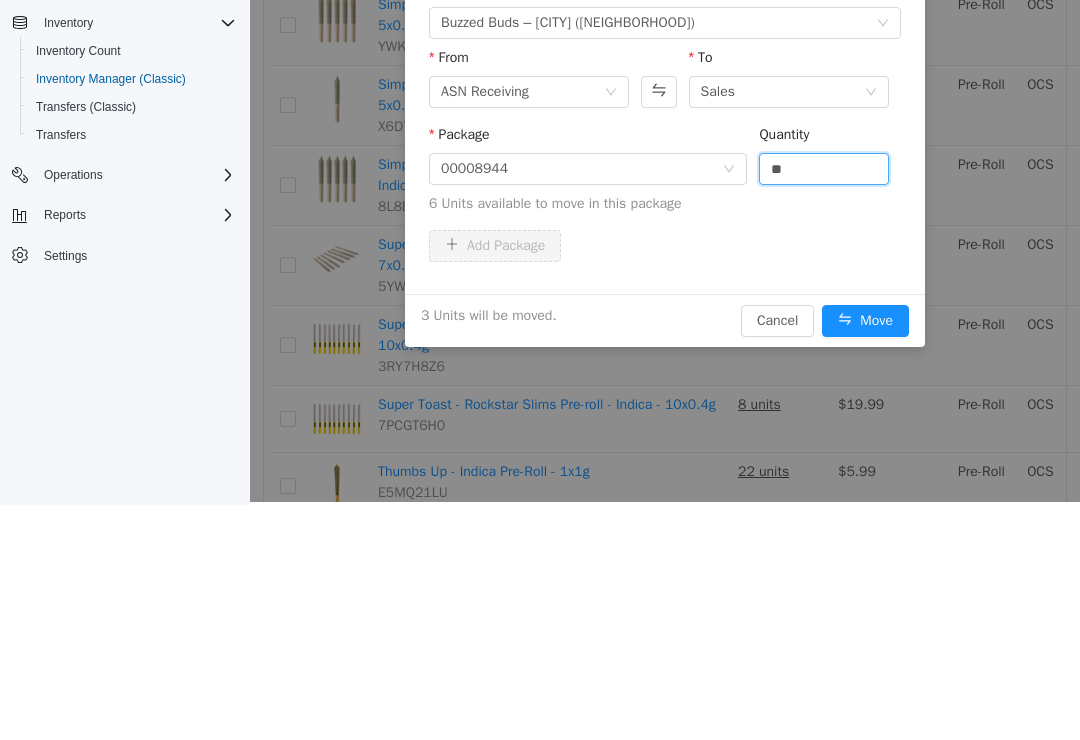 click on "Move" at bounding box center (865, 321) 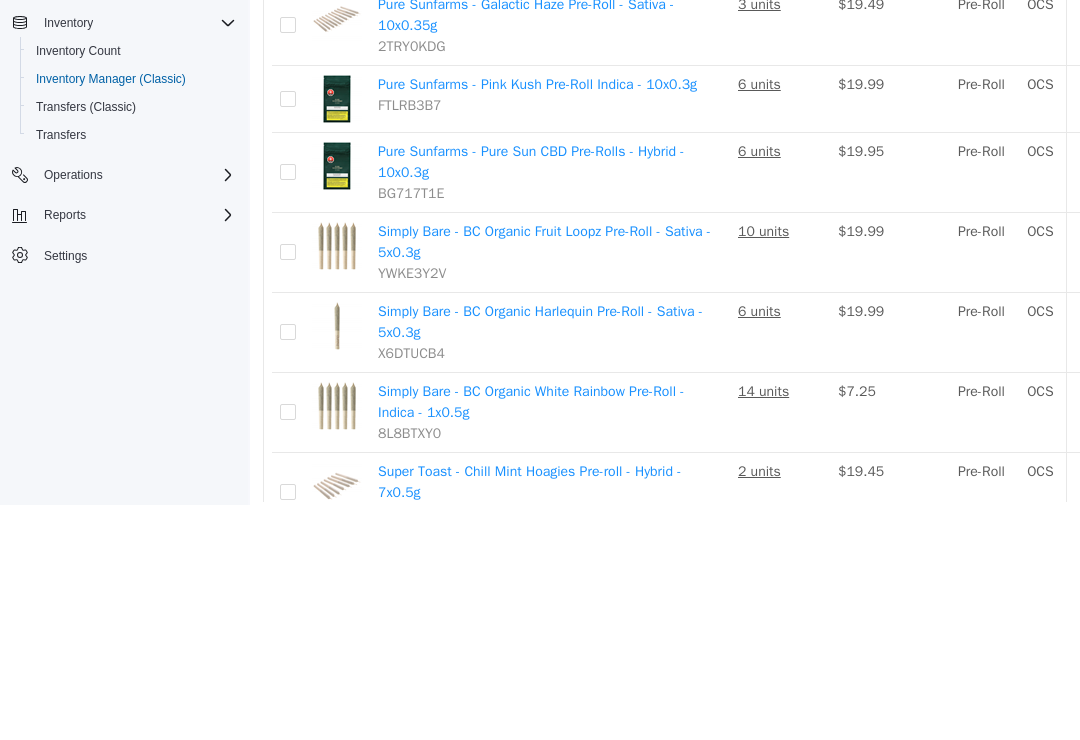 scroll, scrollTop: 455, scrollLeft: 0, axis: vertical 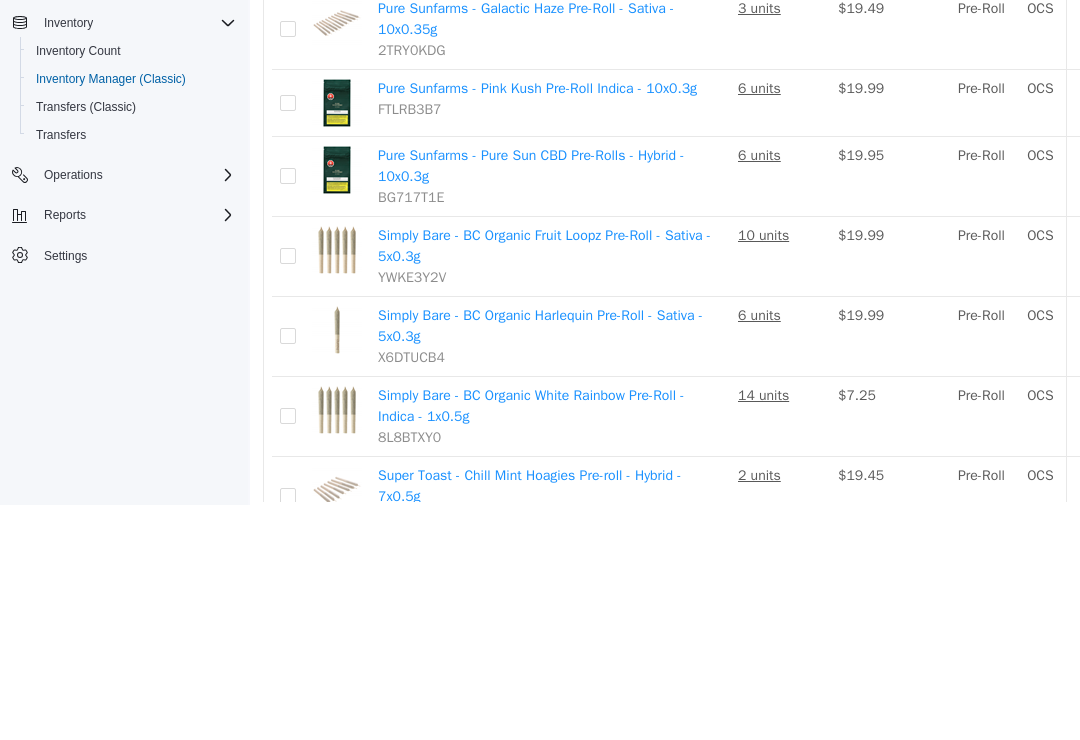 click on "Move" at bounding box center [1293, 103] 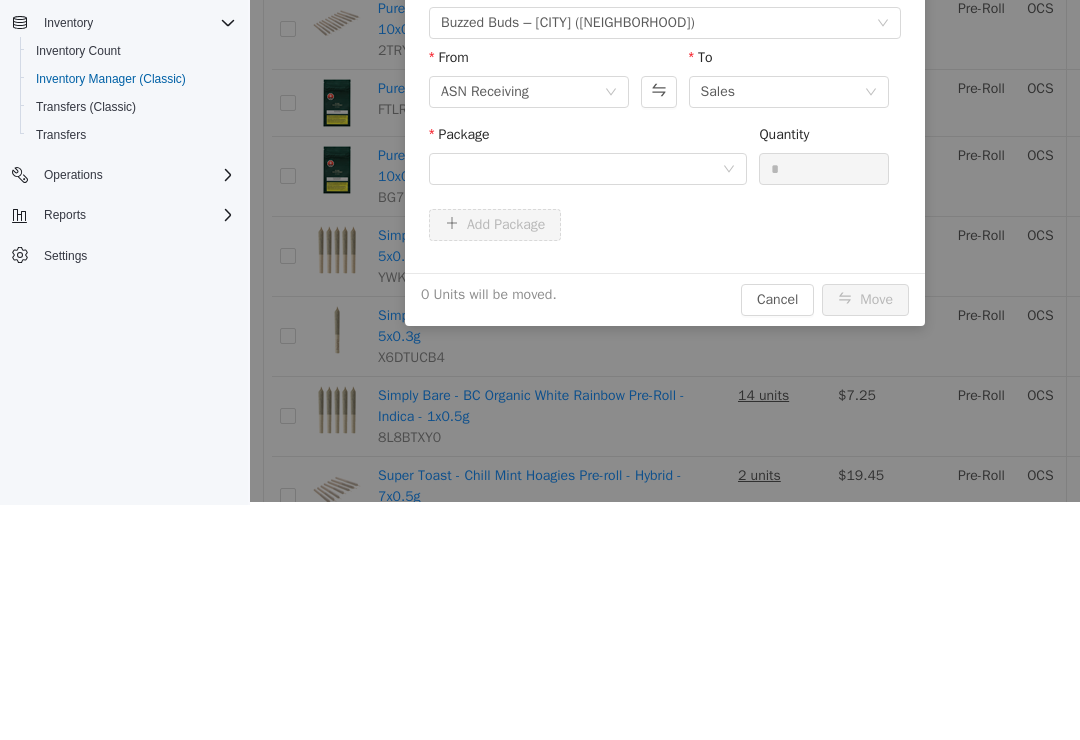 scroll, scrollTop: 0, scrollLeft: 0, axis: both 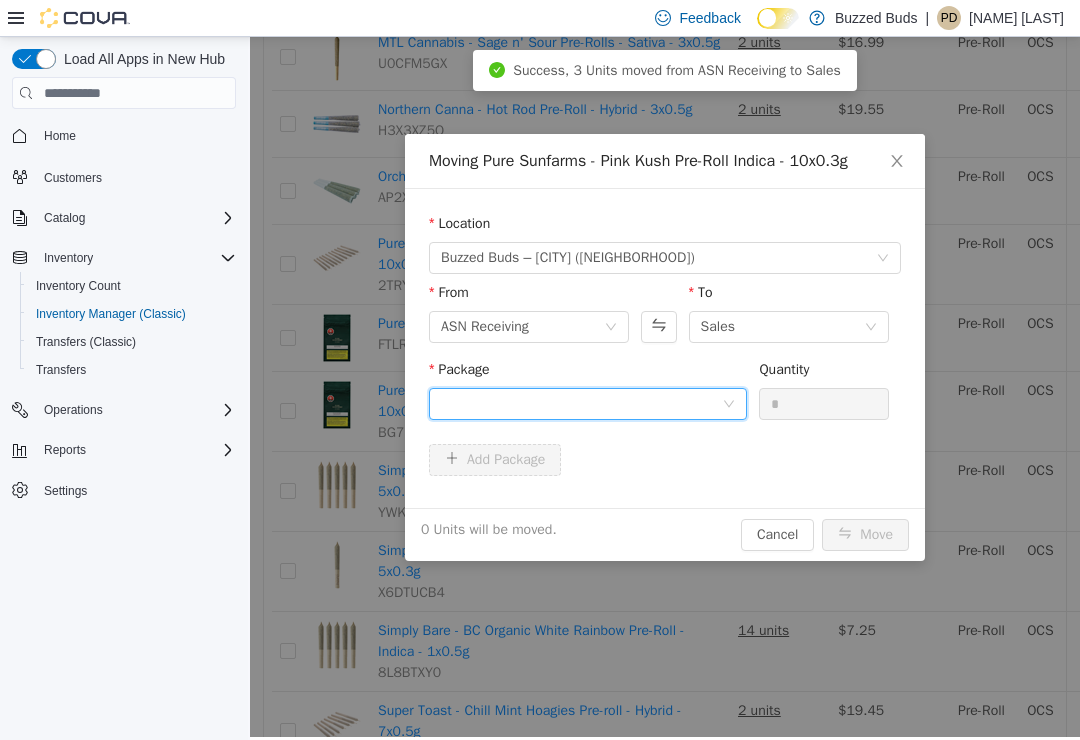 click at bounding box center [581, 404] 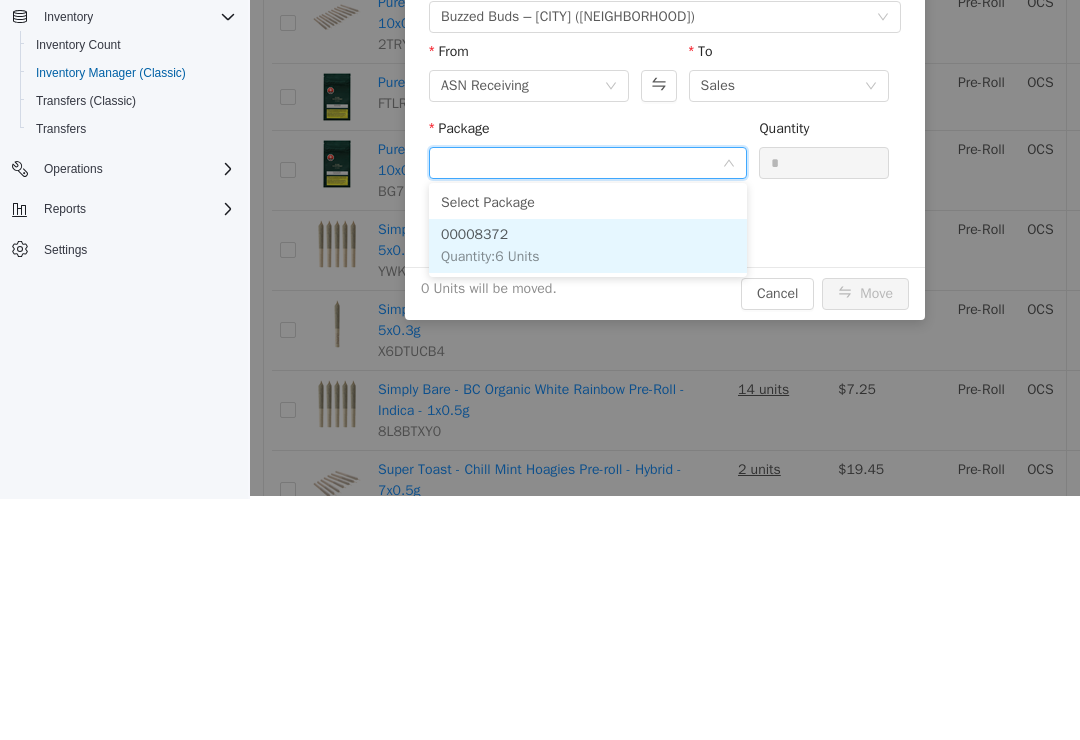 click on "00008372 Quantity :  6 Units" at bounding box center (588, 246) 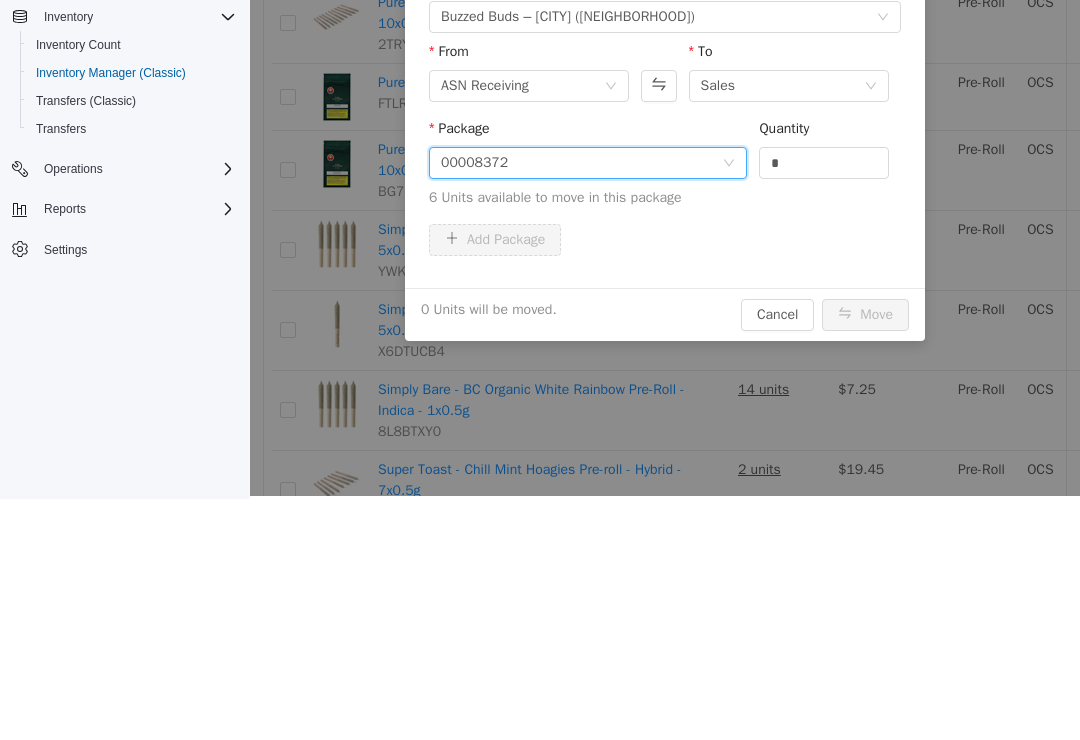 click on "*" at bounding box center [824, 163] 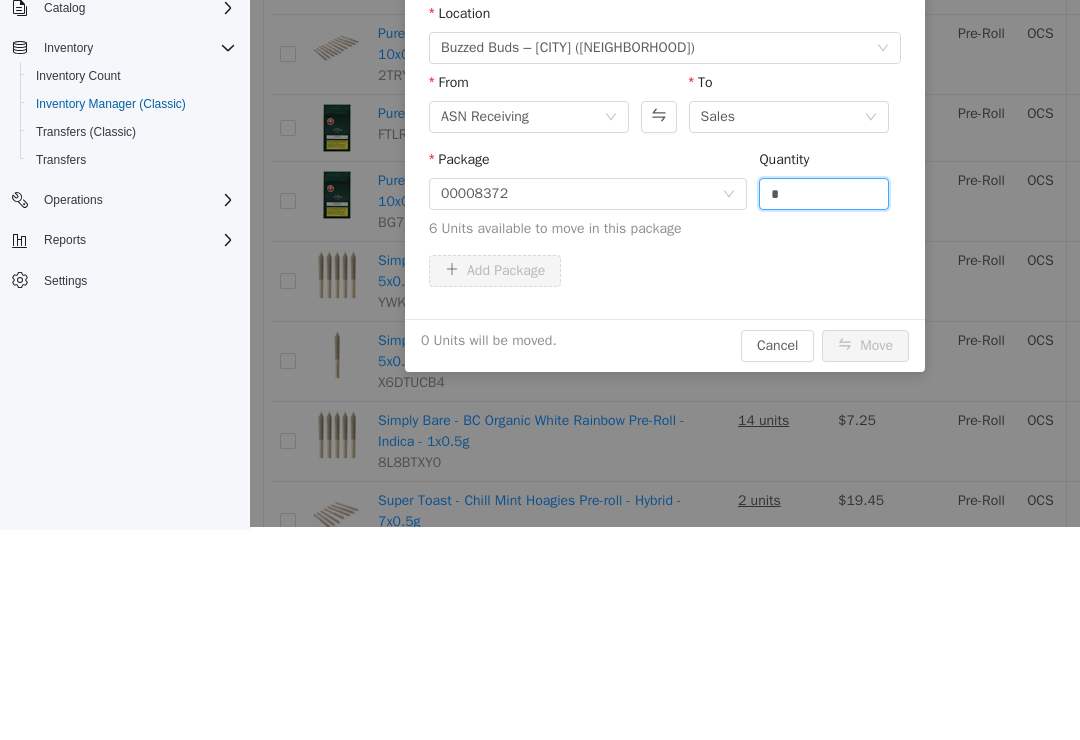click on "*" at bounding box center [824, 194] 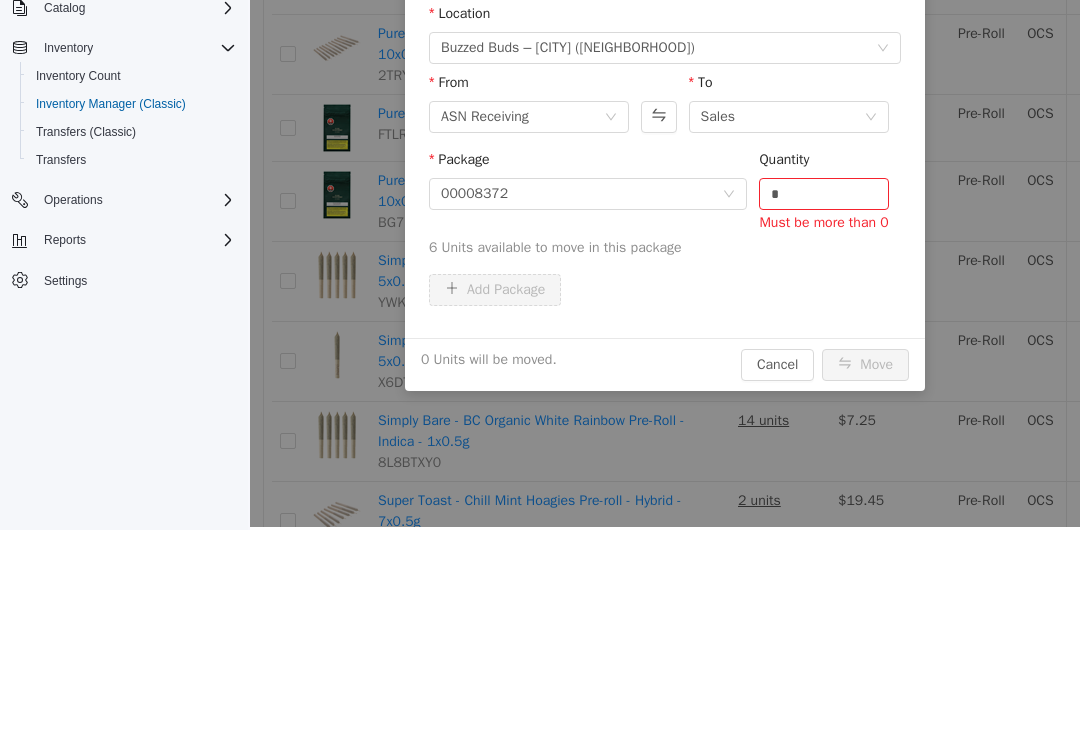 click on "*" at bounding box center [824, 194] 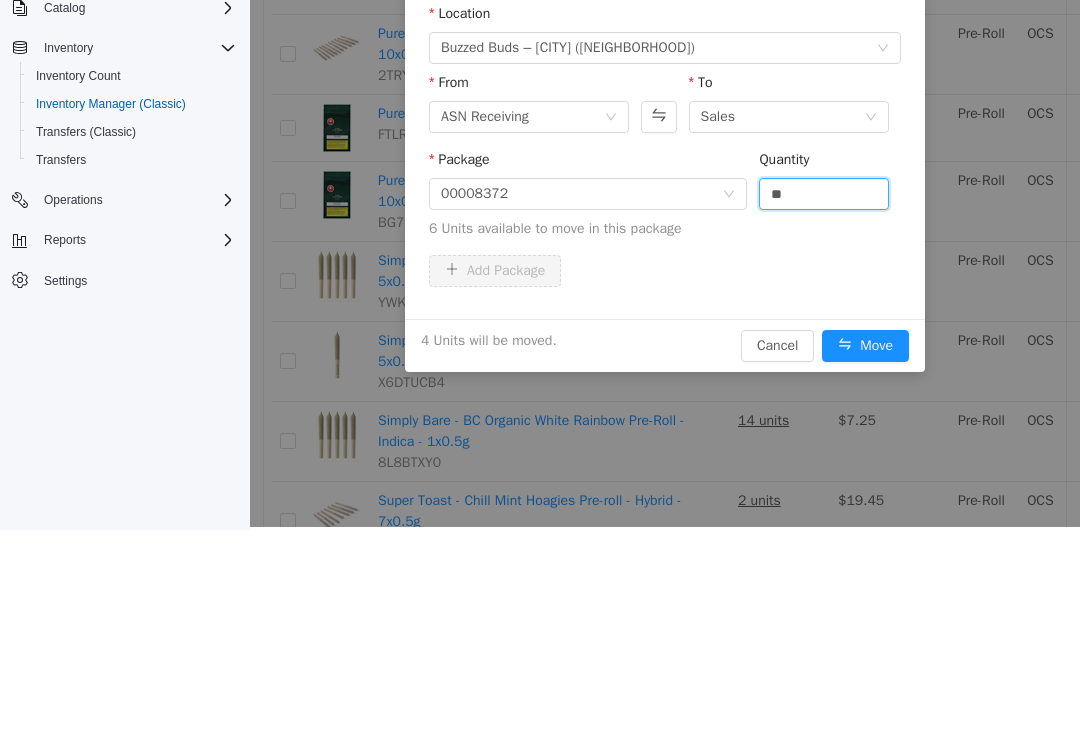 click on "Move" at bounding box center [865, 346] 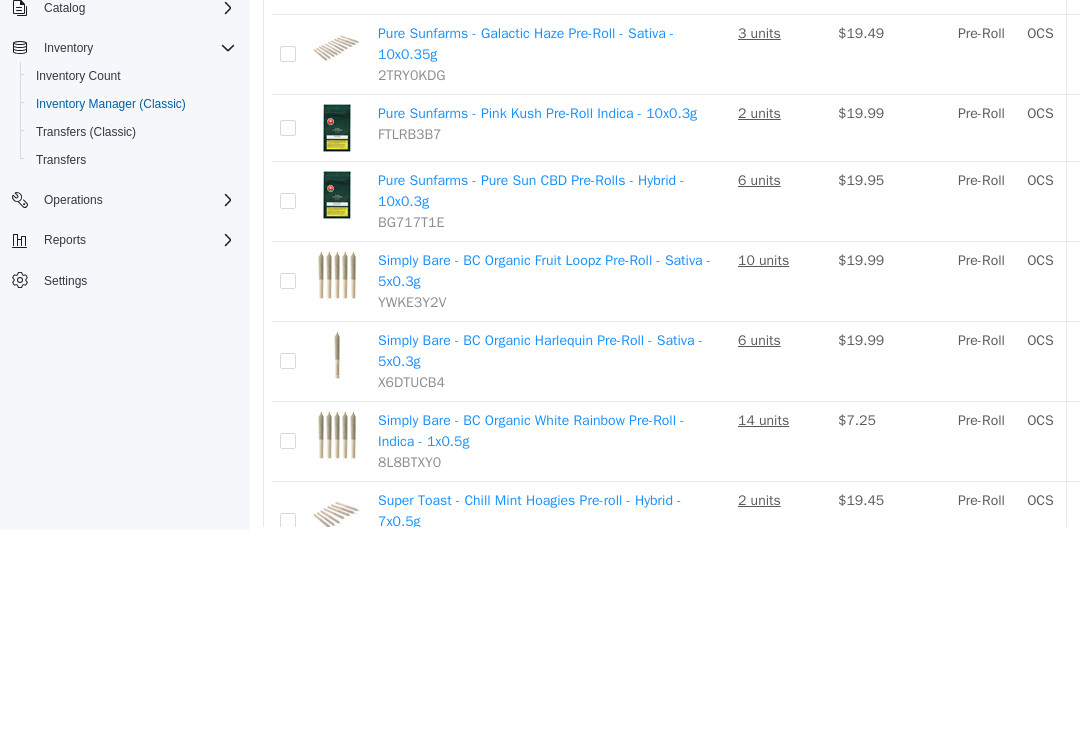 click on "Move" at bounding box center (1293, 202) 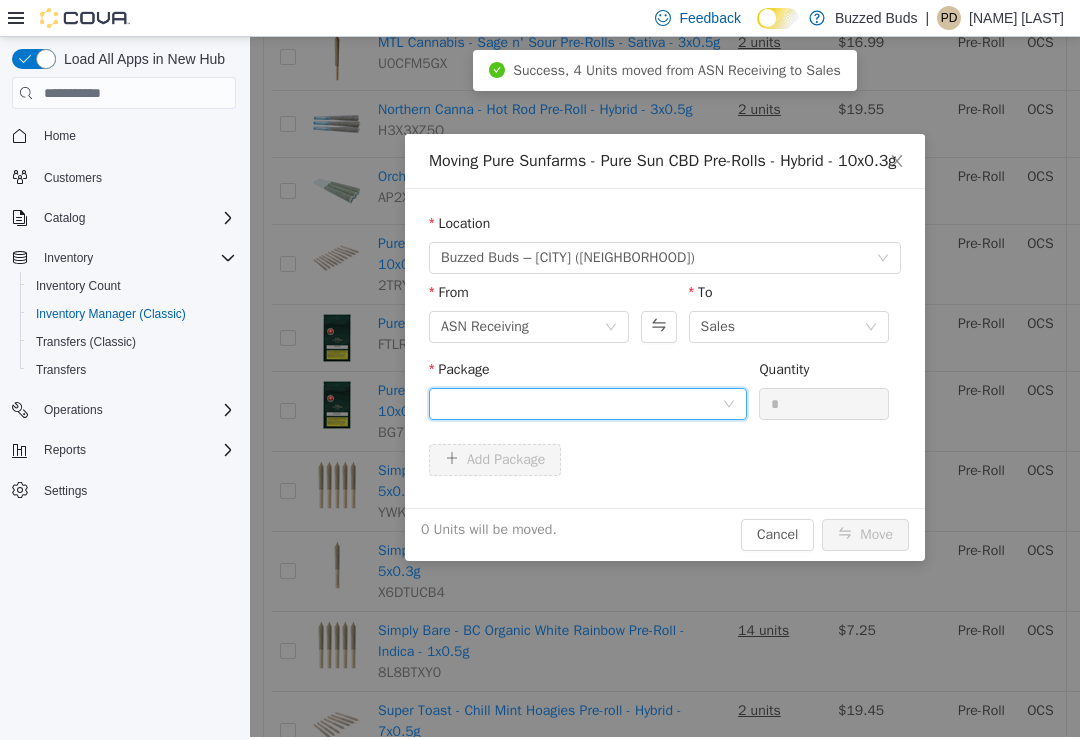 click at bounding box center (581, 404) 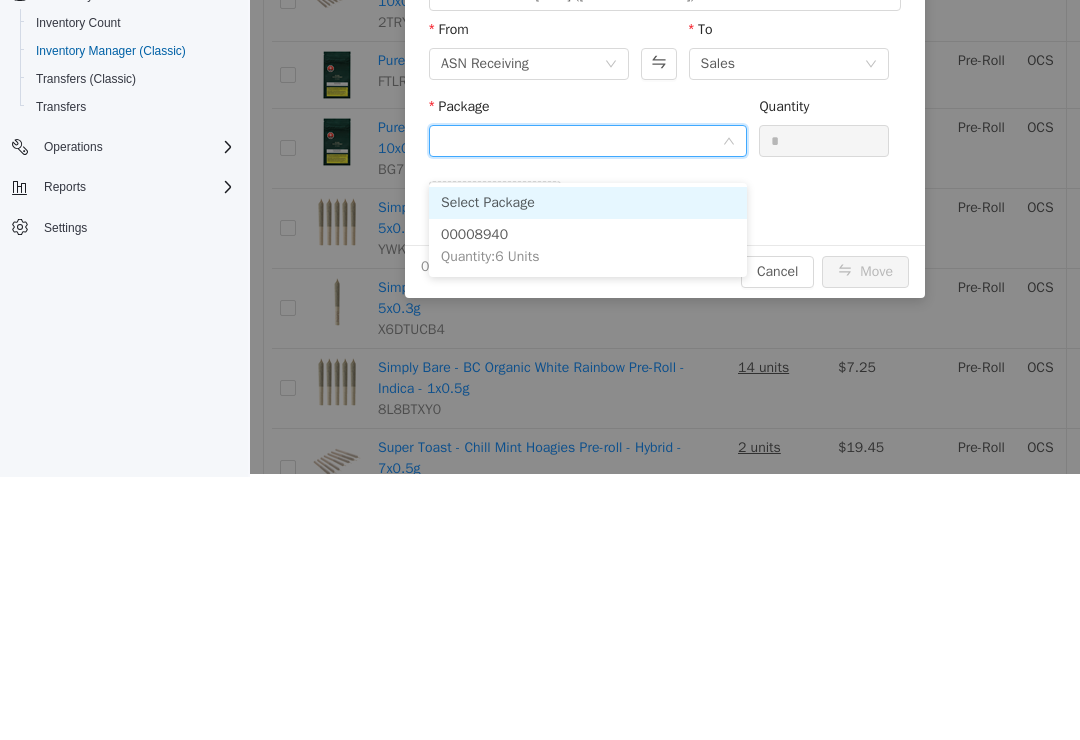 click on "00008940 Quantity :  6 Units" at bounding box center (588, 246) 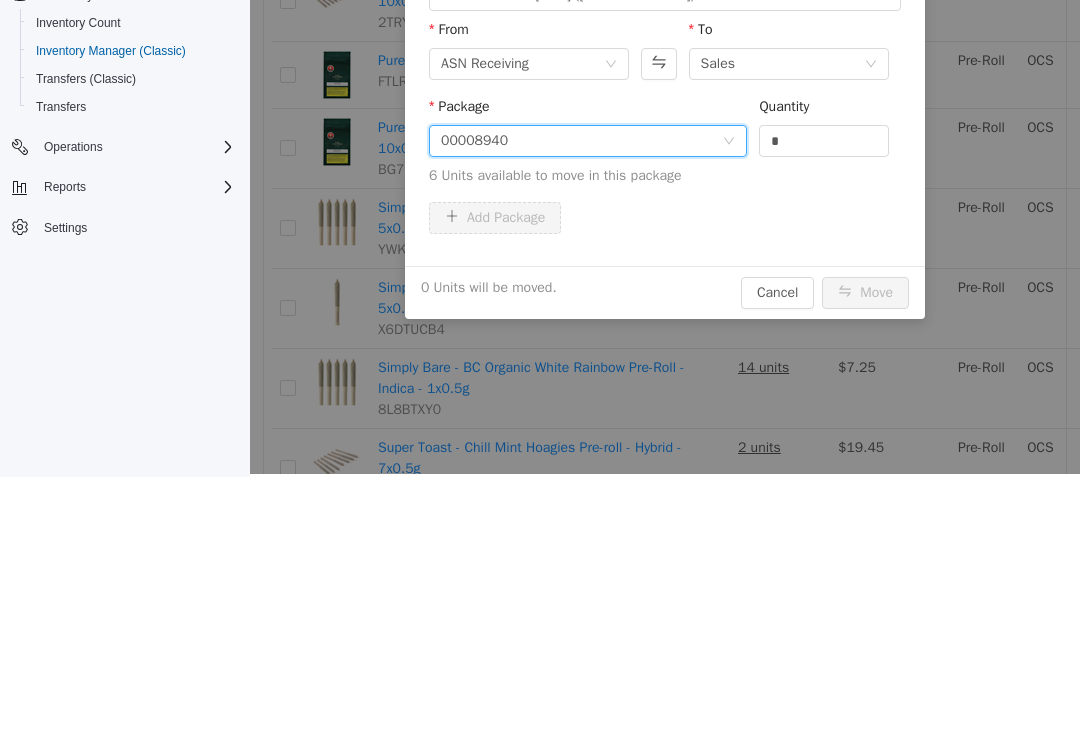 click on "*" at bounding box center (824, 141) 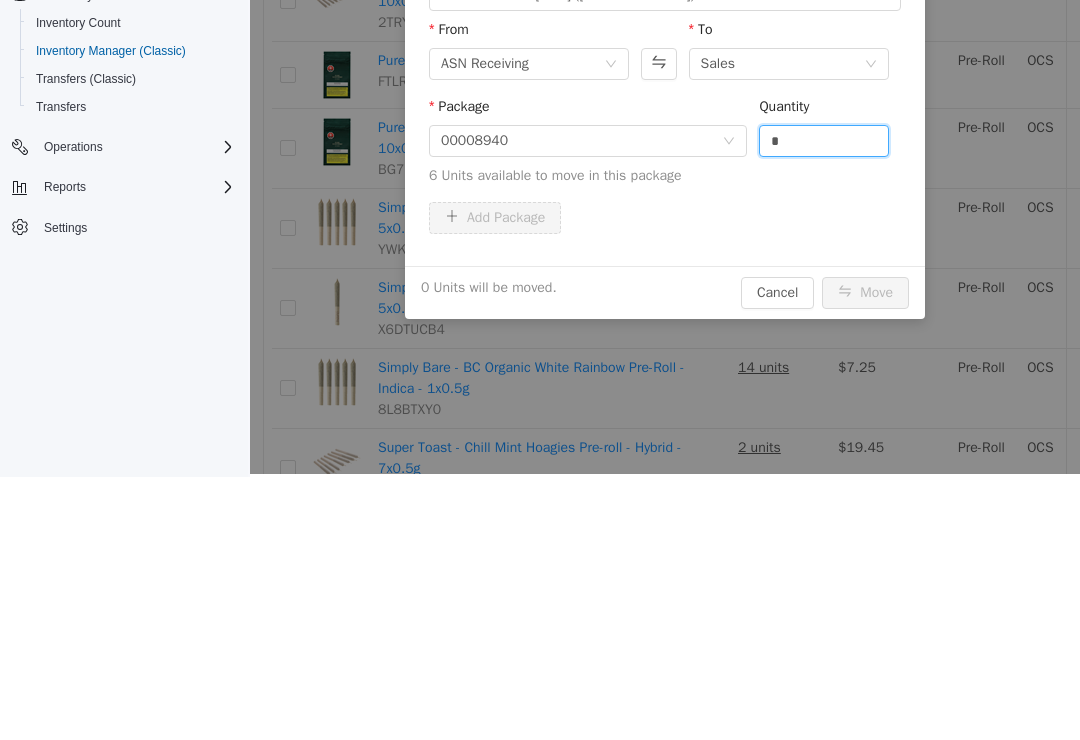 scroll, scrollTop: 31, scrollLeft: 0, axis: vertical 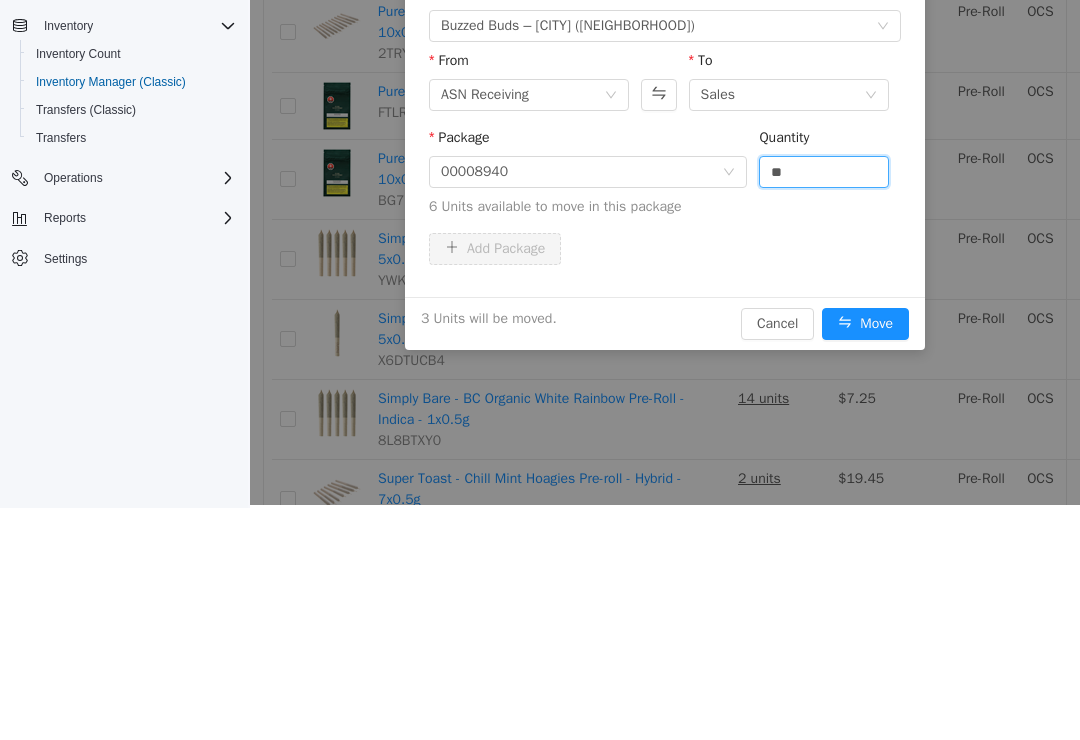 click on "3 Units will be moved. Cancel Move" at bounding box center (665, 323) 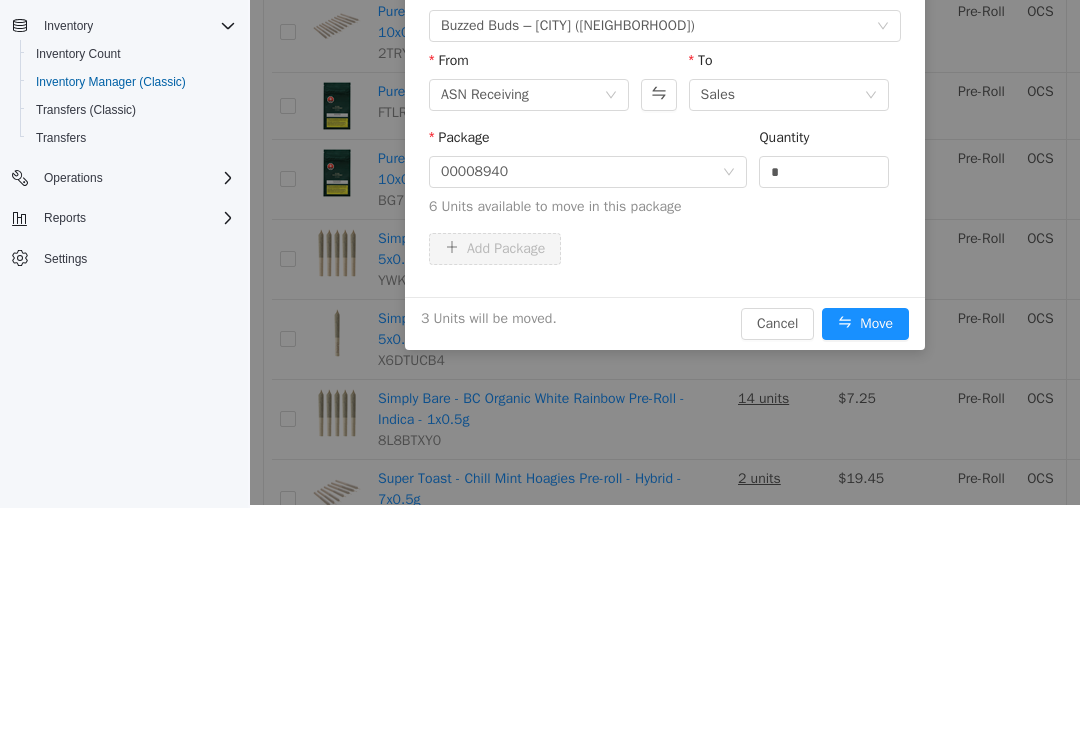 click on "Move" at bounding box center [865, 324] 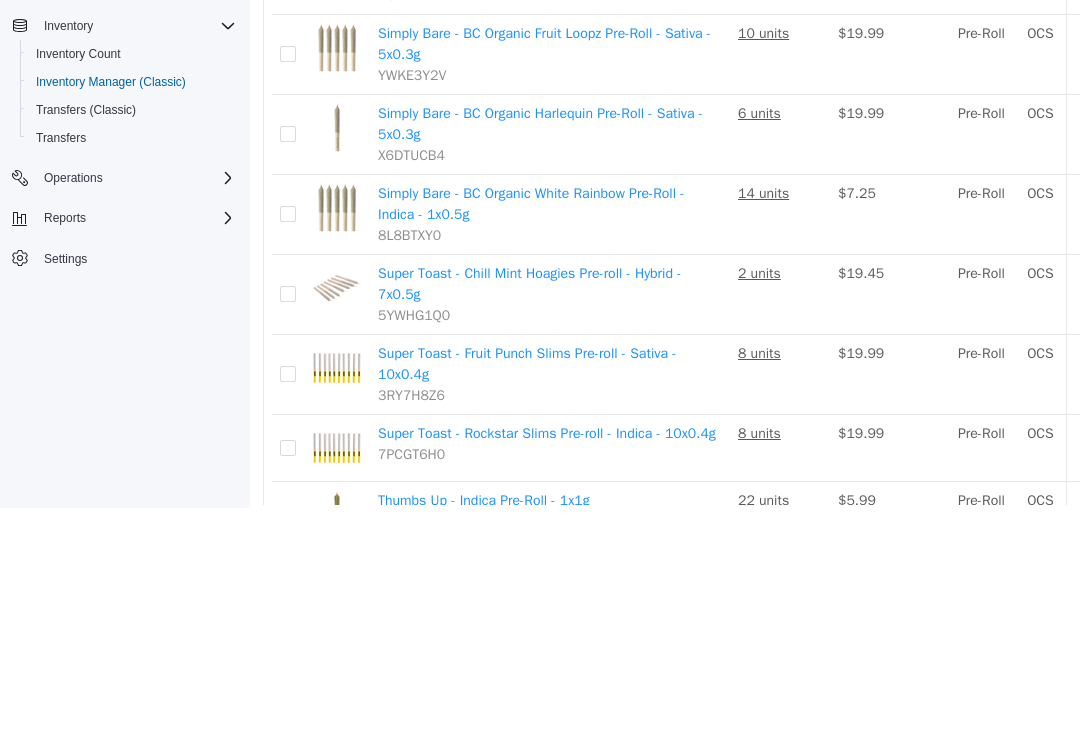 scroll, scrollTop: 661, scrollLeft: 0, axis: vertical 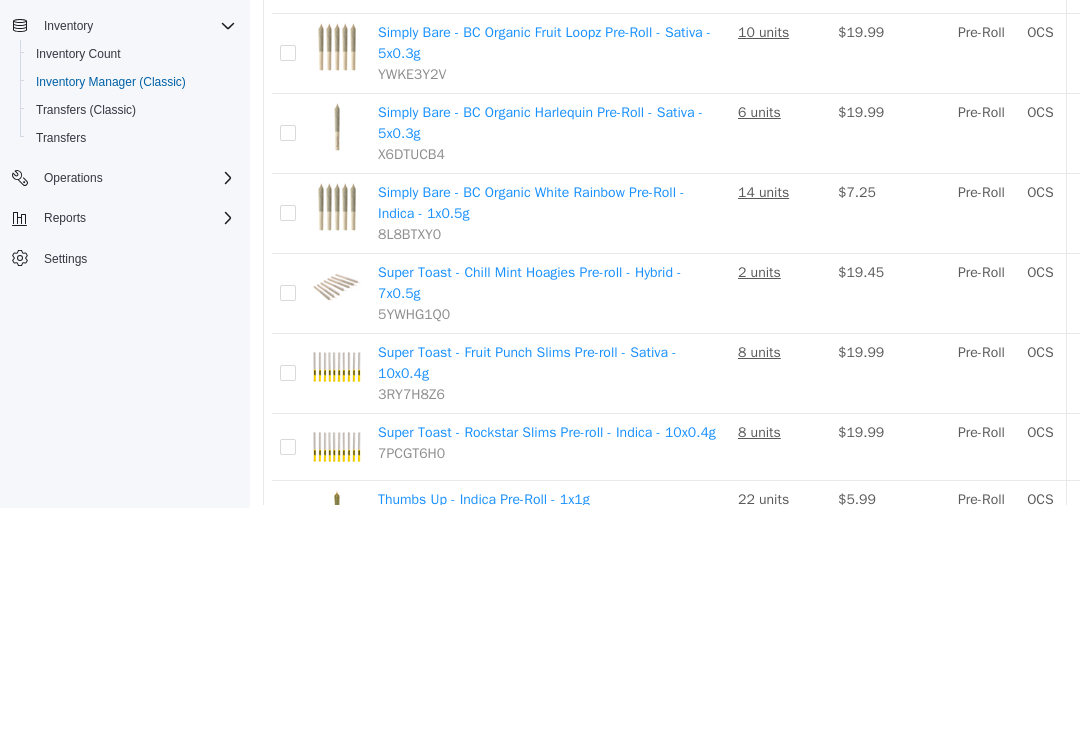 click on "Move" at bounding box center [1293, 54] 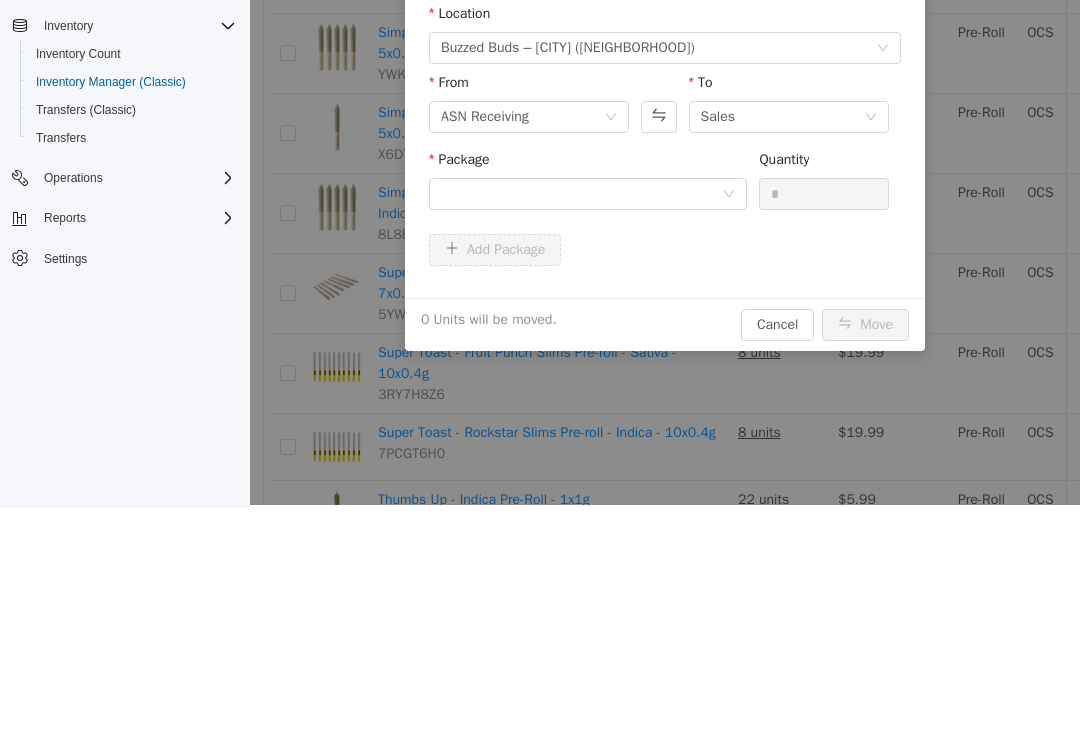 scroll, scrollTop: 0, scrollLeft: 0, axis: both 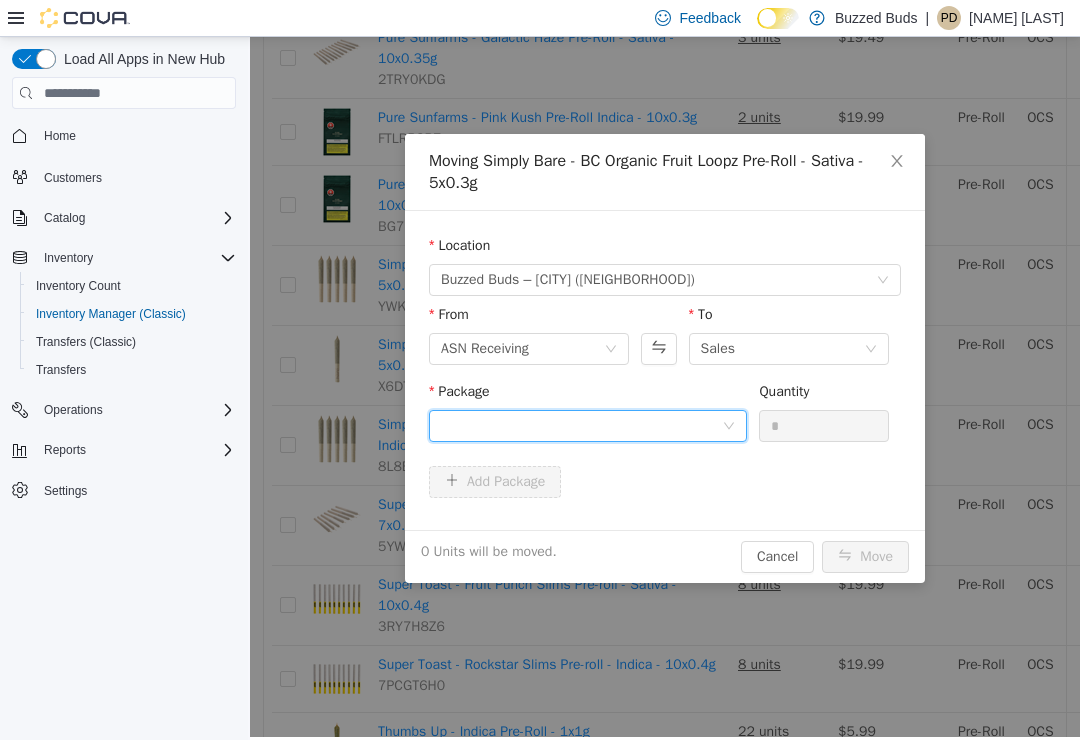 click at bounding box center (581, 426) 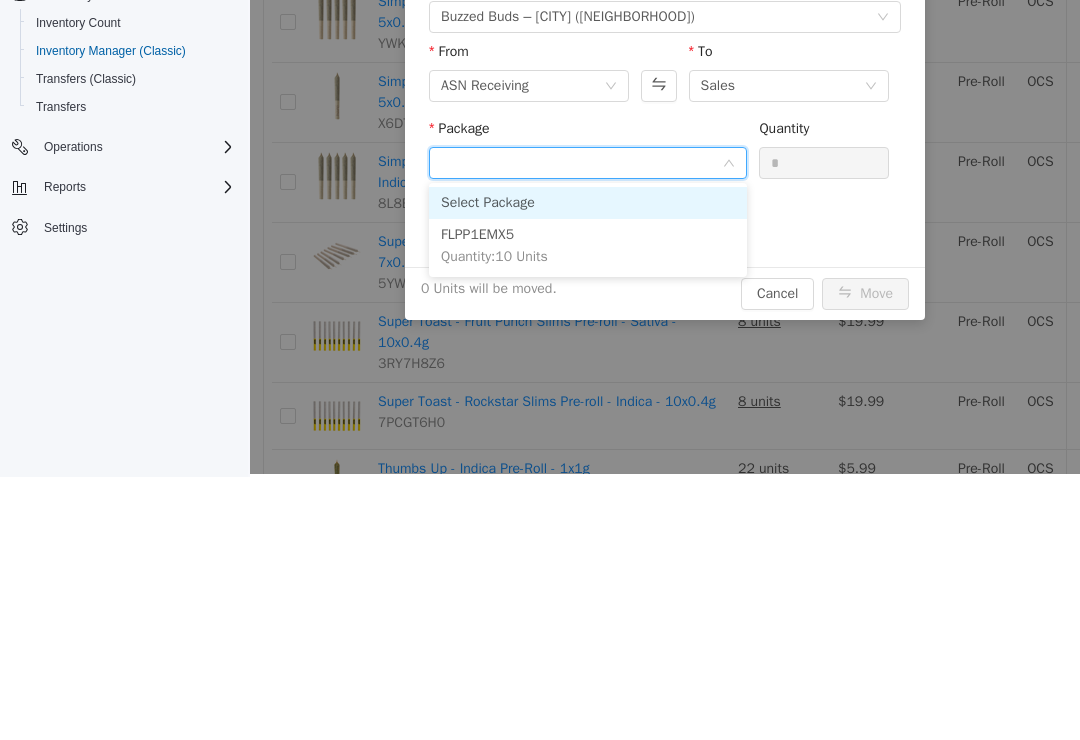 click on "FLPP1EMX5 Quantity :  10 Units" at bounding box center (588, 246) 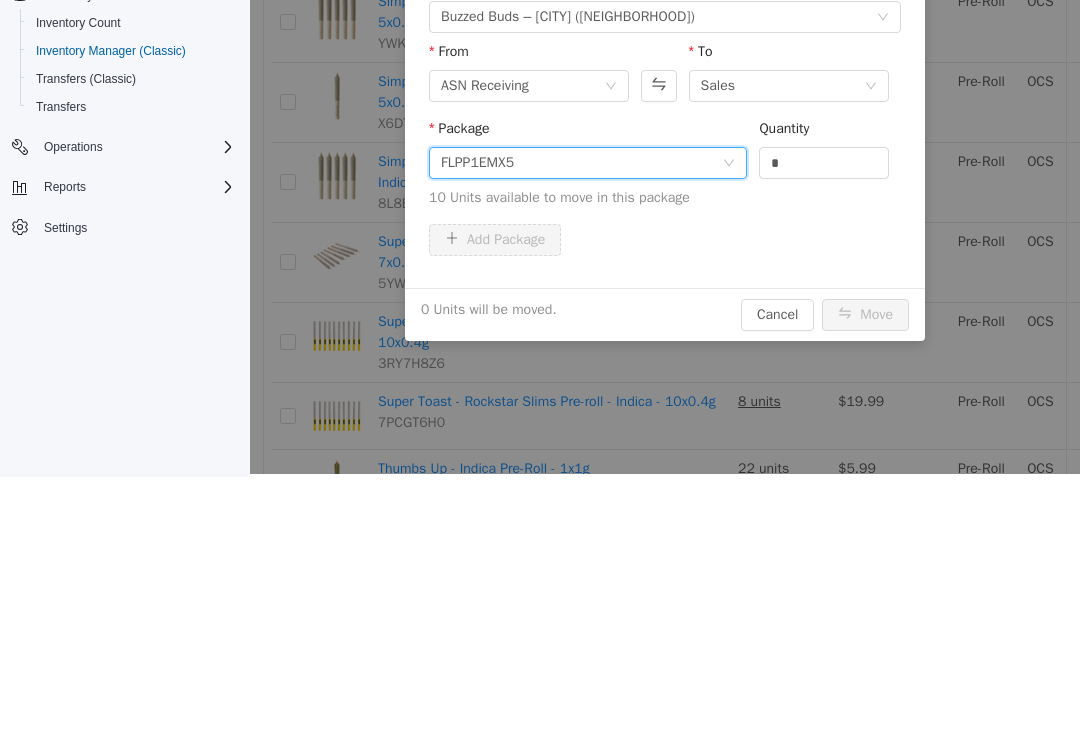 click on "*" at bounding box center (824, 163) 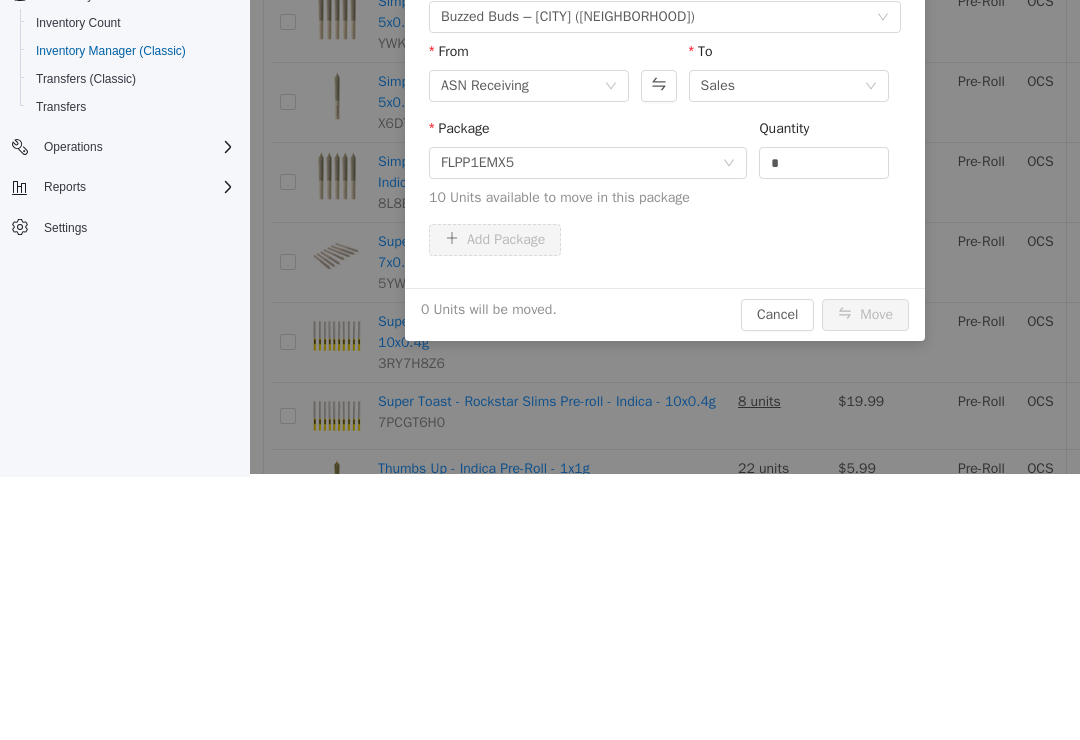 click on "*" at bounding box center [824, 163] 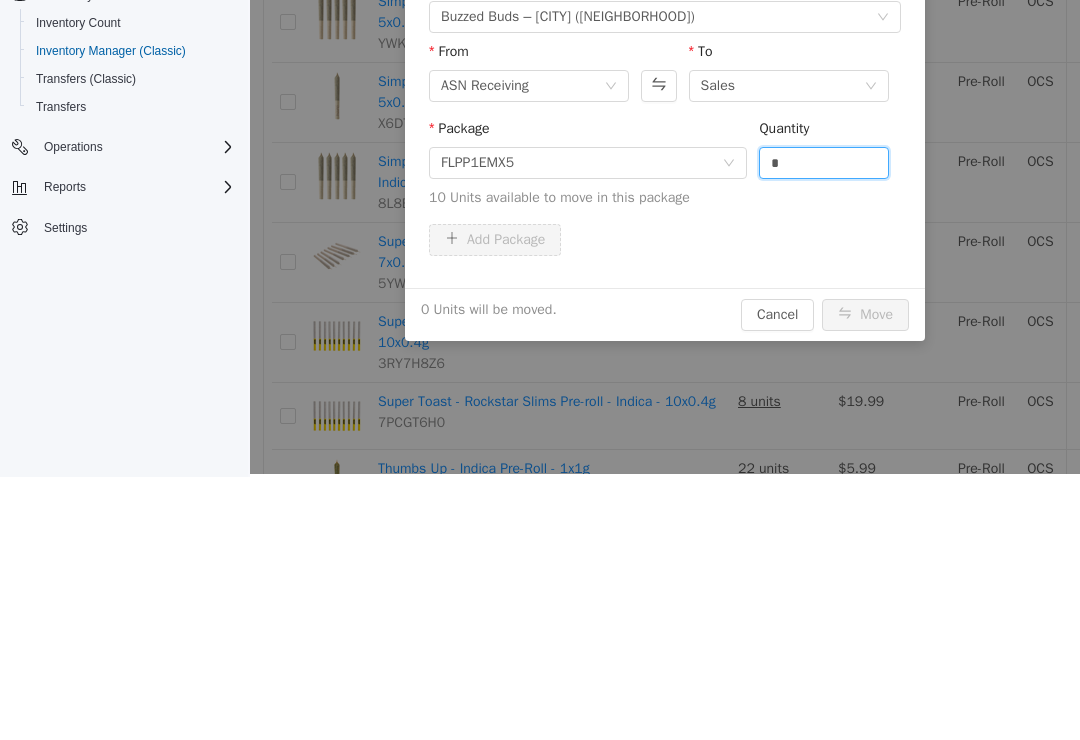 scroll, scrollTop: 31, scrollLeft: 0, axis: vertical 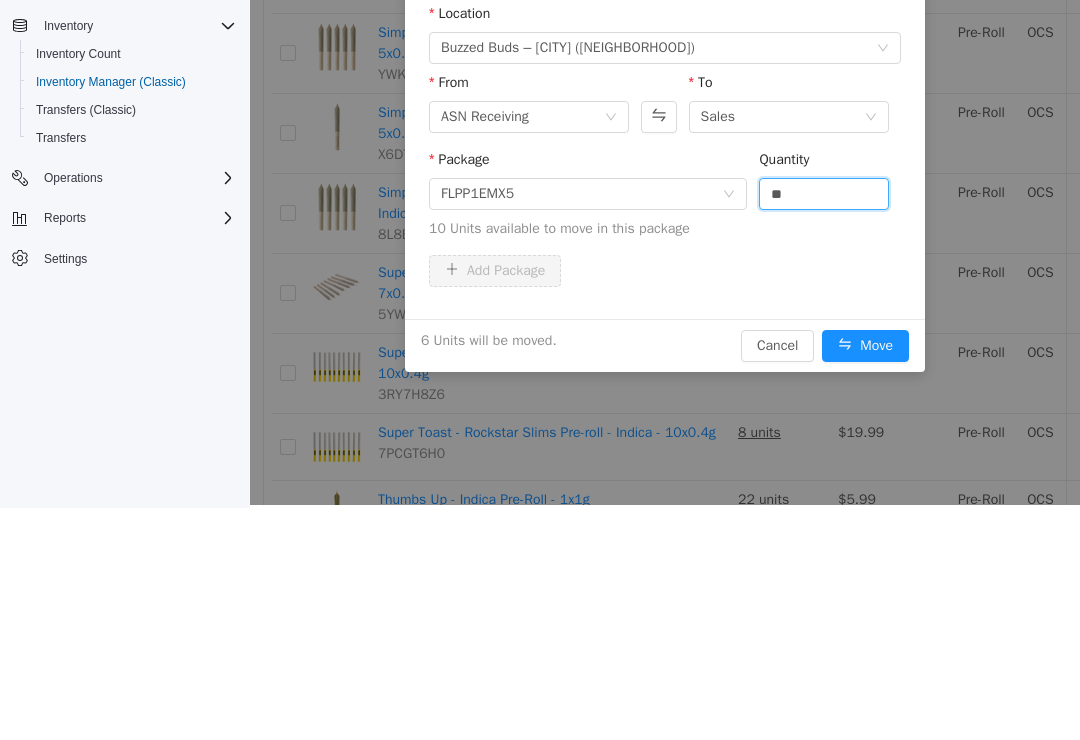 click on "Move" at bounding box center (865, 346) 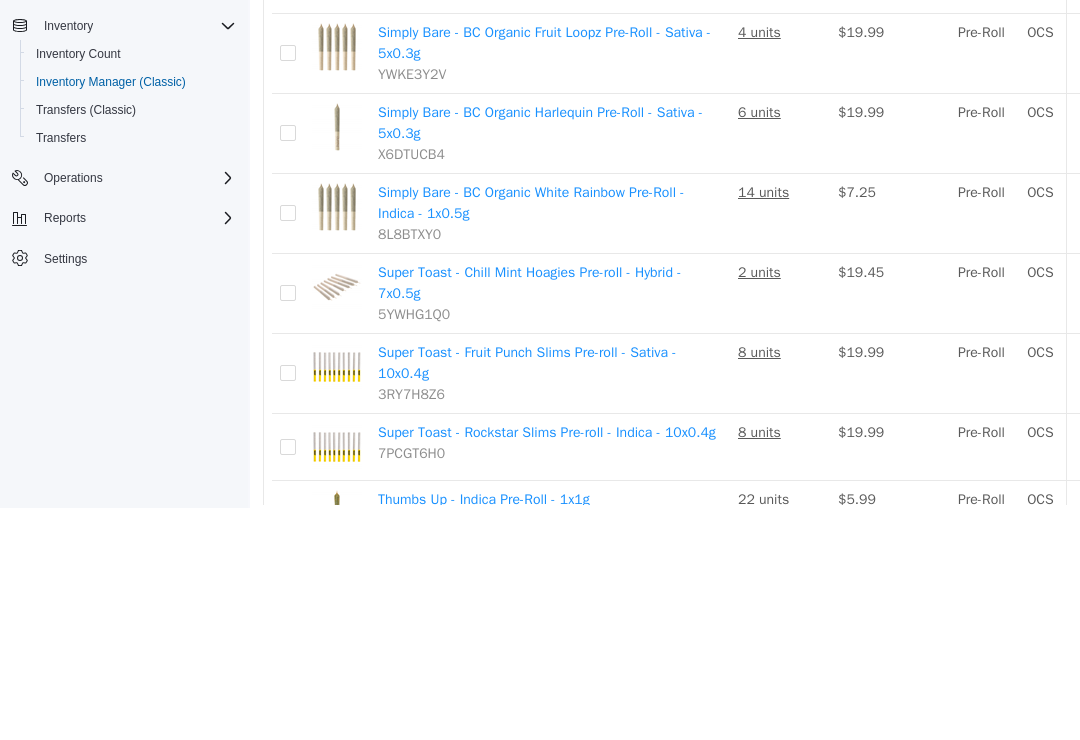 click on "Move" at bounding box center (1293, 134) 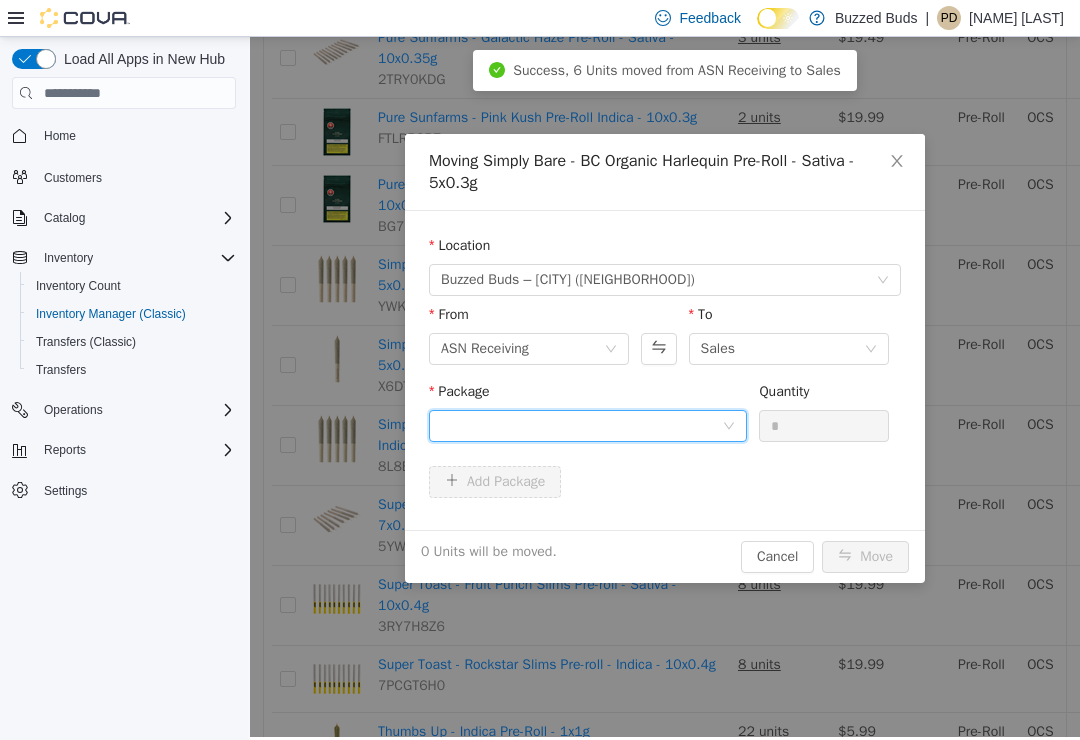 click at bounding box center (581, 426) 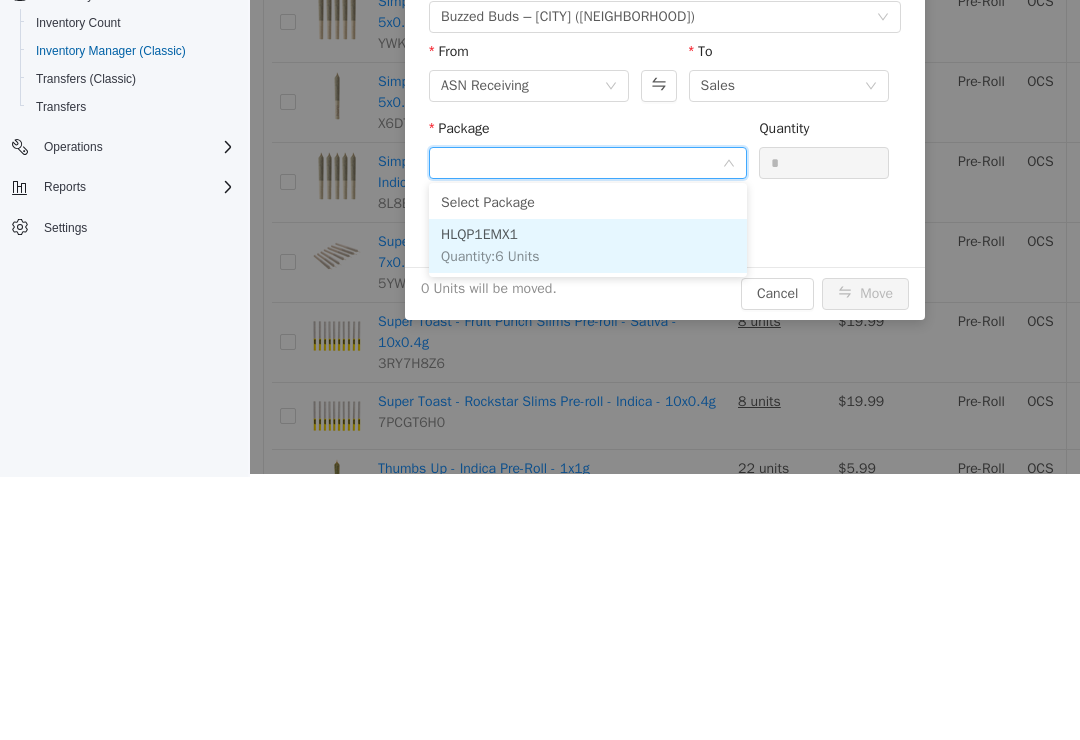 click on "HLQP1EMX1 Quantity :  6 Units" at bounding box center [588, 246] 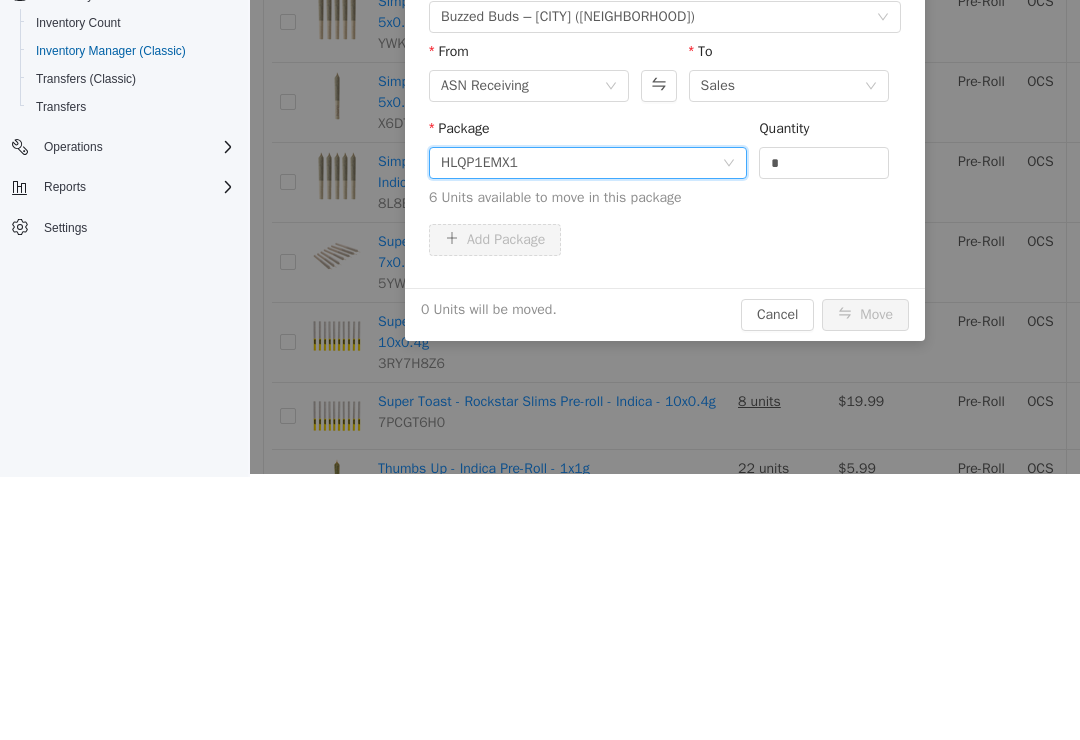 click on "*" at bounding box center (824, 163) 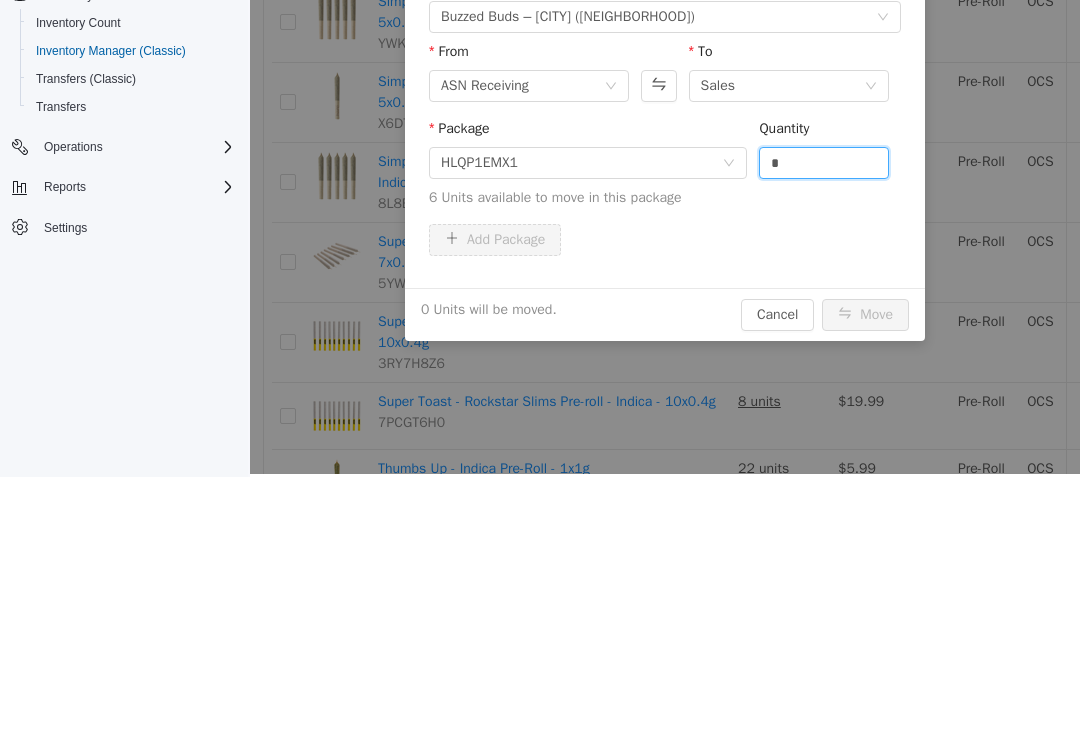 scroll, scrollTop: 31, scrollLeft: 0, axis: vertical 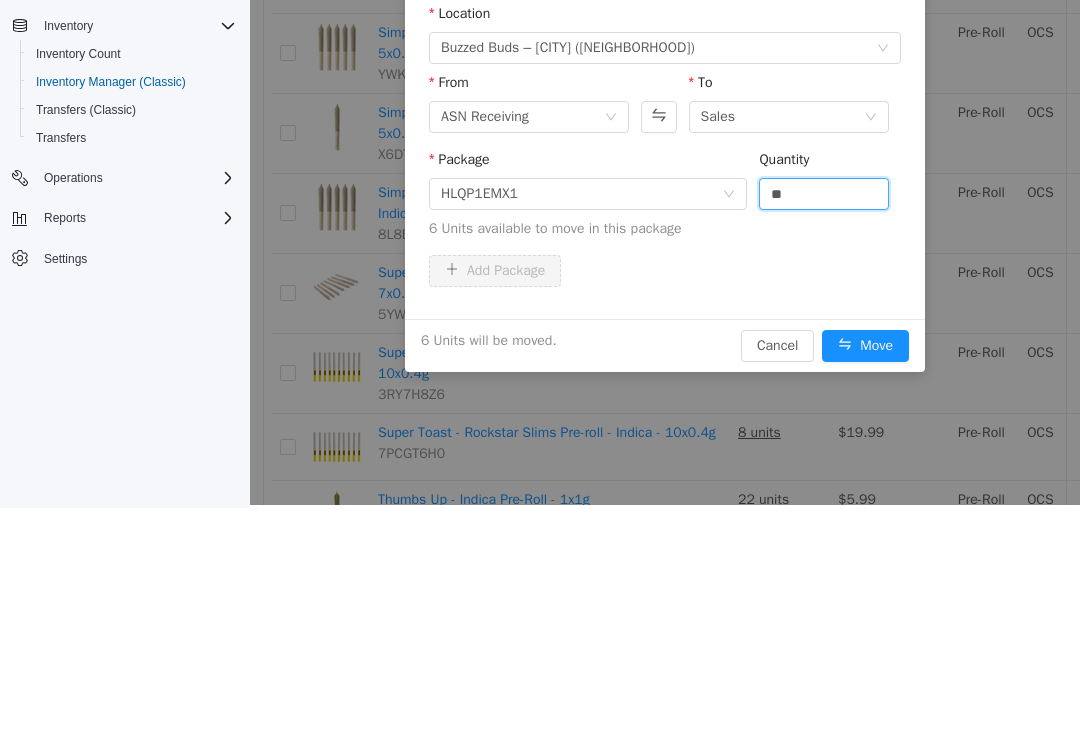 click on "Move" at bounding box center [865, 346] 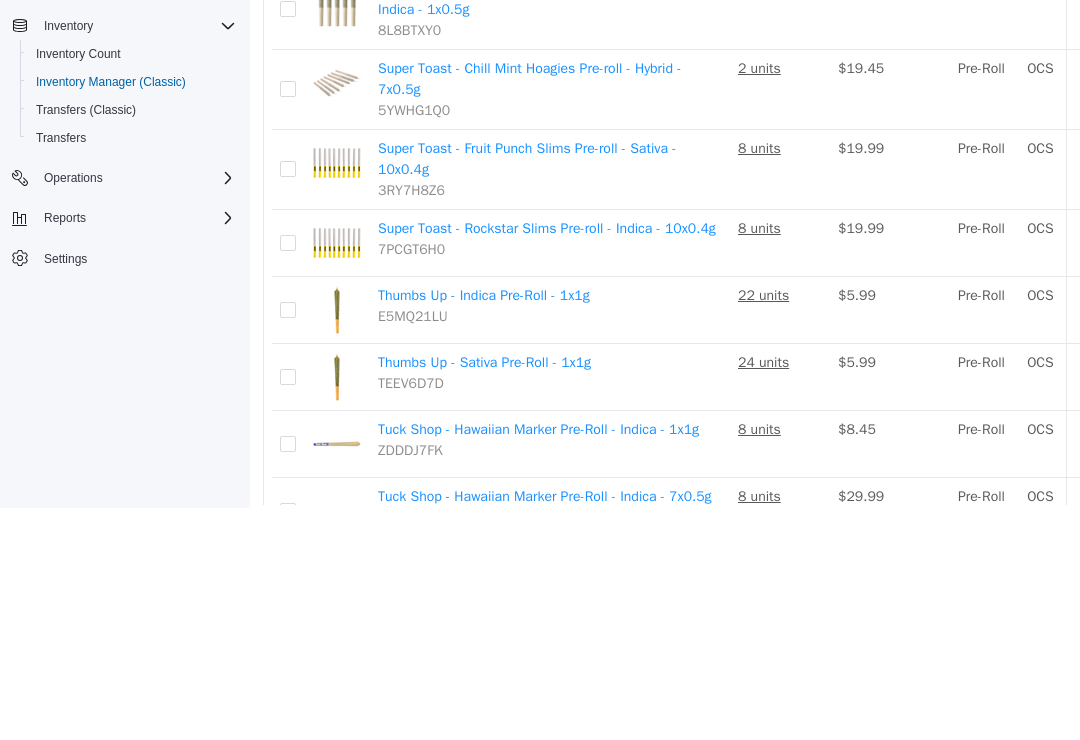 scroll, scrollTop: 872, scrollLeft: 0, axis: vertical 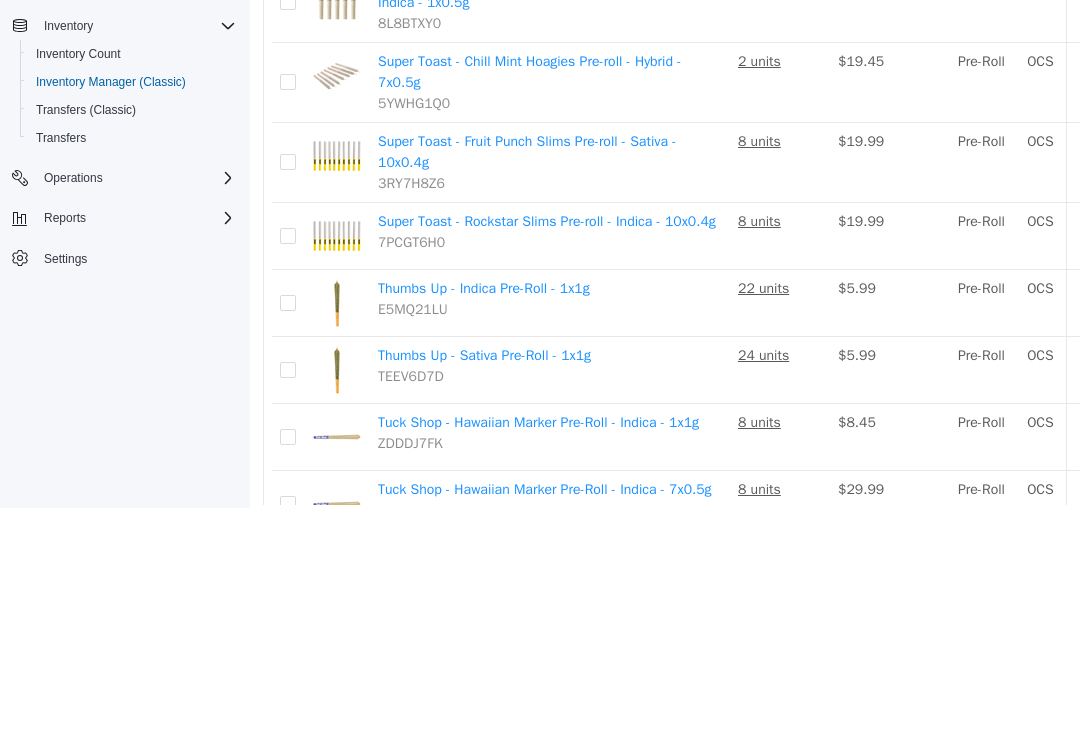 click on "Move" at bounding box center [1293, 3] 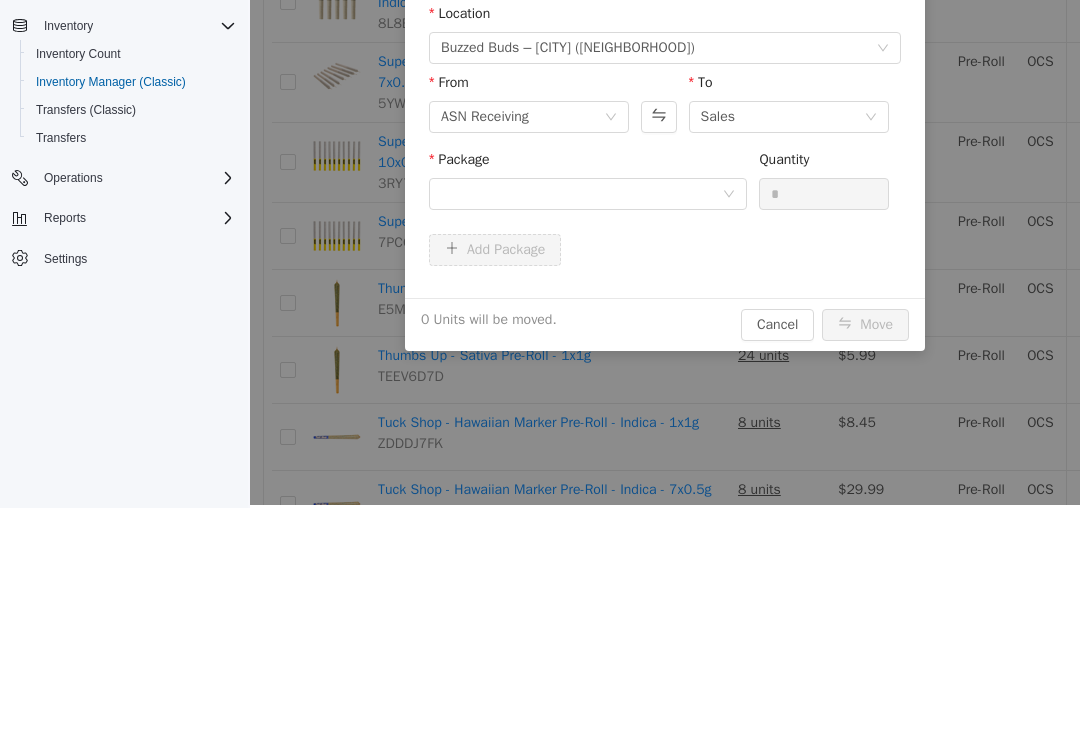 scroll, scrollTop: 0, scrollLeft: 0, axis: both 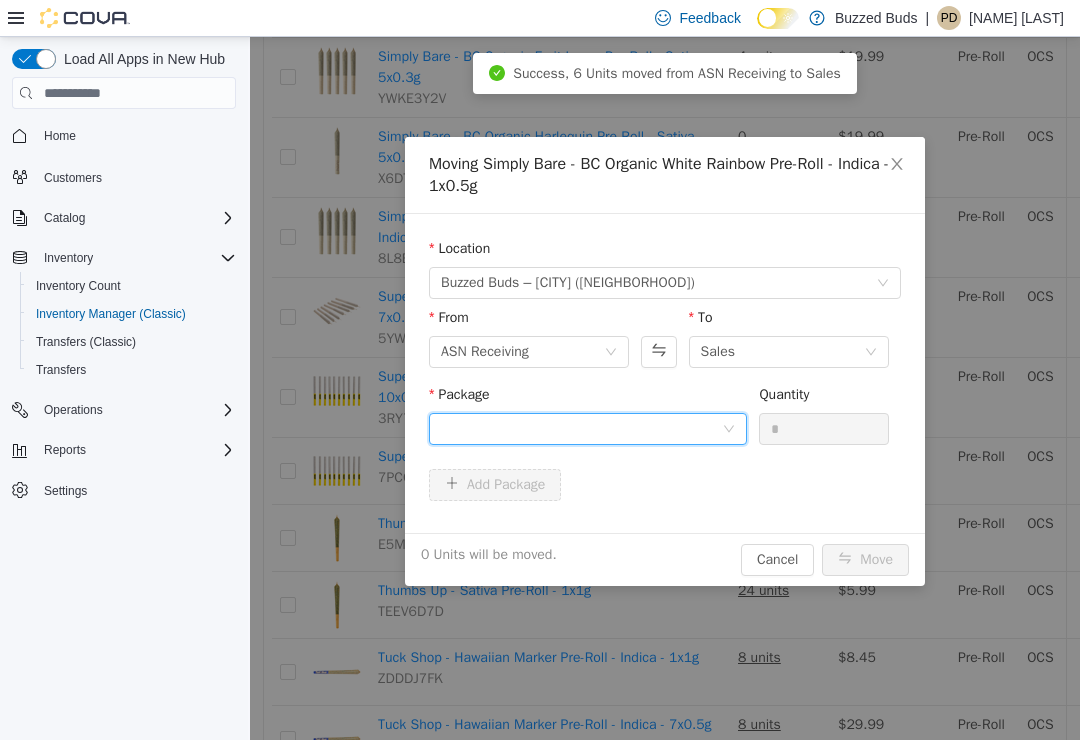 click at bounding box center (581, 429) 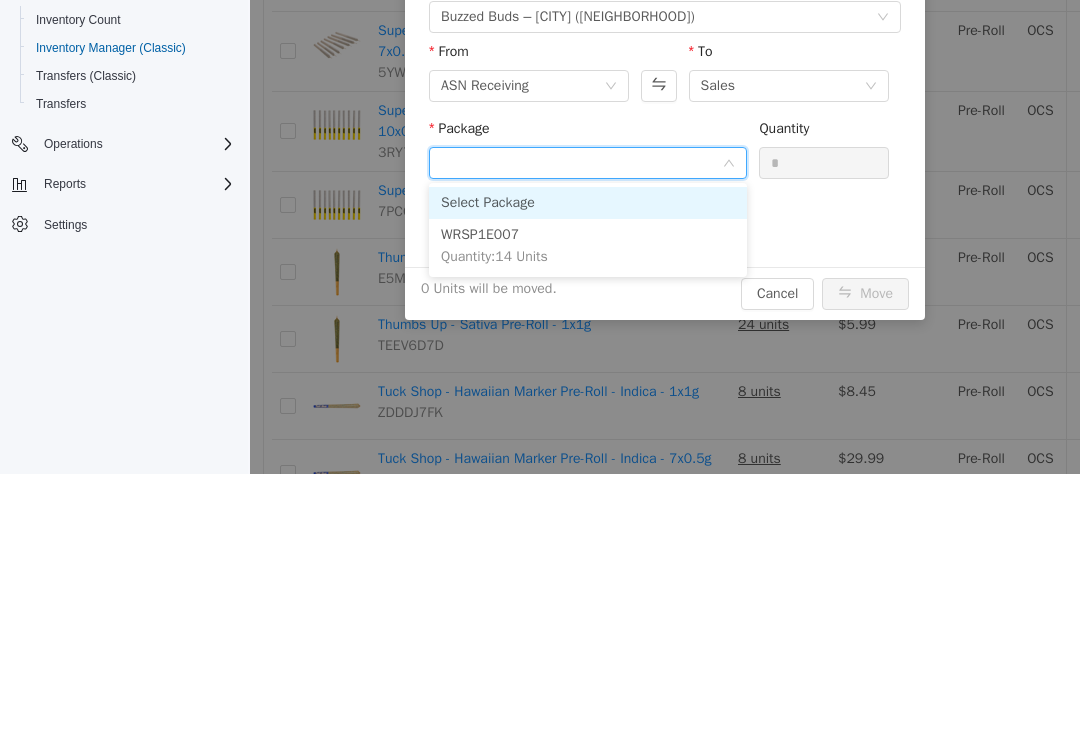 click on "Quantity :  14 Units" at bounding box center (494, 256) 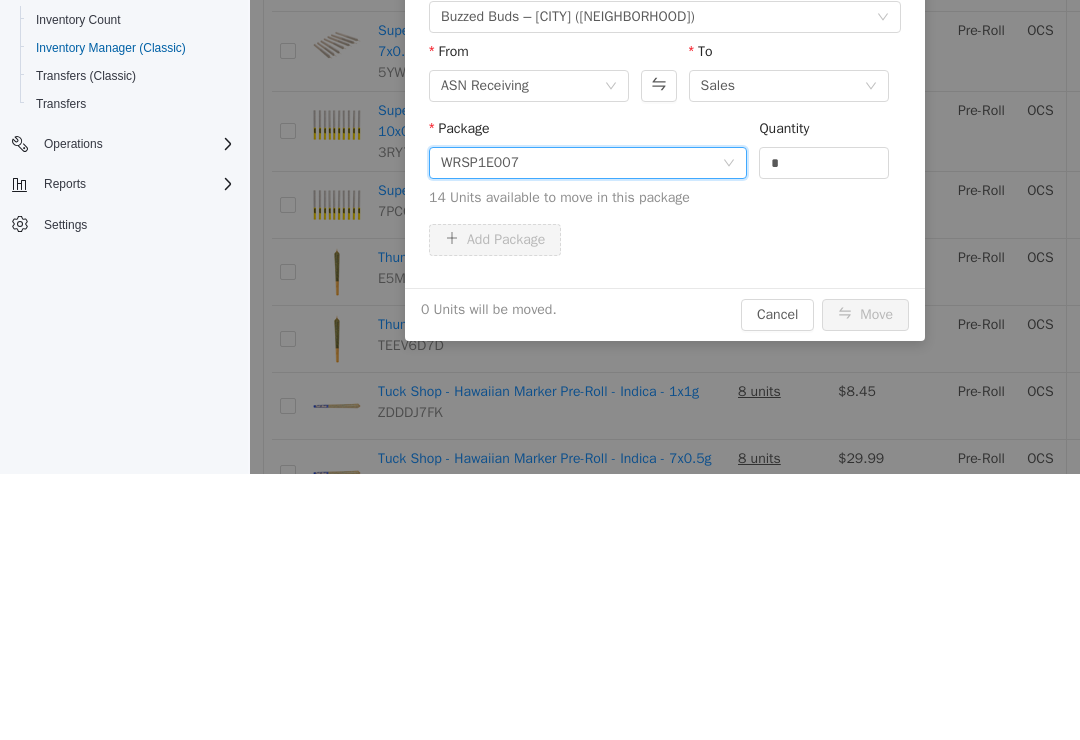 scroll, scrollTop: 3, scrollLeft: 0, axis: vertical 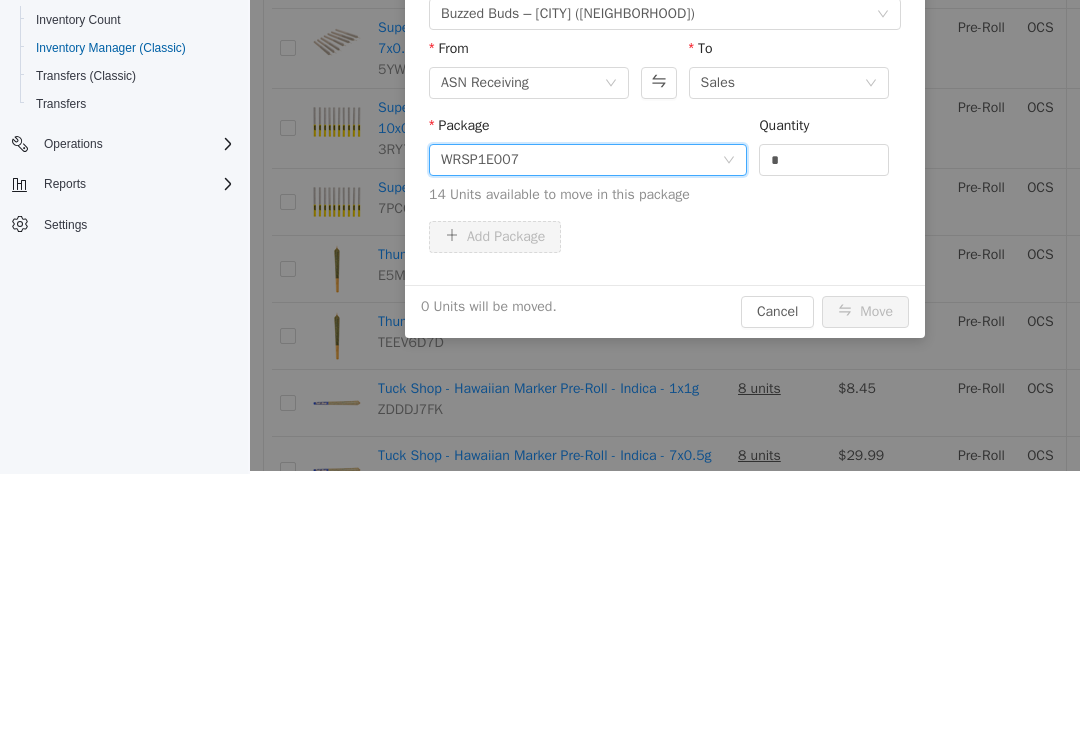 click on "*" at bounding box center [824, 160] 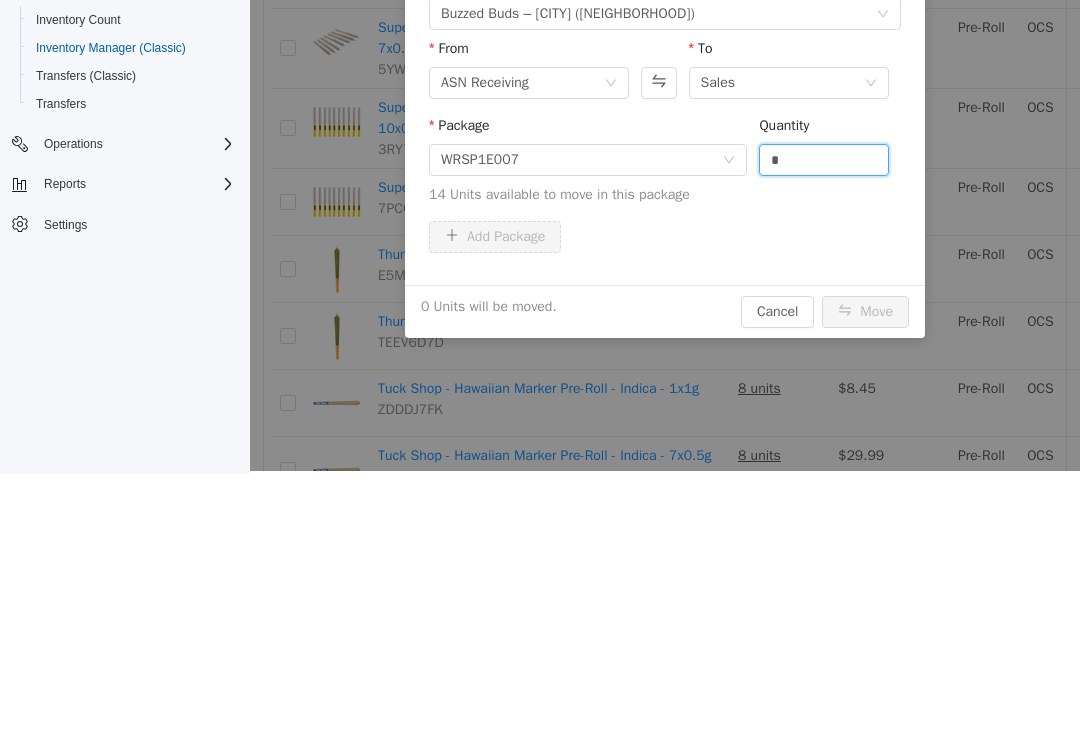 scroll, scrollTop: 31, scrollLeft: 0, axis: vertical 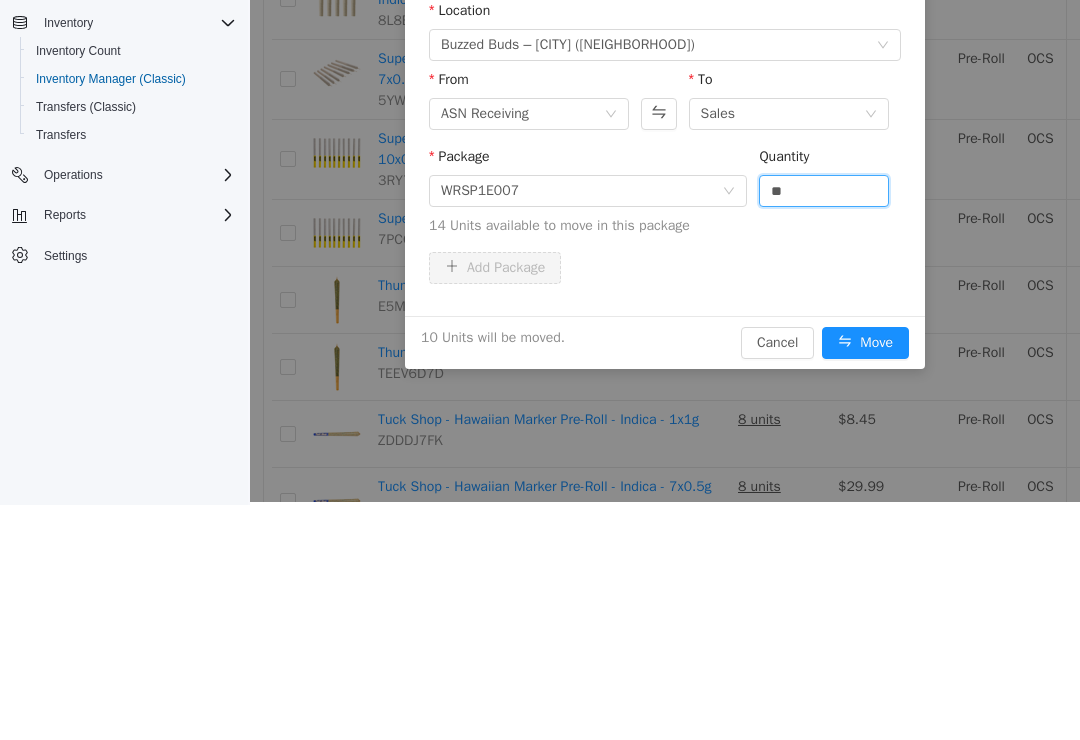 type on "**" 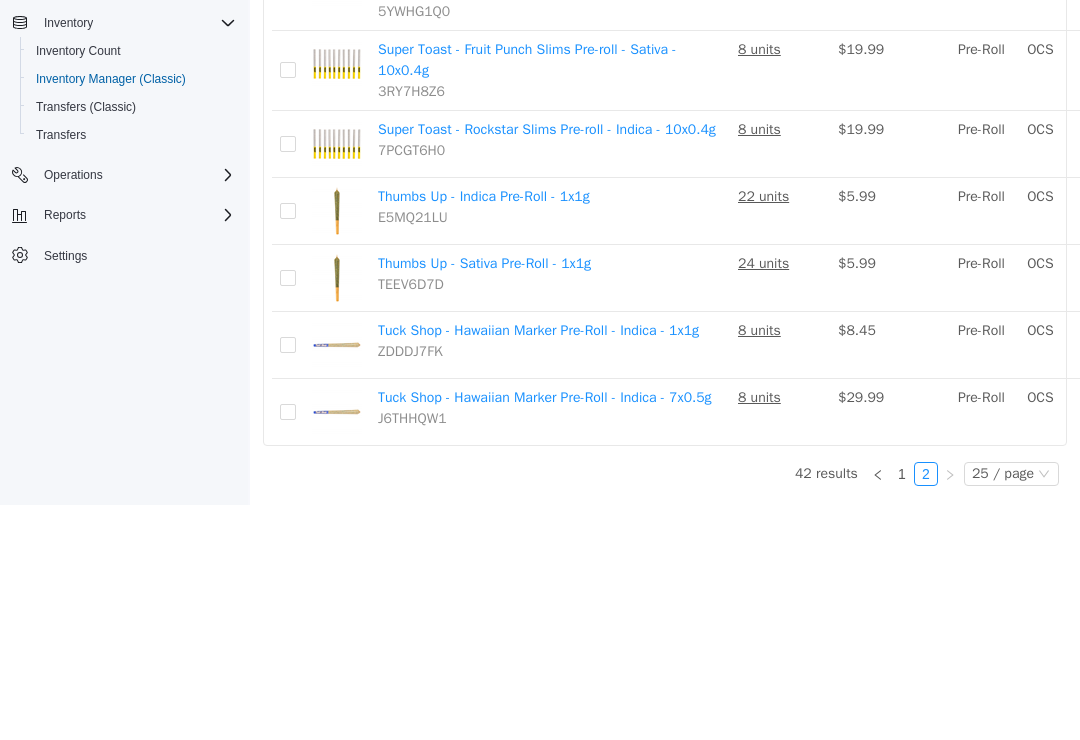 scroll, scrollTop: 952, scrollLeft: 0, axis: vertical 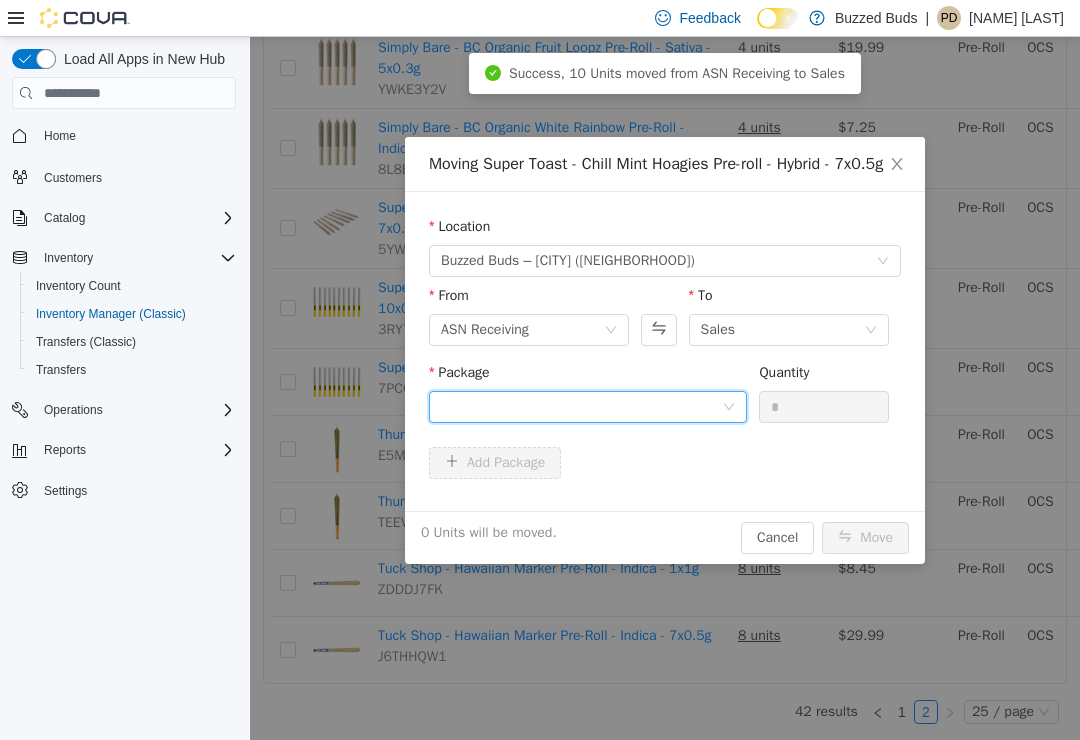click at bounding box center (581, 407) 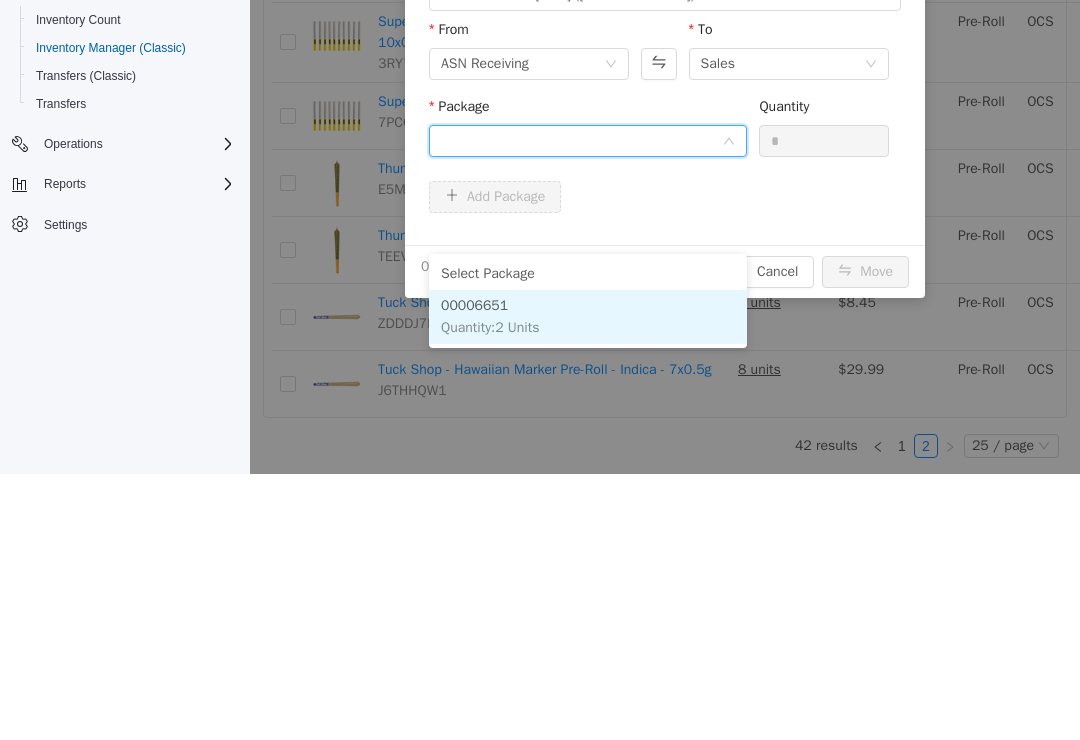 click on "00006651 Quantity :  2 Units" at bounding box center [588, 317] 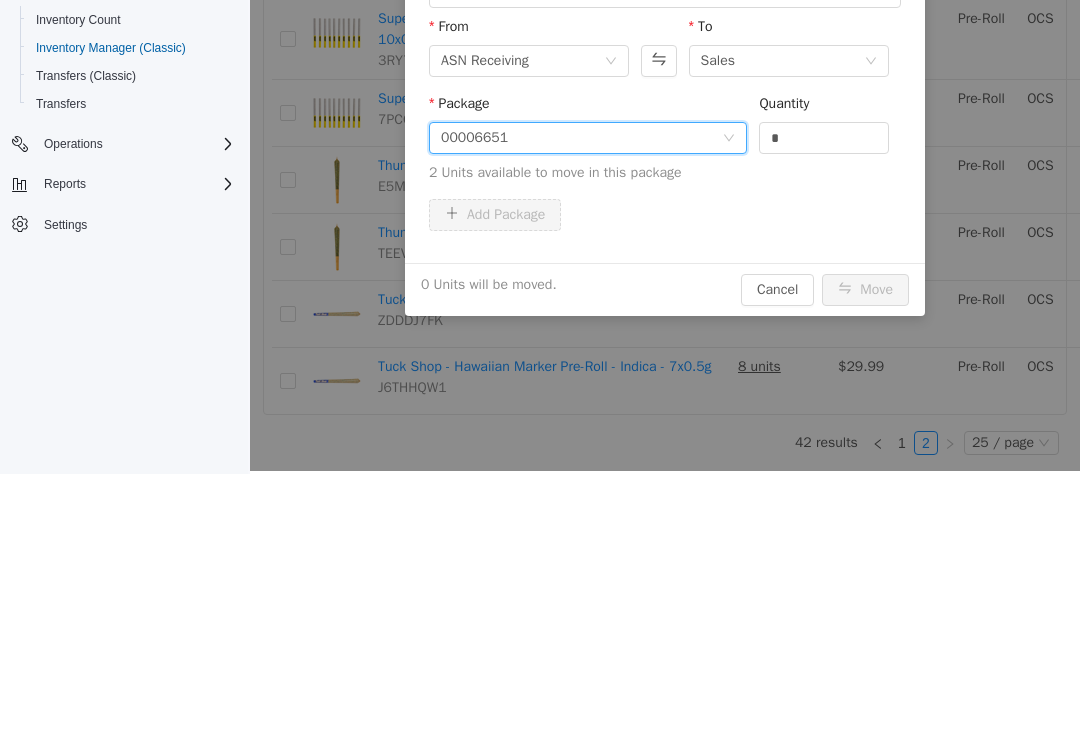 click on "*" at bounding box center (824, 138) 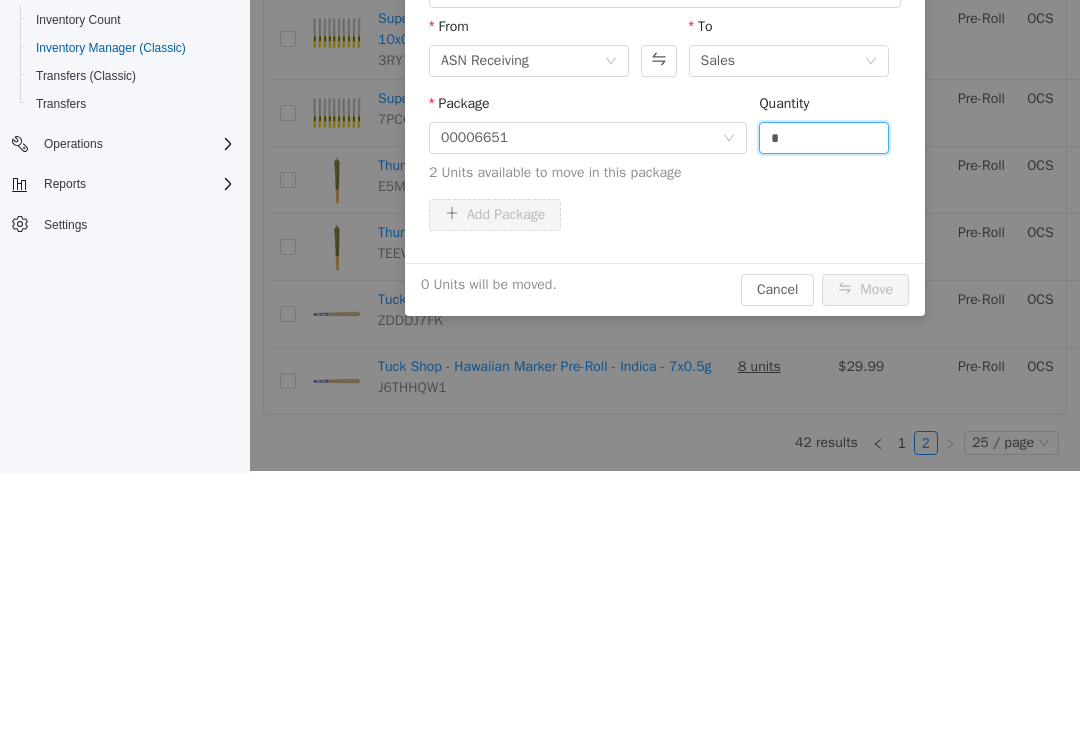 scroll, scrollTop: 31, scrollLeft: 0, axis: vertical 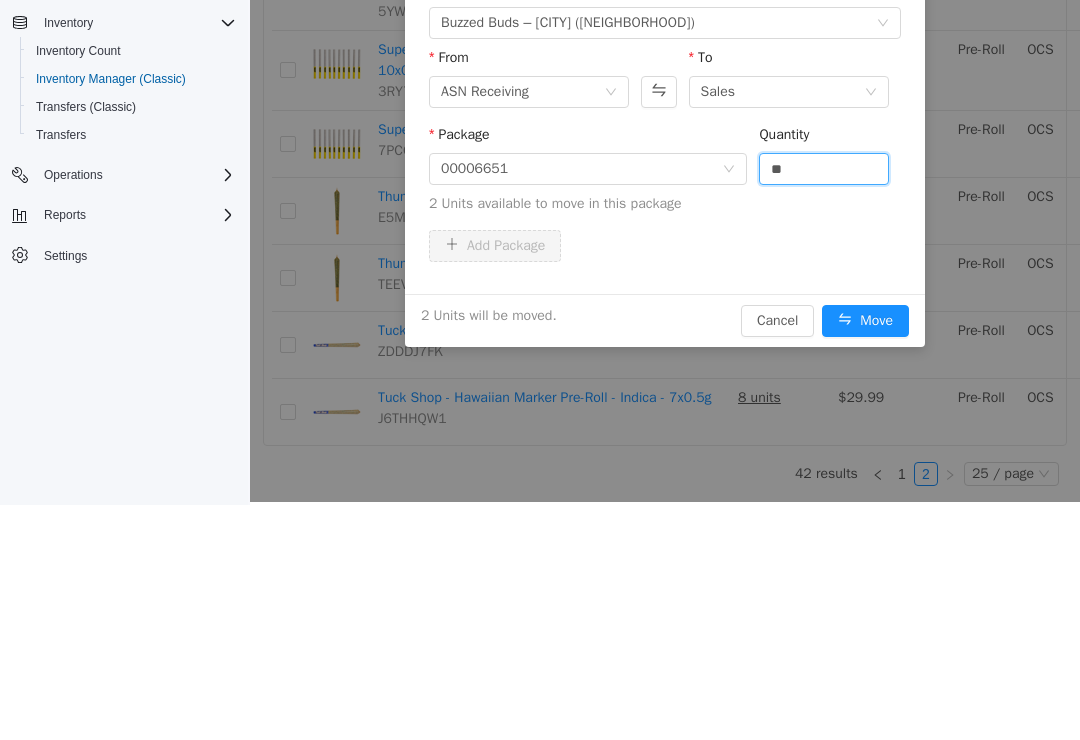 click on "Move" at bounding box center (865, 321) 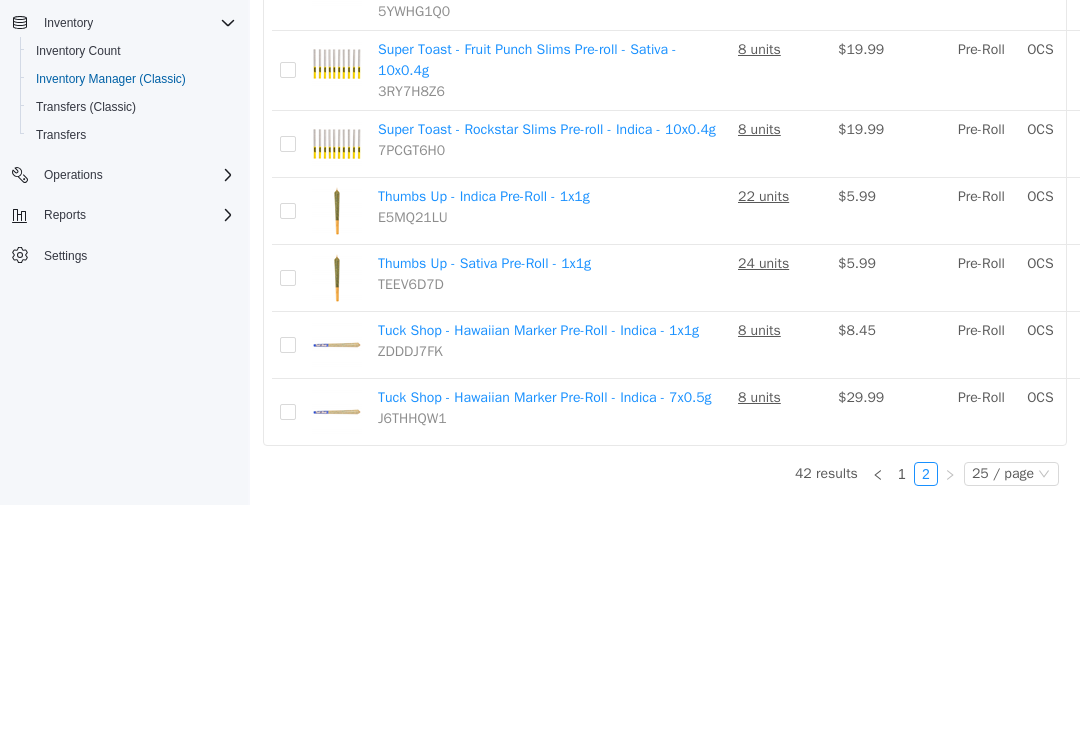 click on "Move" at bounding box center [1293, 71] 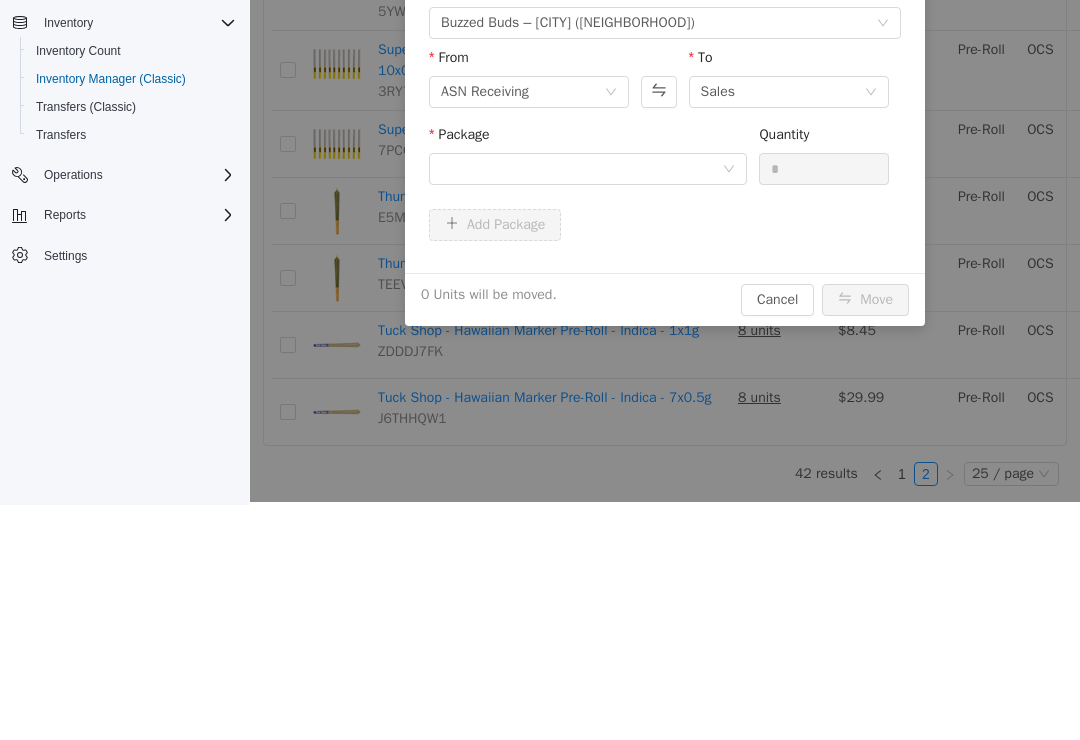 scroll, scrollTop: 0, scrollLeft: 0, axis: both 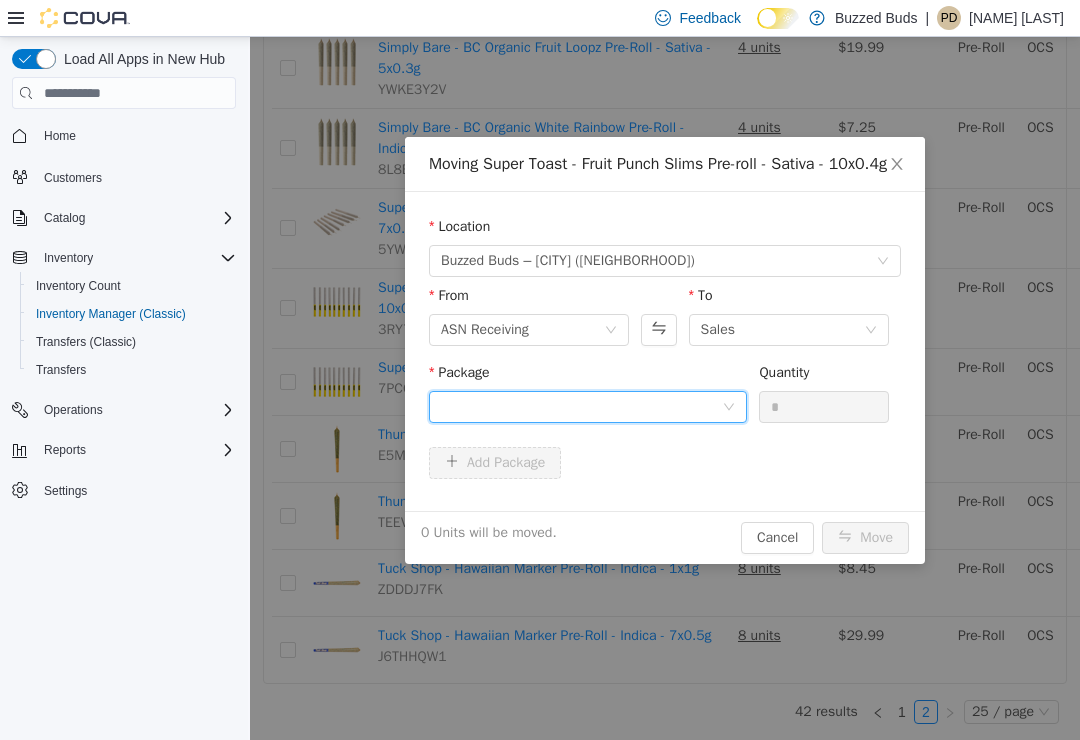 click at bounding box center (581, 407) 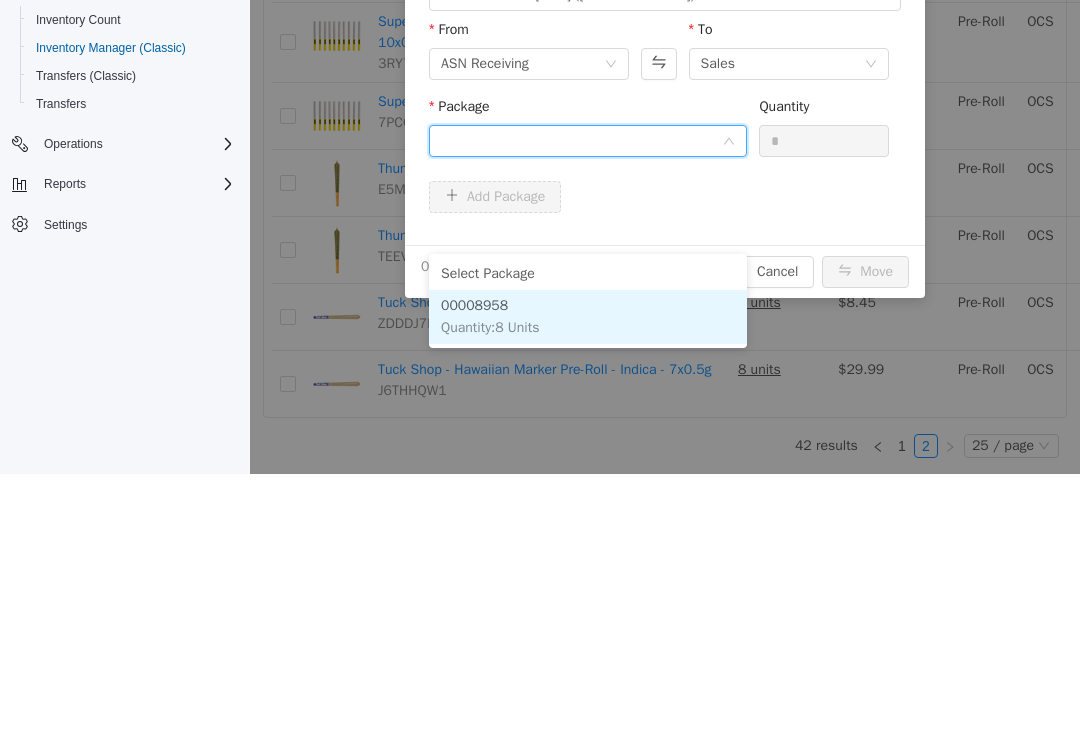 click on "00008958 Quantity :  8 Units" at bounding box center [588, 317] 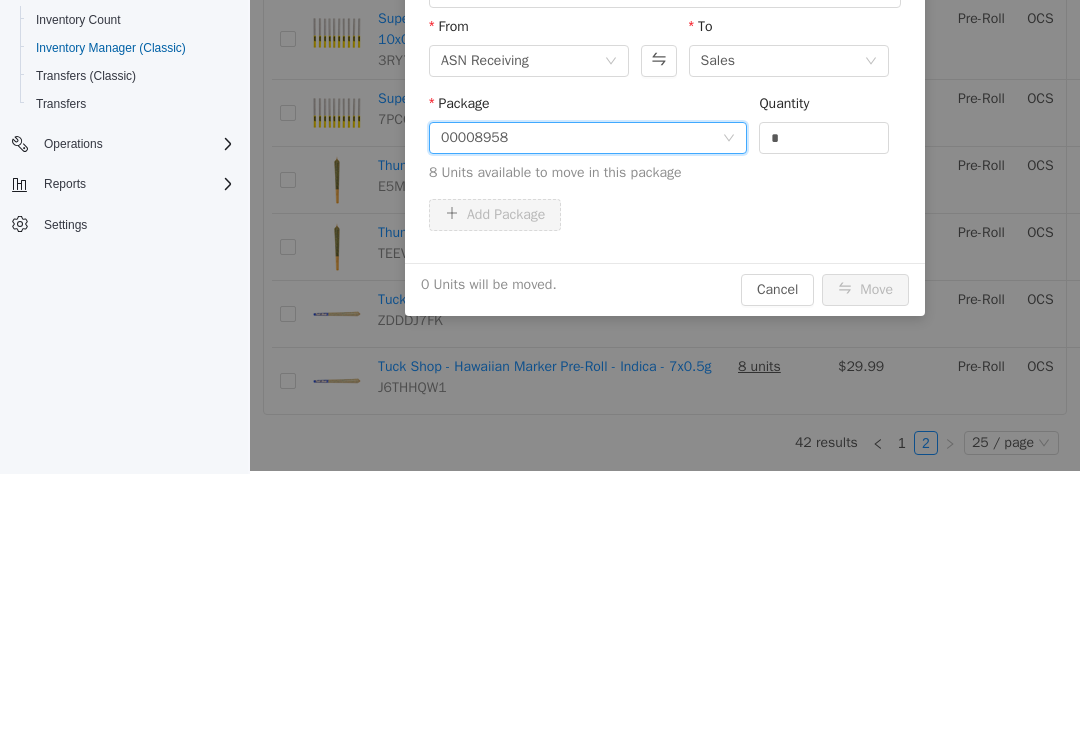 click on "*" at bounding box center [824, 138] 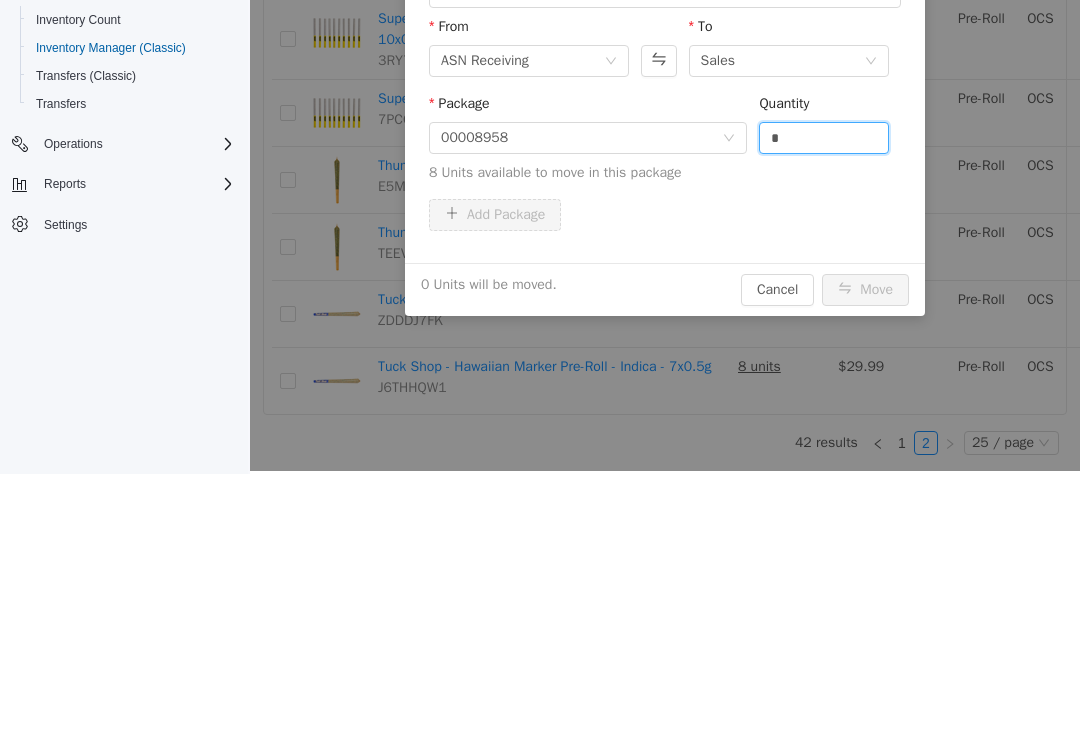 scroll, scrollTop: 31, scrollLeft: 0, axis: vertical 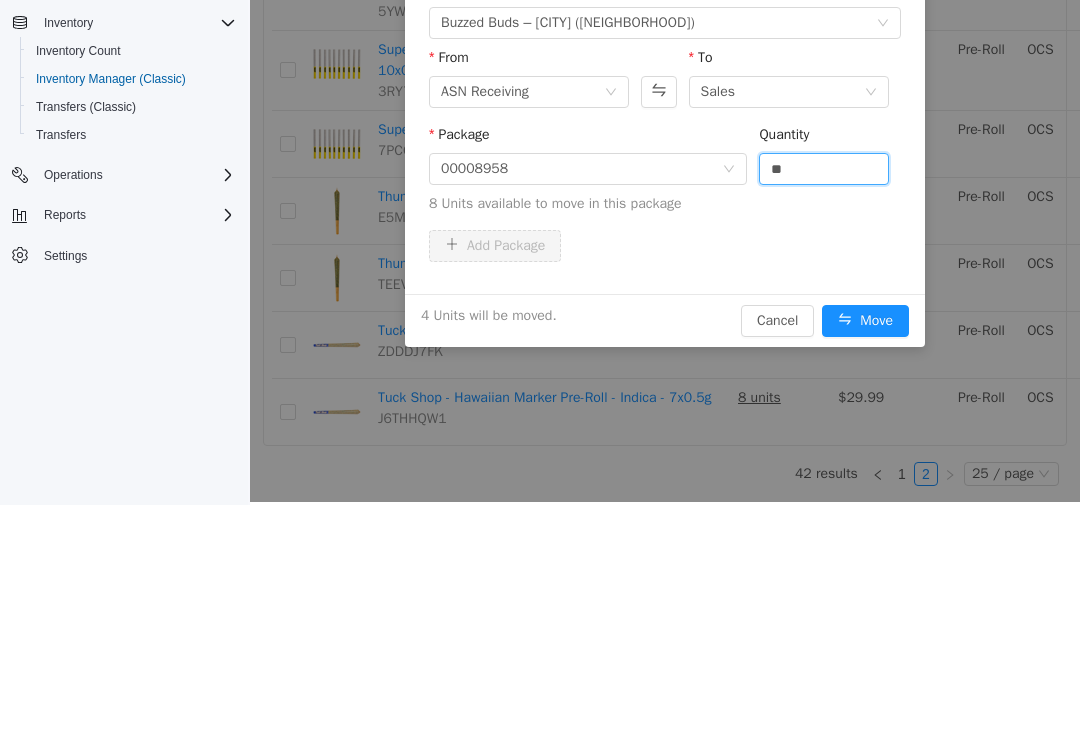 click on "Move" at bounding box center [865, 321] 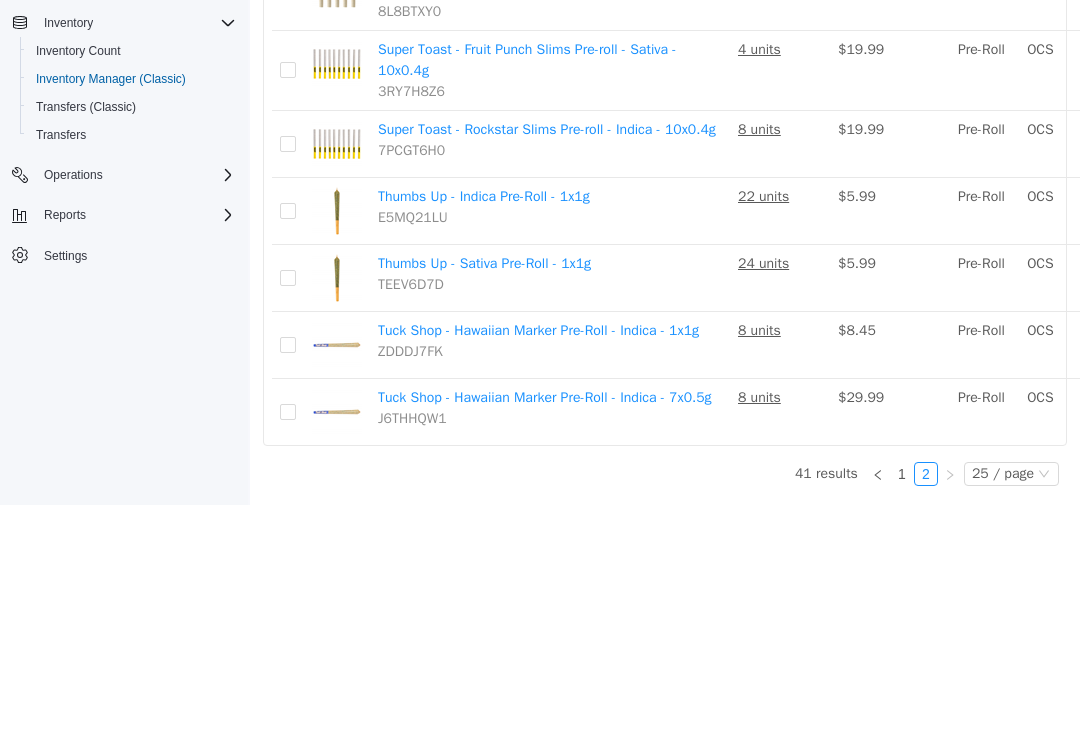 click on "Move" at bounding box center (1293, 144) 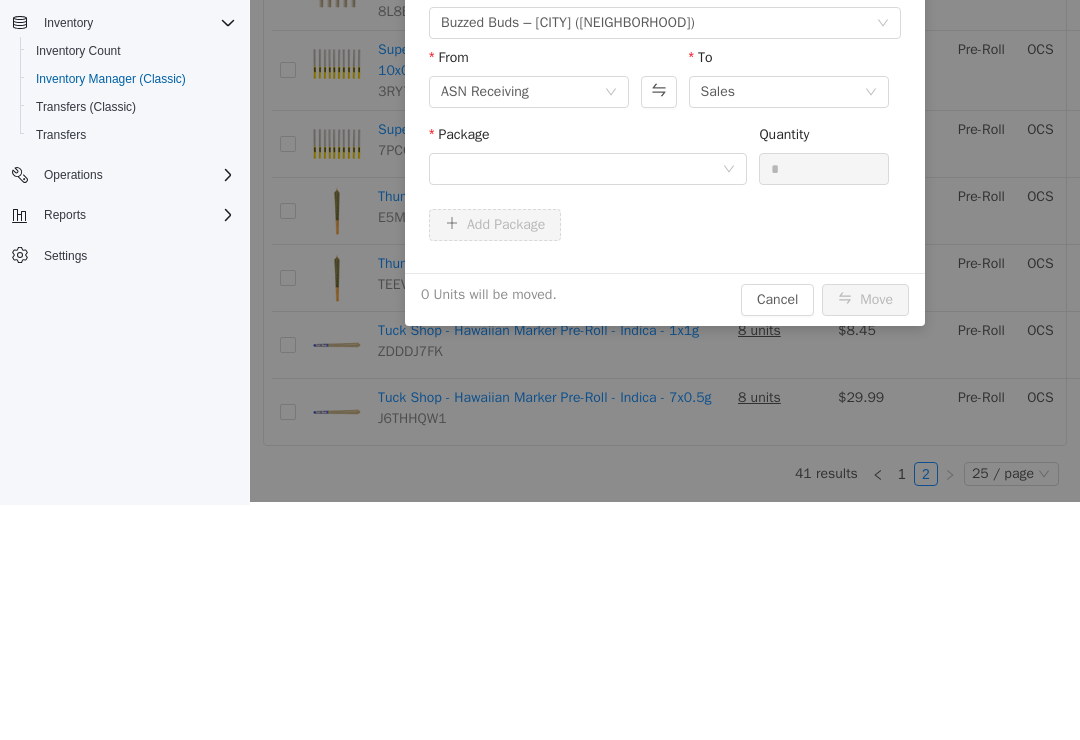 scroll, scrollTop: 0, scrollLeft: 0, axis: both 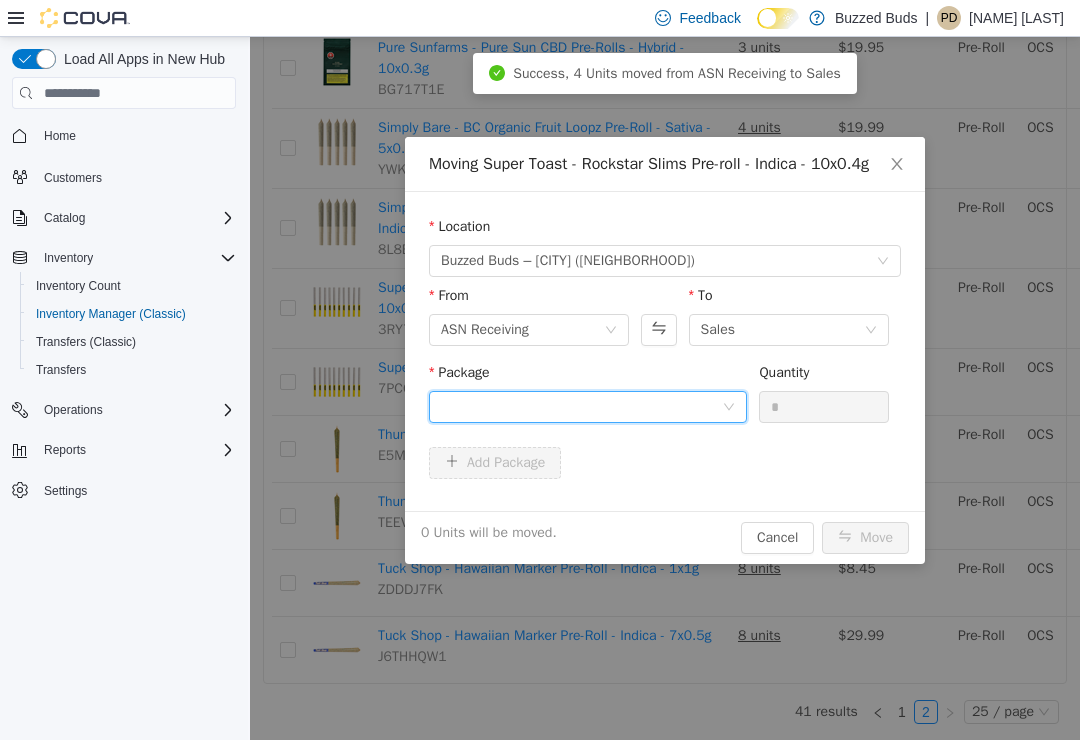 click at bounding box center [581, 407] 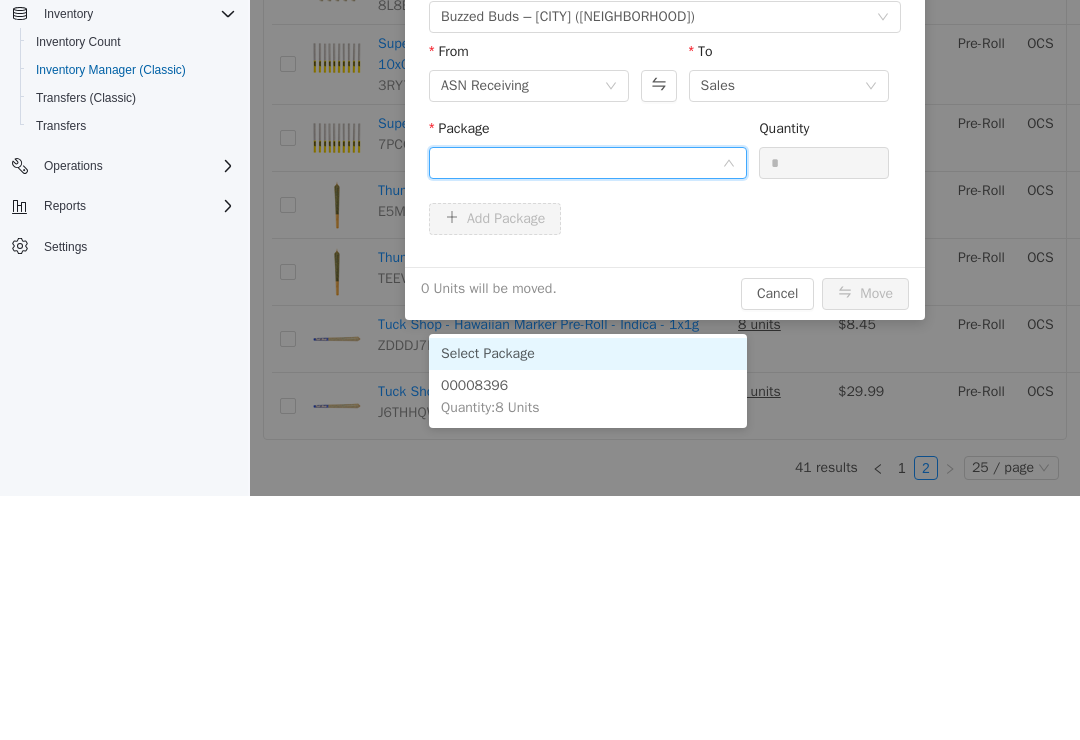 click on "Quantity :  8 Units" at bounding box center [490, 407] 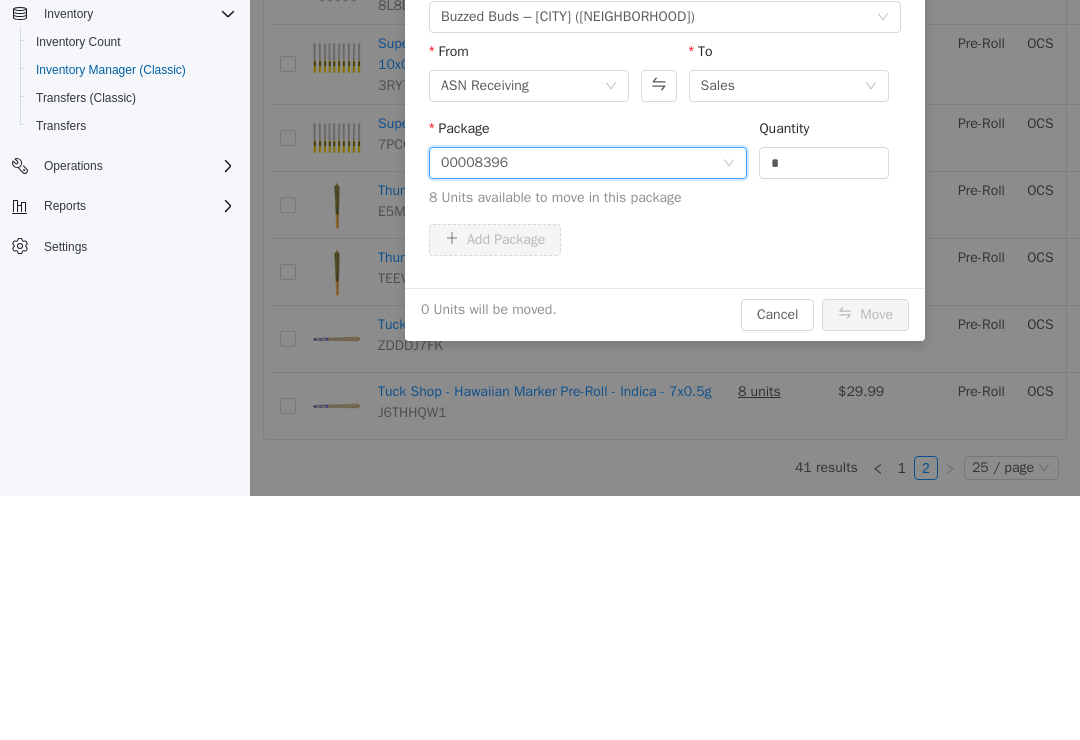 scroll, scrollTop: 3, scrollLeft: 0, axis: vertical 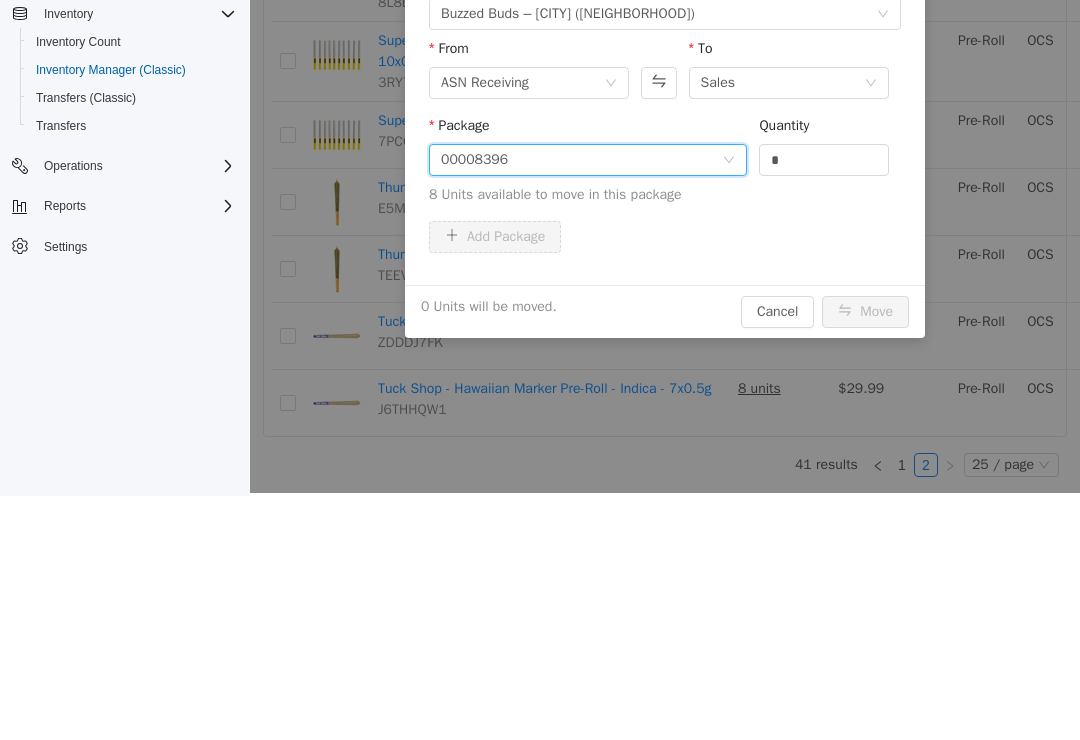 click on "*" at bounding box center [824, 160] 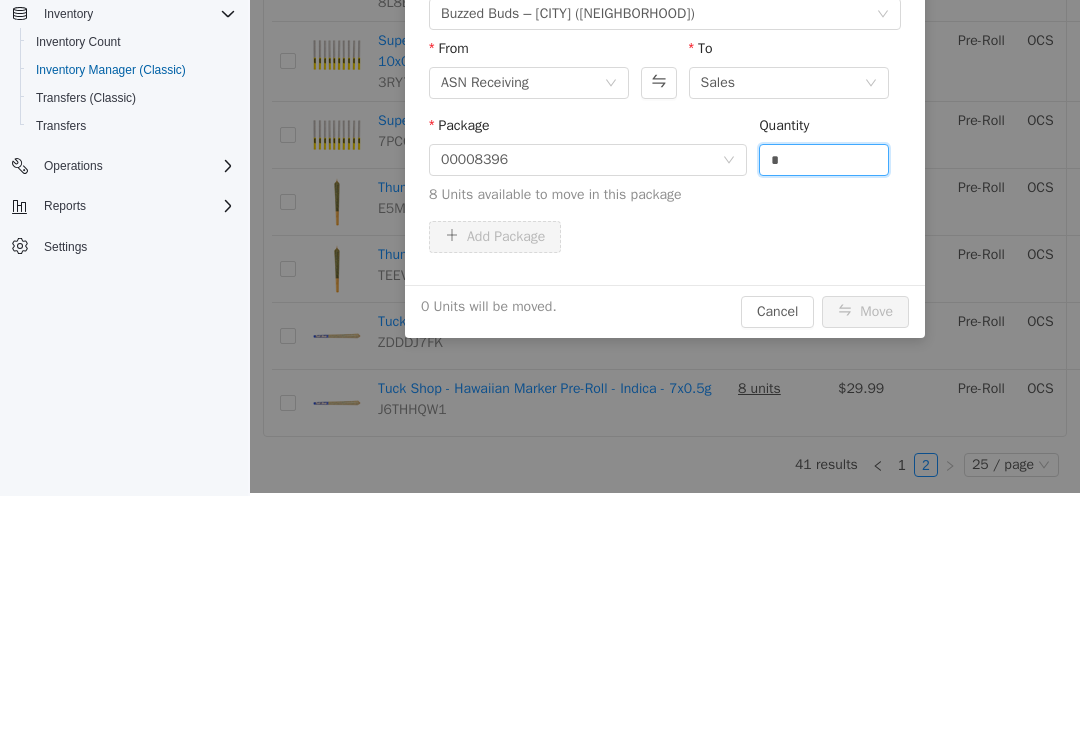 scroll, scrollTop: 31, scrollLeft: 0, axis: vertical 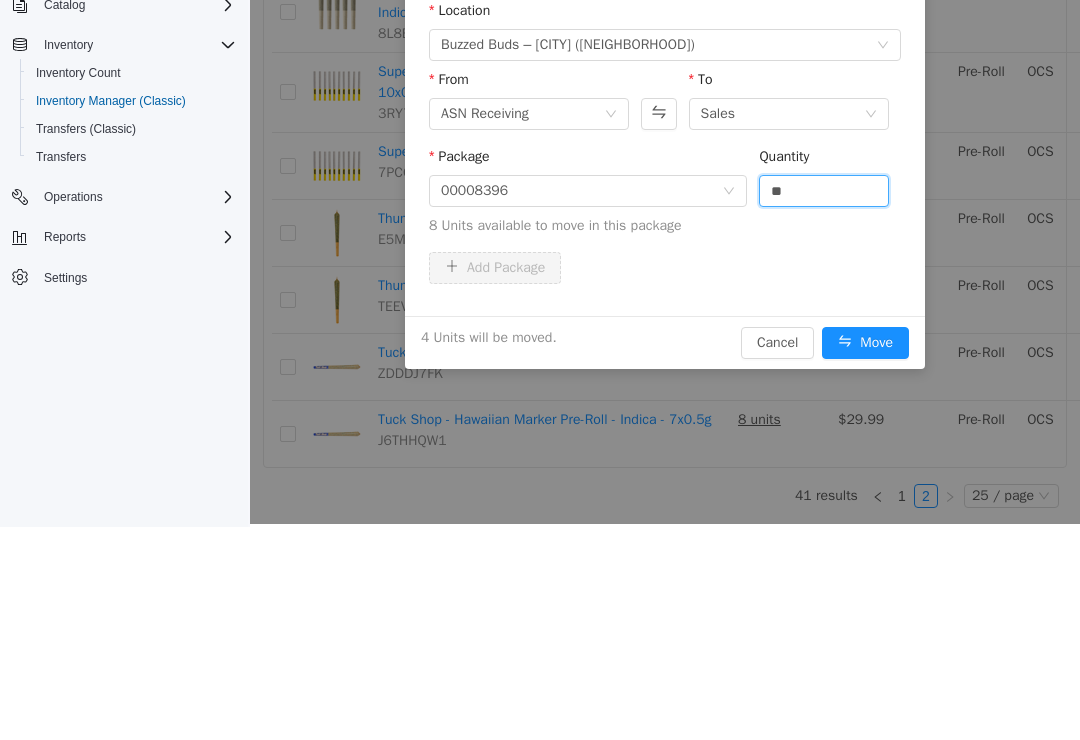 click on "Move" at bounding box center [865, 343] 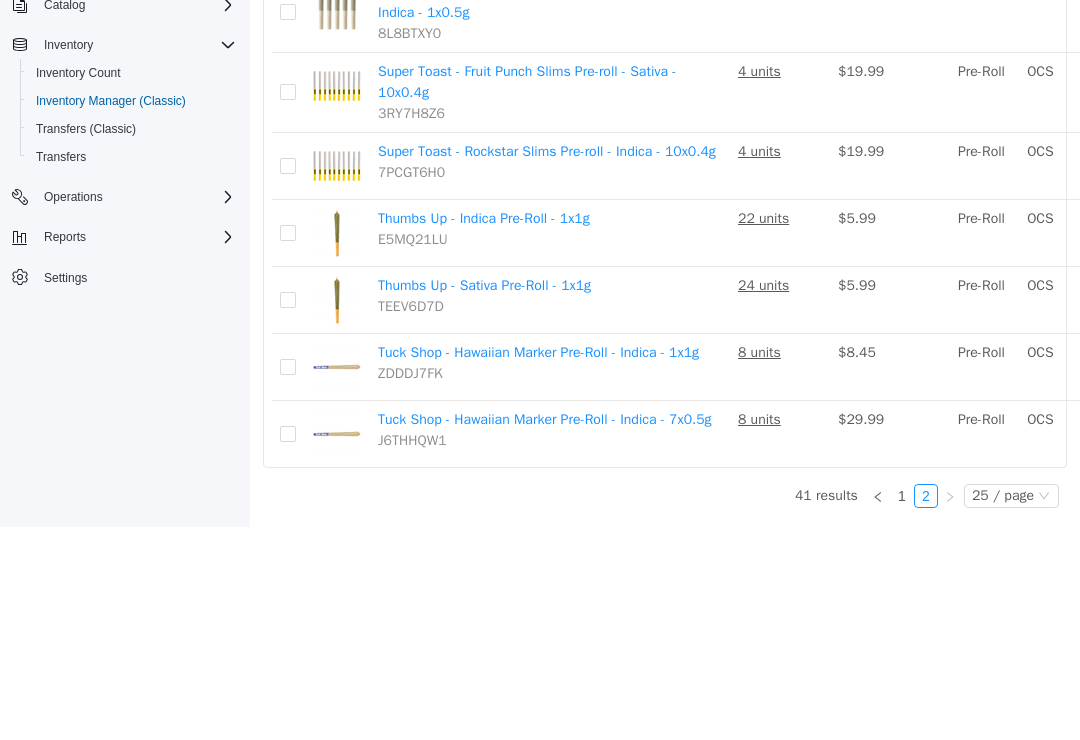 scroll, scrollTop: 1106, scrollLeft: 0, axis: vertical 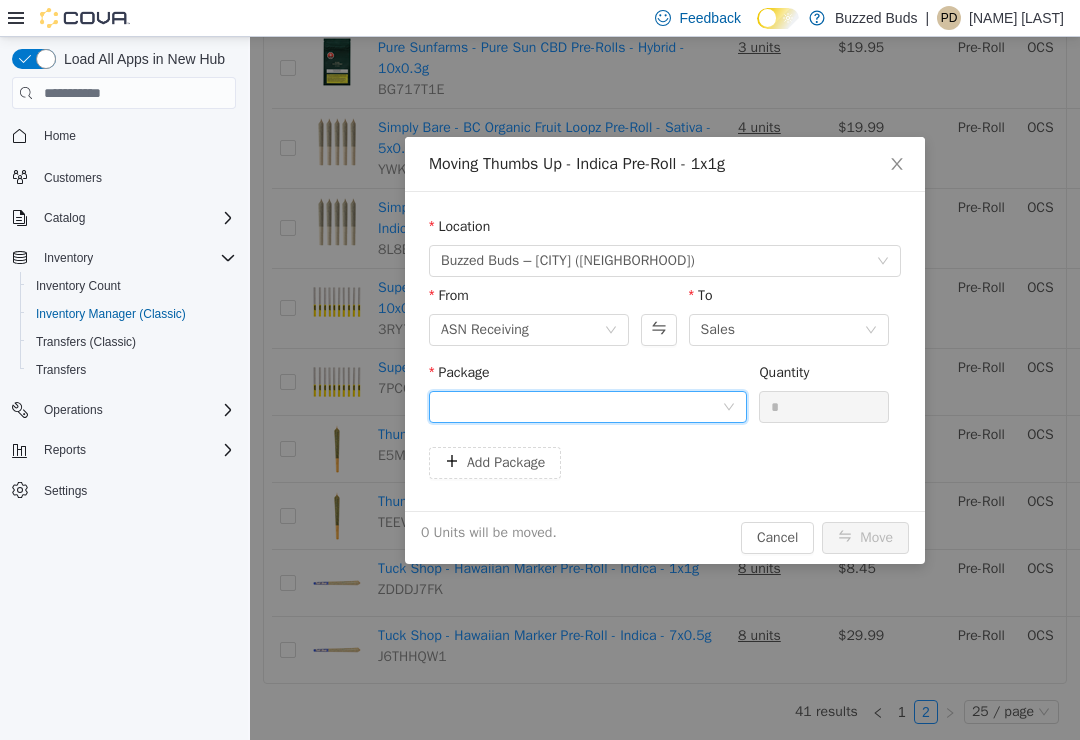 click at bounding box center [581, 407] 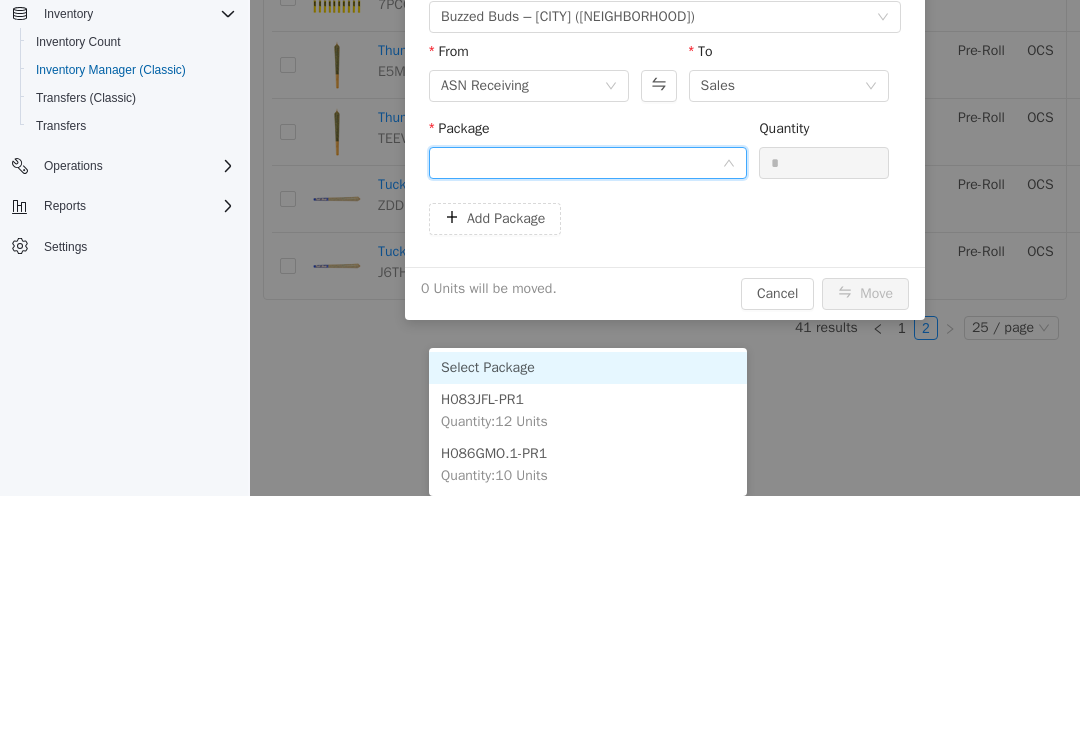 click on "H083JFL-PR1 Quantity :  12 Units" at bounding box center (588, 411) 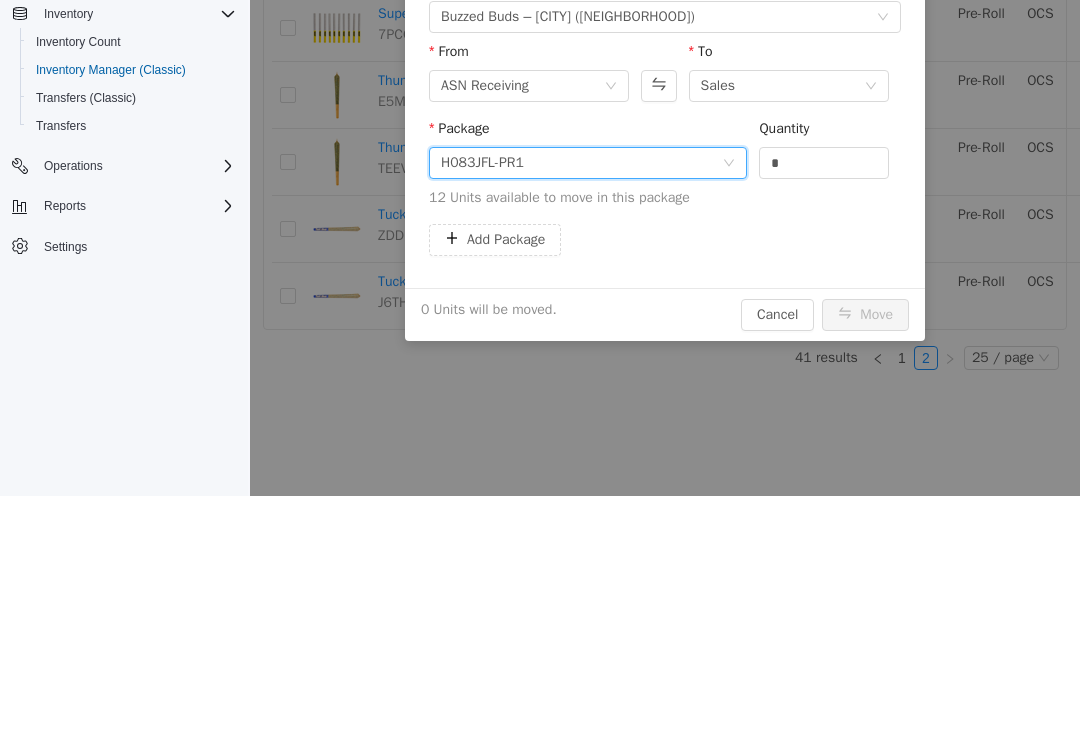 scroll, scrollTop: 3, scrollLeft: 0, axis: vertical 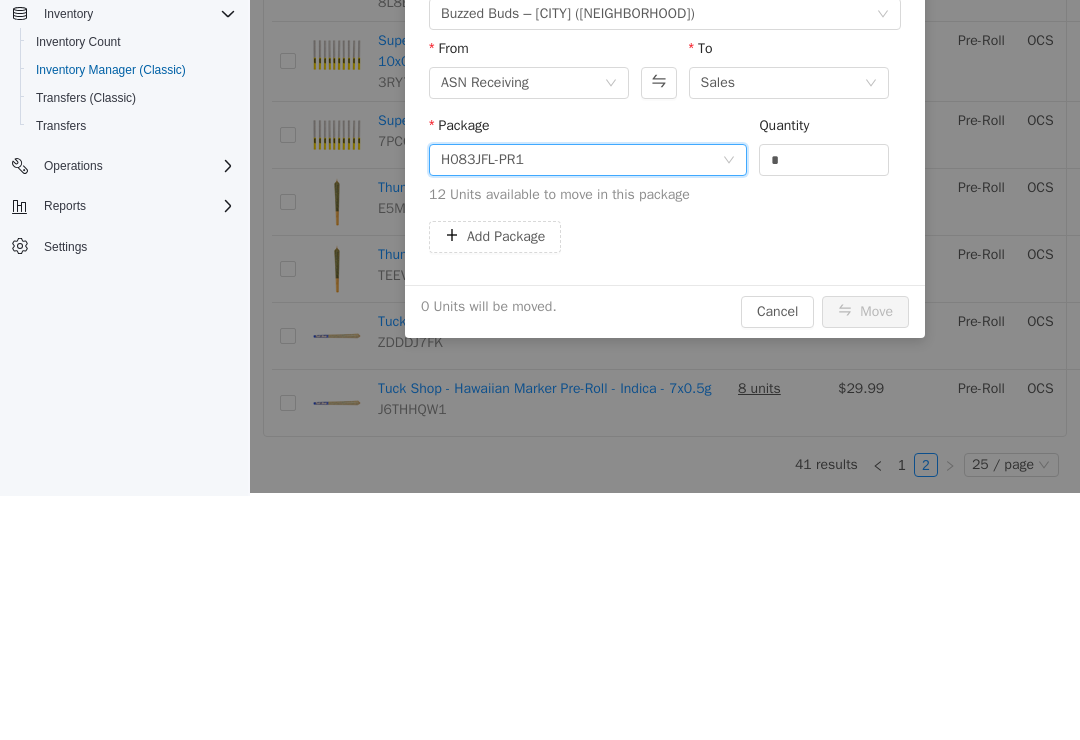 click on "*" at bounding box center [824, 160] 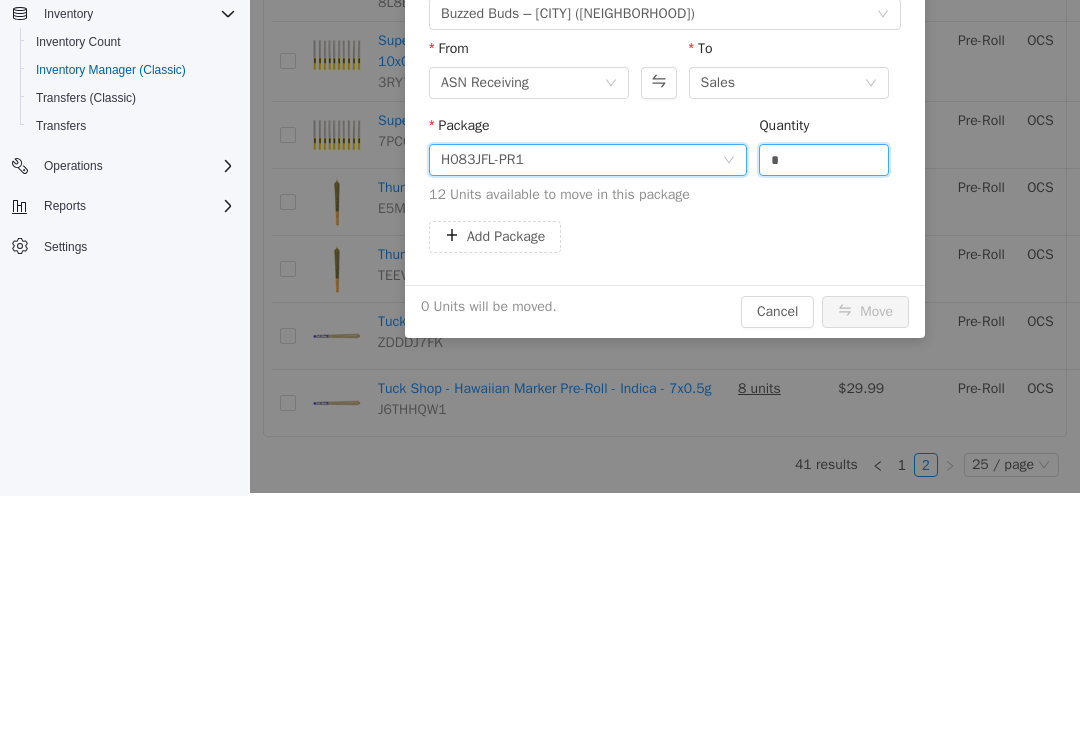 scroll, scrollTop: 31, scrollLeft: 0, axis: vertical 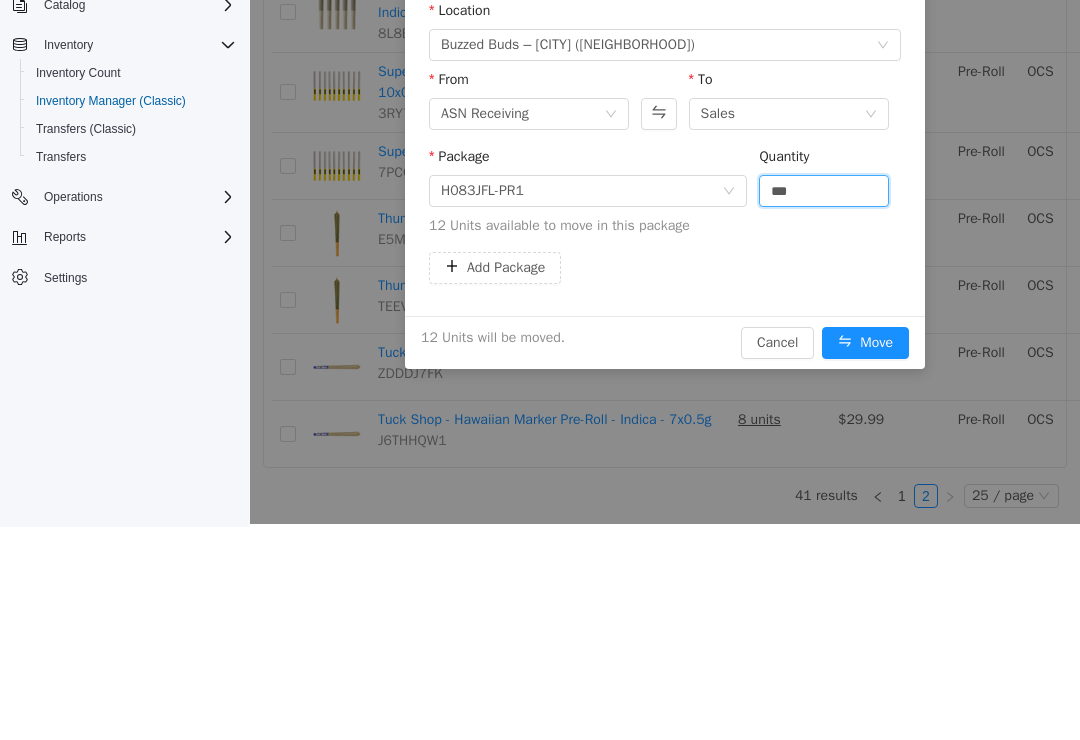 click on "Move" at bounding box center [865, 343] 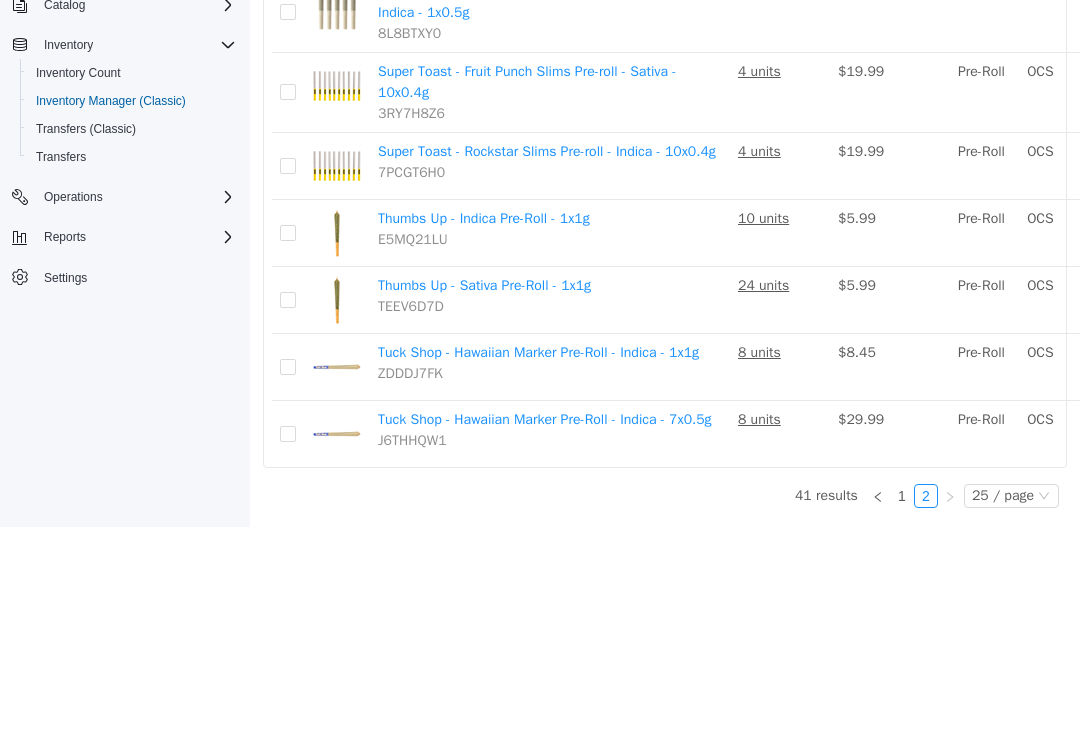 click on "Move" at bounding box center [1293, 300] 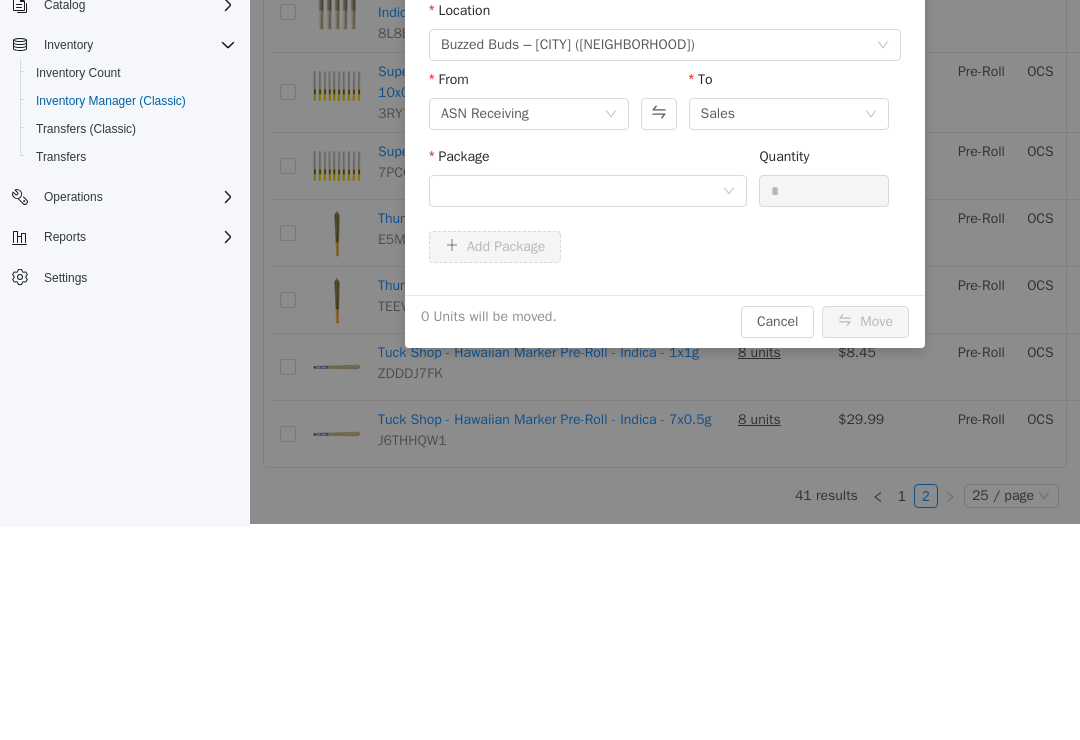 scroll, scrollTop: 0, scrollLeft: 0, axis: both 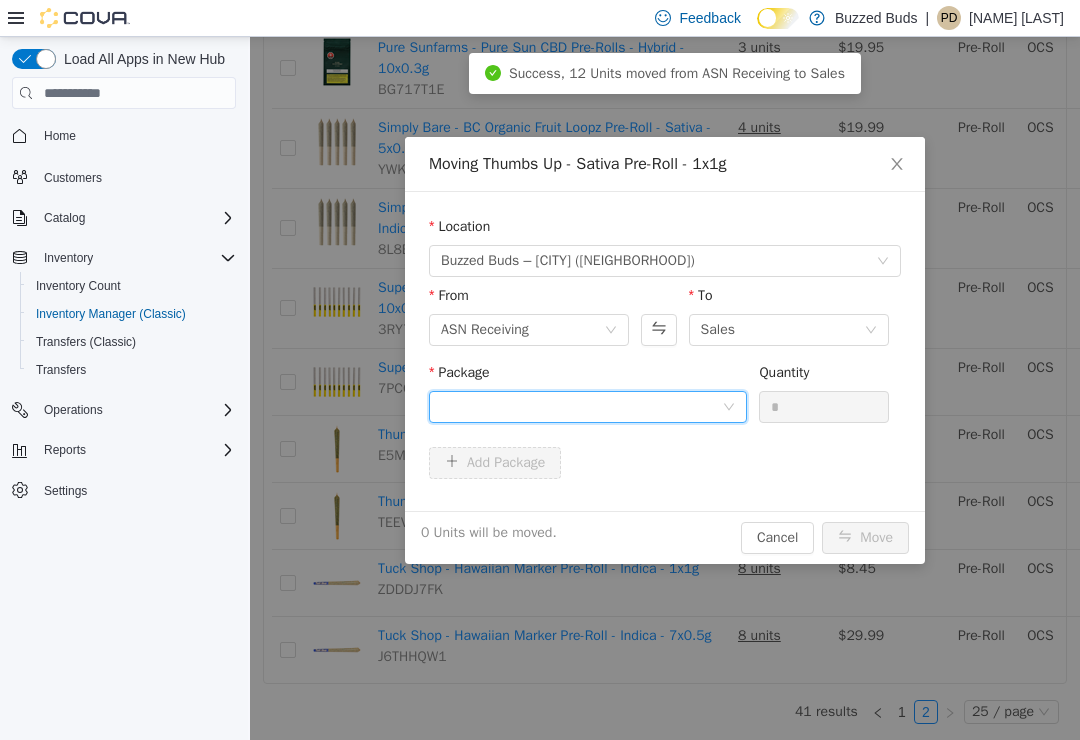 click at bounding box center (581, 407) 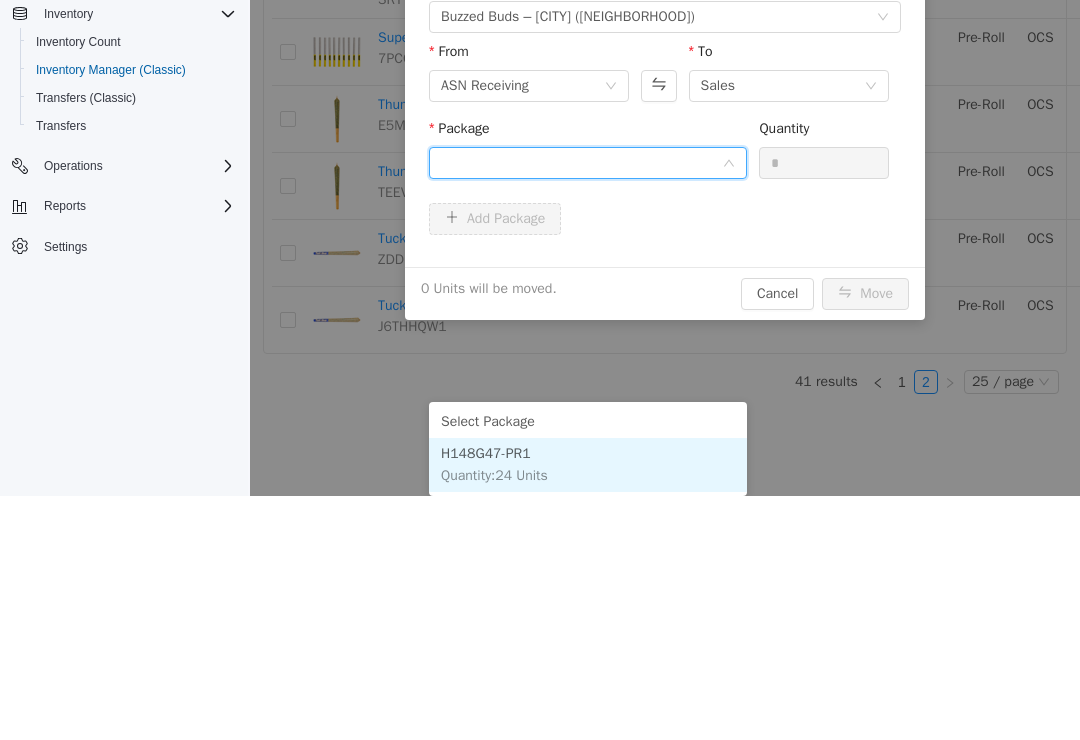 click on "H148G47-PR1 Quantity :  24 Units" at bounding box center [588, 465] 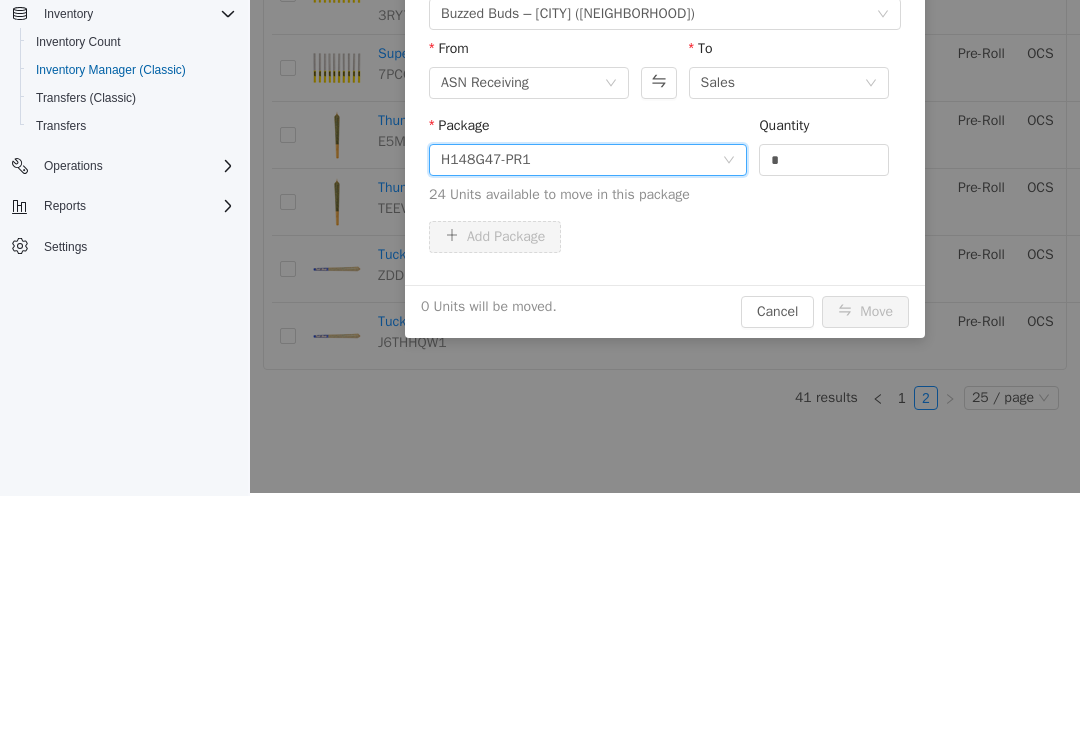 click on "*" at bounding box center [824, 160] 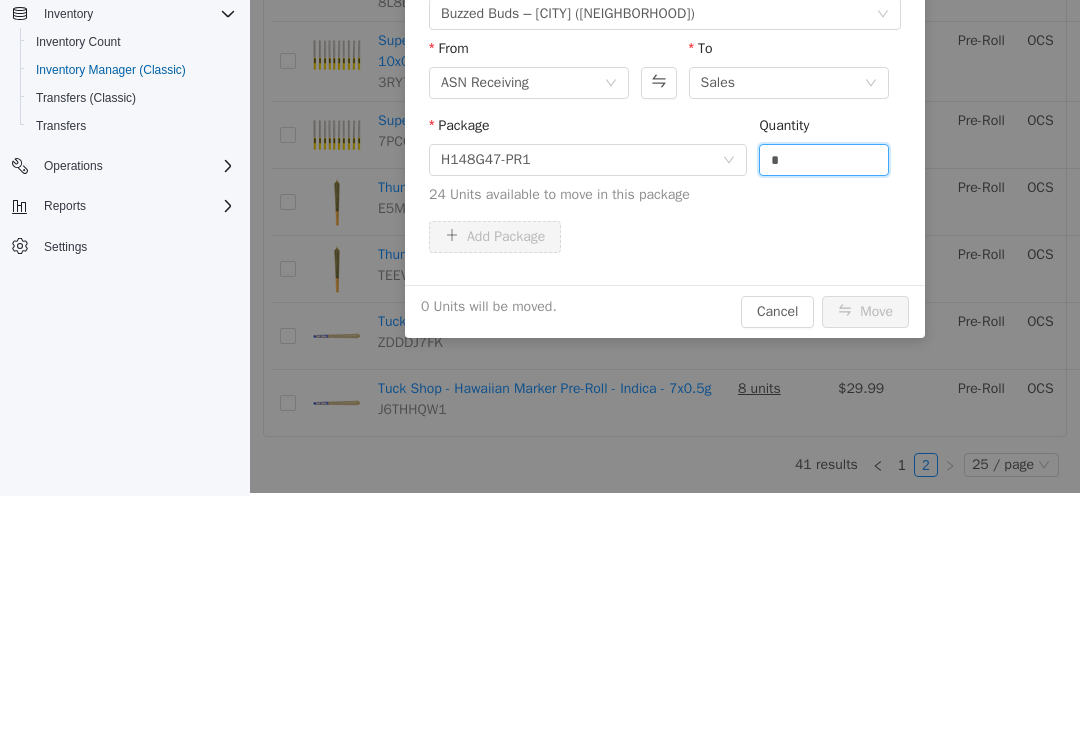scroll, scrollTop: 31, scrollLeft: 0, axis: vertical 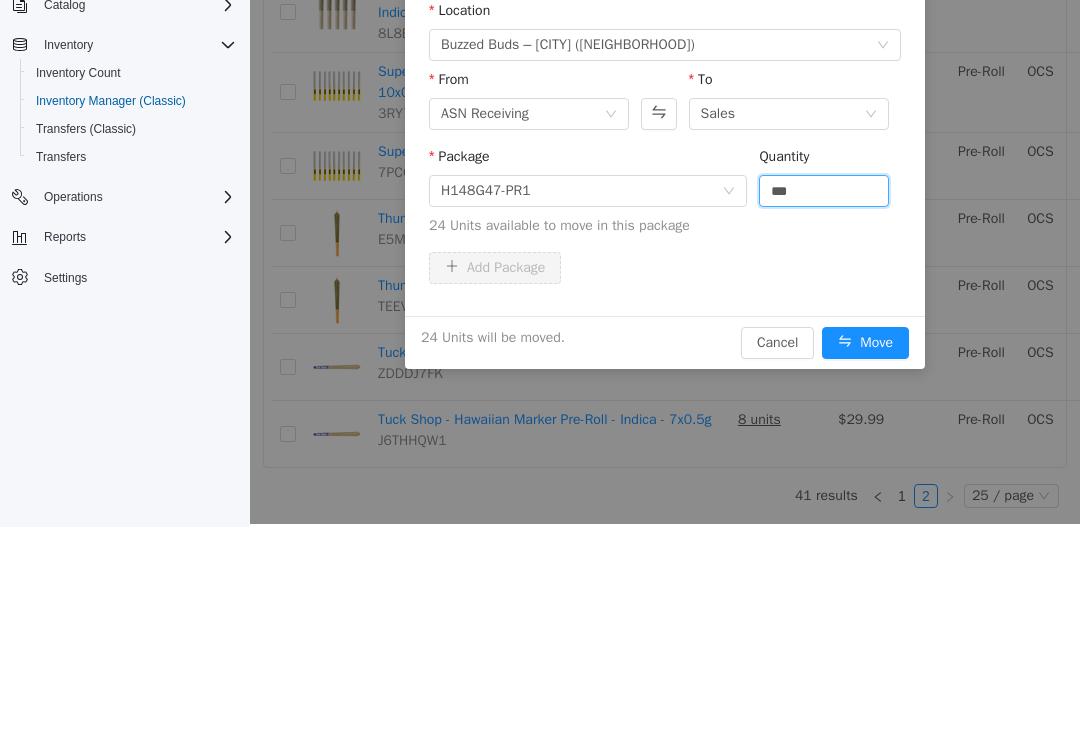 click on "Move" at bounding box center (865, 343) 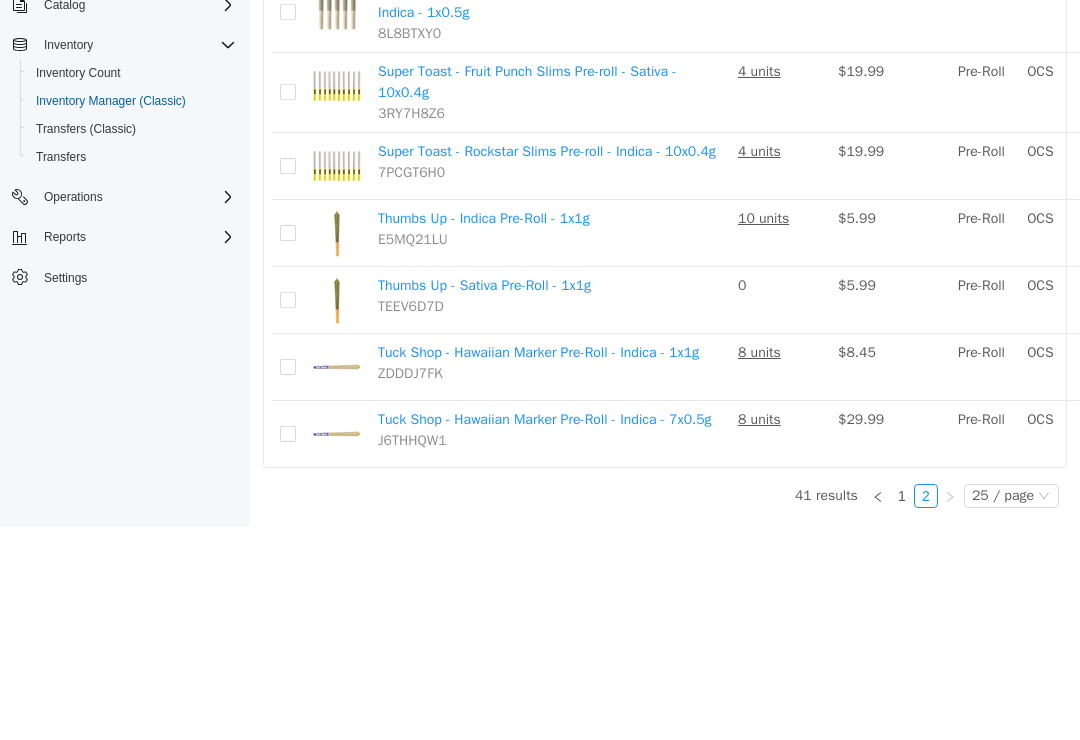 scroll, scrollTop: 1246, scrollLeft: 0, axis: vertical 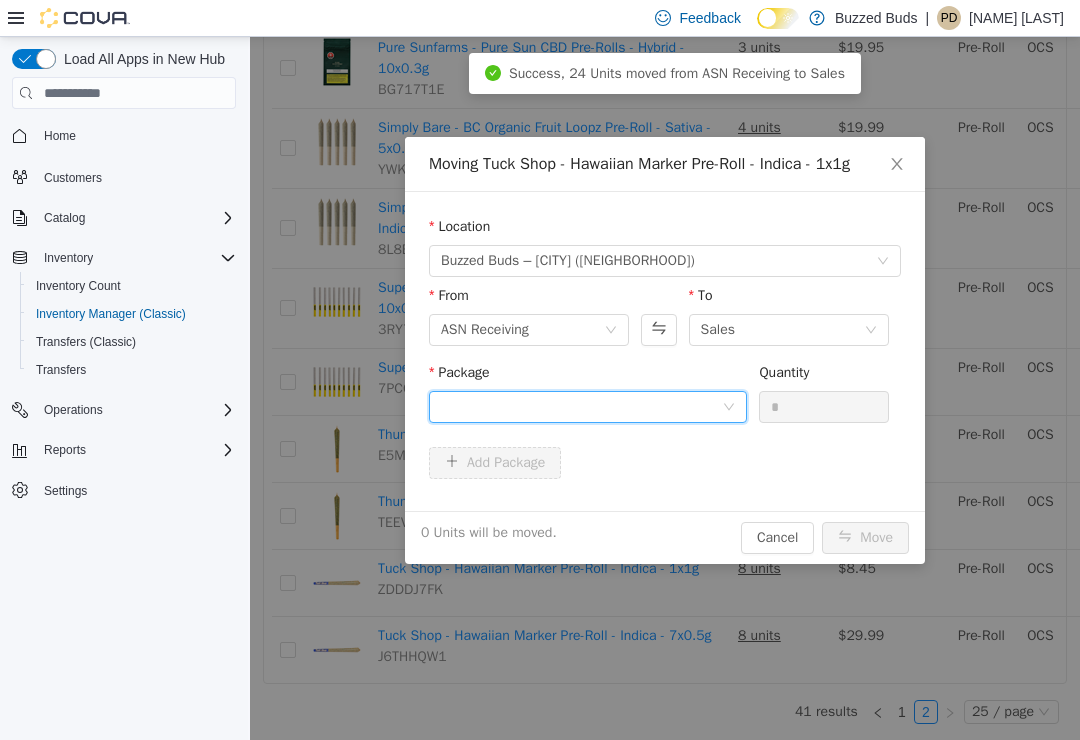 click at bounding box center (581, 407) 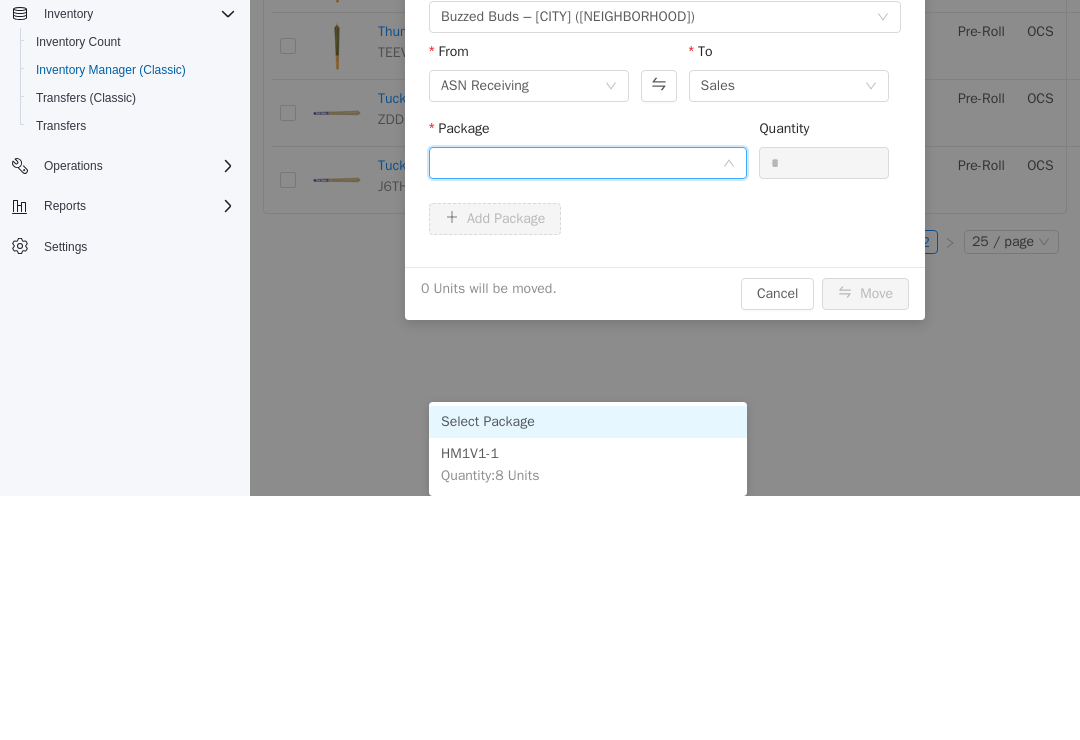 click on "Quantity :  8 Units" at bounding box center [490, 475] 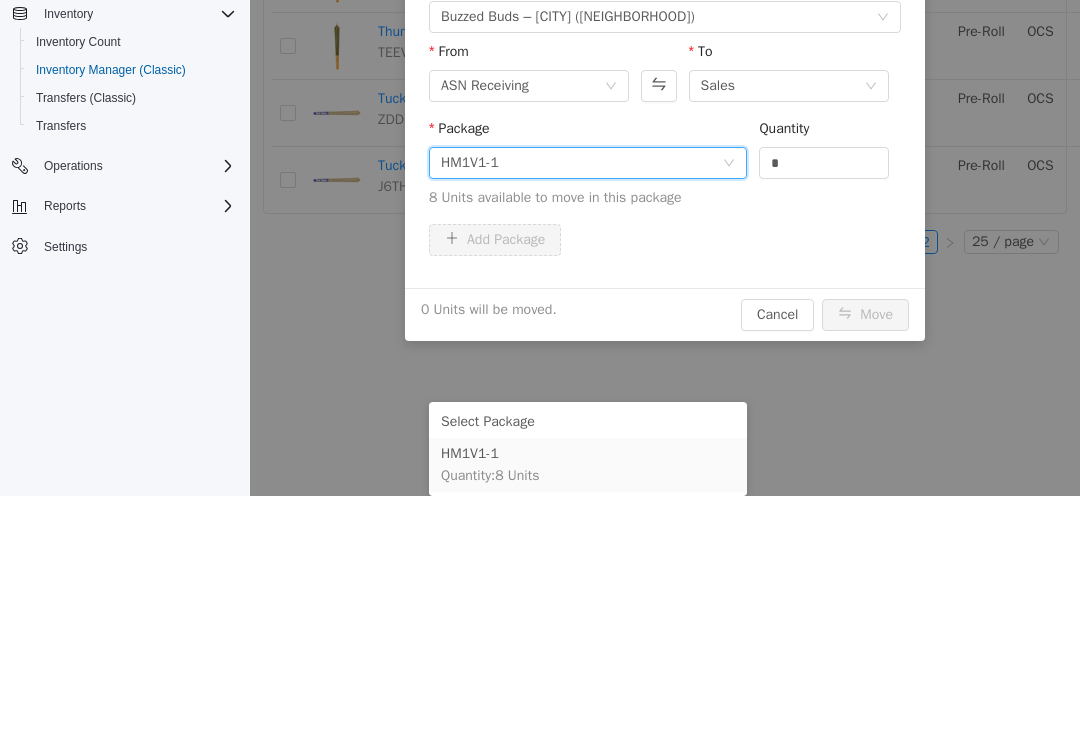 scroll, scrollTop: 3, scrollLeft: 0, axis: vertical 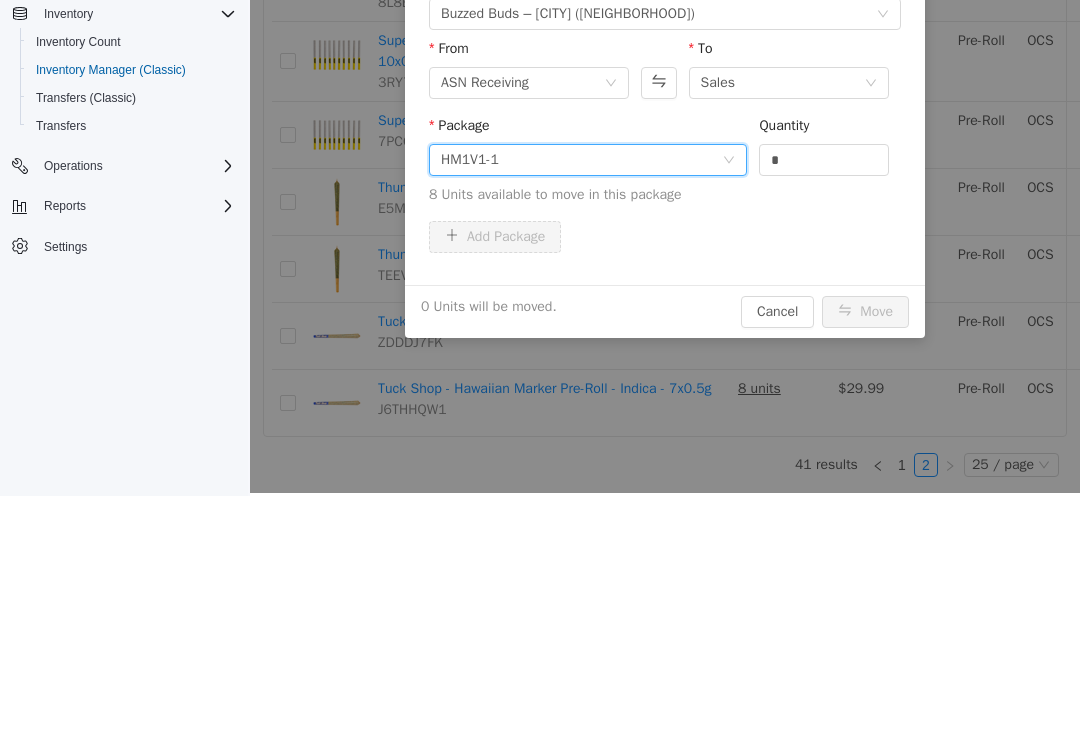 click on "*" at bounding box center (824, 160) 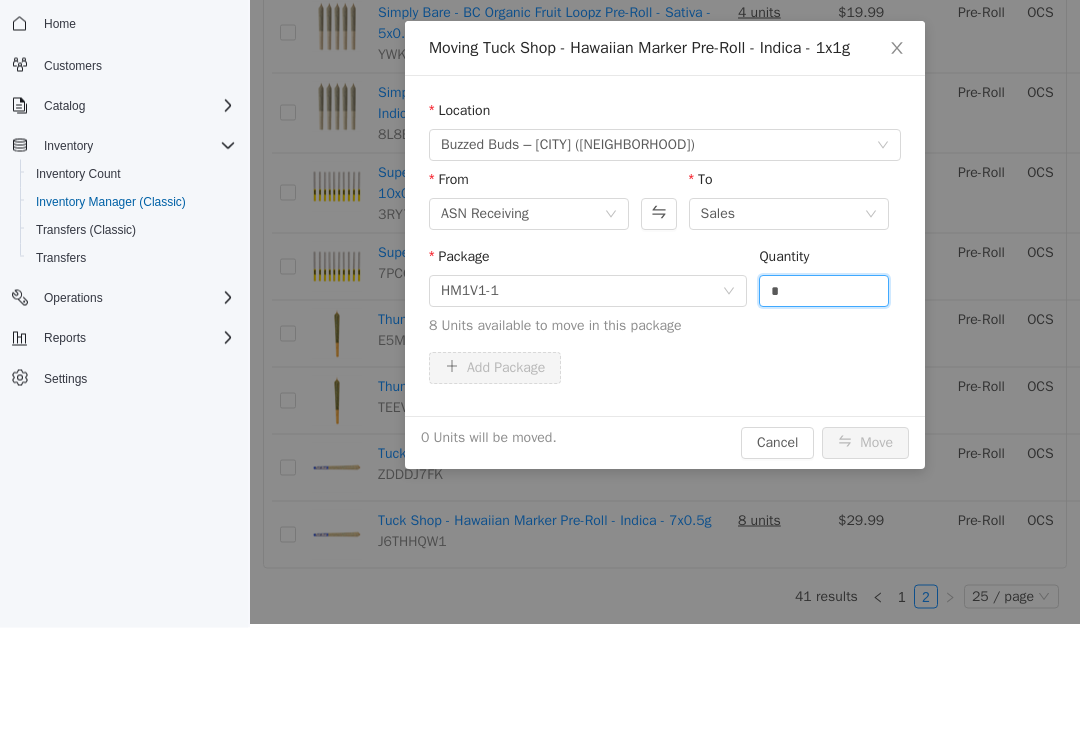 click on "*" at bounding box center (824, 292) 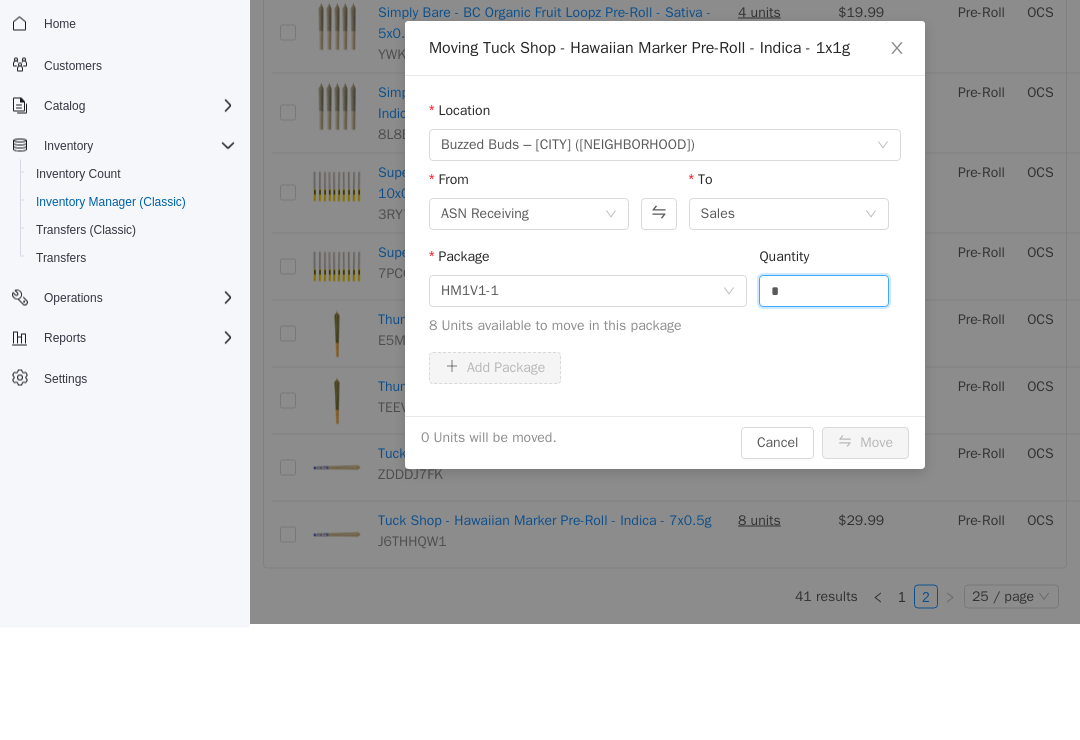 click on "*" at bounding box center [824, 292] 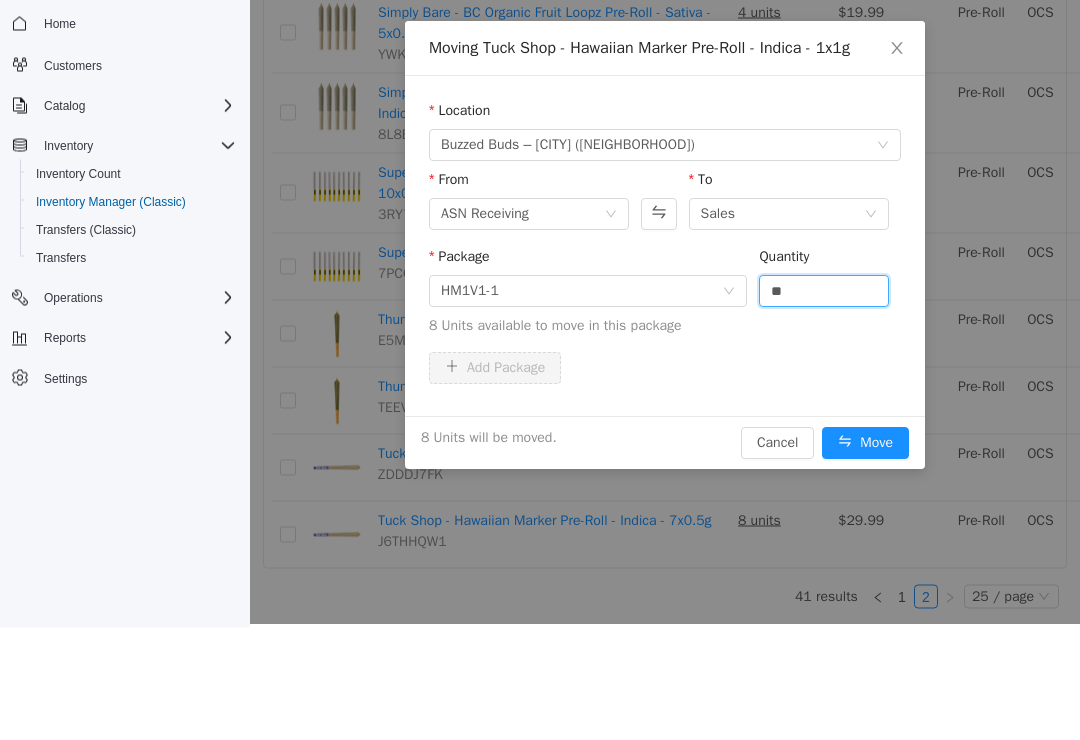 type on "*" 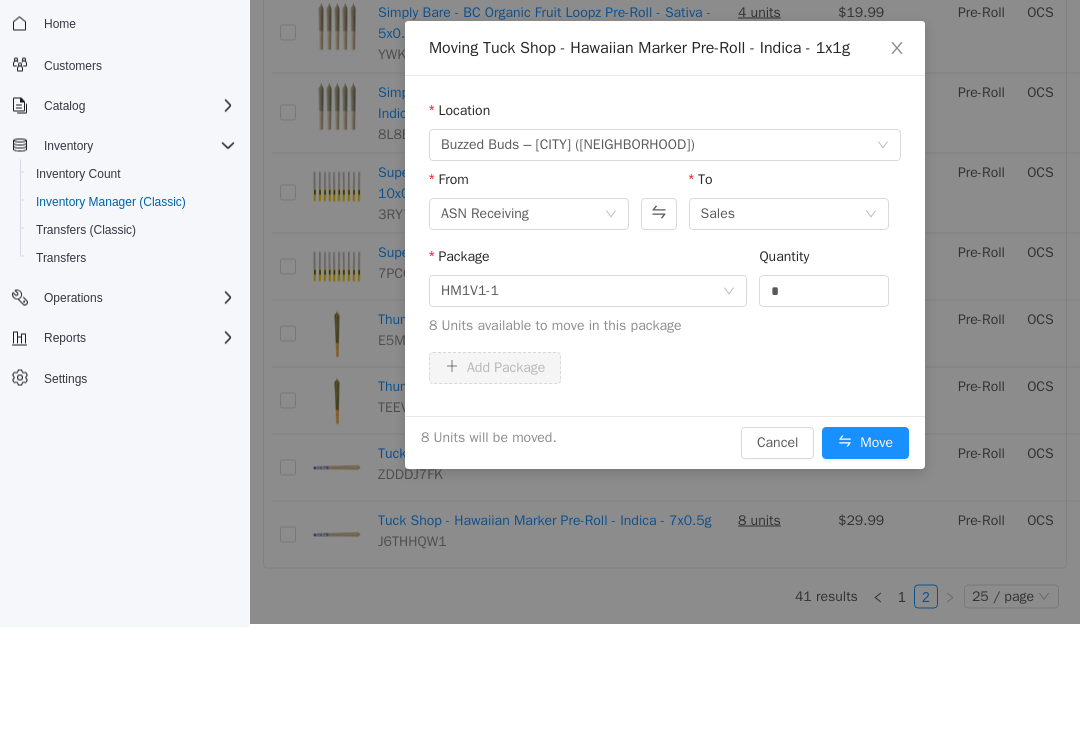 click on "Move" at bounding box center (865, 444) 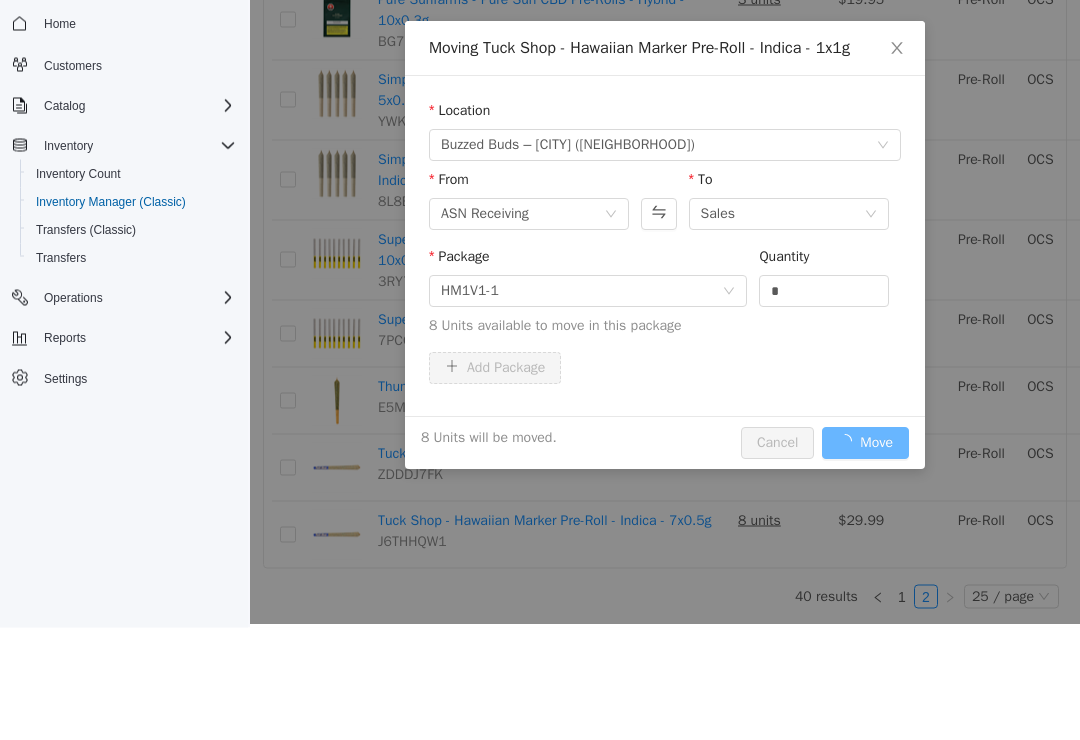 scroll, scrollTop: 1166, scrollLeft: 0, axis: vertical 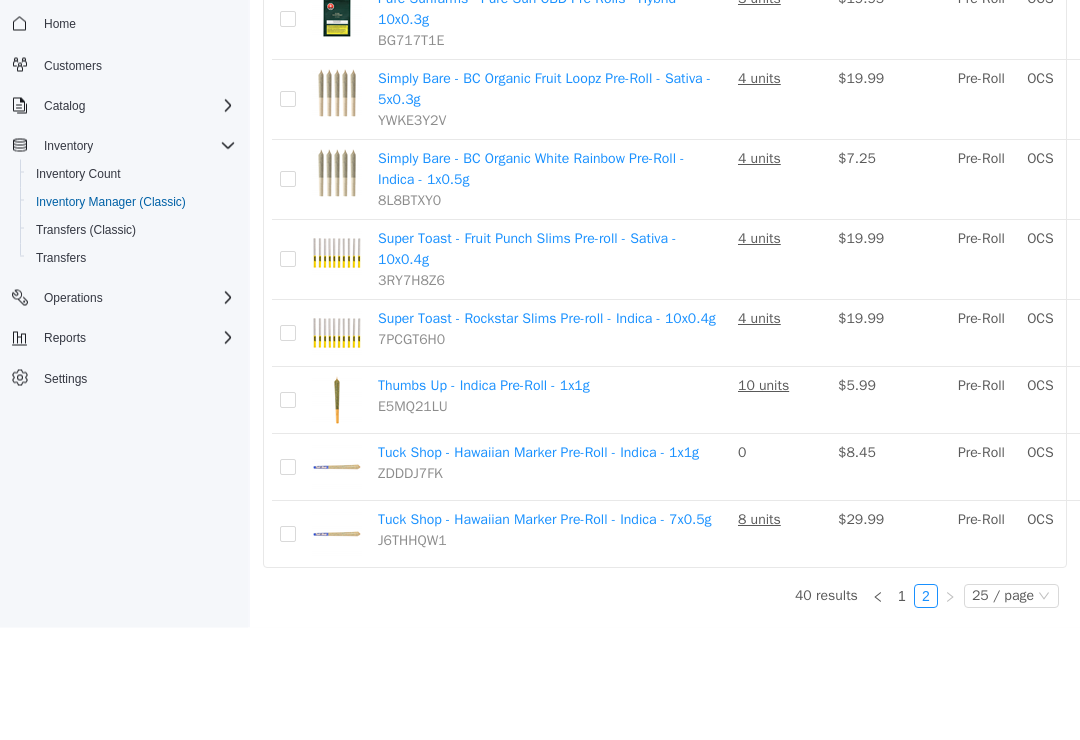click on "Move" at bounding box center [1293, 535] 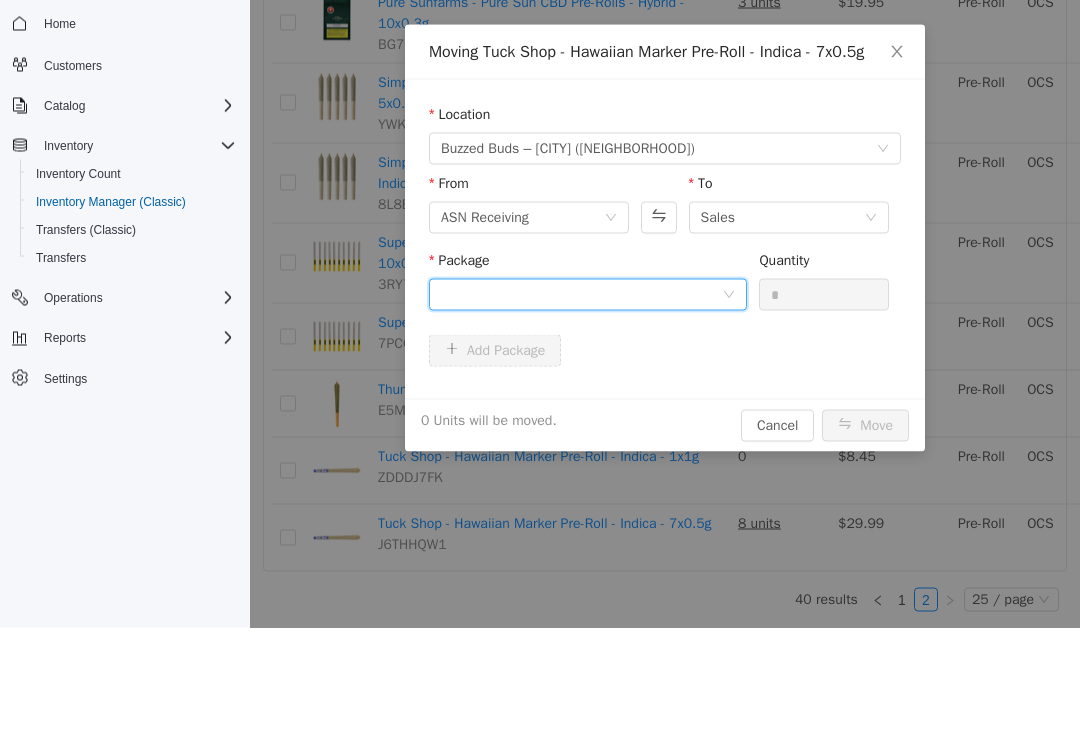 click at bounding box center (581, 295) 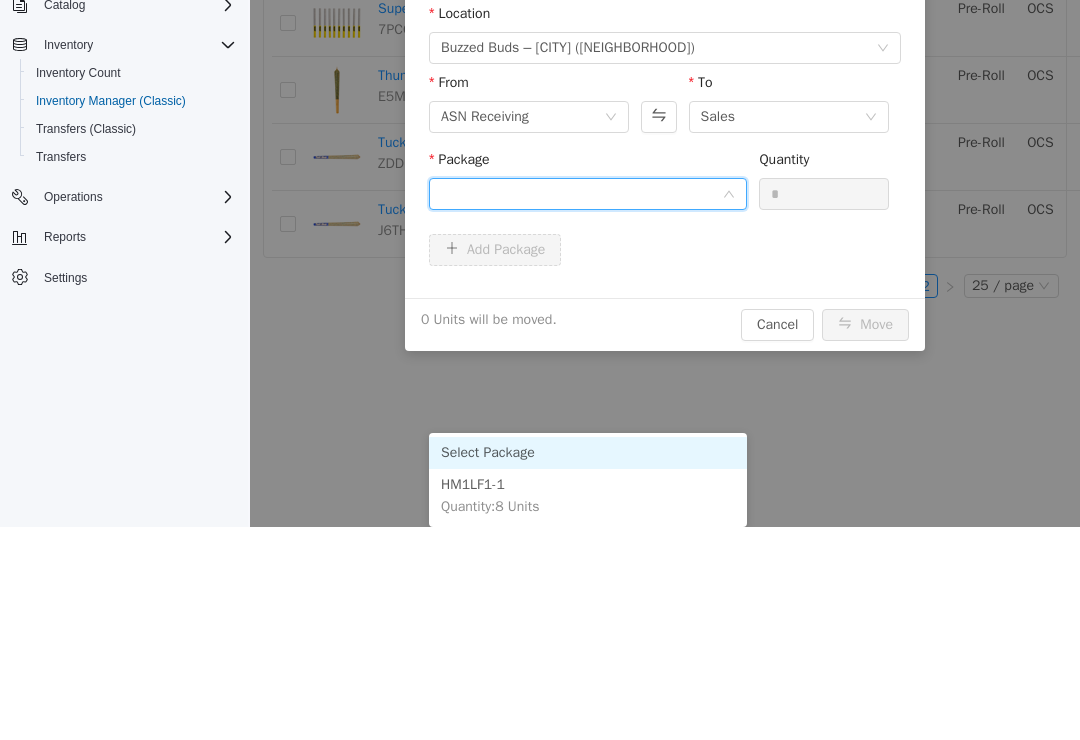 click on "HM1LF1-1 Quantity :  8 Units" at bounding box center (588, 496) 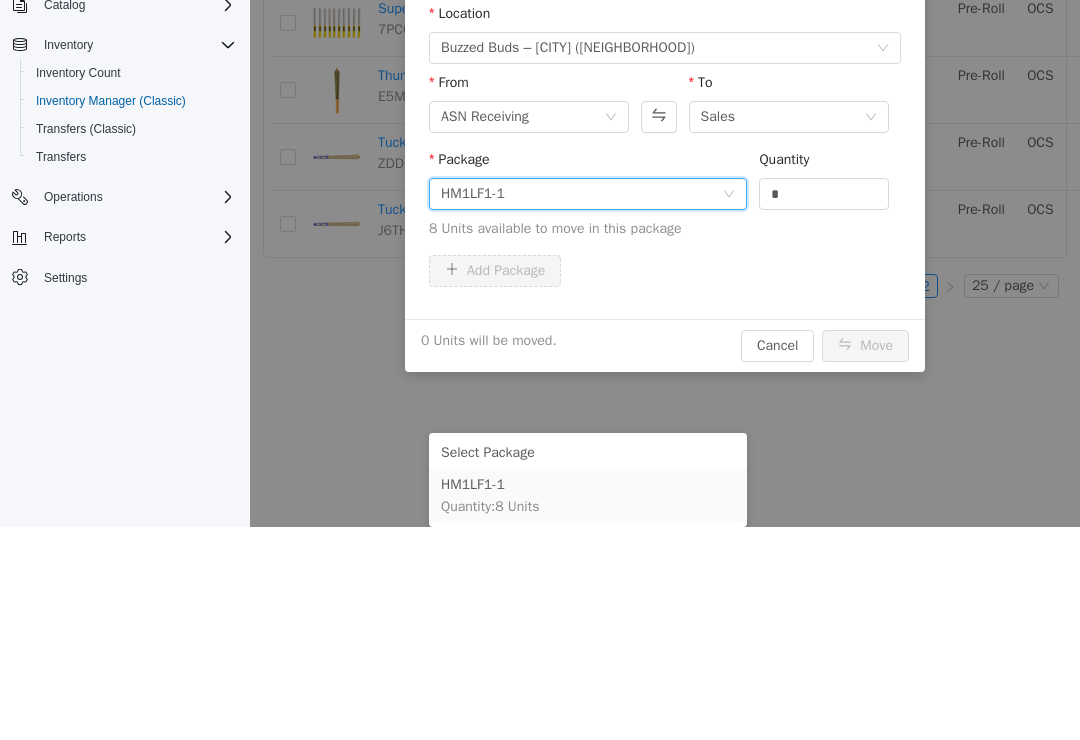 scroll, scrollTop: 3, scrollLeft: 0, axis: vertical 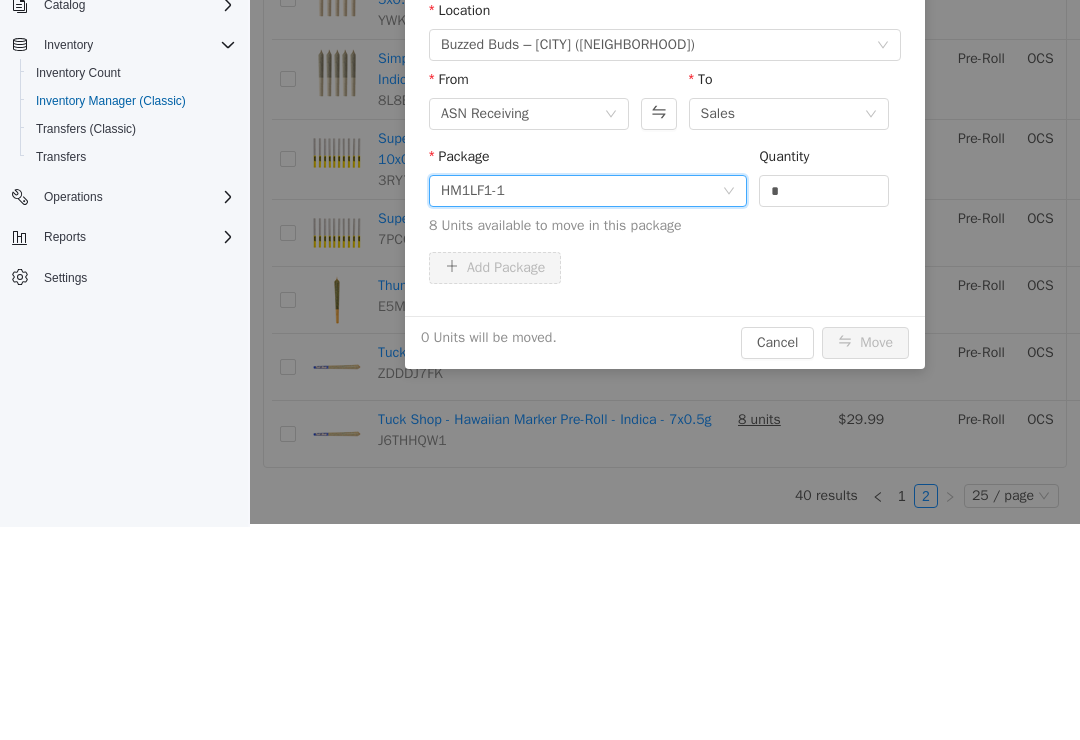 click on "*" at bounding box center [824, 191] 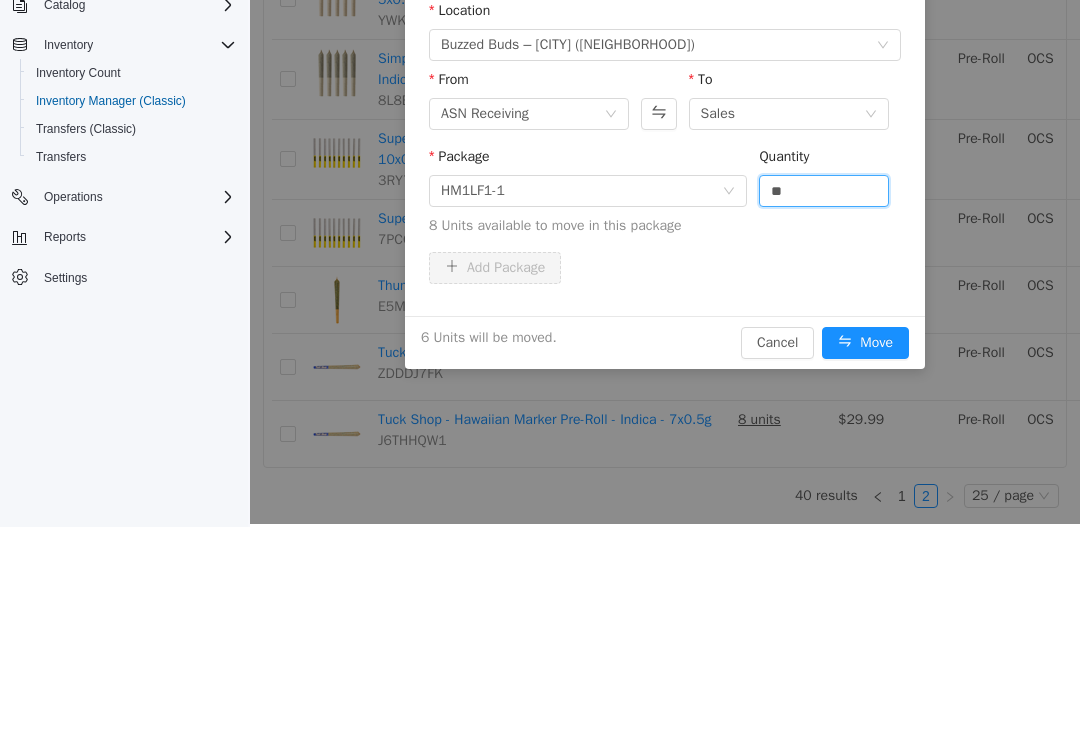 click on "Move" at bounding box center [865, 343] 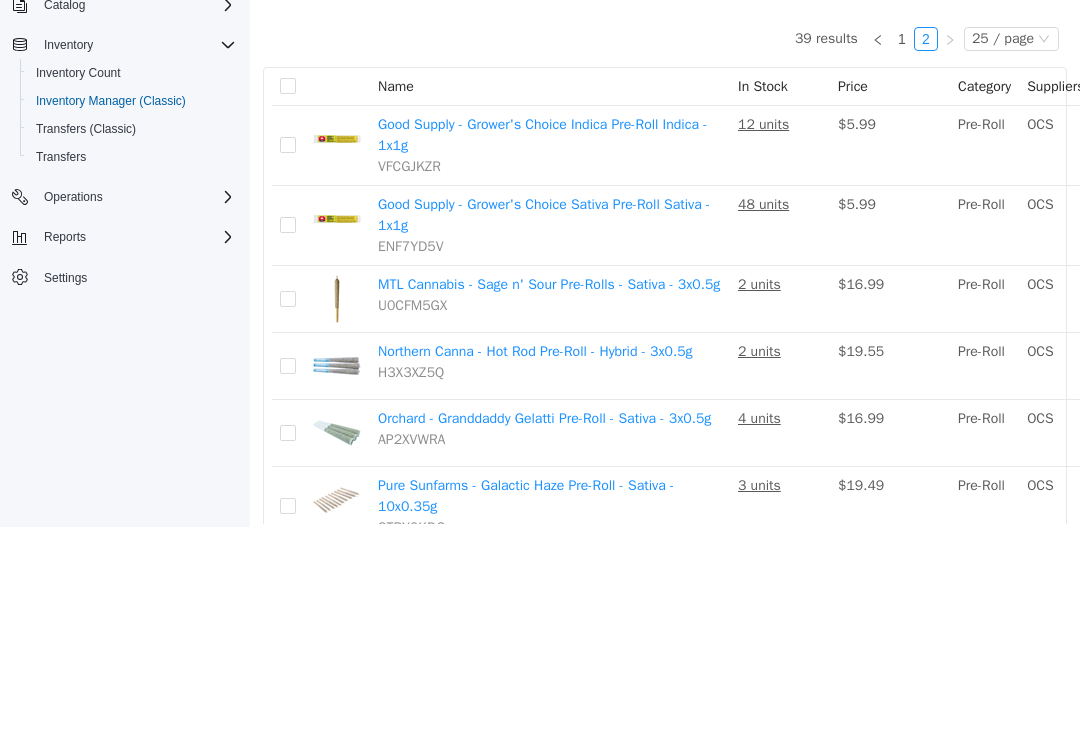 scroll, scrollTop: 0, scrollLeft: 0, axis: both 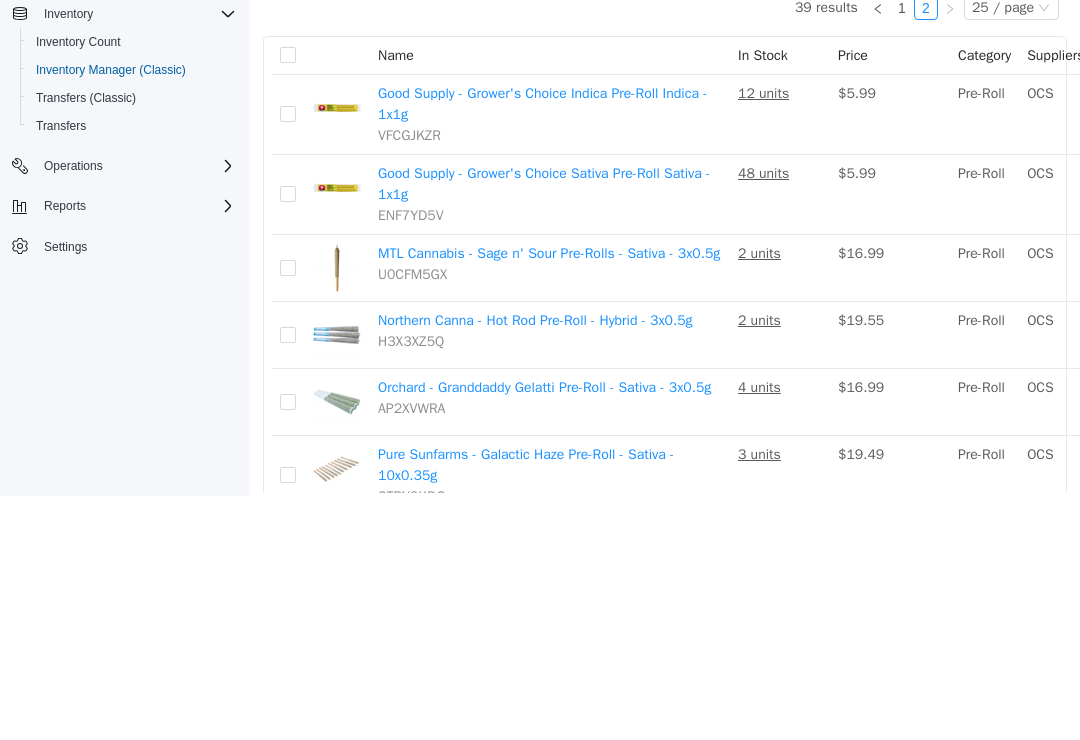 click on "Pre-Roll" at bounding box center (480, -80) 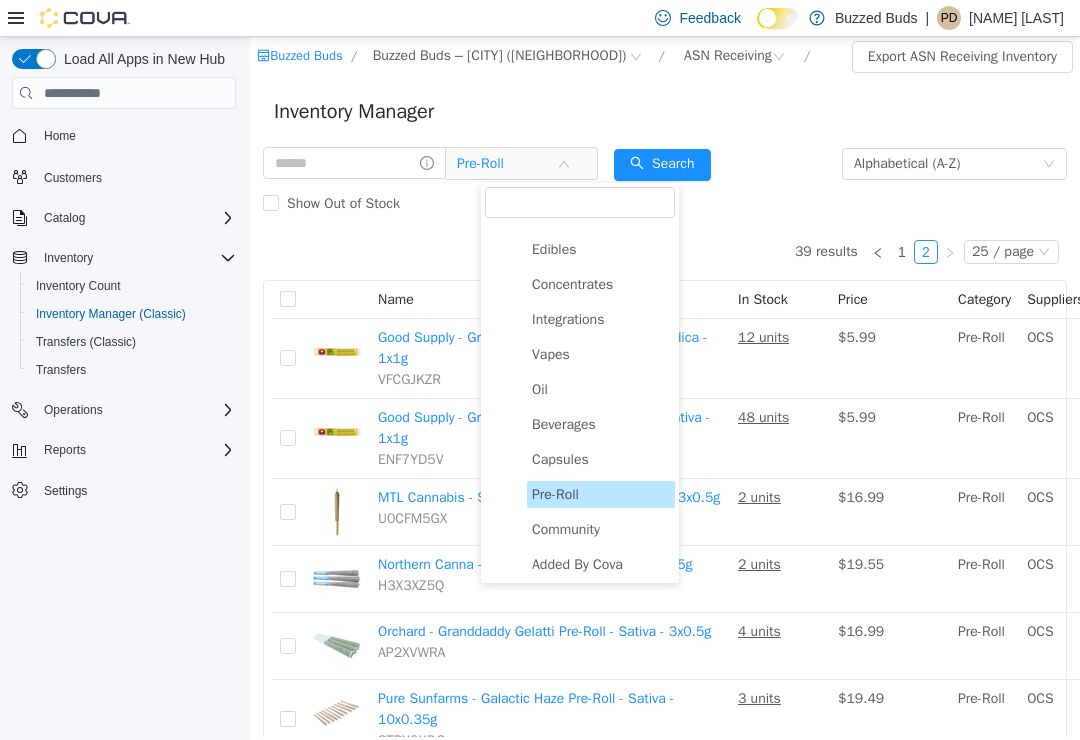 click on "Concentrates" at bounding box center (572, 284) 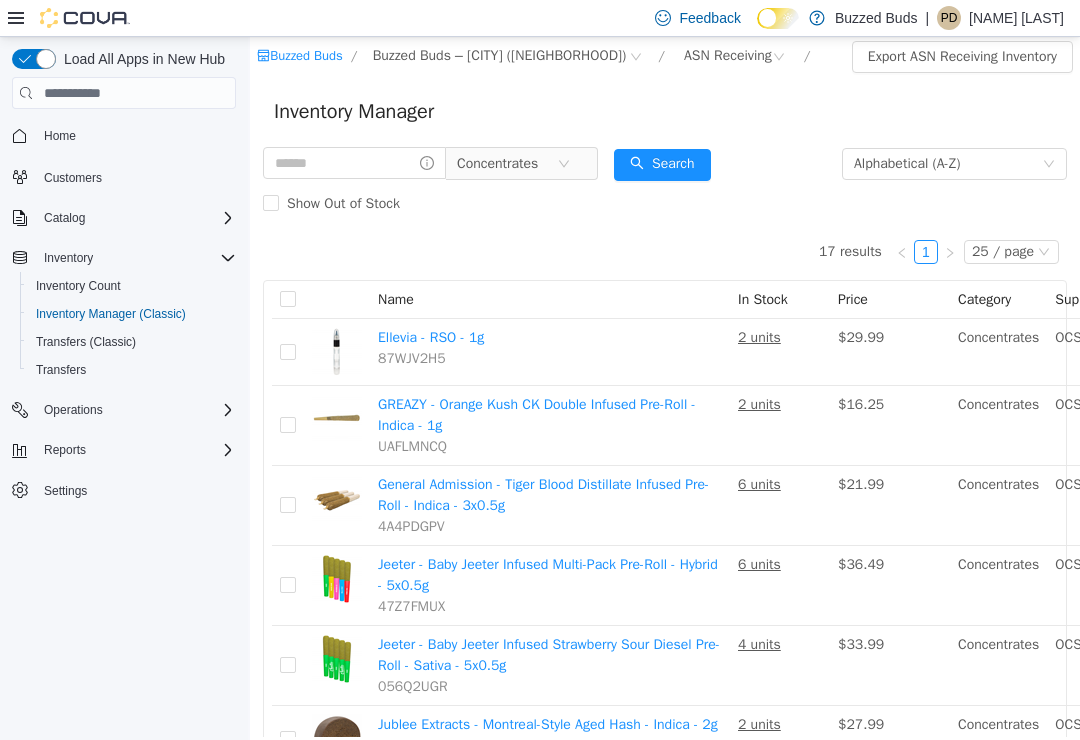 click on "Move" at bounding box center (1322, 352) 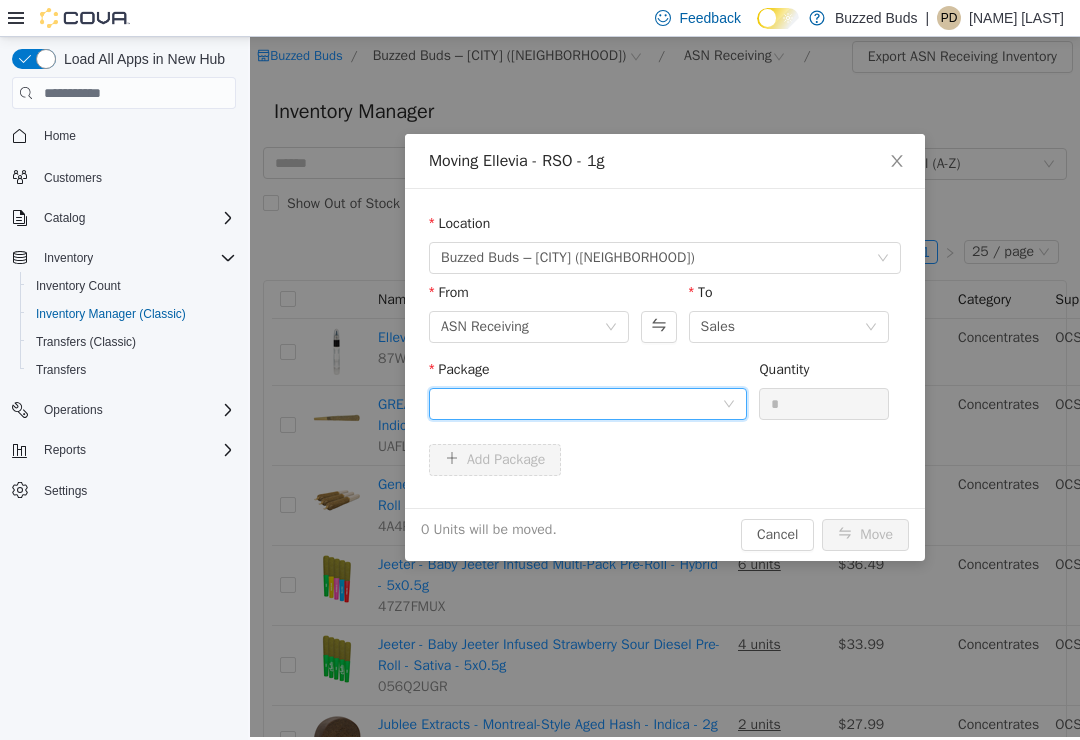 click at bounding box center (581, 404) 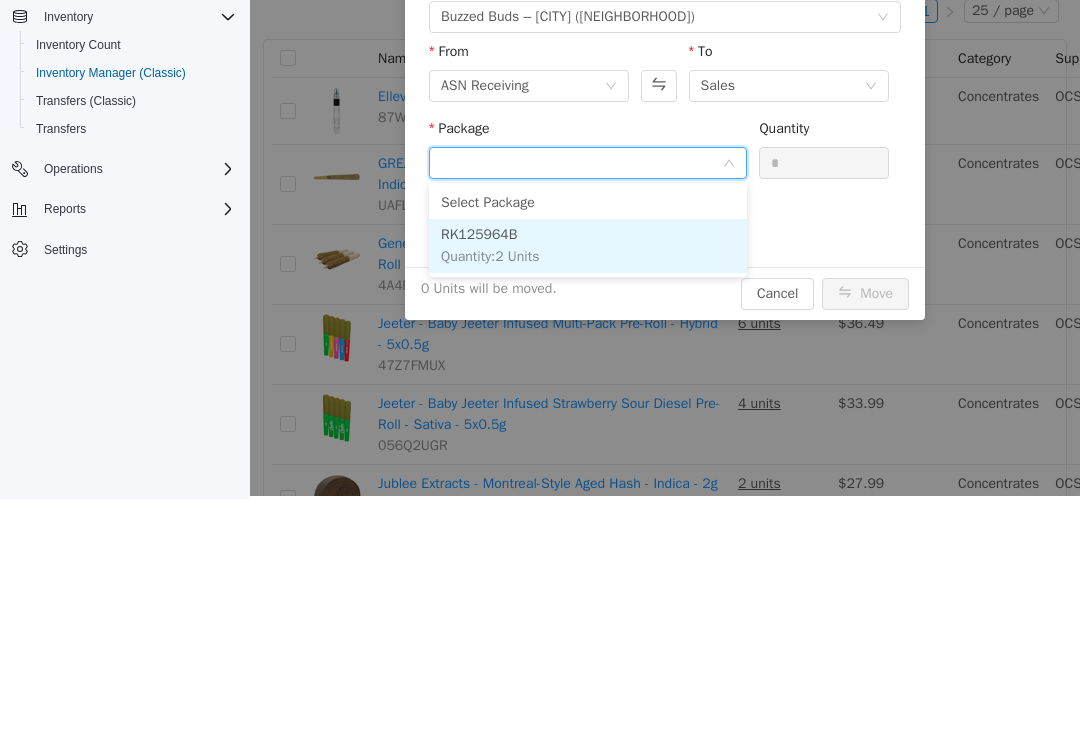 click on "RK125964B Quantity :  2 Units" at bounding box center (588, 246) 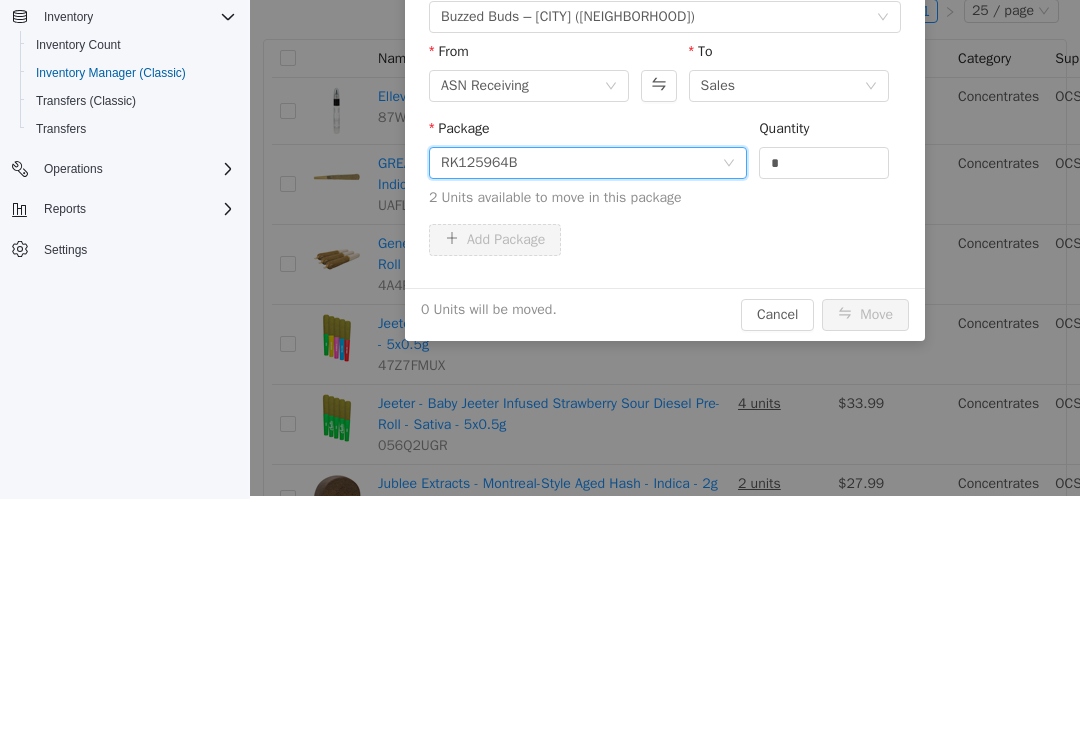 click on "*" at bounding box center (824, 163) 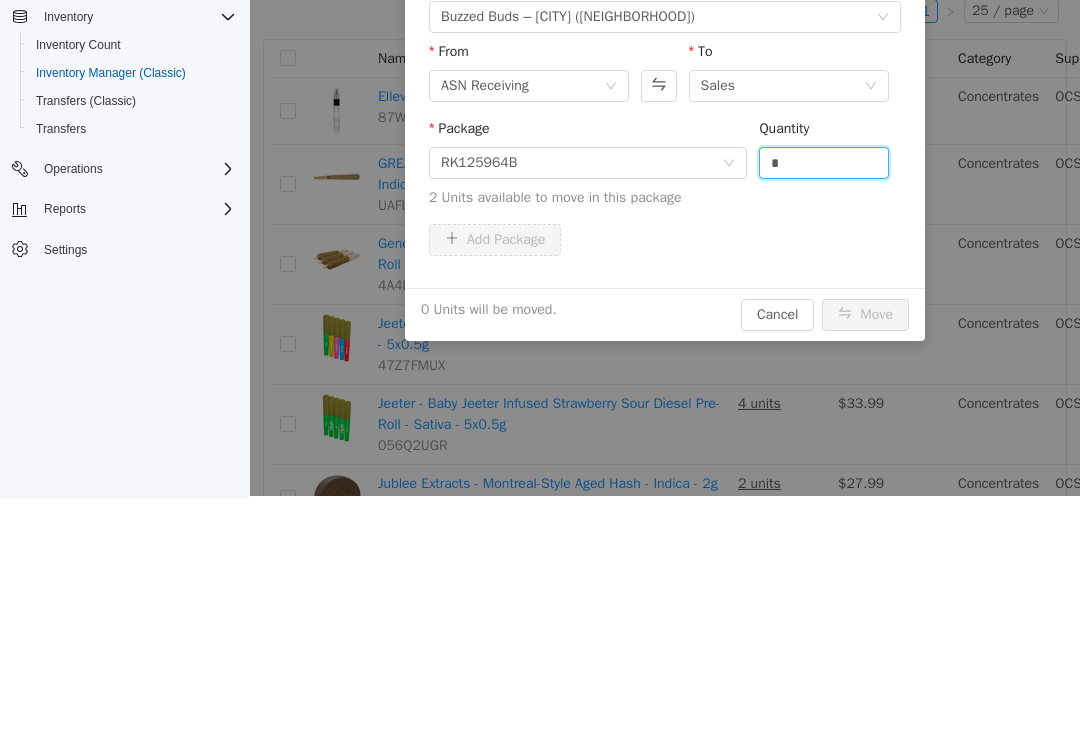 scroll, scrollTop: 31, scrollLeft: 0, axis: vertical 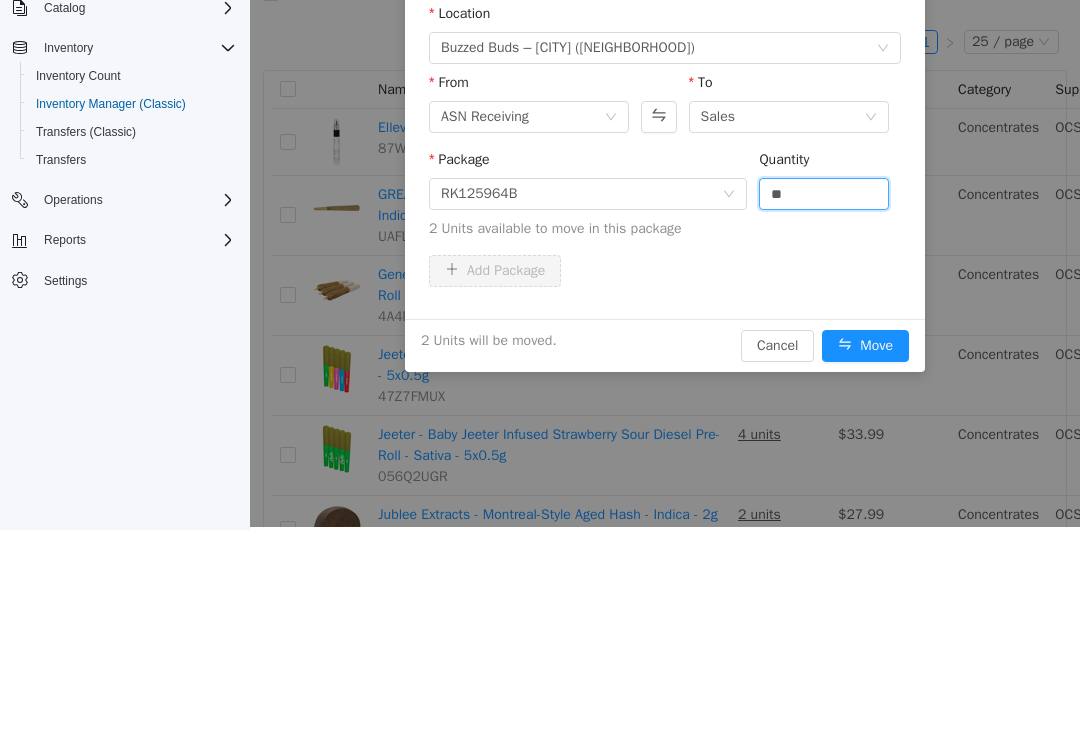 click on "Move" at bounding box center (865, 346) 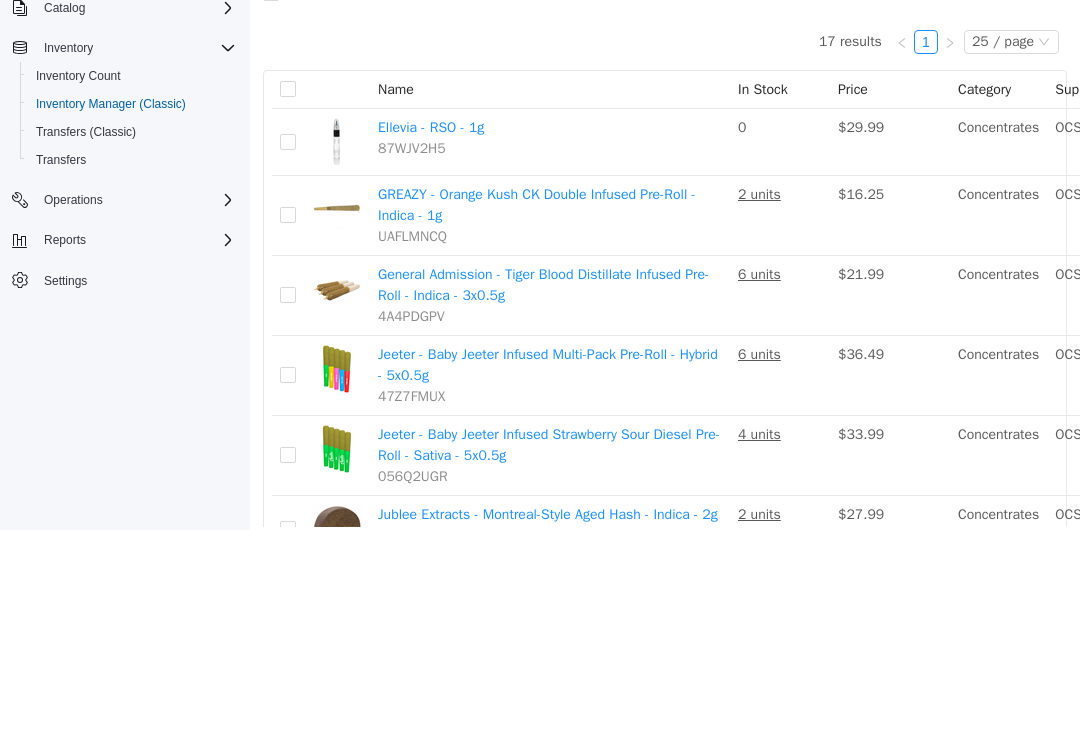 click on "Move" at bounding box center (1322, 216) 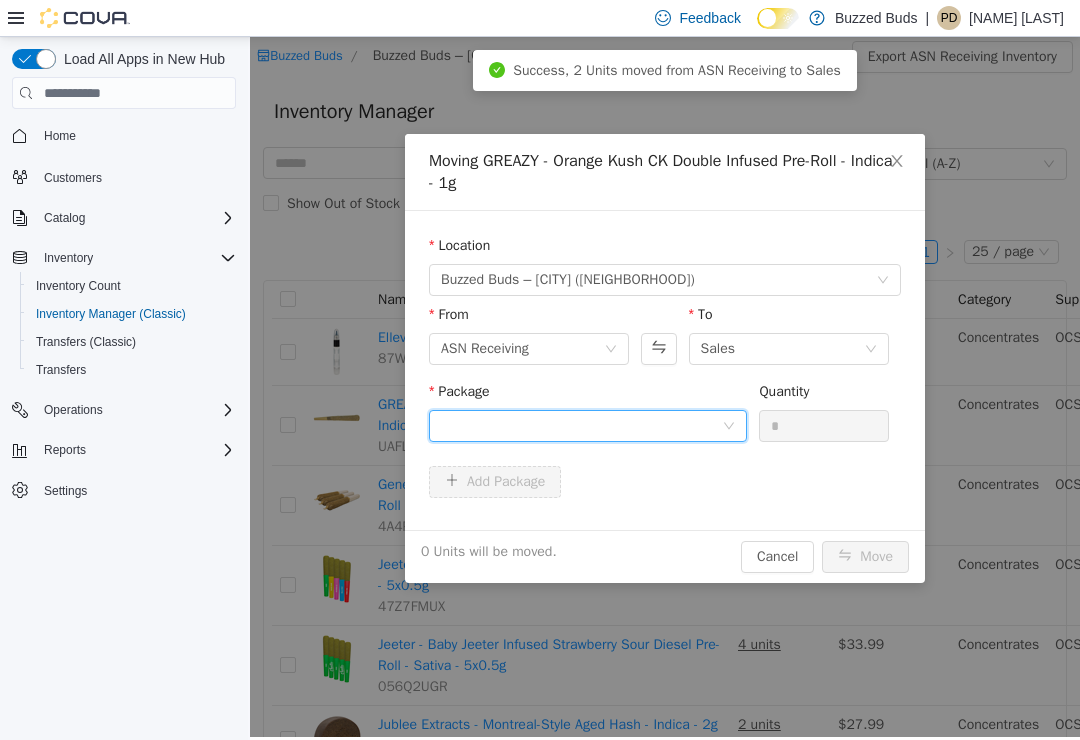 click at bounding box center (581, 426) 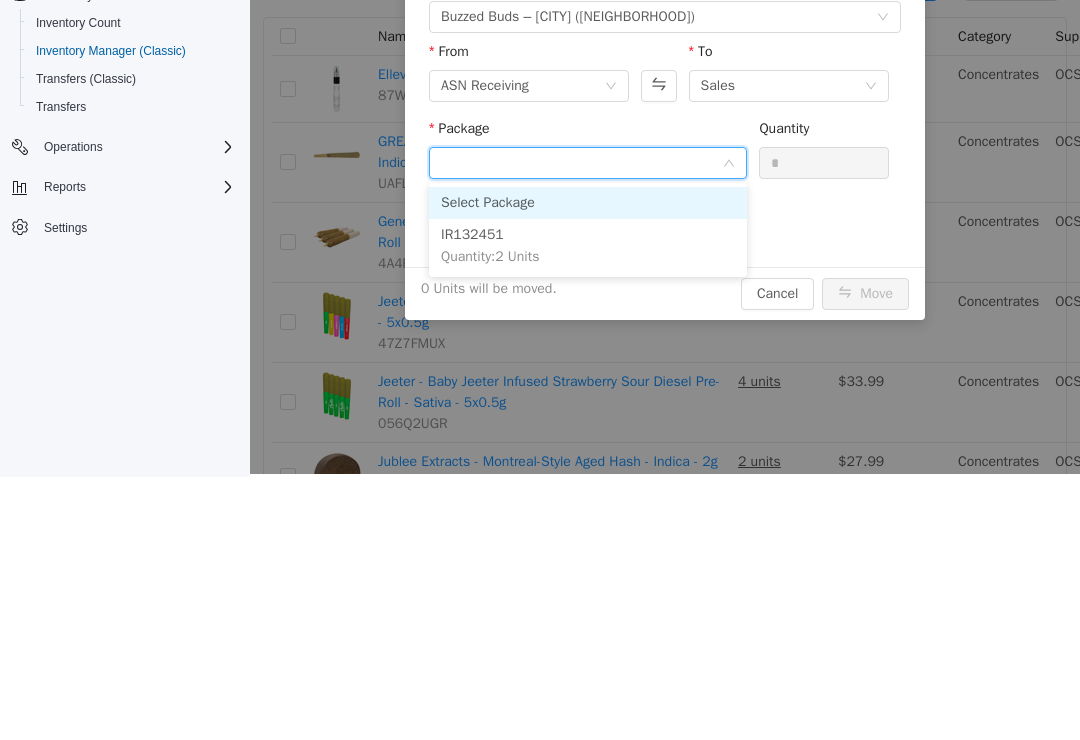 click on "Quantity :  2 Units" at bounding box center (490, 256) 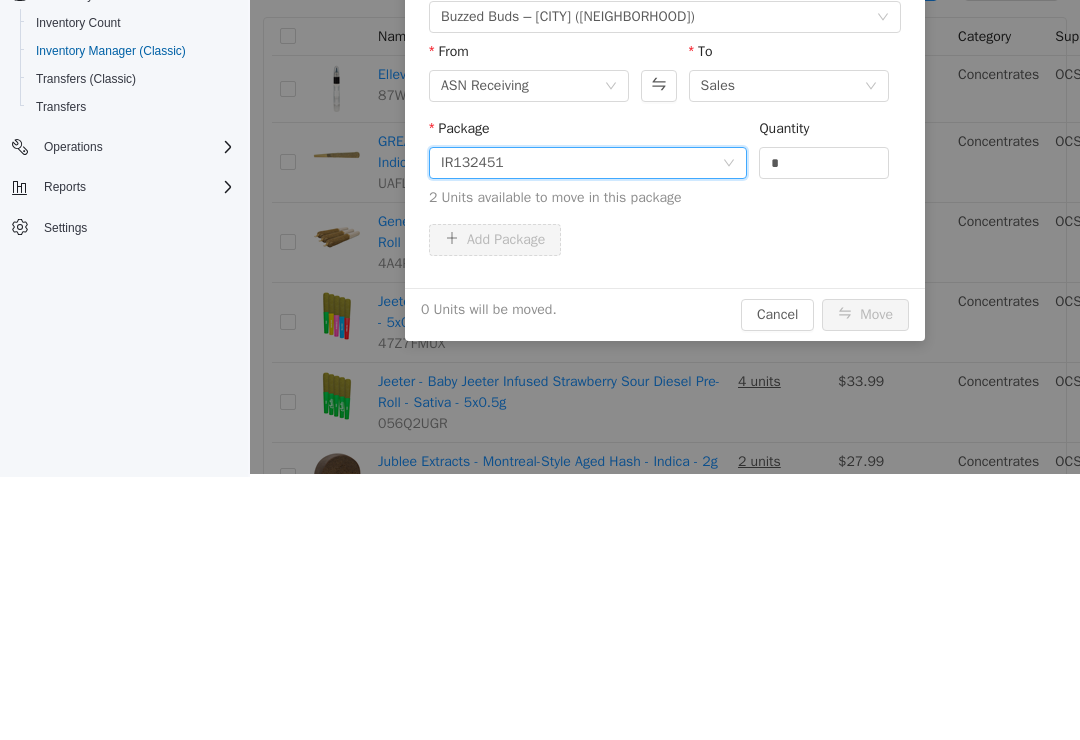 click on "*" at bounding box center (824, 163) 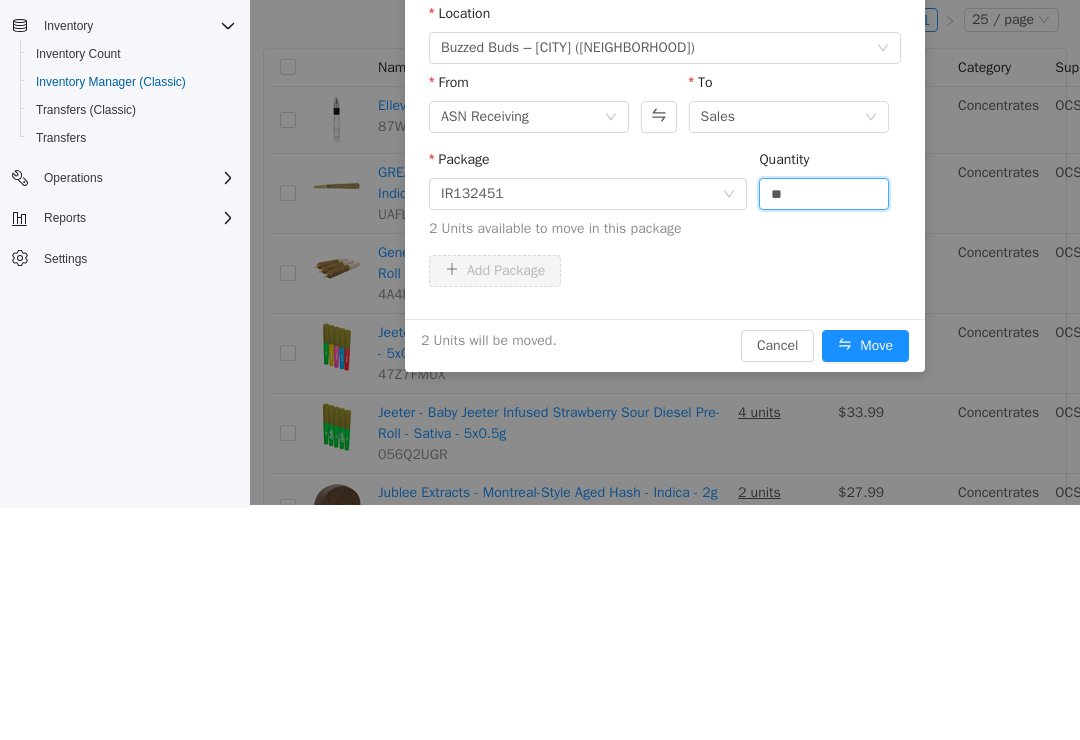 click on "2 Units will be moved. Cancel Move" at bounding box center (665, 345) 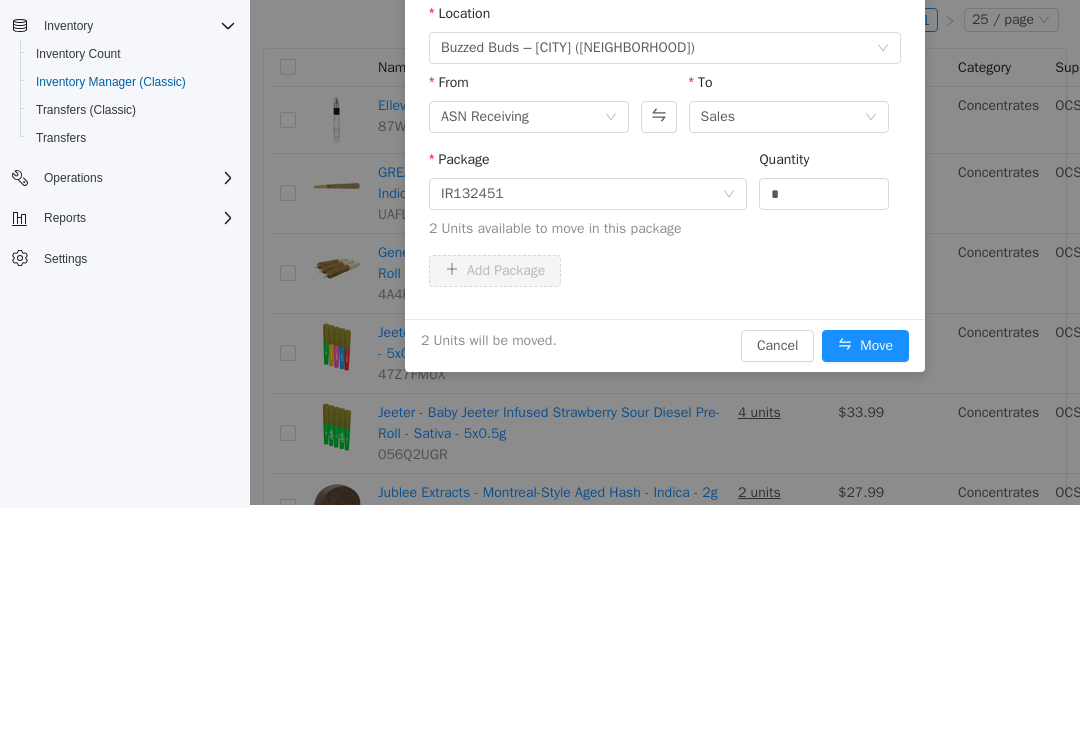 click on "Move" at bounding box center (865, 346) 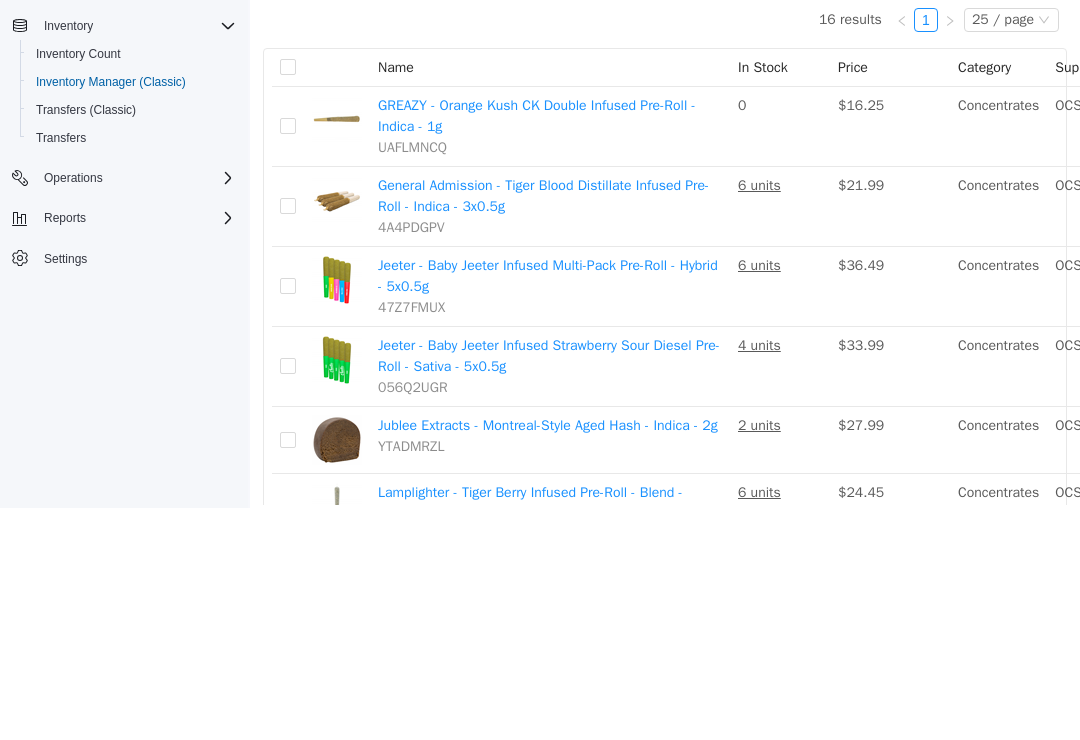 click on "Move" at bounding box center [1322, 207] 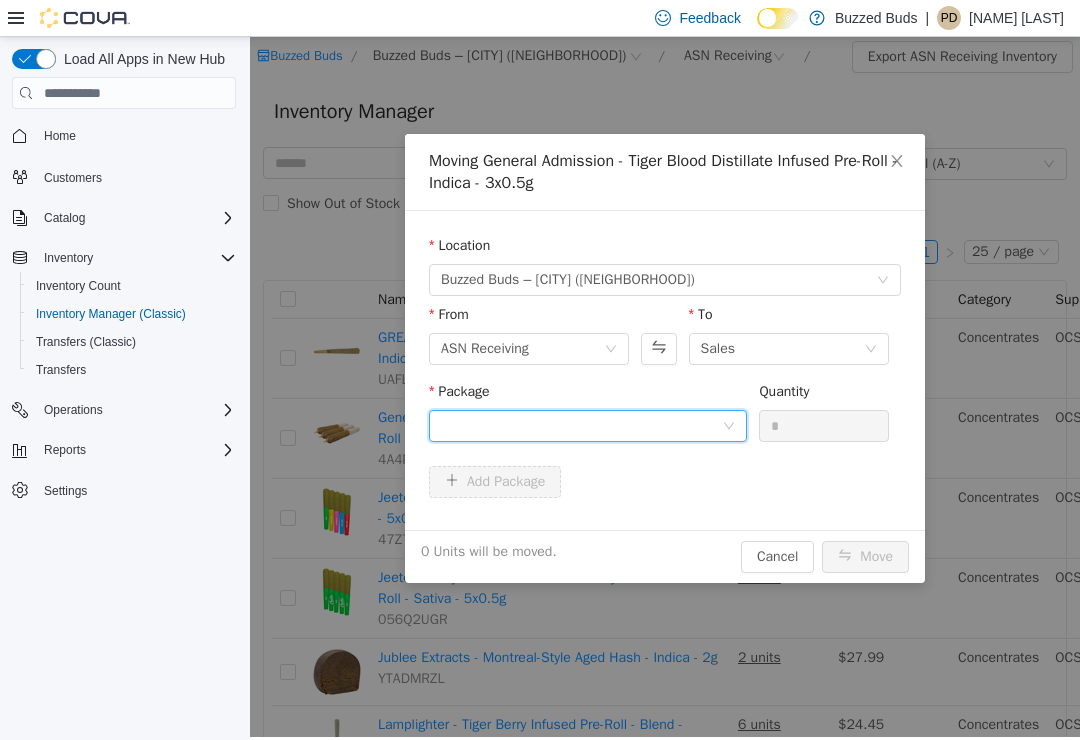 click at bounding box center [581, 426] 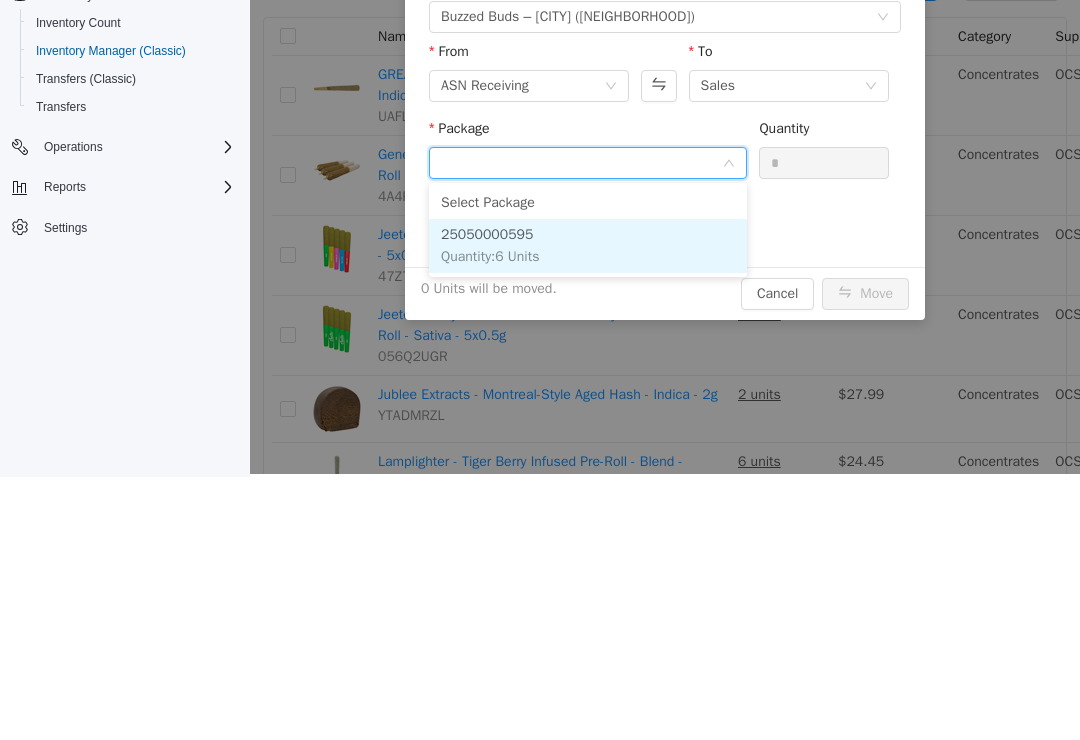 click on "Quantity :  6 Units" at bounding box center (490, 256) 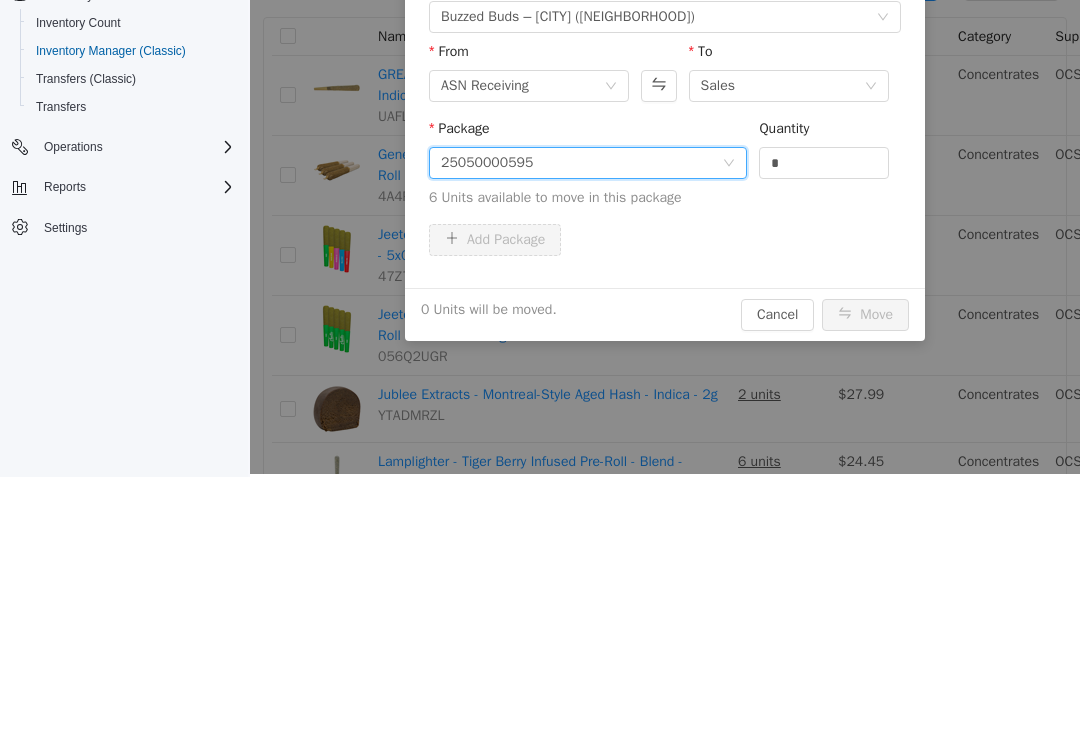 click on "*" at bounding box center (824, 163) 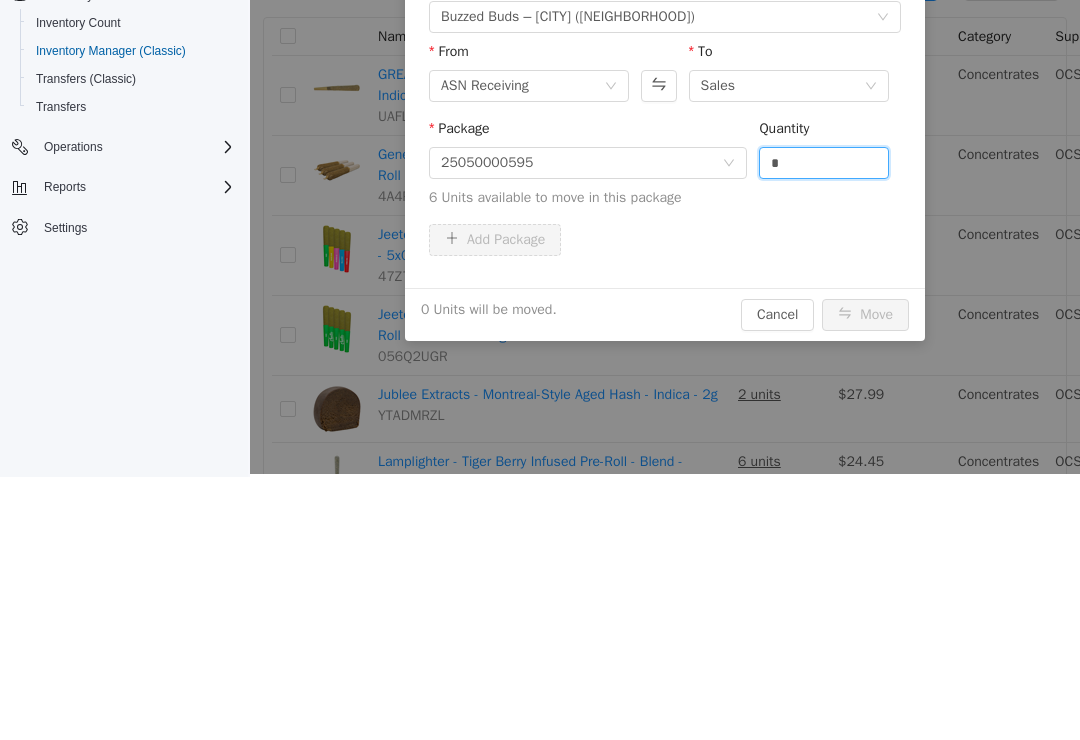 scroll, scrollTop: 31, scrollLeft: 0, axis: vertical 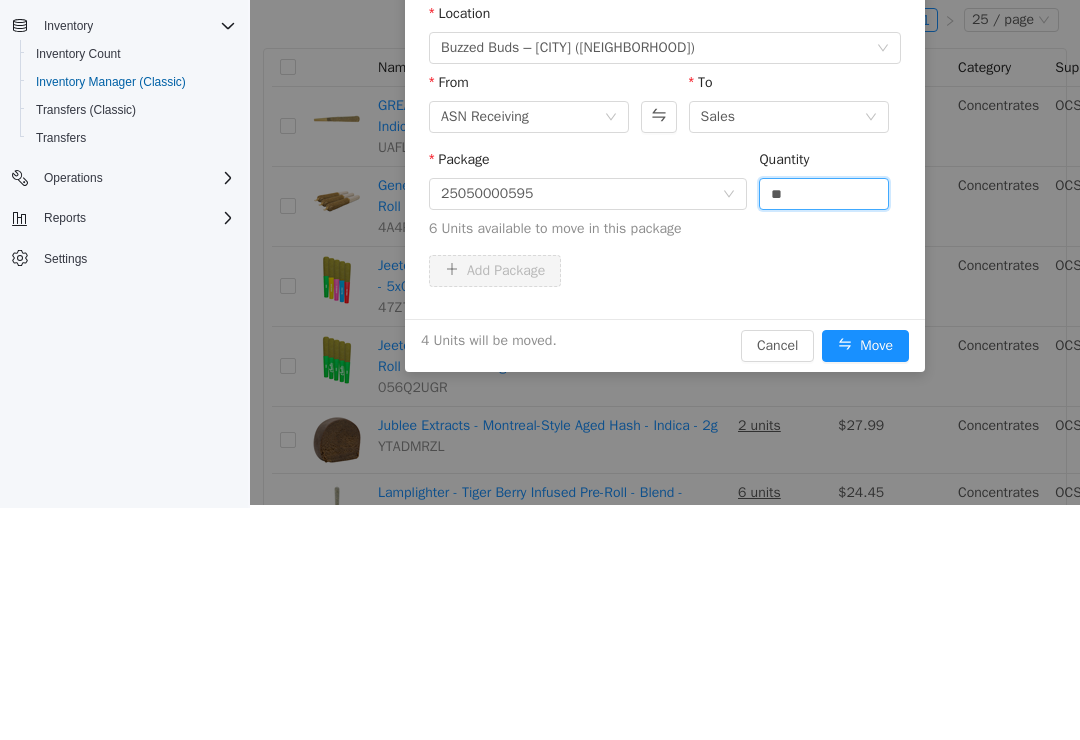 click on "Move" at bounding box center (865, 346) 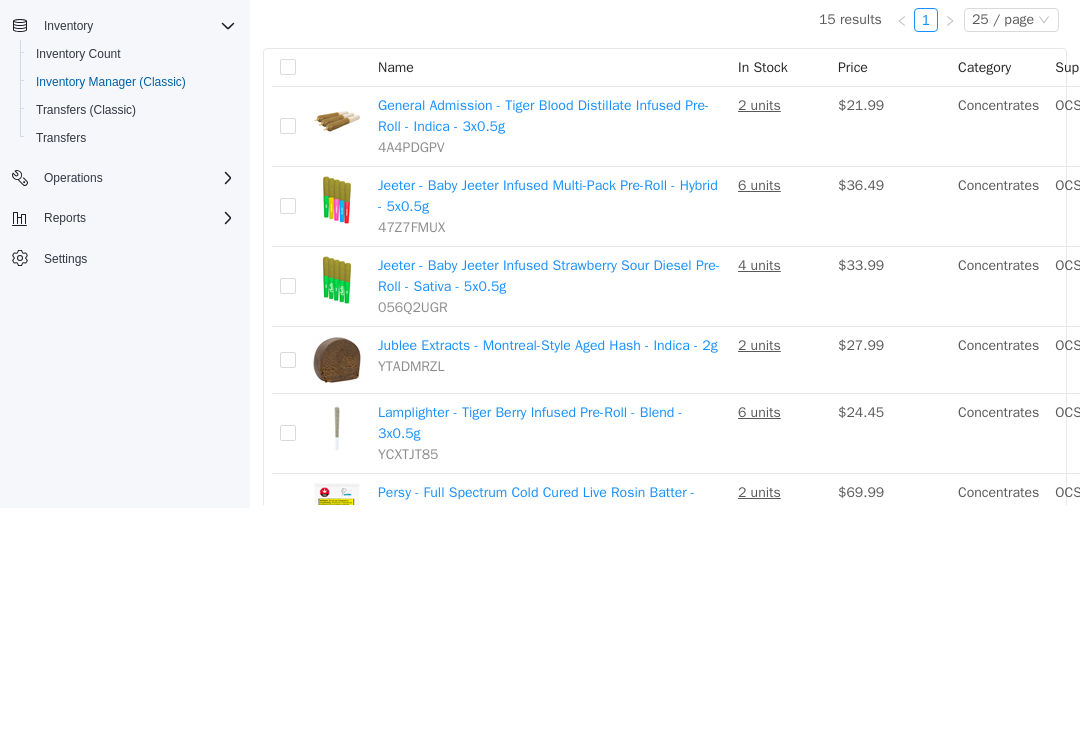 click on "Move" at bounding box center (1322, 207) 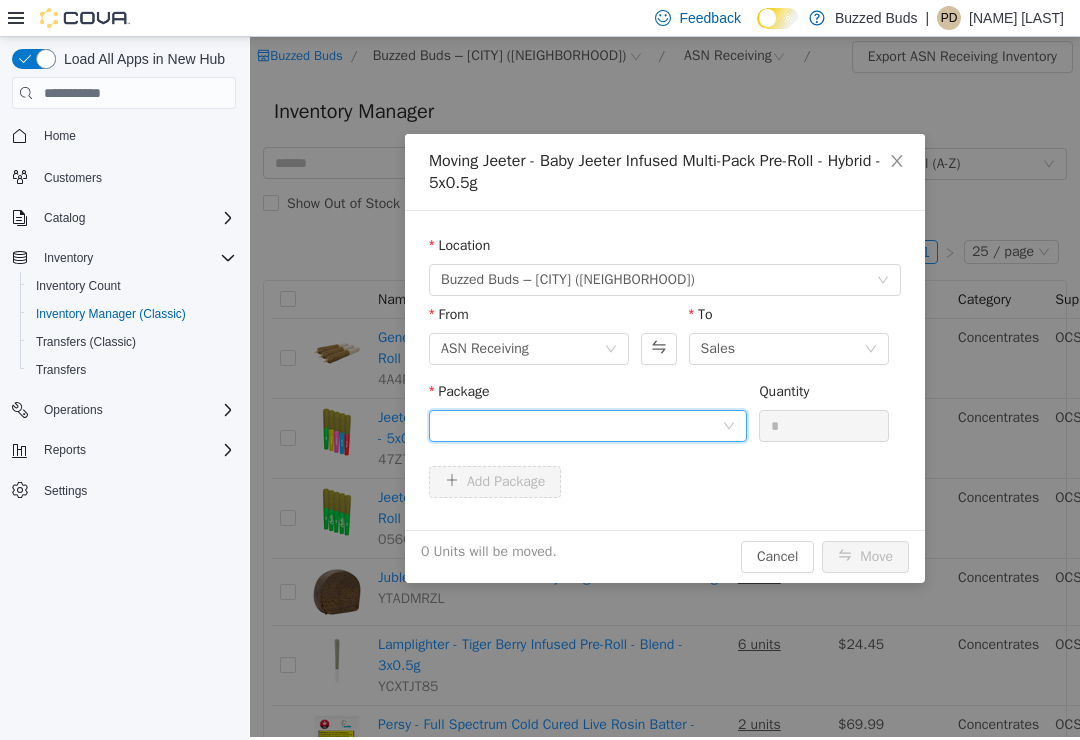 click at bounding box center (581, 426) 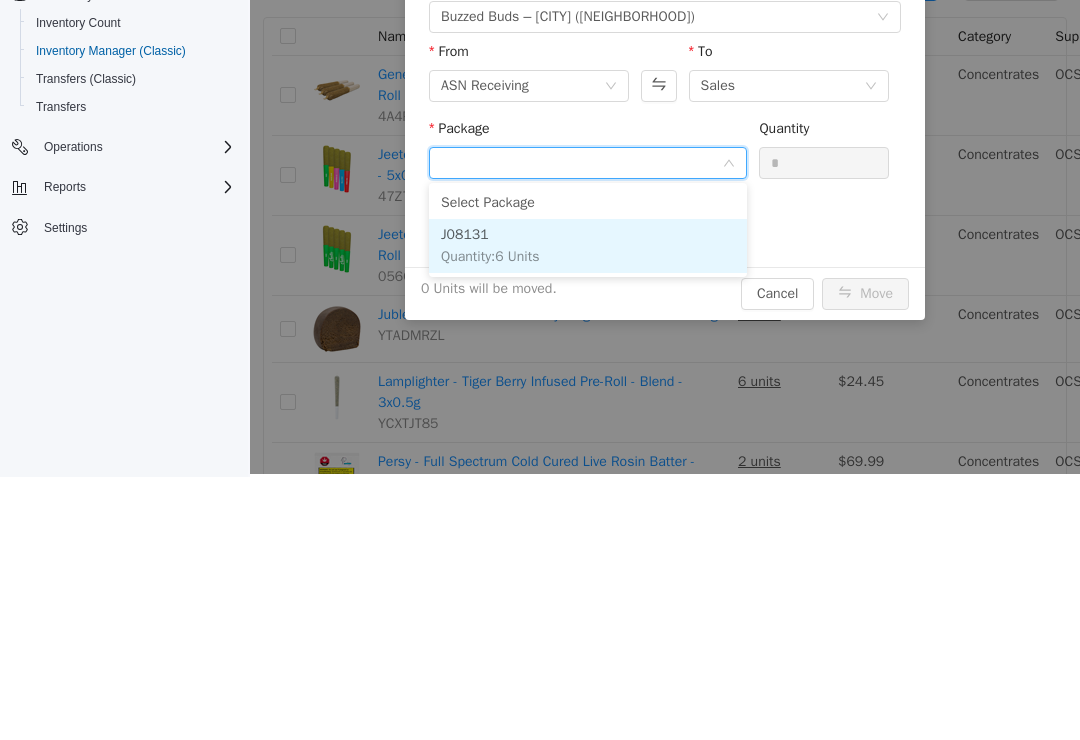 click on "Quantity :  6 Units" at bounding box center [490, 256] 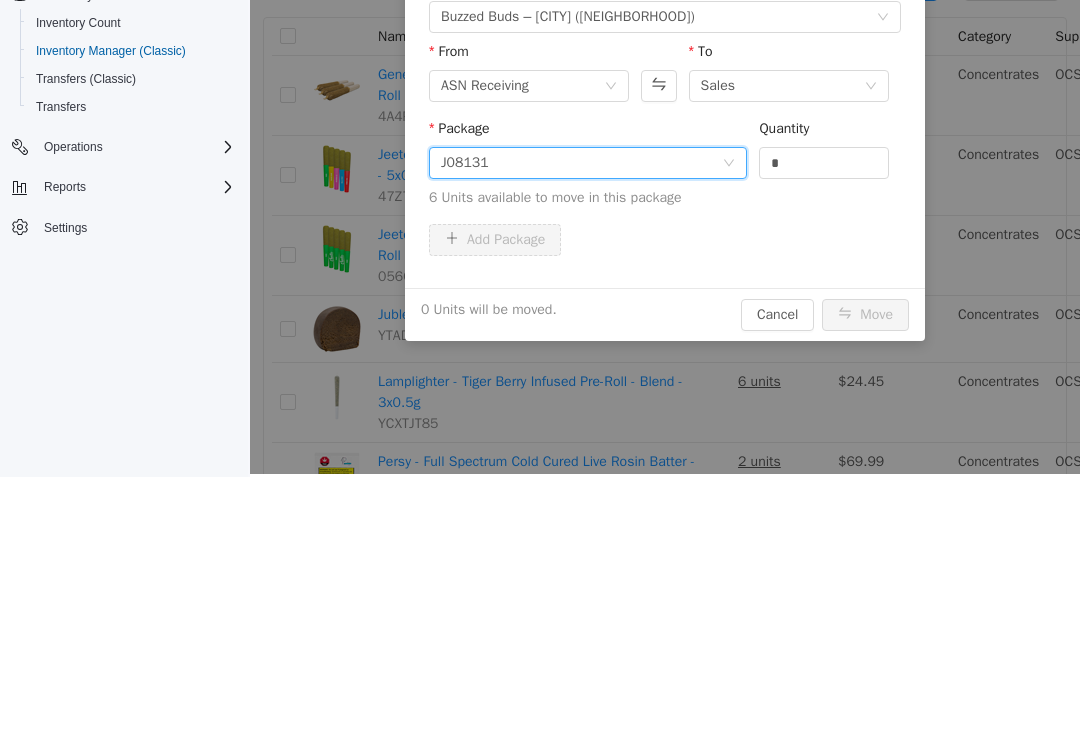 click on "*" at bounding box center (824, 163) 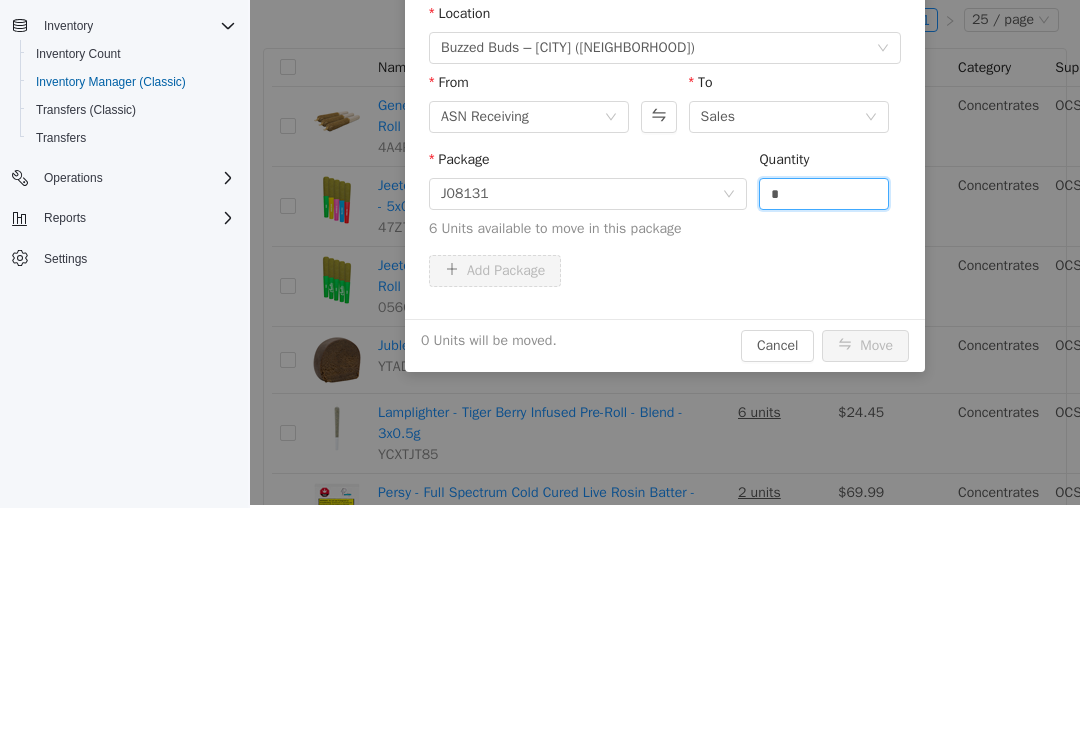 click on "*" at bounding box center (824, 194) 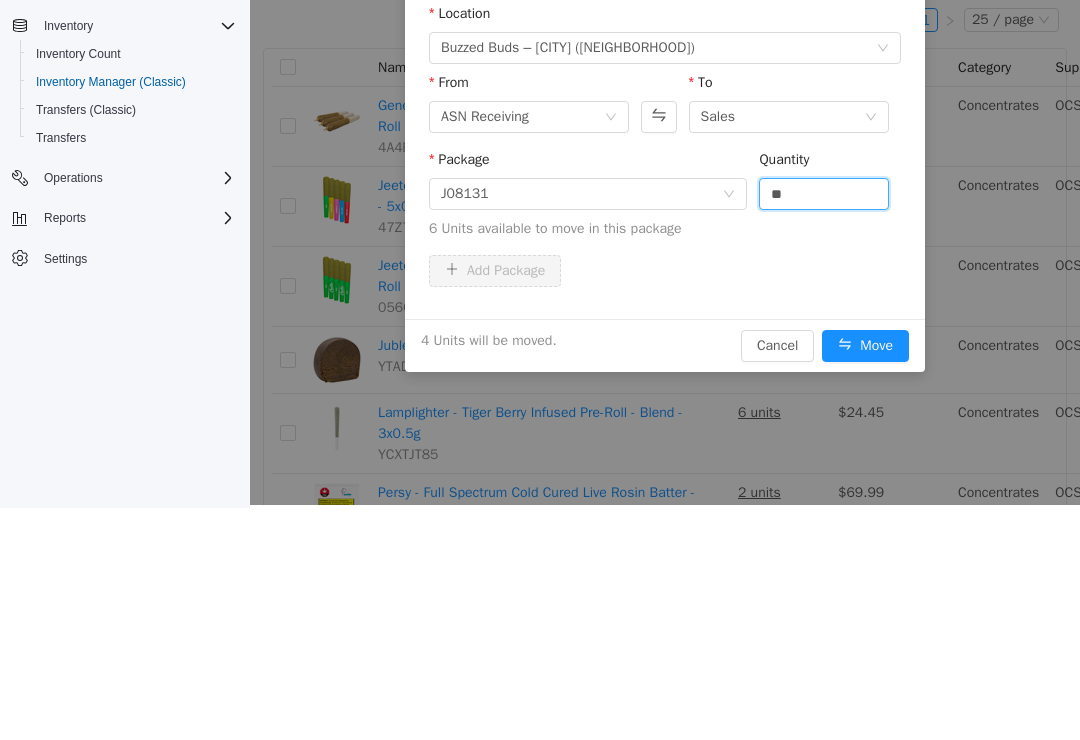 click on "Move" at bounding box center [865, 346] 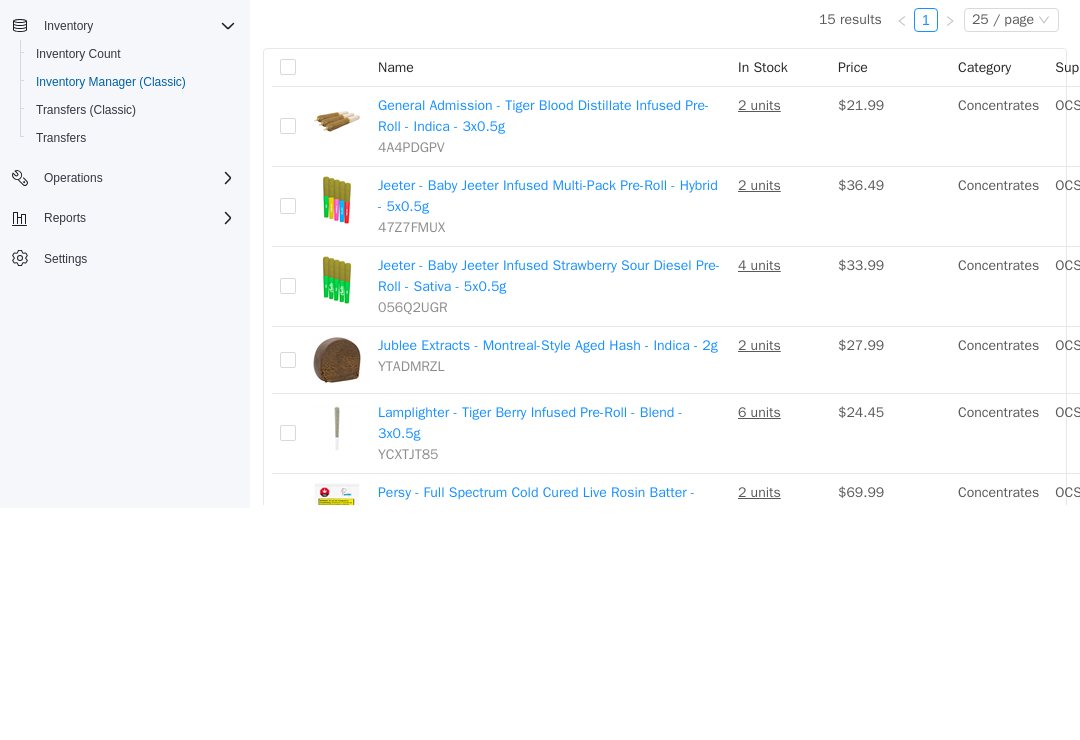 click on "Move" at bounding box center [1322, 207] 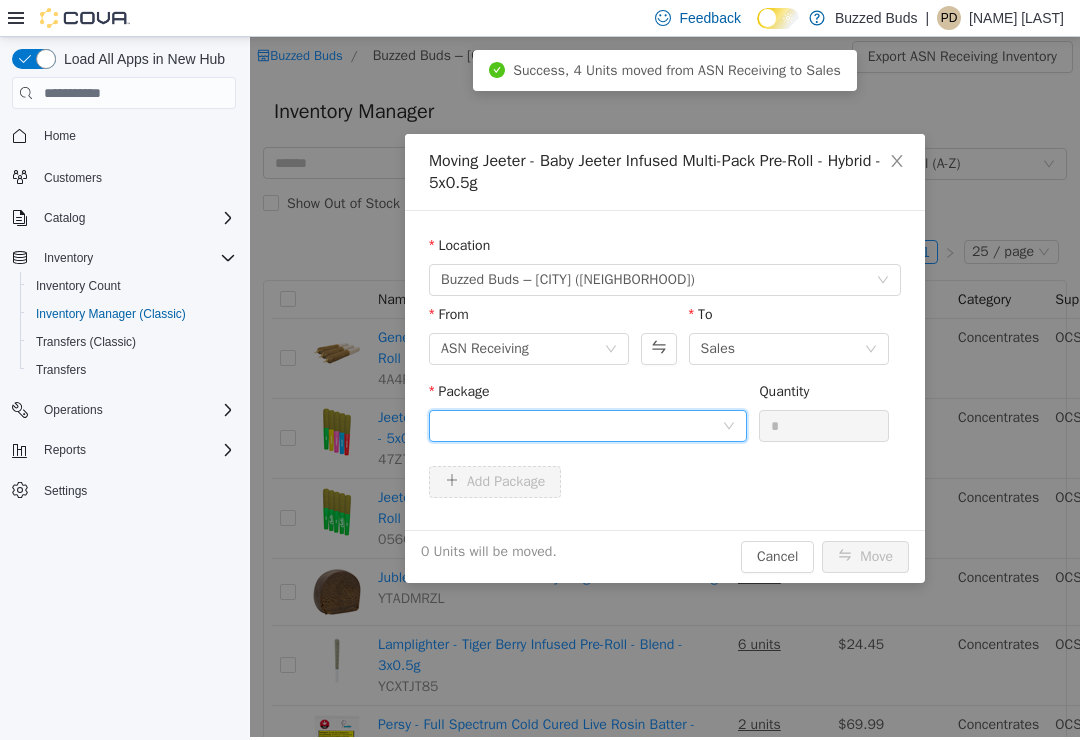 click at bounding box center [588, 426] 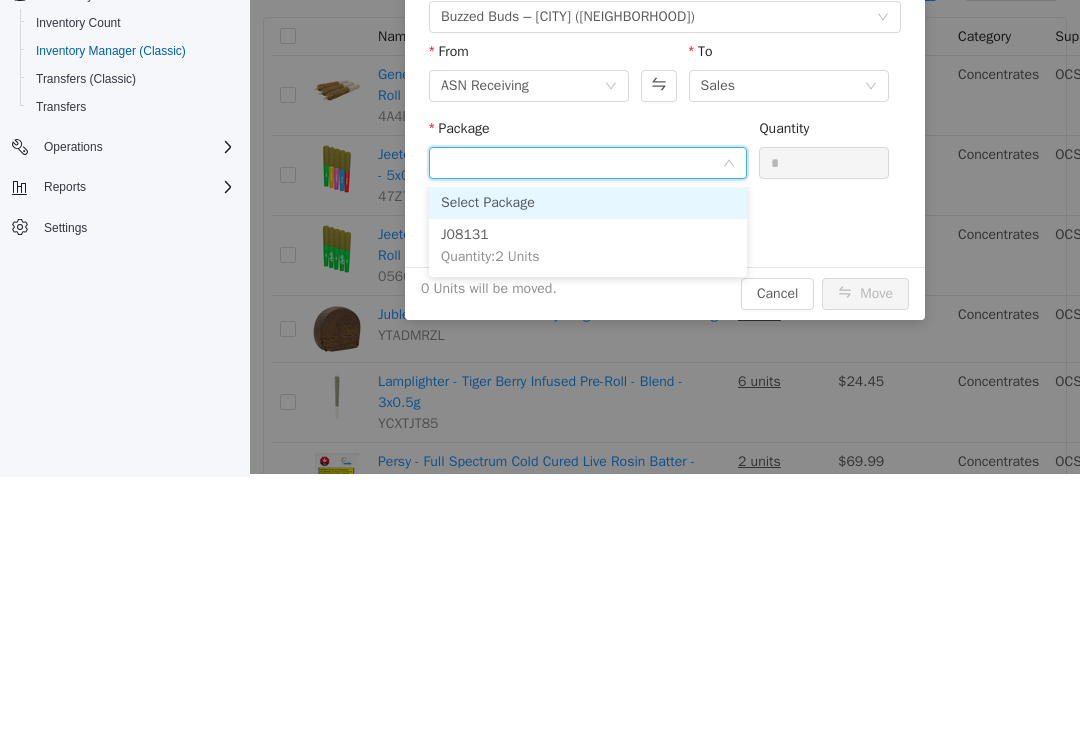click on "J08131 Quantity :  2 Units" at bounding box center (588, 246) 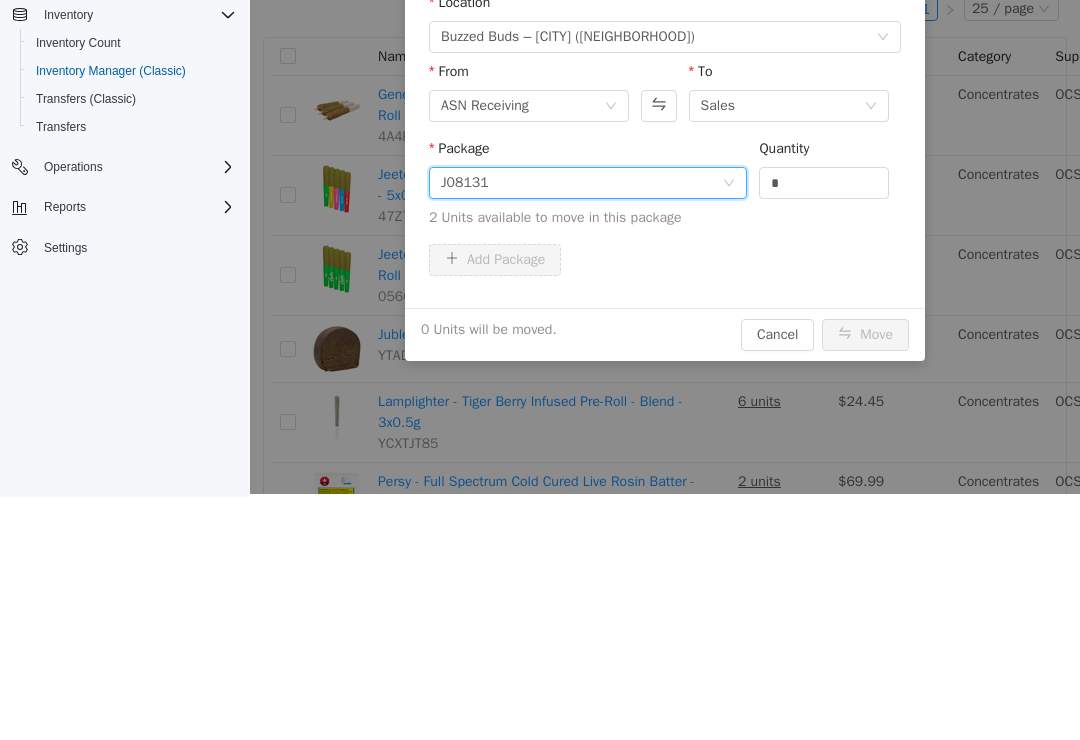 scroll, scrollTop: 20, scrollLeft: 0, axis: vertical 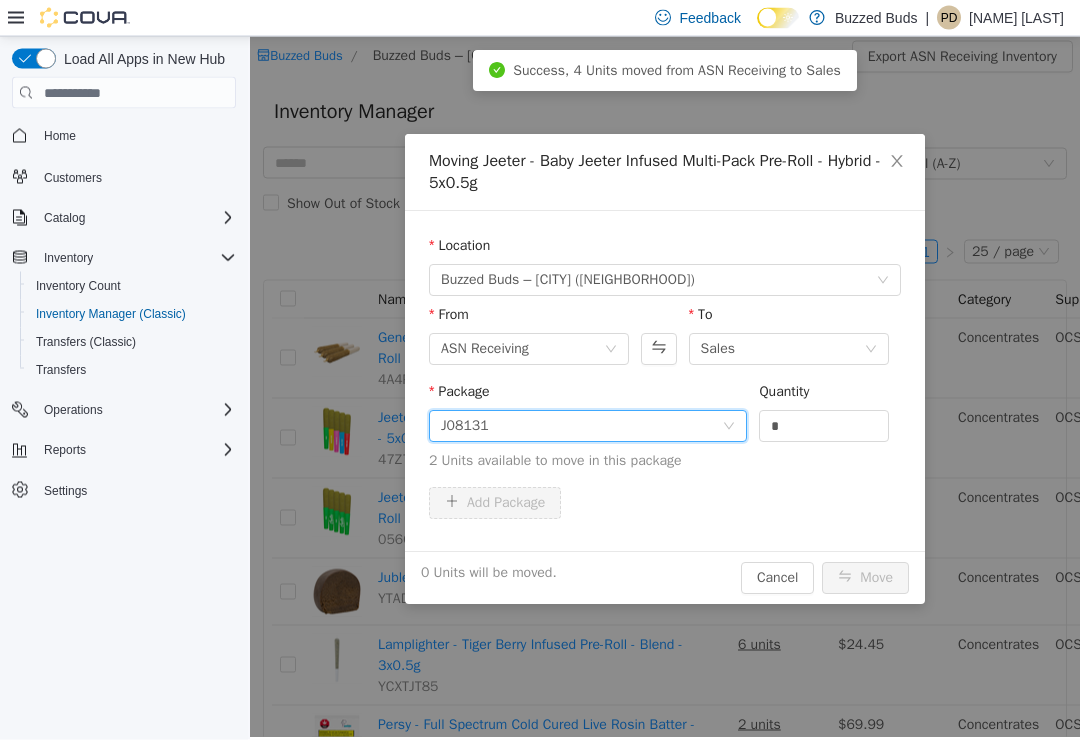 click 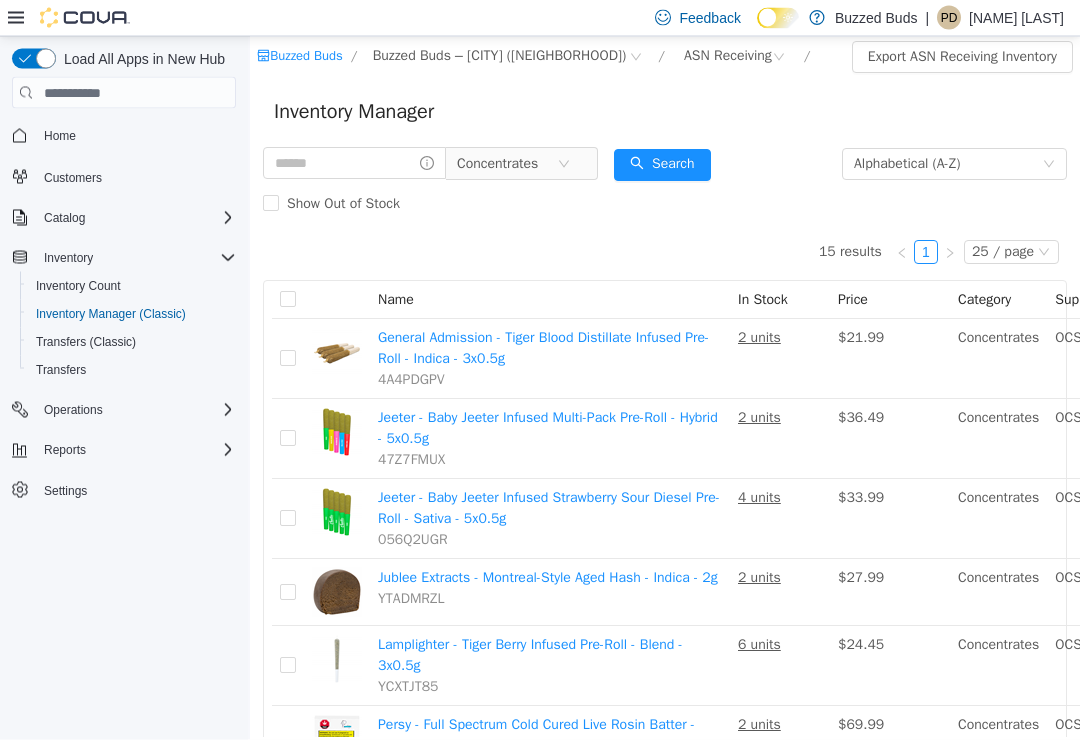 click on "Move" at bounding box center [1322, 518] 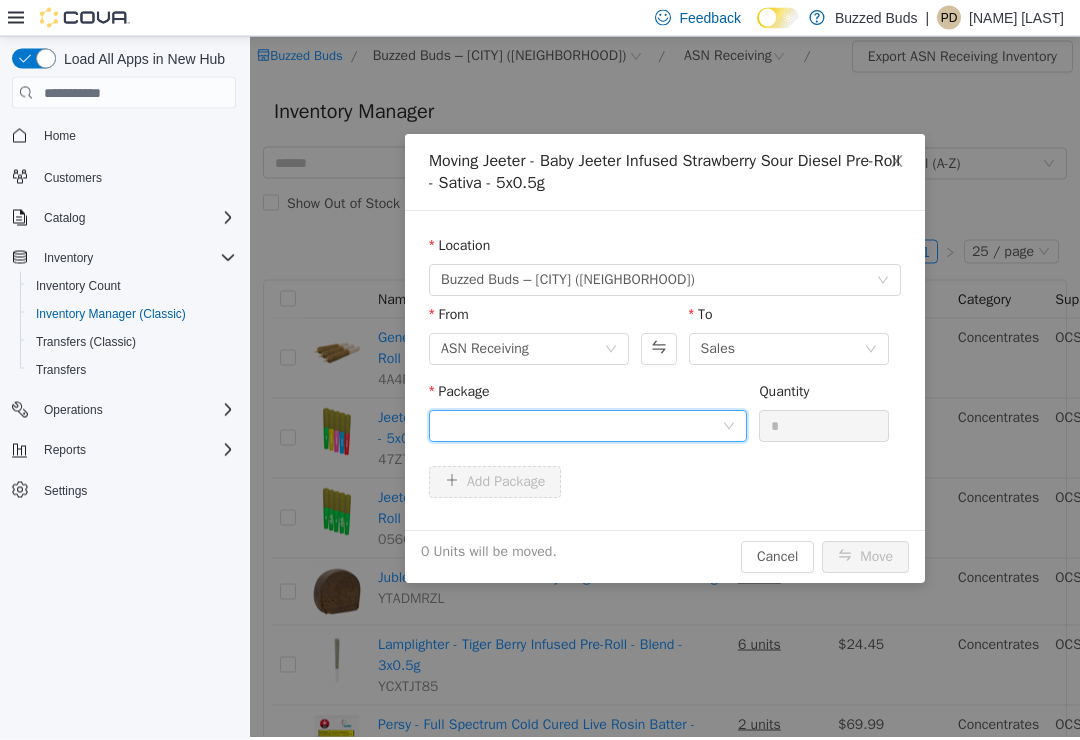 click at bounding box center (581, 425) 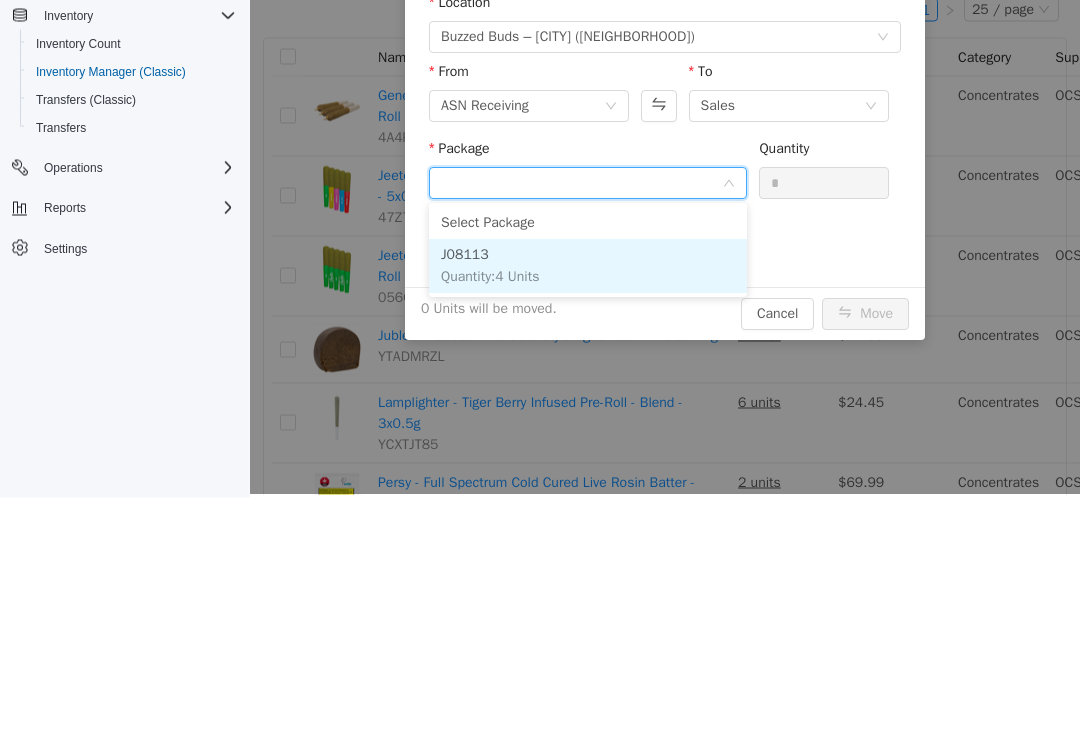 click on "J08113 Quantity :  4 Units" at bounding box center [588, 267] 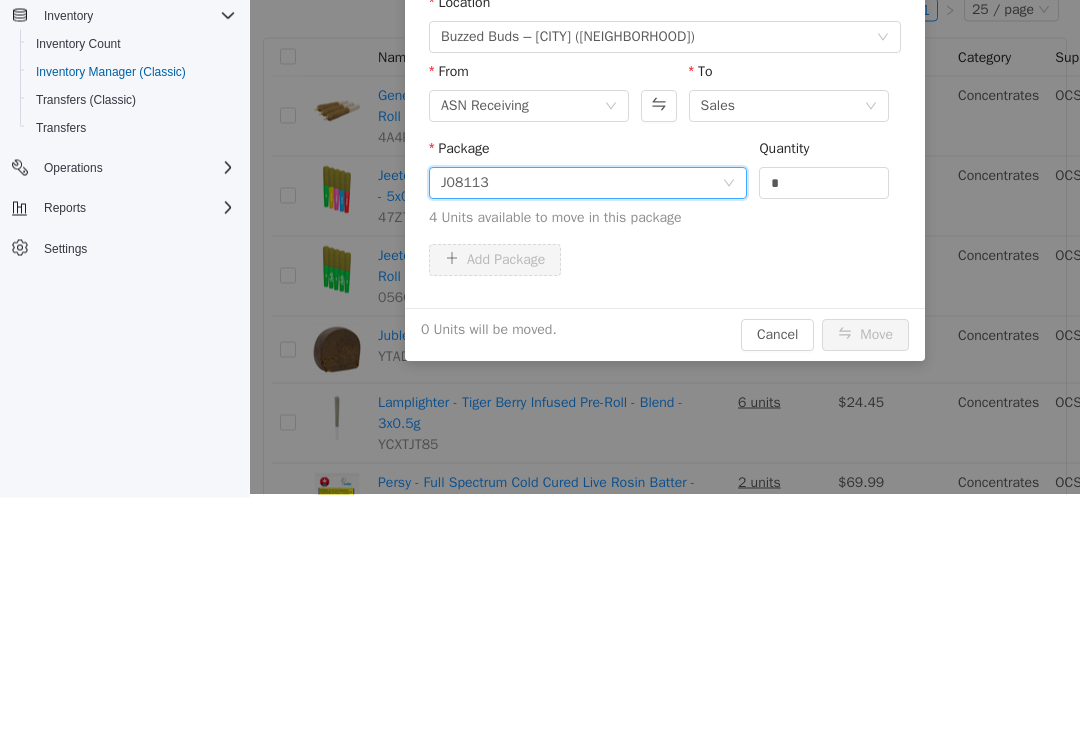 scroll, scrollTop: 31, scrollLeft: 0, axis: vertical 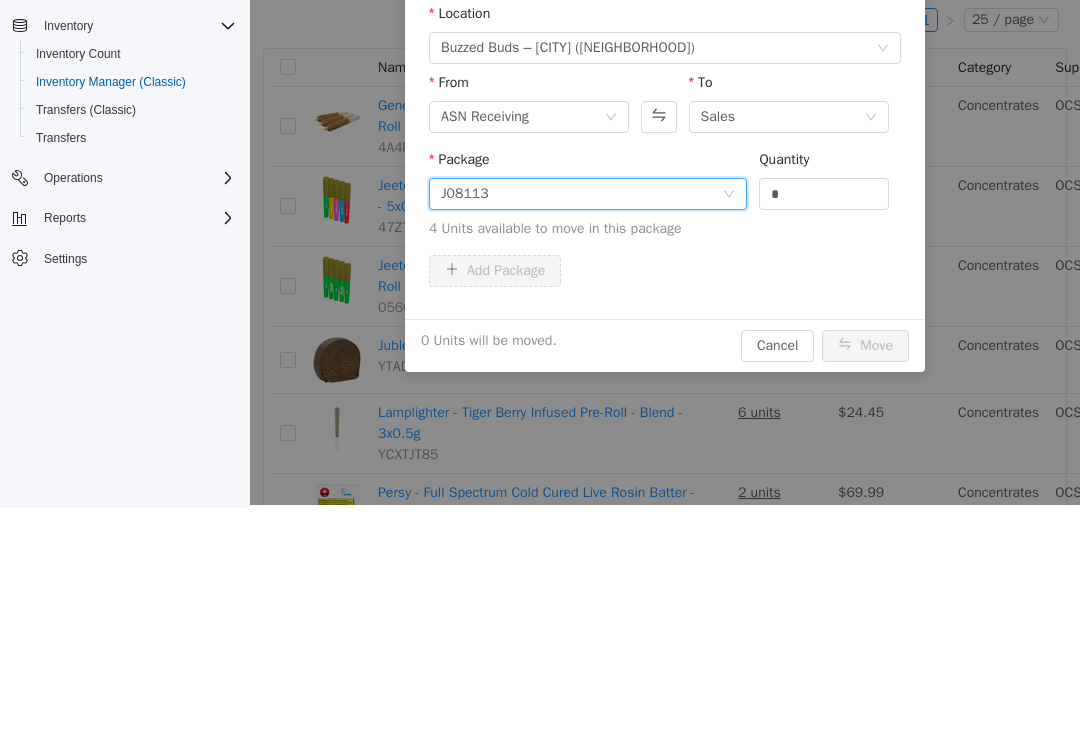 click on "*" at bounding box center (824, 194) 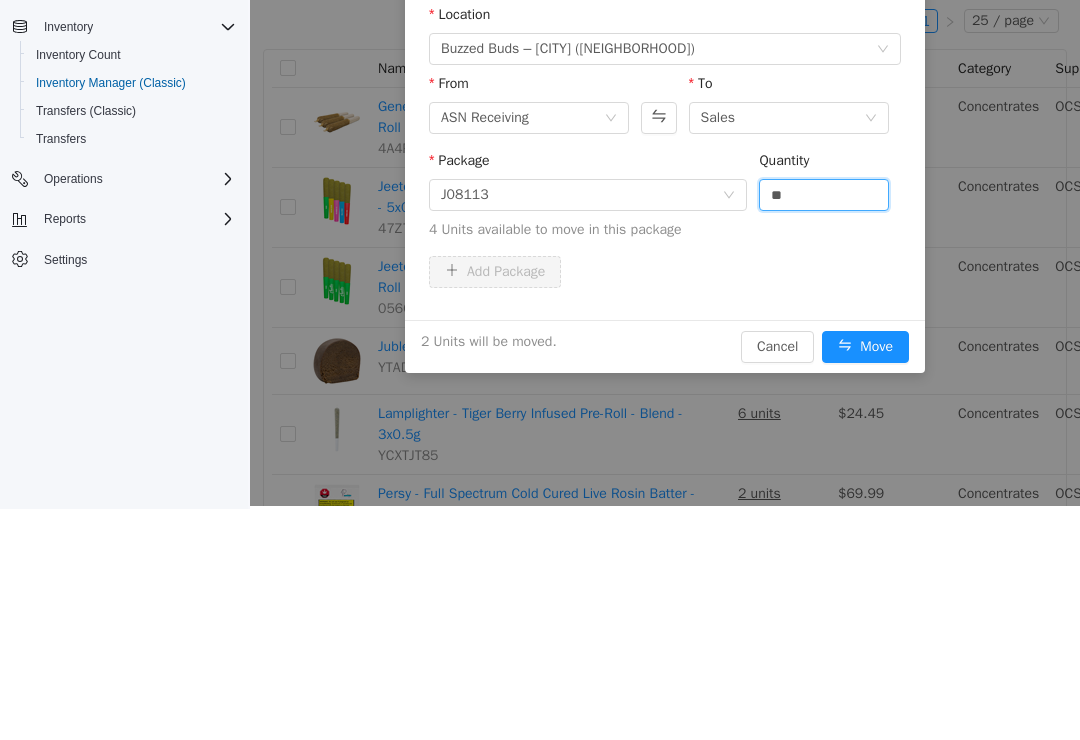 click on "Move" at bounding box center [865, 347] 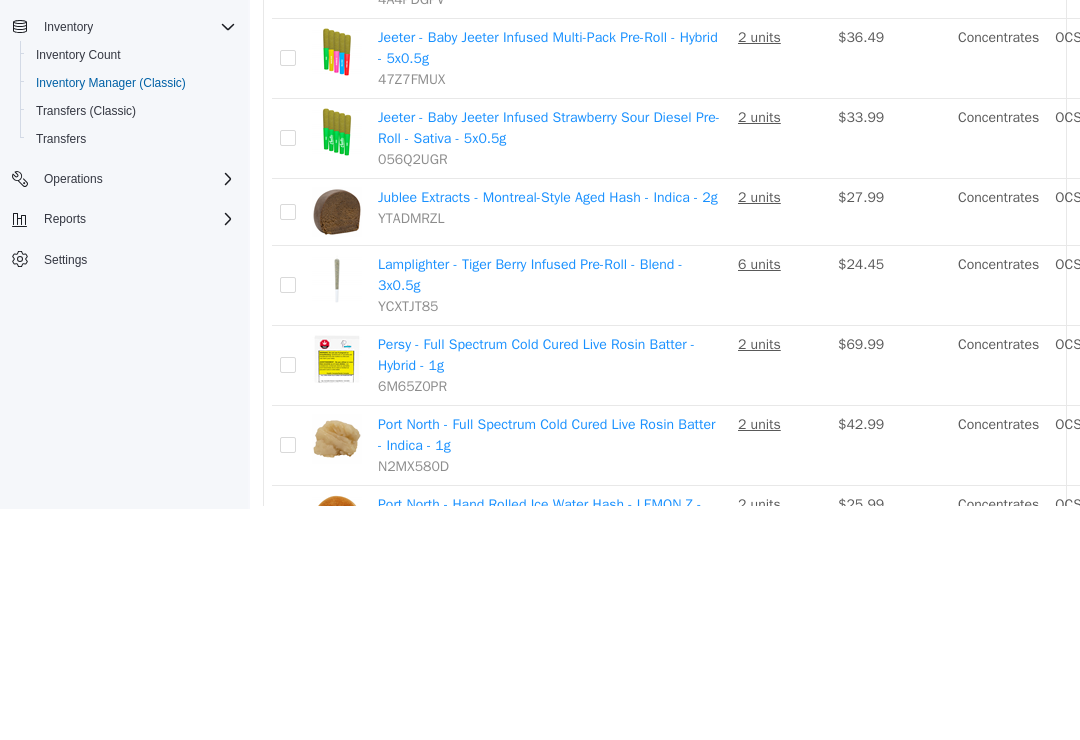 scroll, scrollTop: 148, scrollLeft: 0, axis: vertical 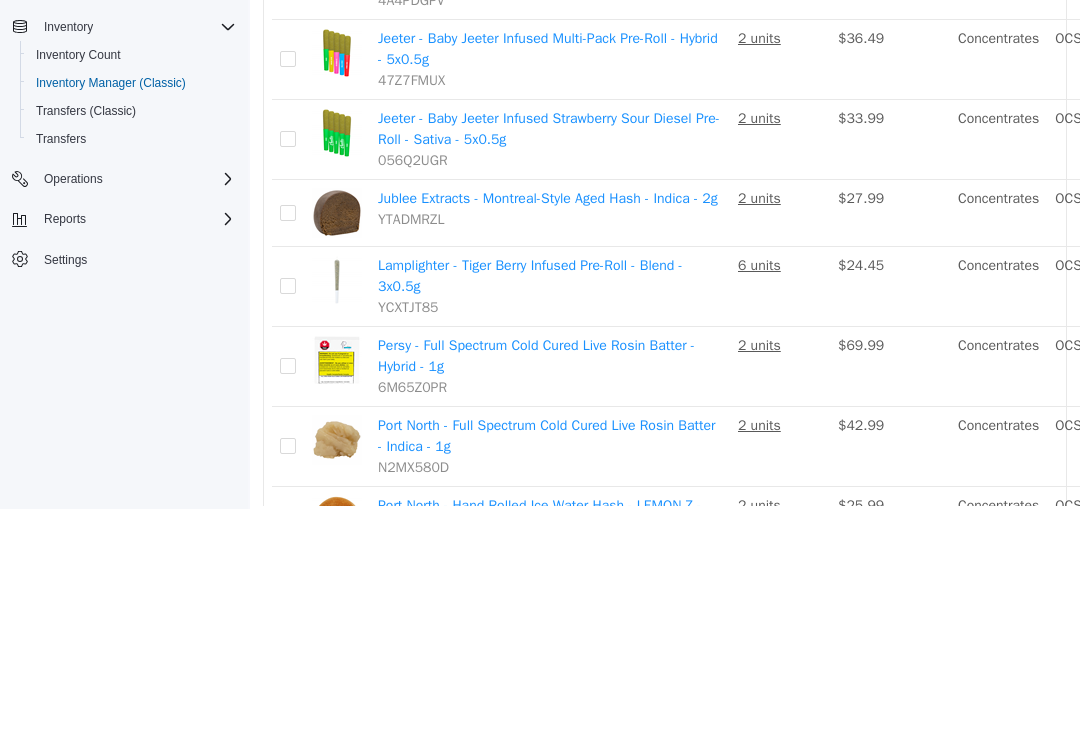 click on "Move" at bounding box center (1322, 213) 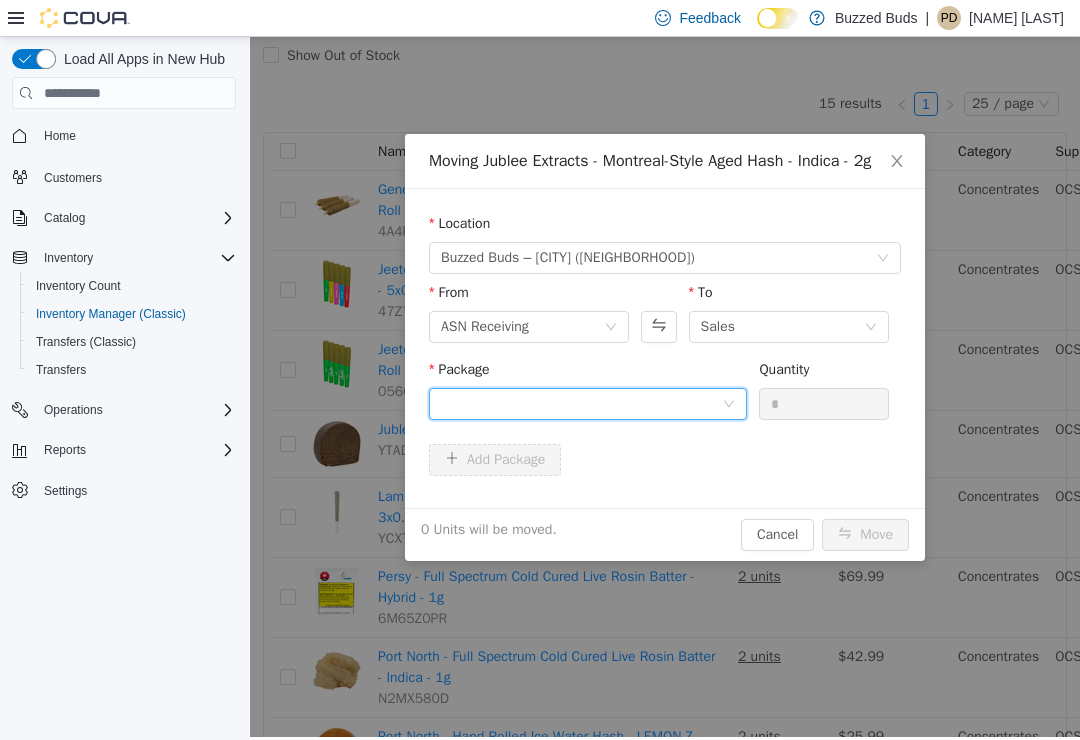 click at bounding box center [581, 404] 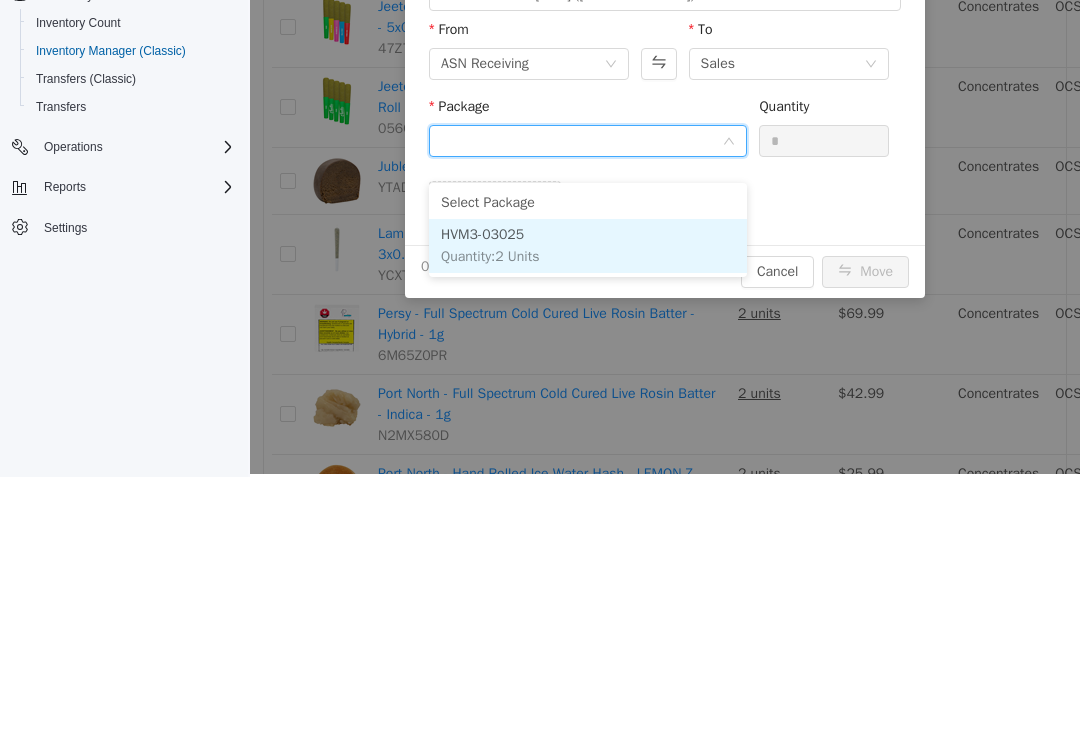 click on "Quantity :  2 Units" at bounding box center (490, 256) 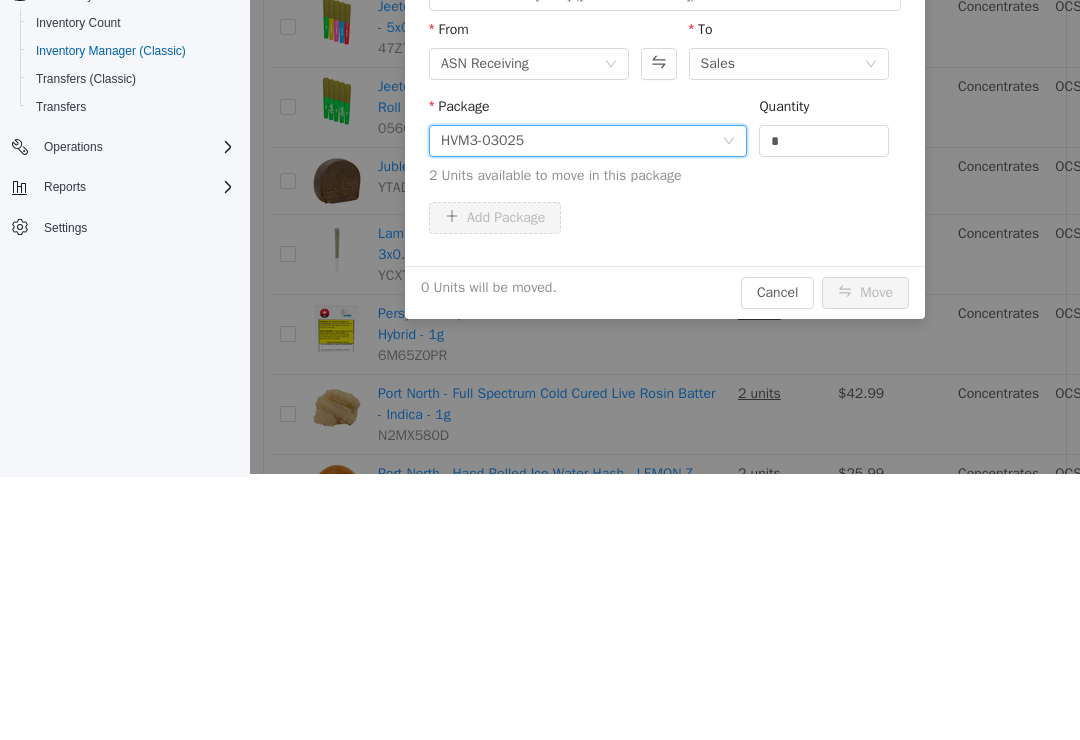 click on "*" at bounding box center (824, 141) 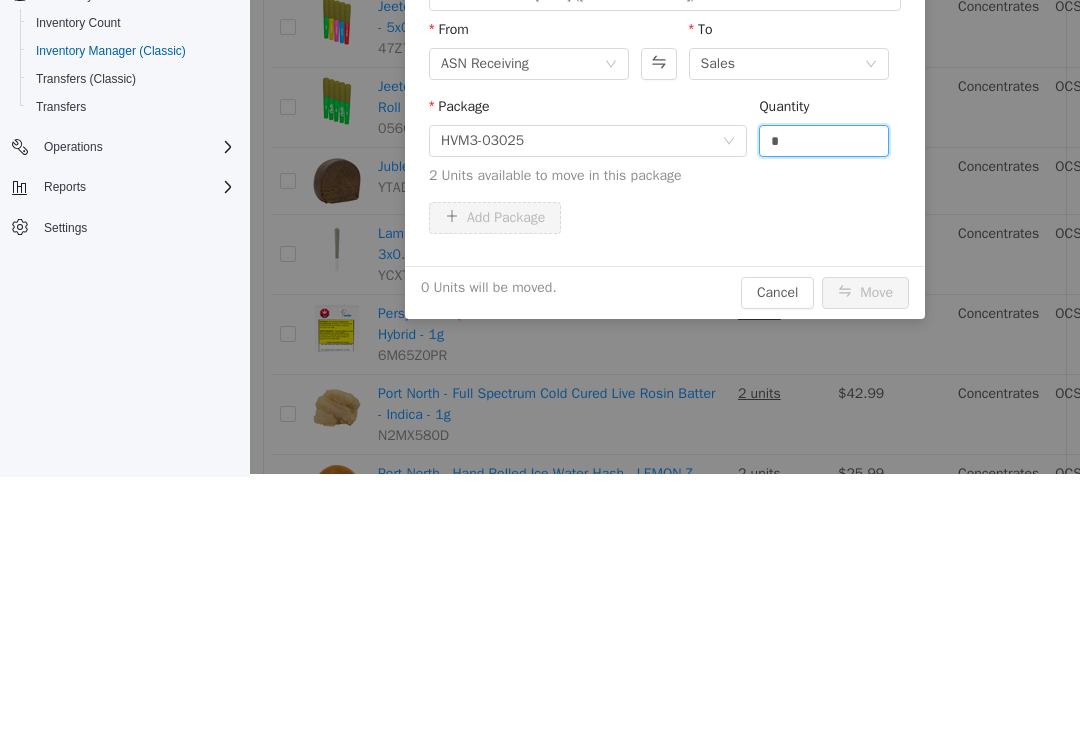 scroll, scrollTop: 31, scrollLeft: 0, axis: vertical 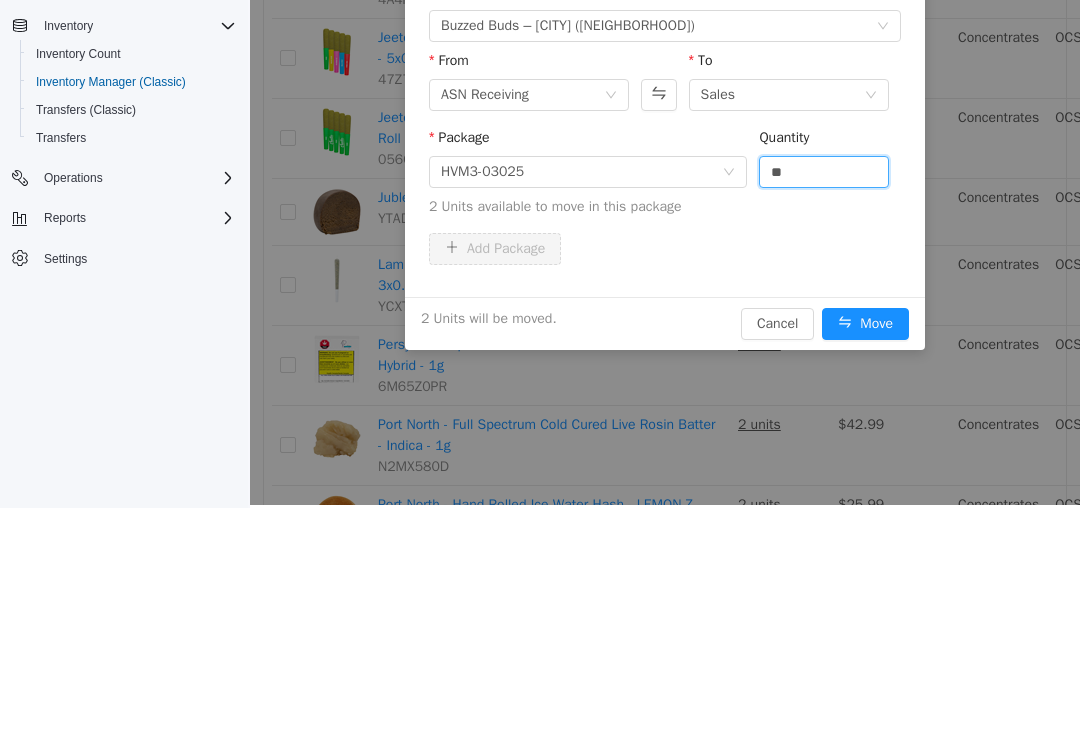 type on "*" 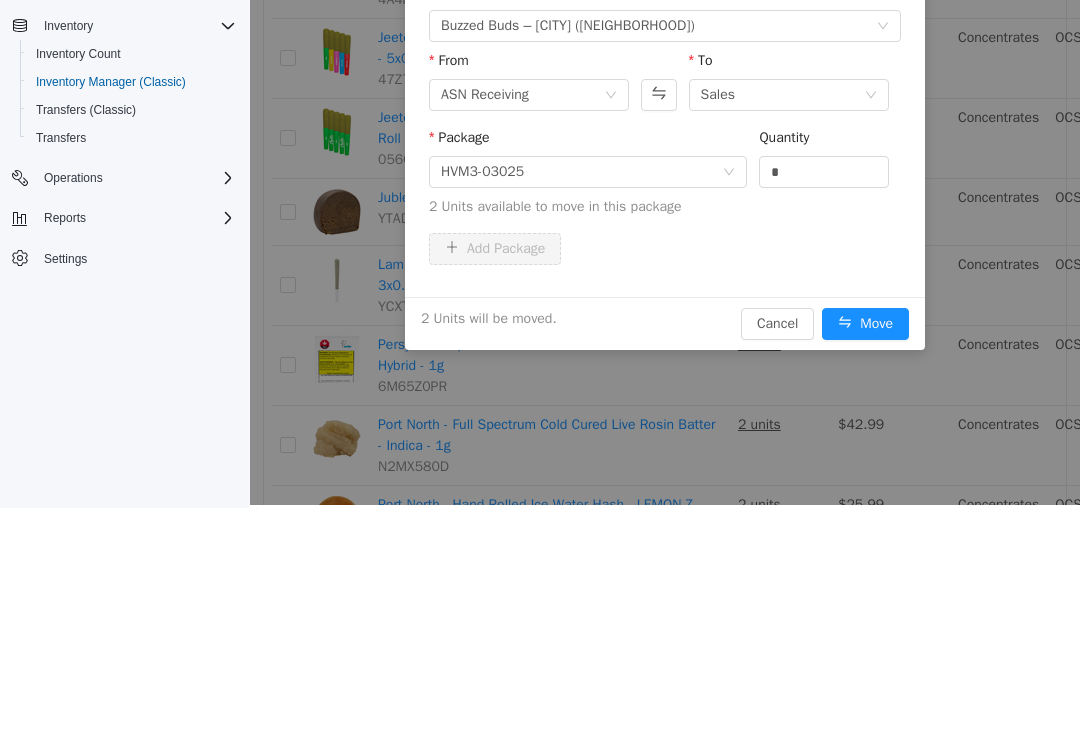 click on "Move" at bounding box center [865, 324] 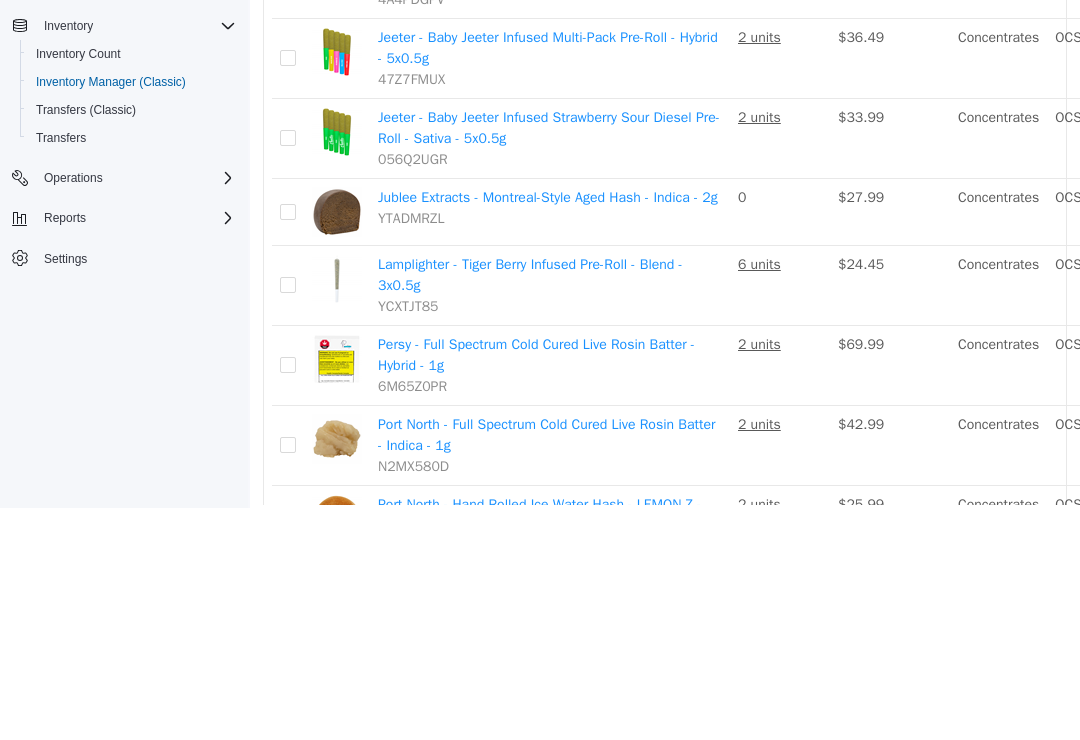 click on "Move" at bounding box center (1322, 286) 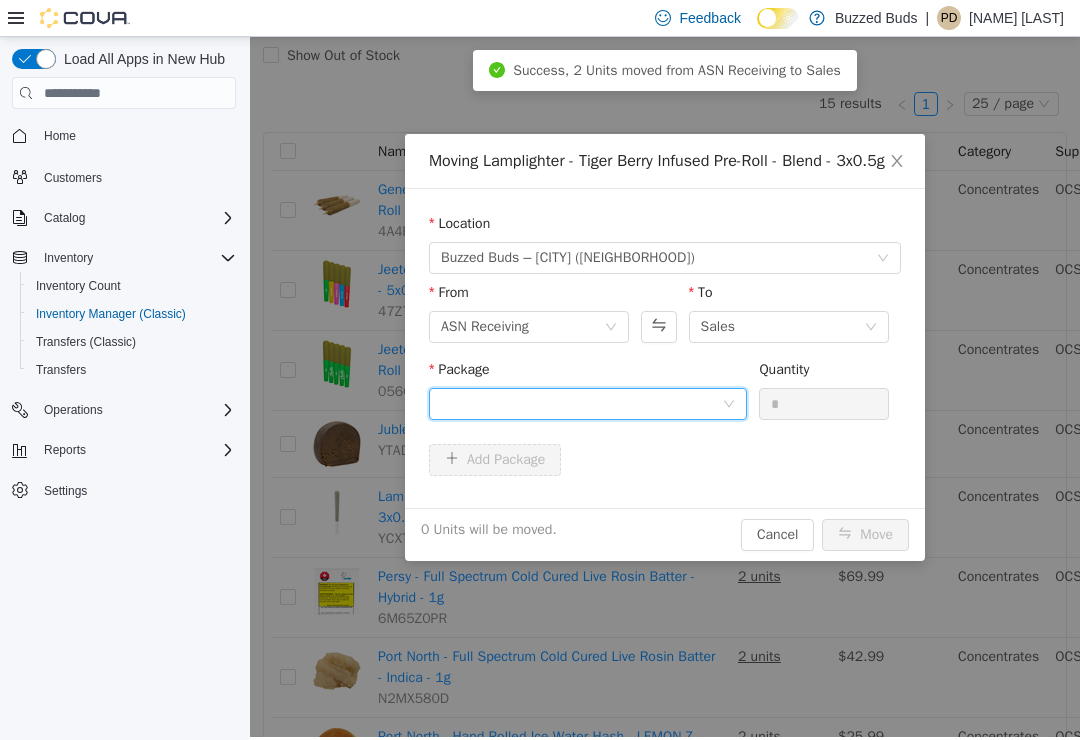 click at bounding box center [581, 404] 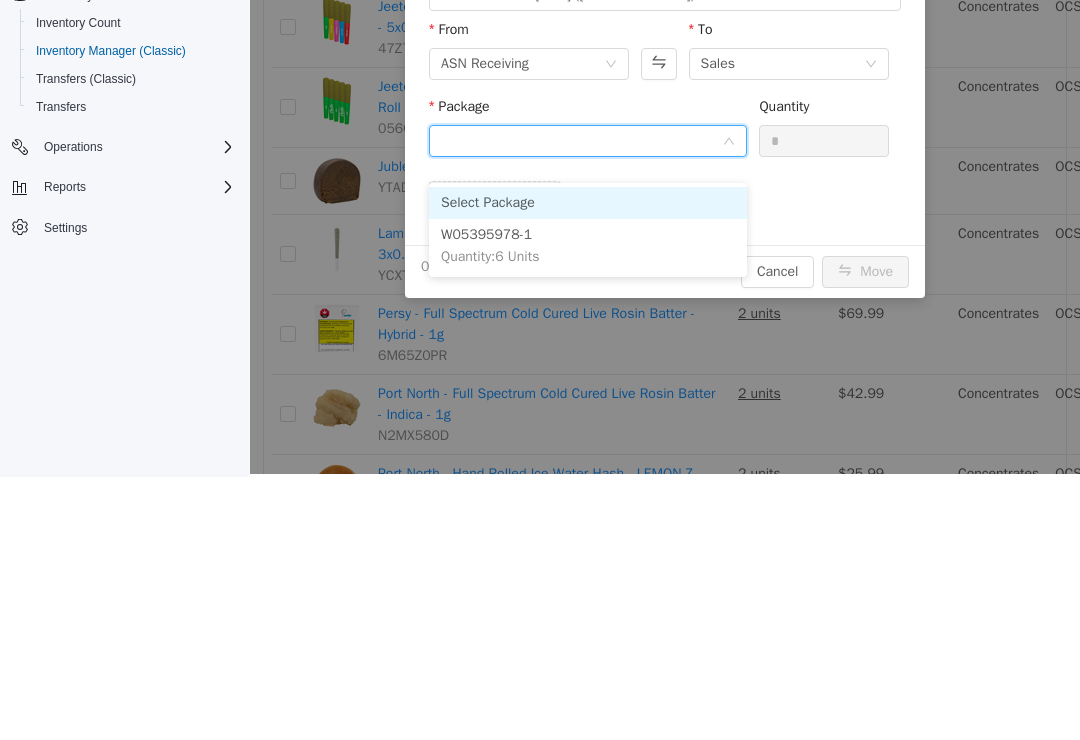 click on "W05395978-1 Quantity :  6 Units" at bounding box center [588, 246] 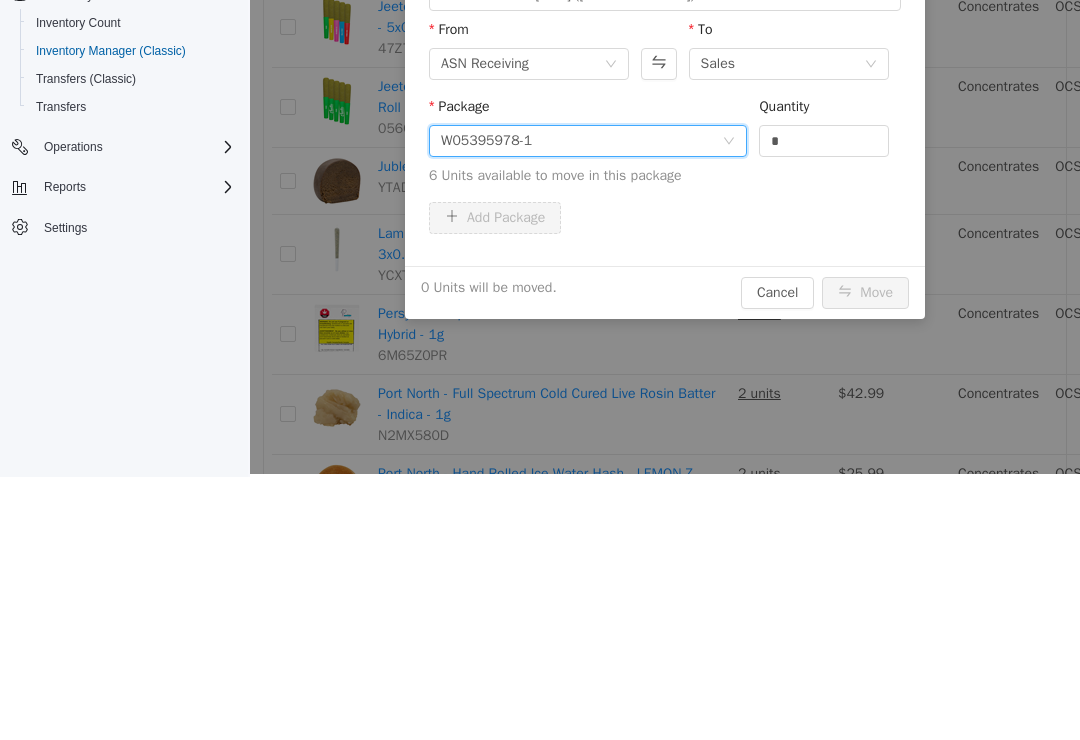 click on "*" at bounding box center (824, 141) 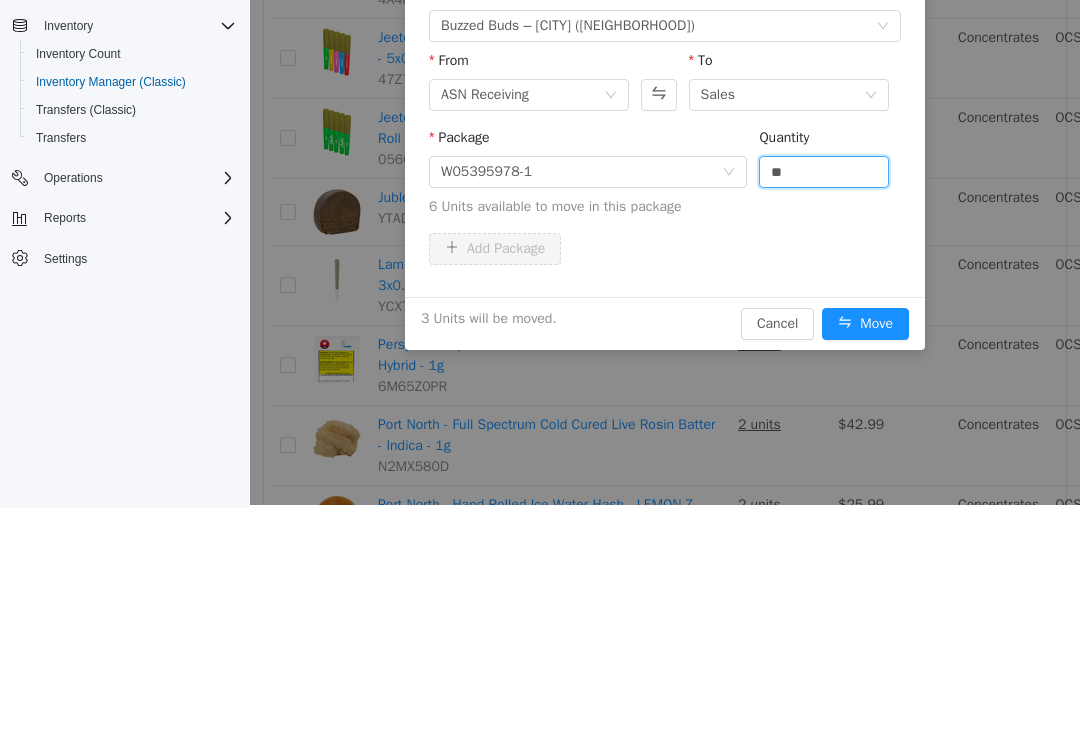 click on "Location Buzzed Buds – [CITY] ([NEIGHBORHOOD]) From ASN Receiving   To Sales Package W05395978-1   Quantity ** 6 Units available to move in this package  Add Package" at bounding box center (665, 127) 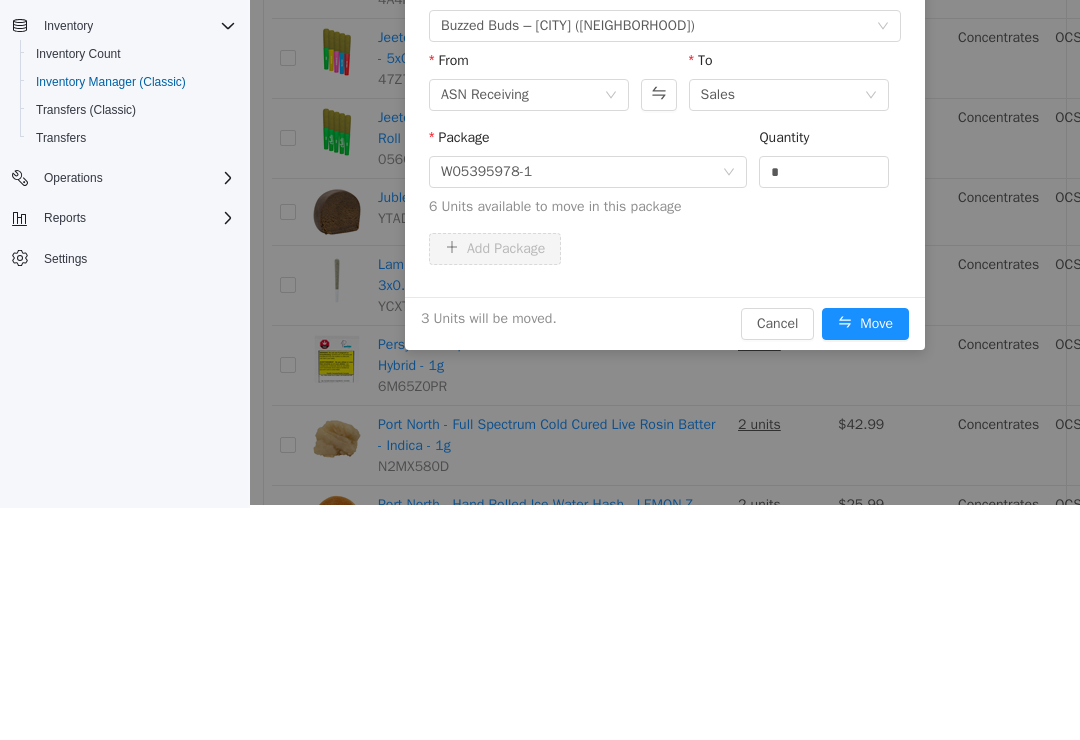 click on "Move" at bounding box center (865, 324) 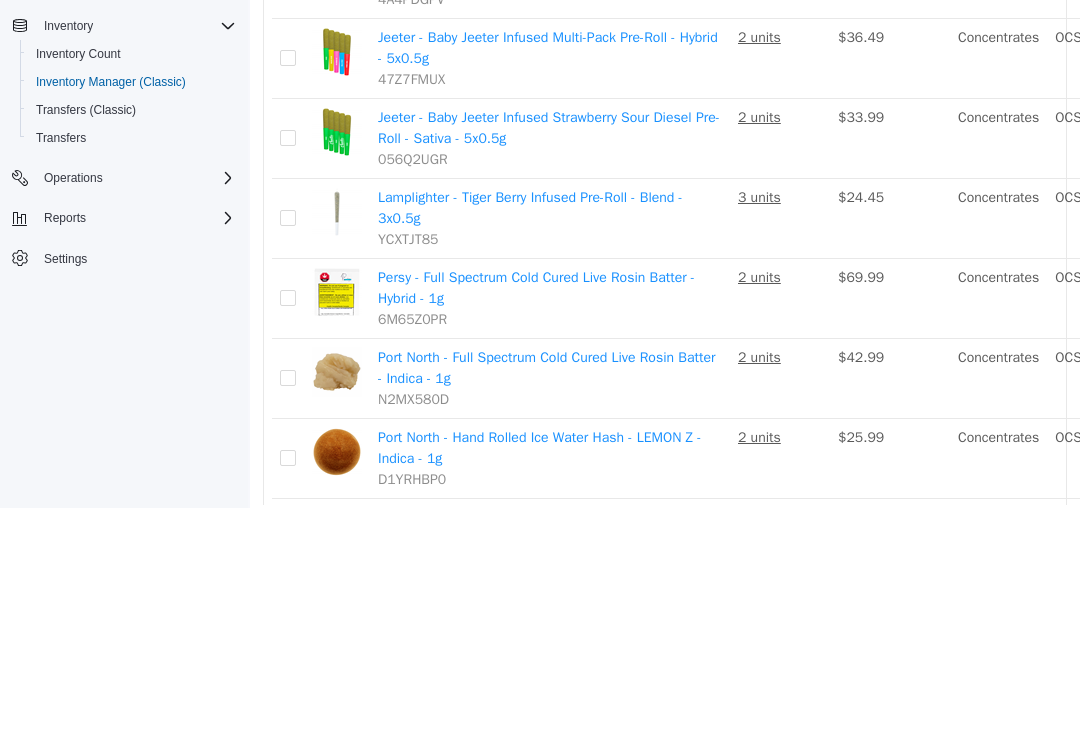 click on "Move" at bounding box center (1341, 299) 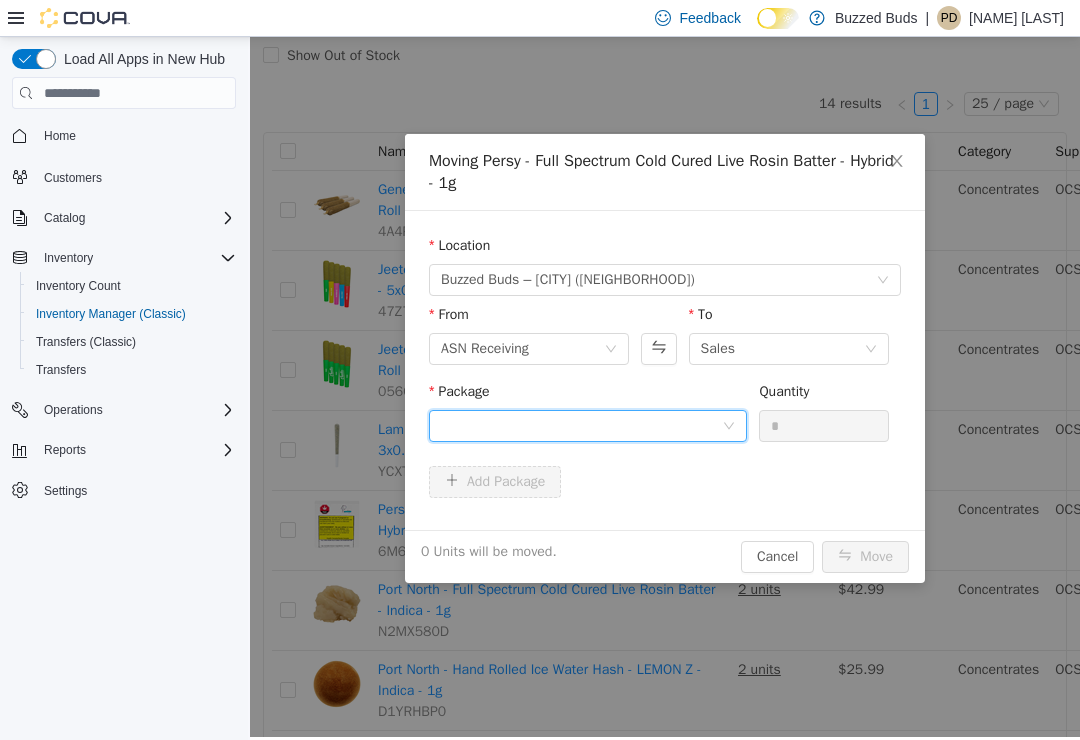click at bounding box center (581, 426) 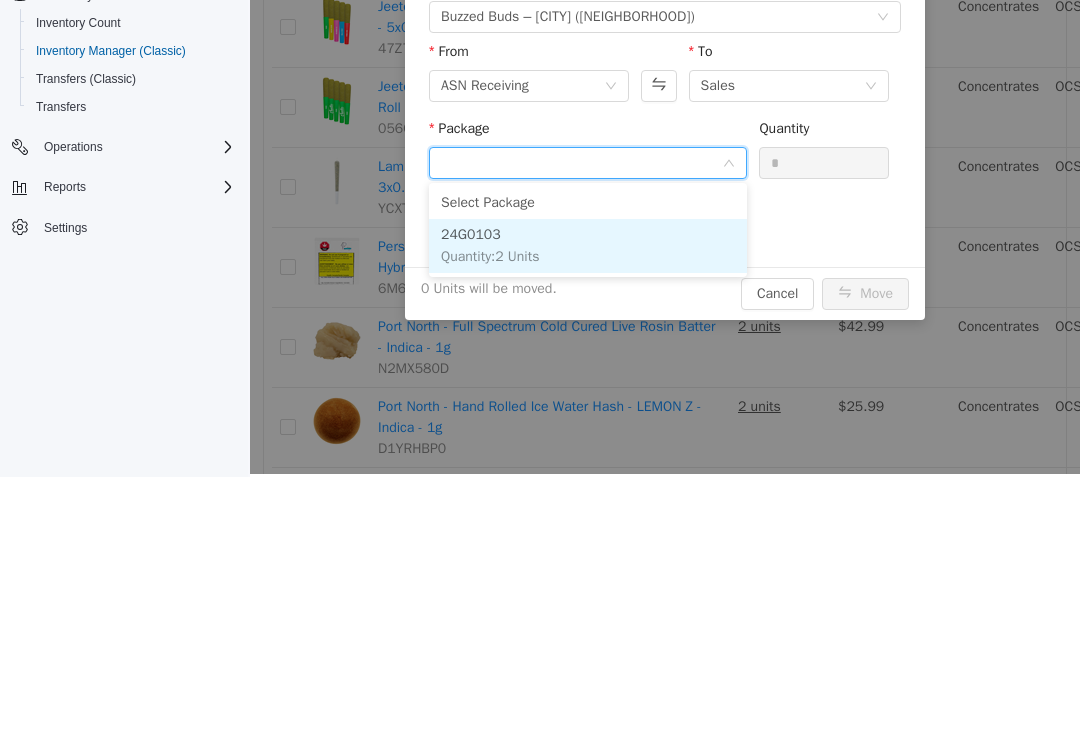 click on "24G0103 Quantity :  2 Units" at bounding box center (588, 246) 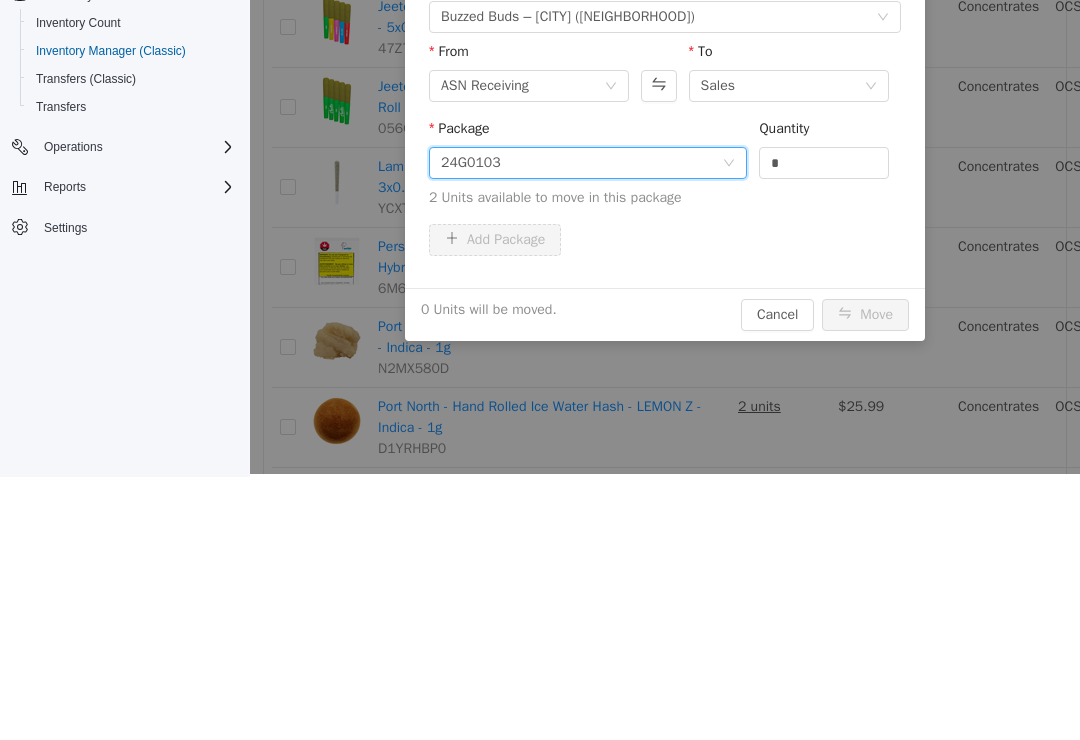click on "*" at bounding box center [824, 163] 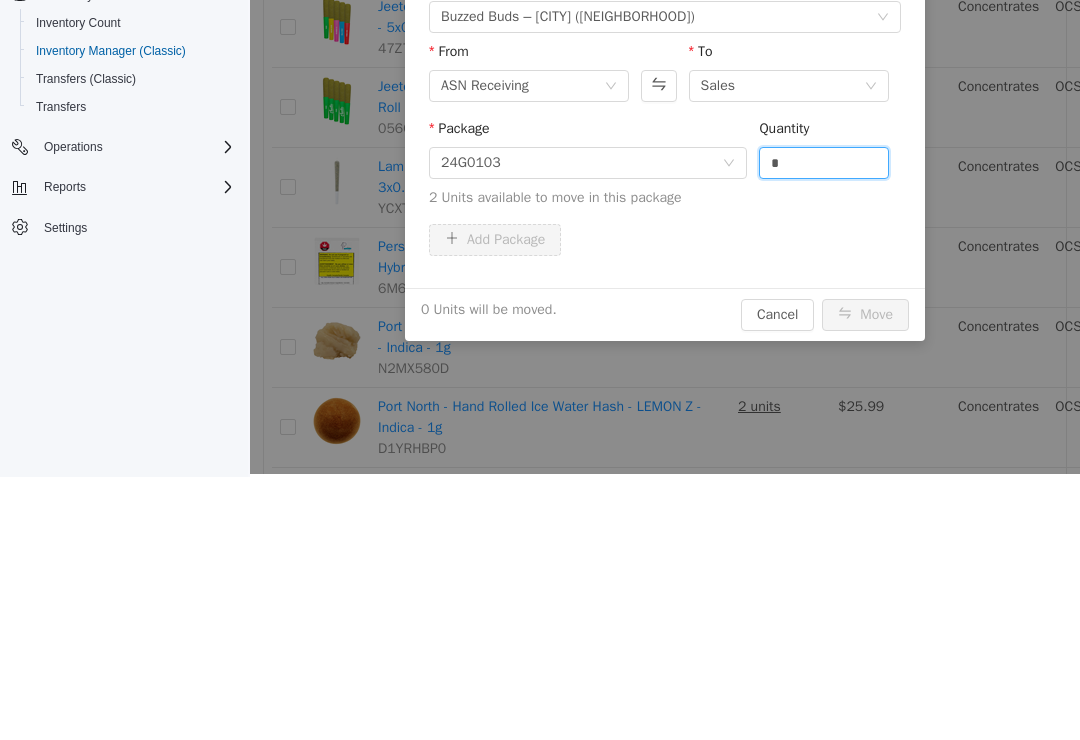 scroll, scrollTop: 31, scrollLeft: 0, axis: vertical 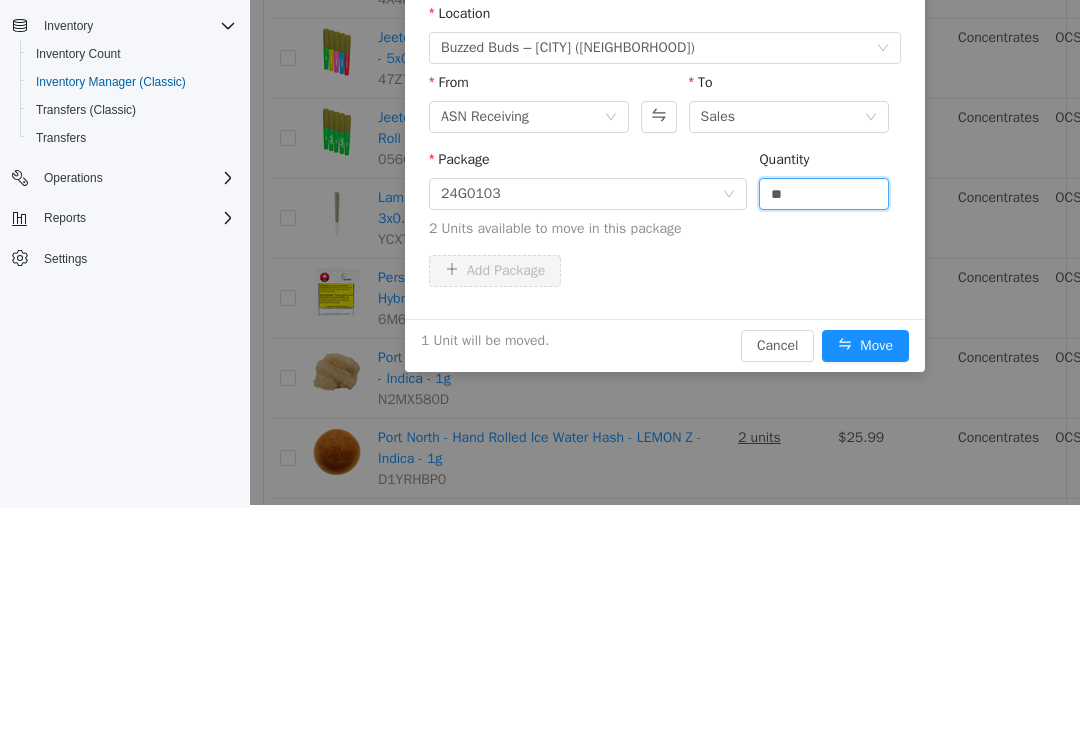 click on "1 Unit will be moved. Cancel Move" at bounding box center [665, 345] 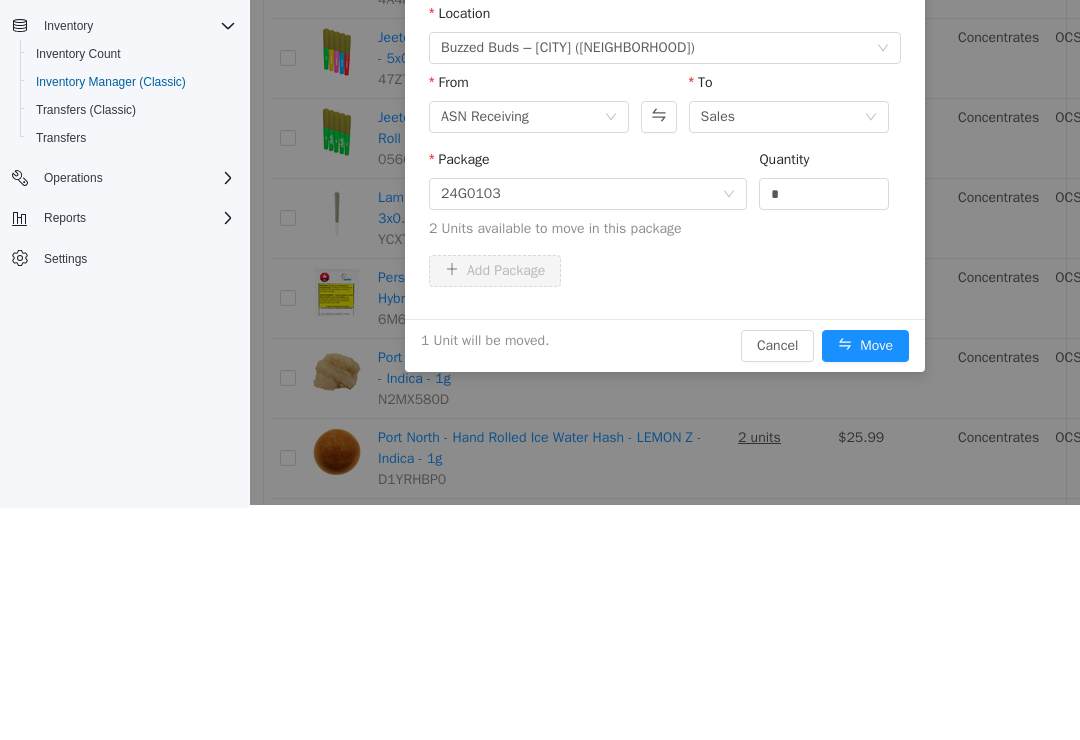 click on "Move" at bounding box center (865, 346) 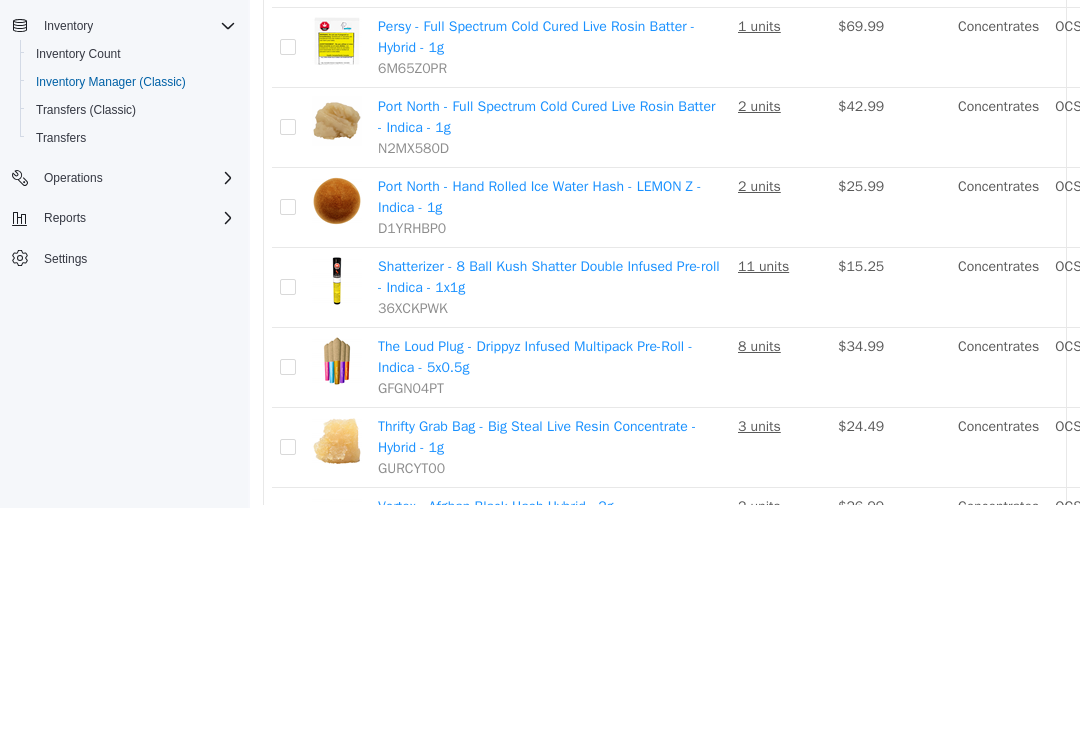 scroll, scrollTop: 406, scrollLeft: 0, axis: vertical 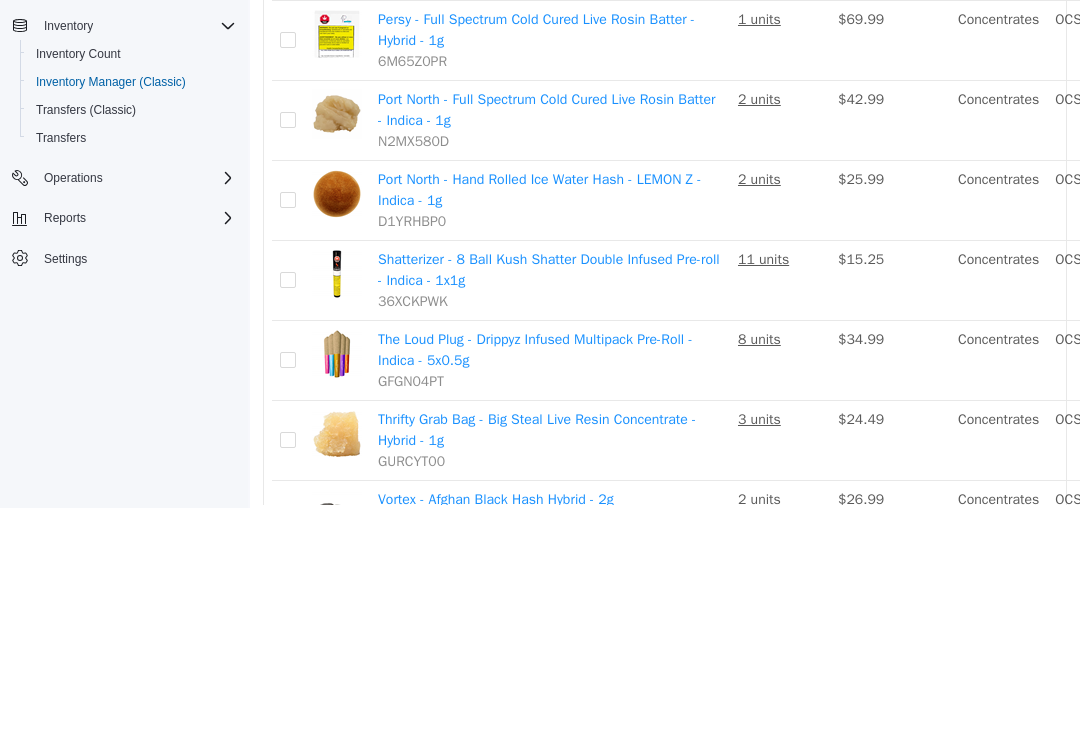 click on "Move" at bounding box center (1322, 121) 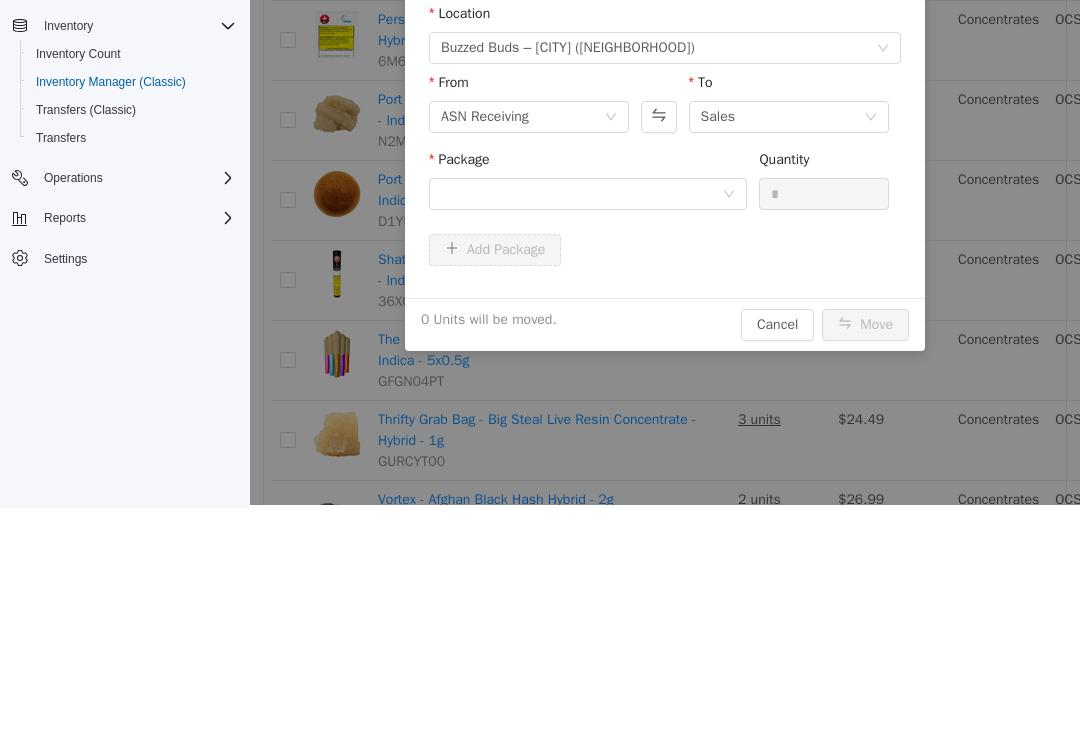 scroll, scrollTop: 0, scrollLeft: 0, axis: both 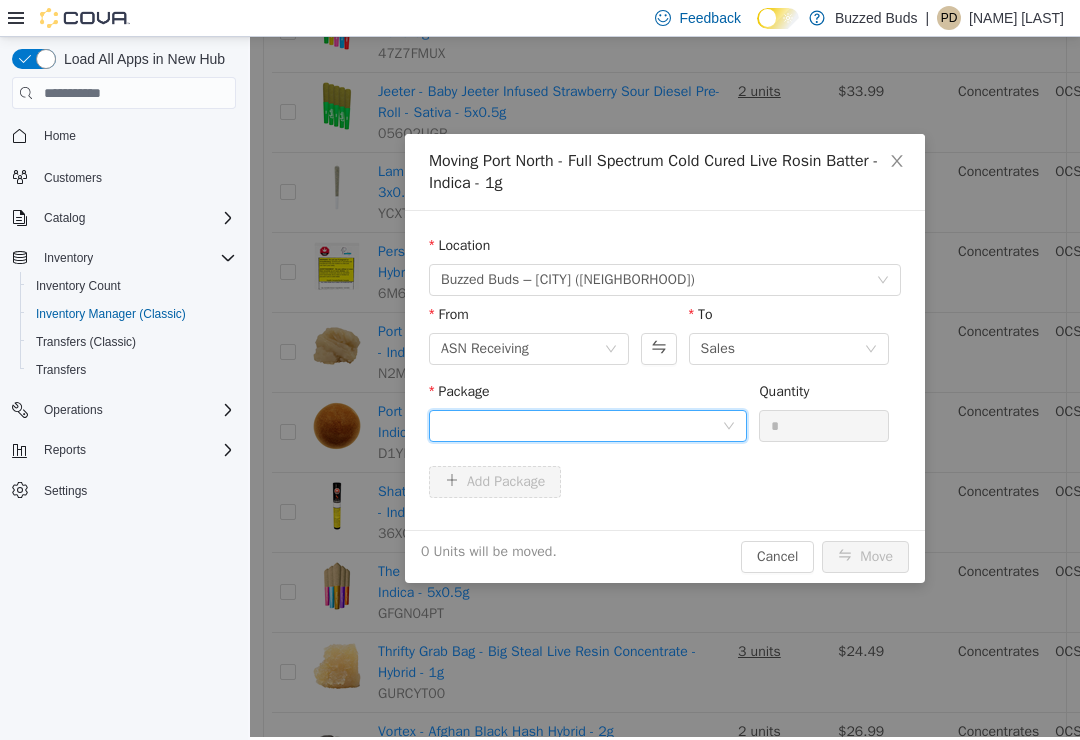 click at bounding box center [581, 426] 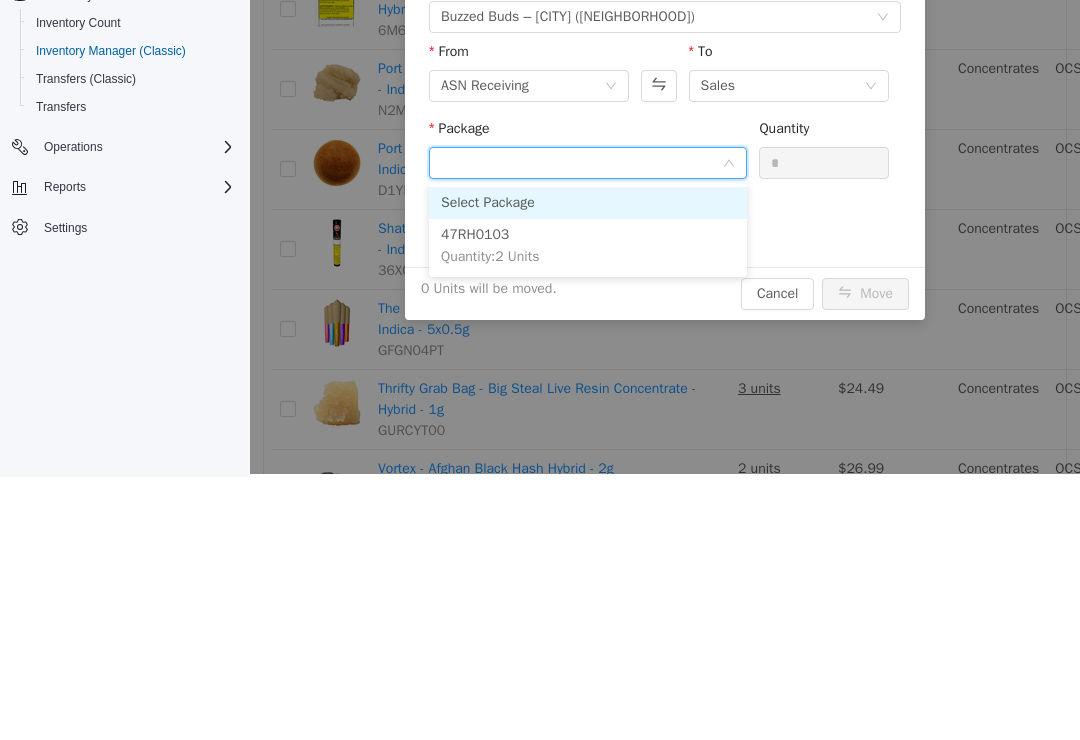 click on "47RH0103 Quantity :  2 Units" at bounding box center [588, 246] 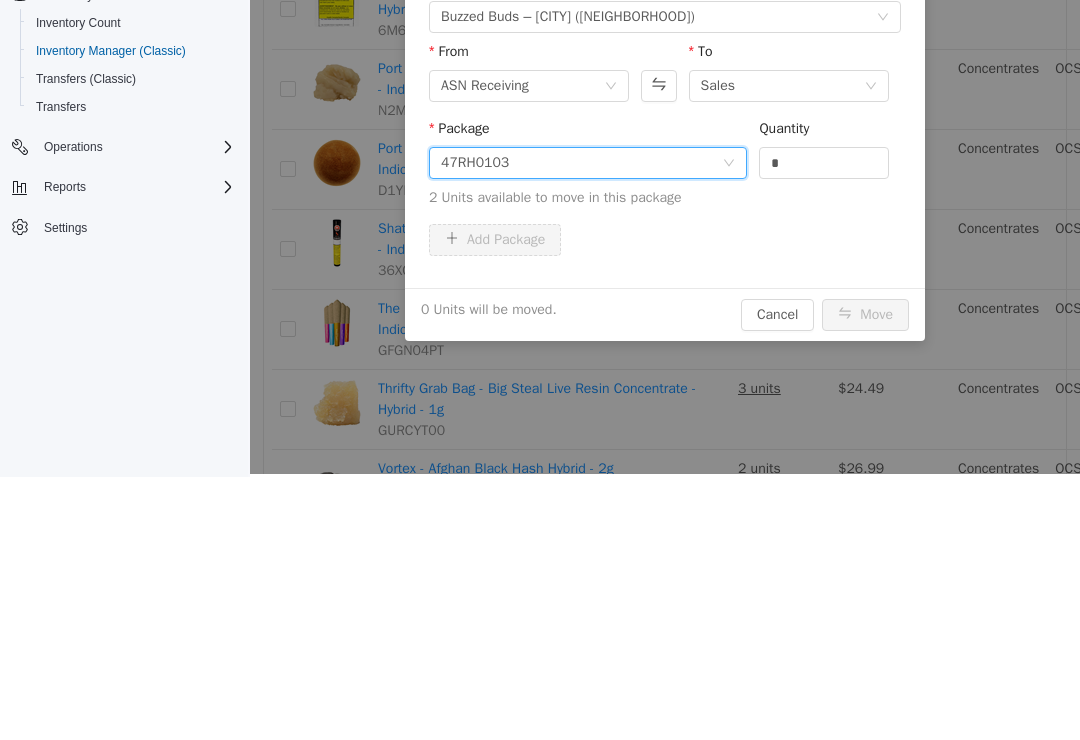click on "*" at bounding box center [824, 163] 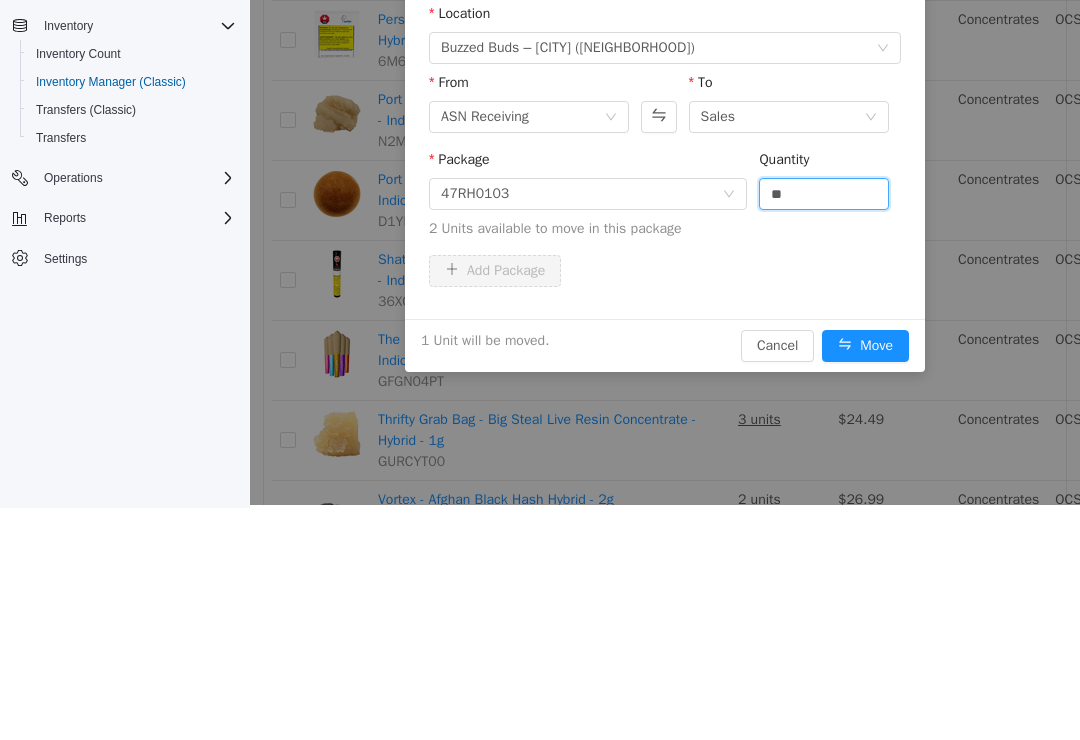 click on "Move" at bounding box center [865, 346] 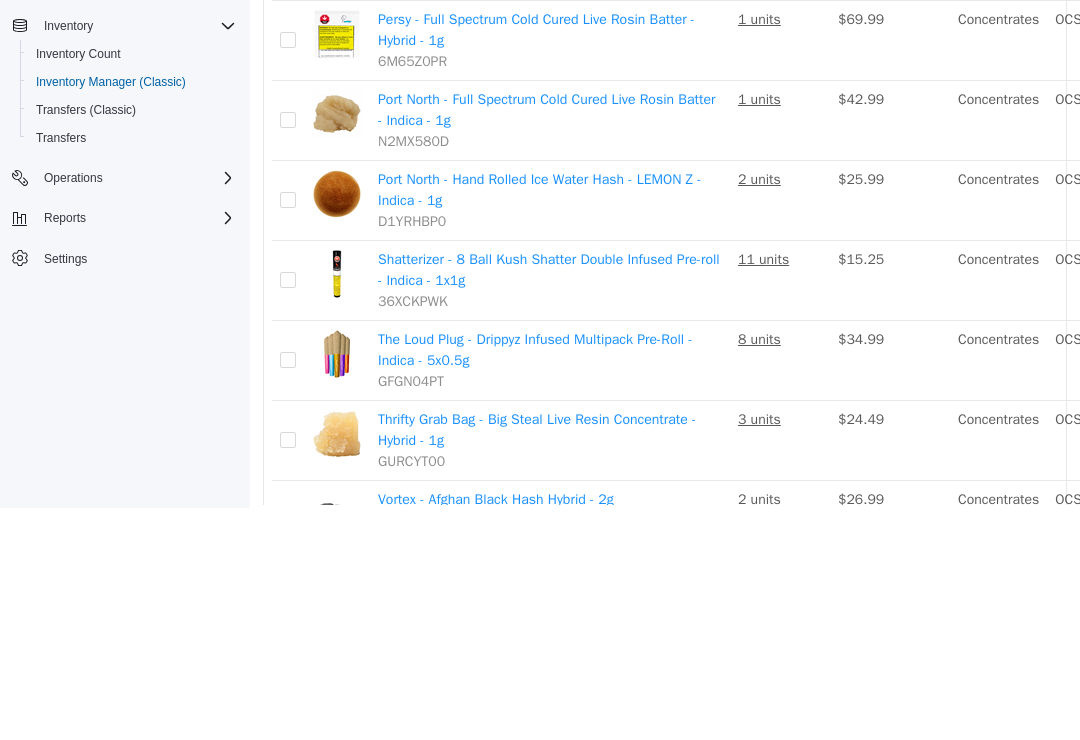click on "Move" at bounding box center (1322, 201) 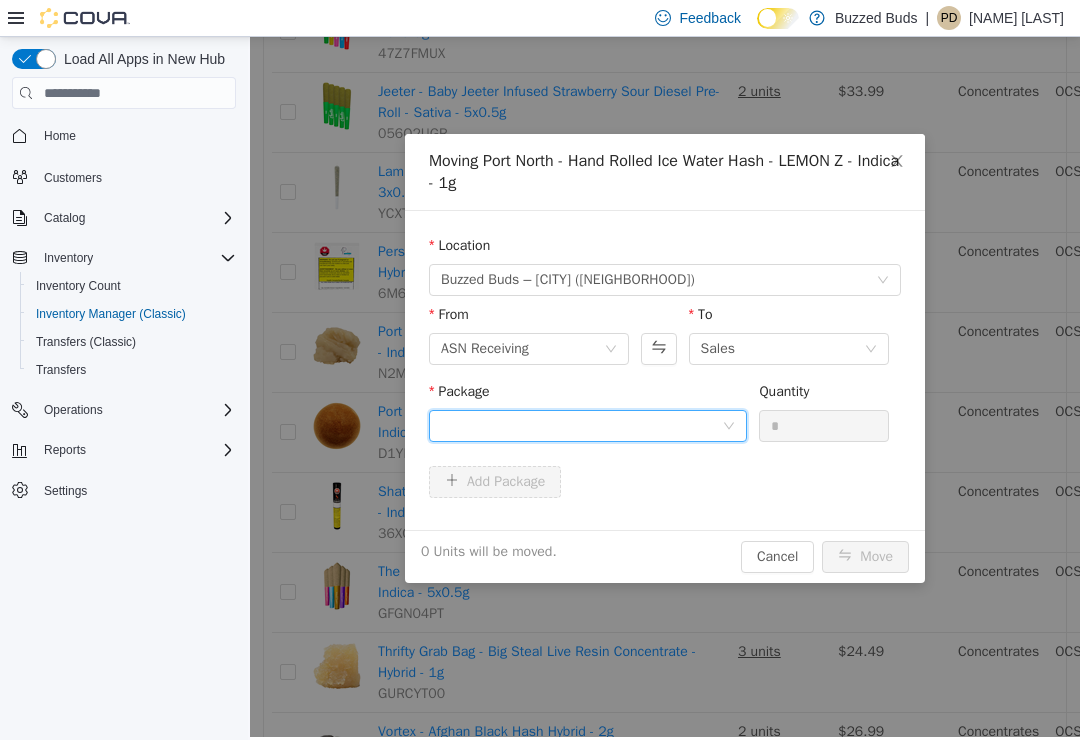 click at bounding box center (581, 426) 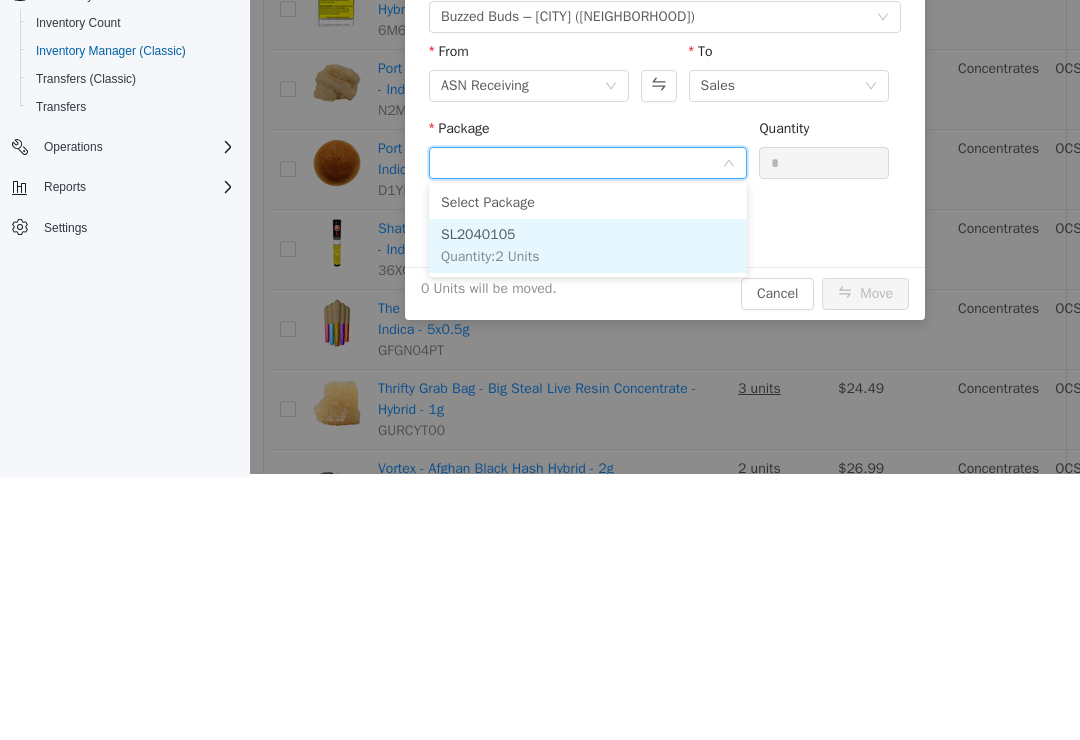 click on "SL2040105 Quantity :  2 Units" at bounding box center [588, 246] 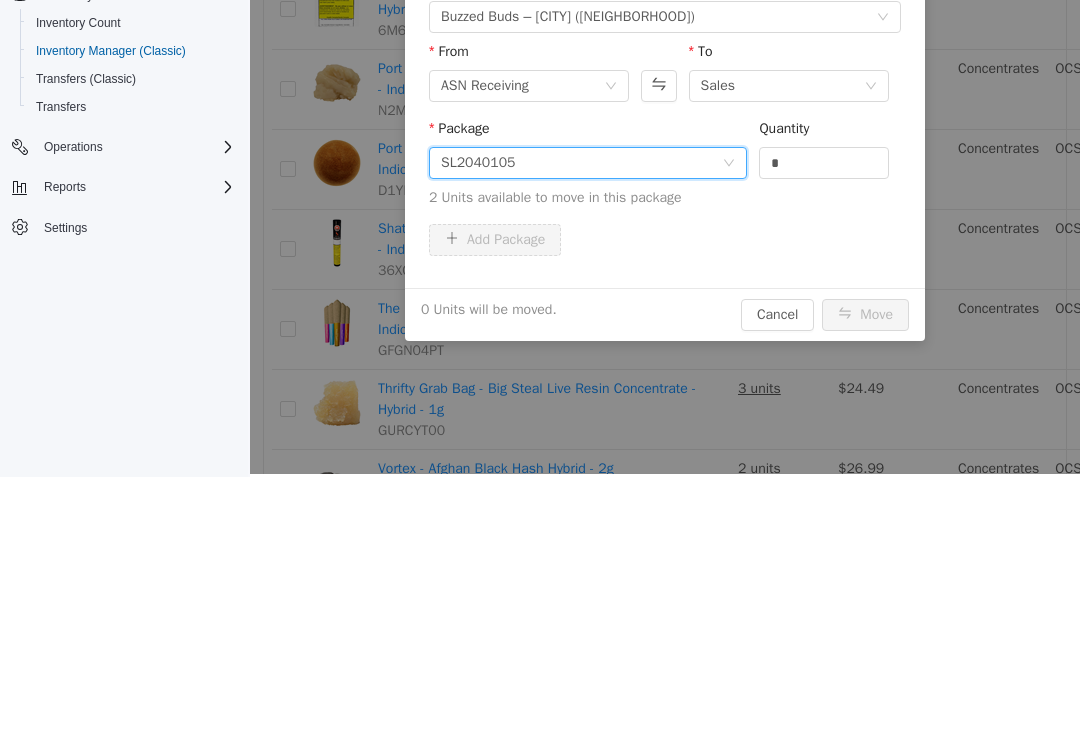 click on "*" at bounding box center (824, 163) 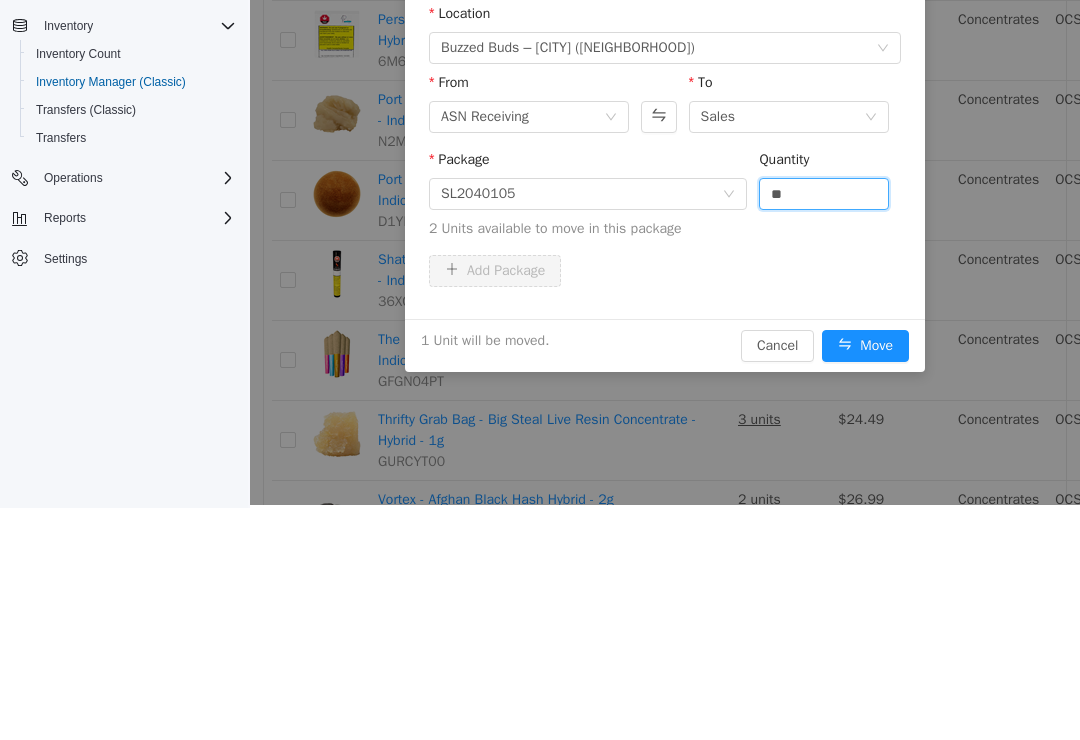 click on "Move" at bounding box center (865, 346) 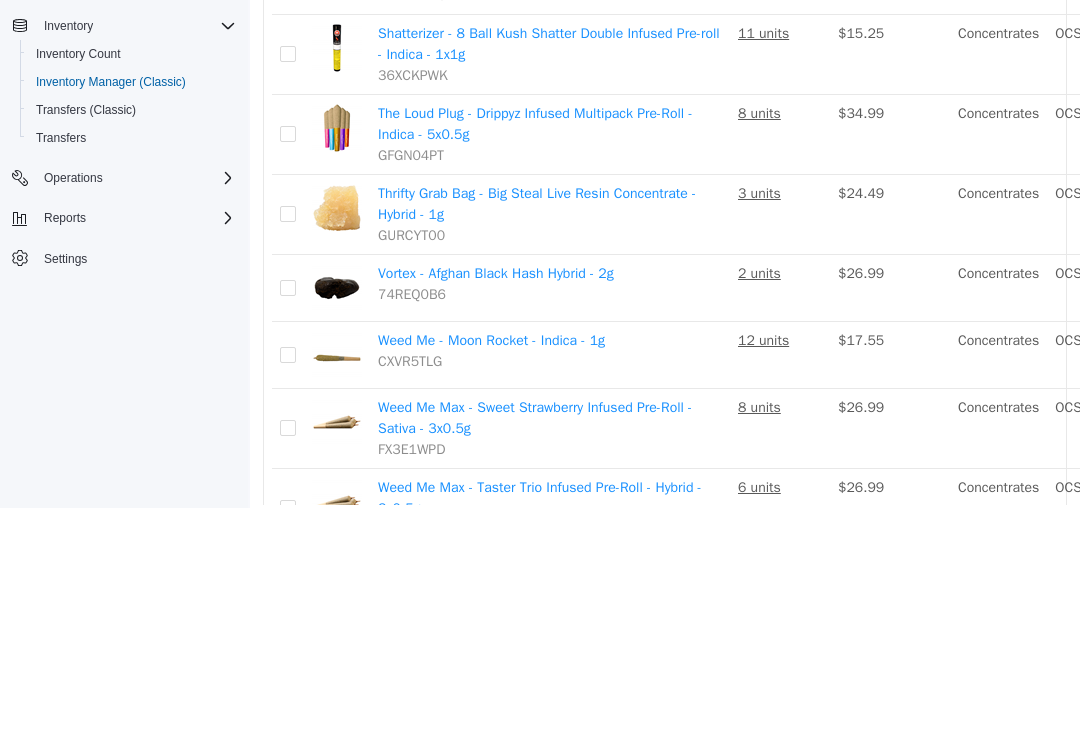 scroll, scrollTop: 684, scrollLeft: 0, axis: vertical 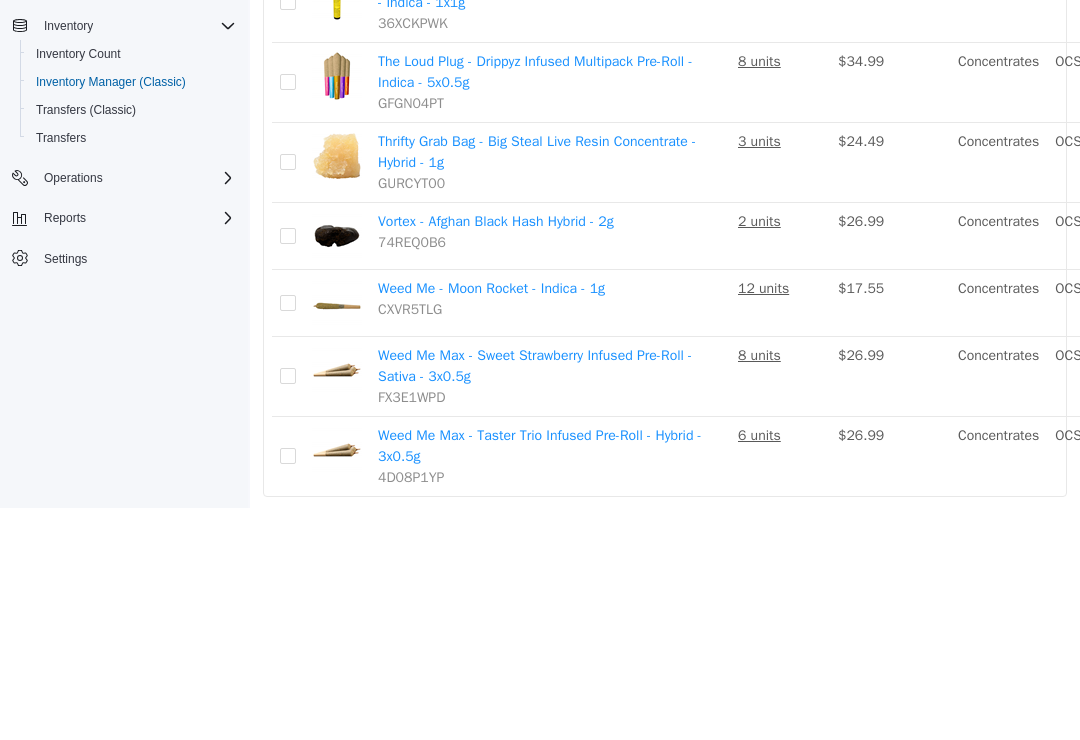 click on "Move" at bounding box center [1322, 3] 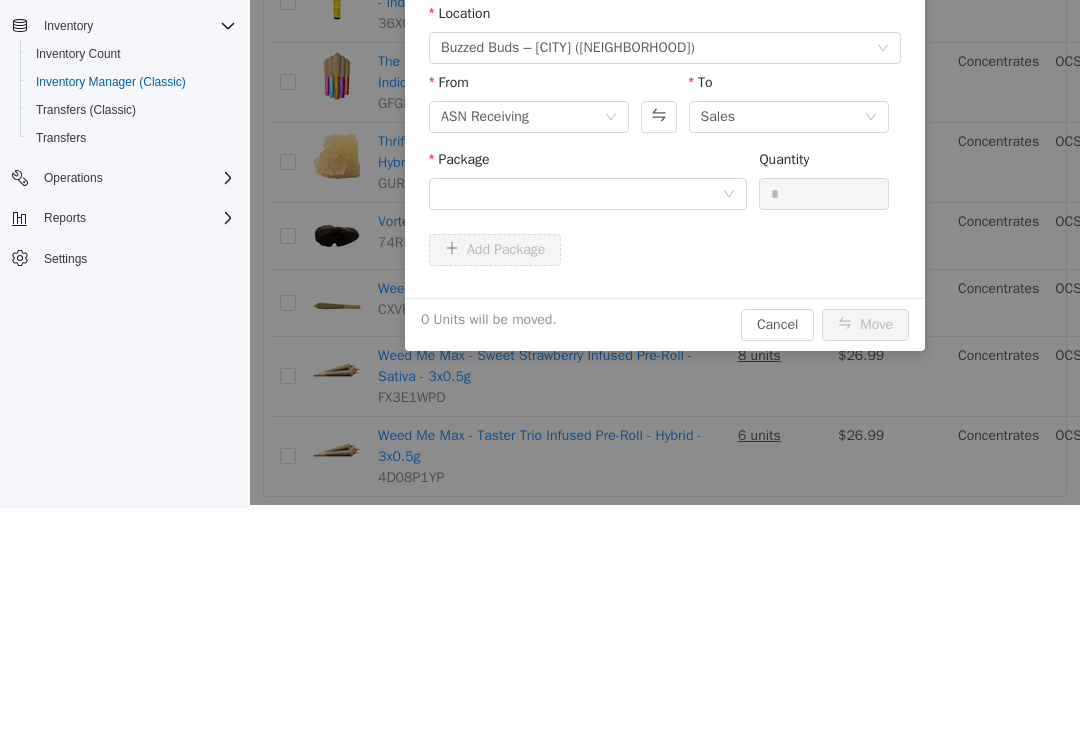 scroll, scrollTop: 0, scrollLeft: 0, axis: both 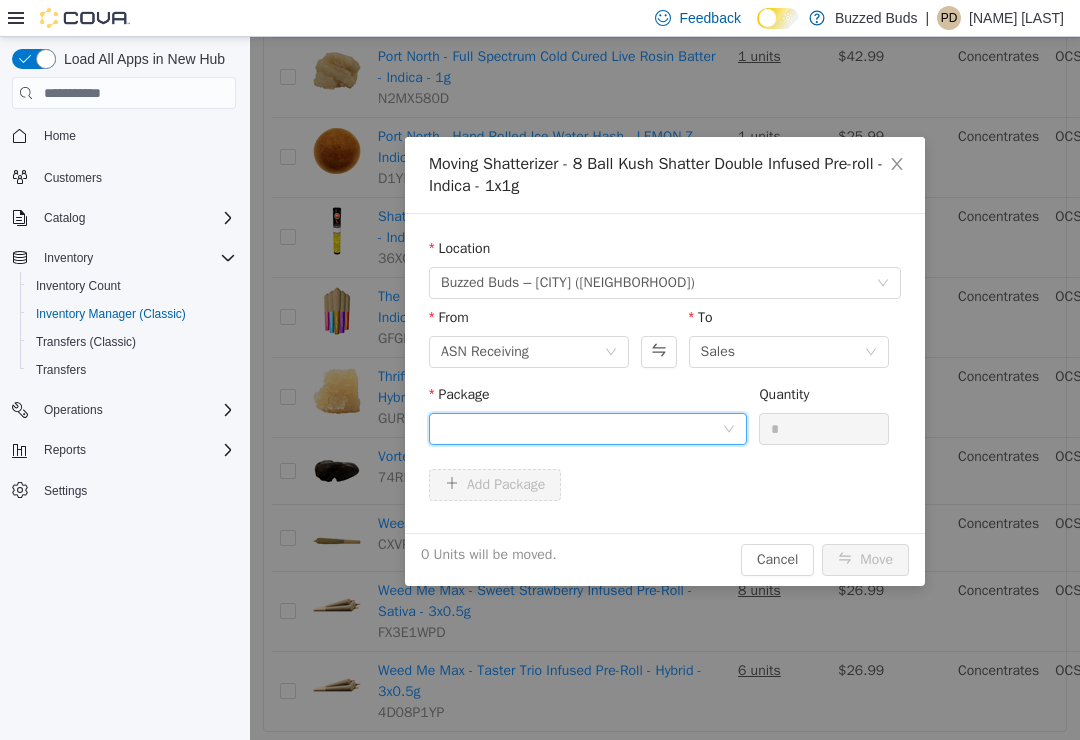 click at bounding box center (581, 429) 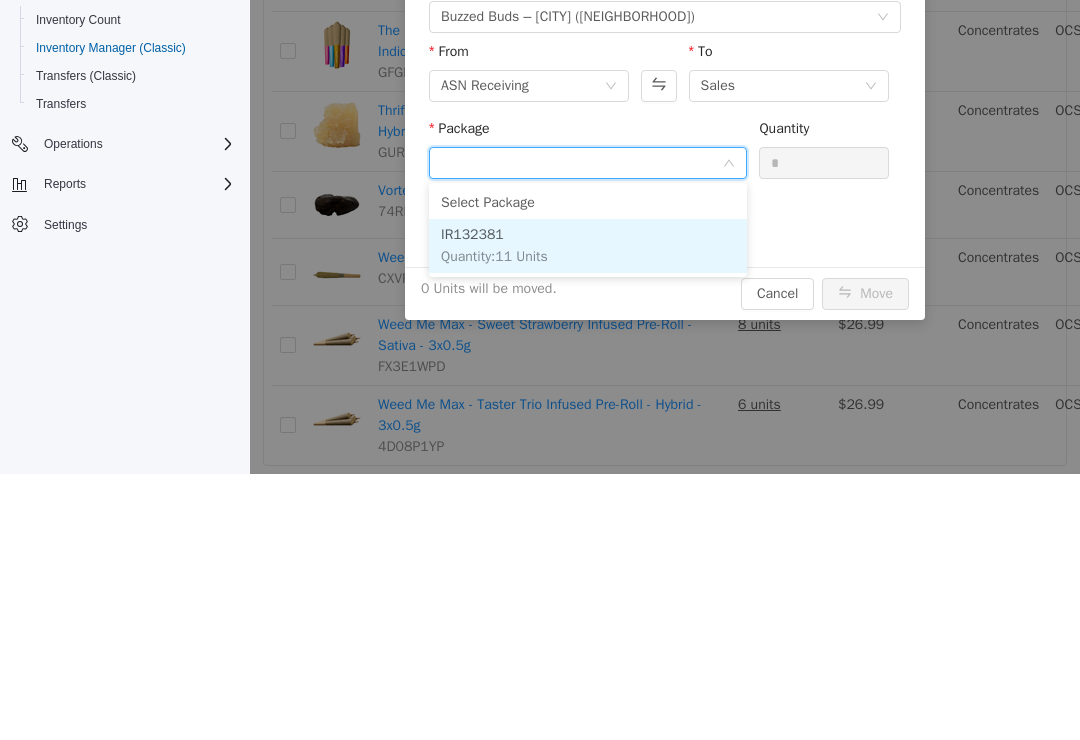 click on "IR132381 Quantity :  11 Units" at bounding box center [588, 246] 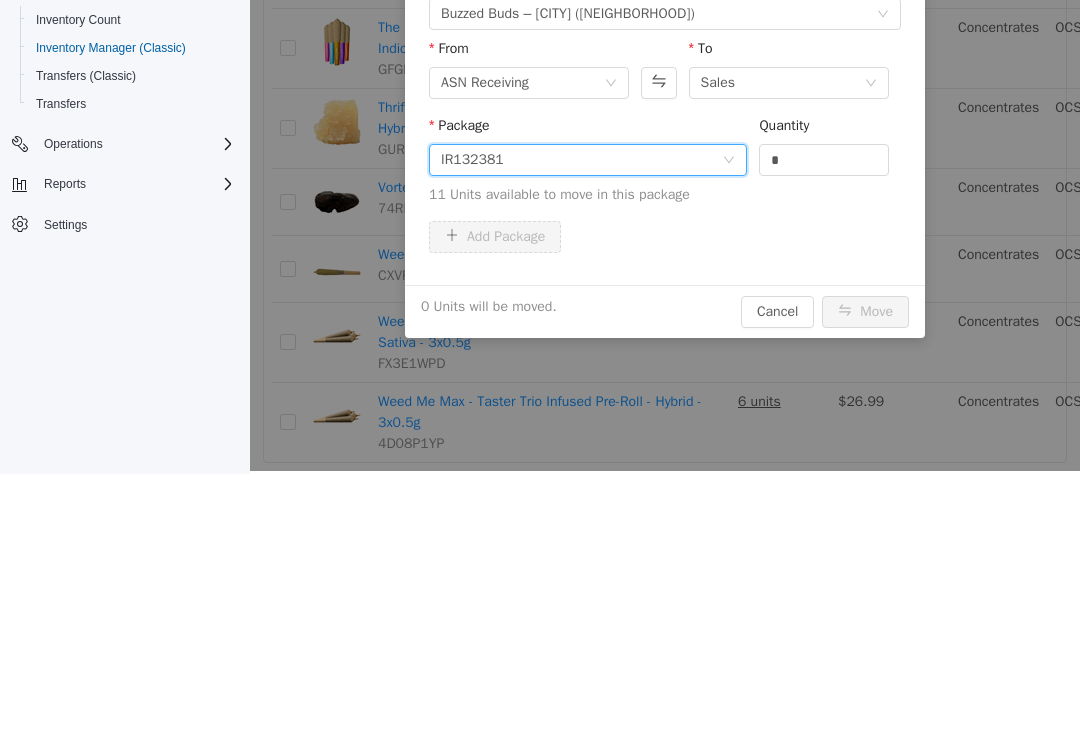 click on "Quantity" at bounding box center [824, 129] 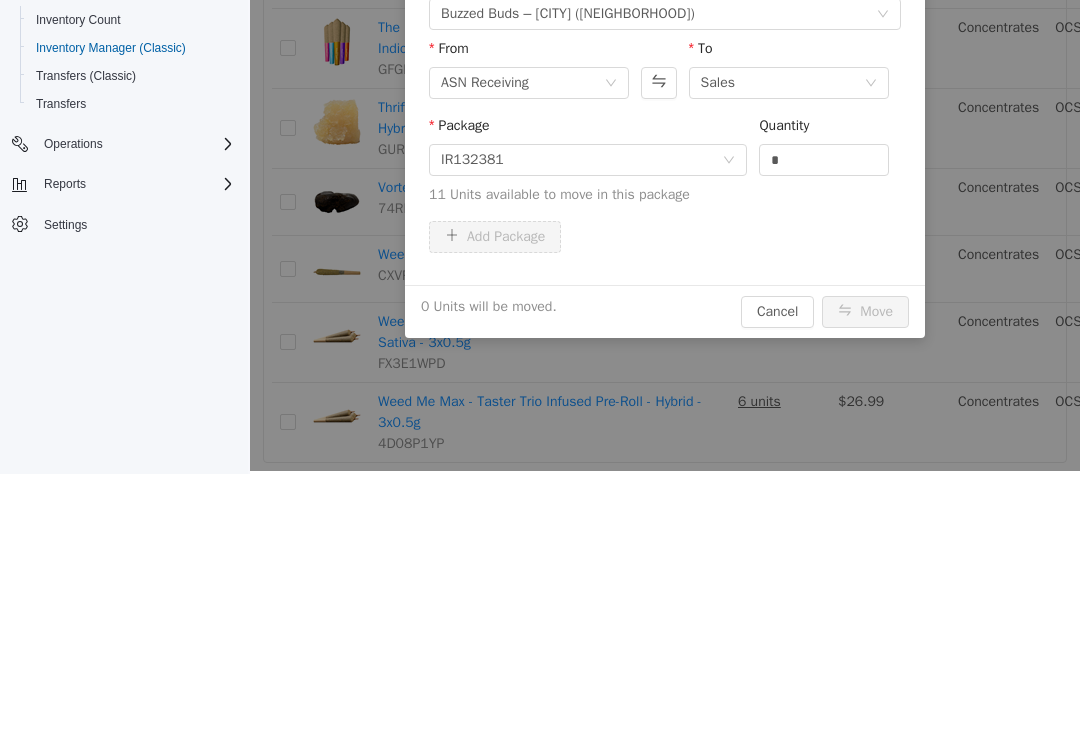 click on "*" at bounding box center [824, 160] 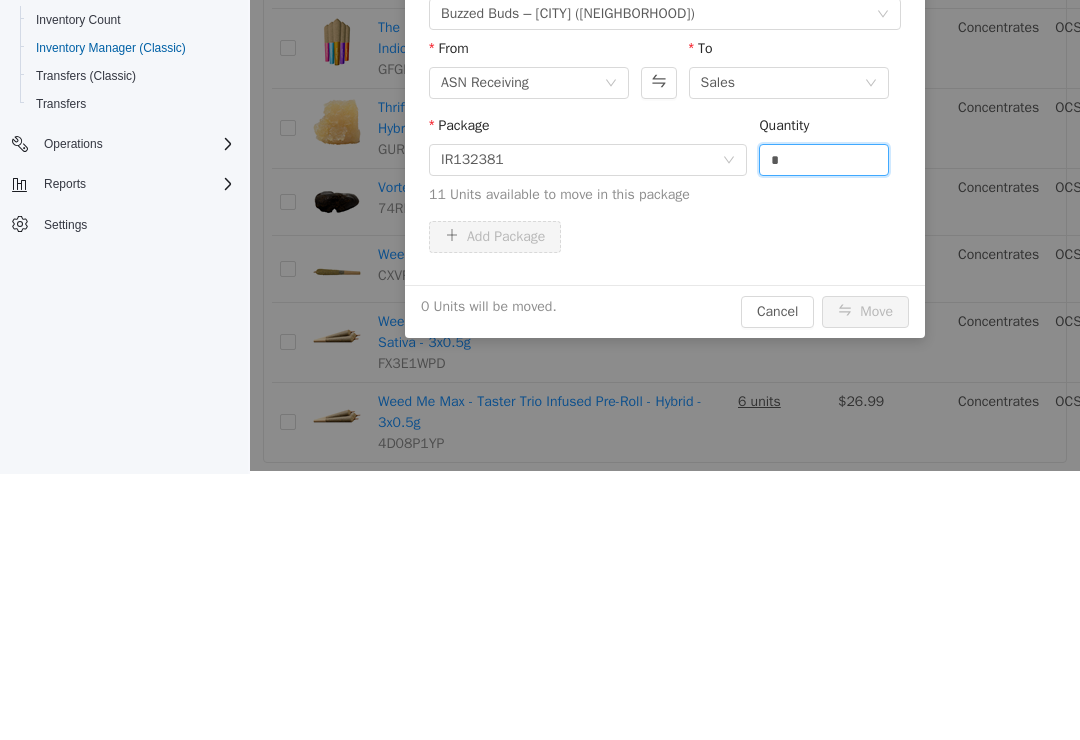 scroll, scrollTop: 31, scrollLeft: 0, axis: vertical 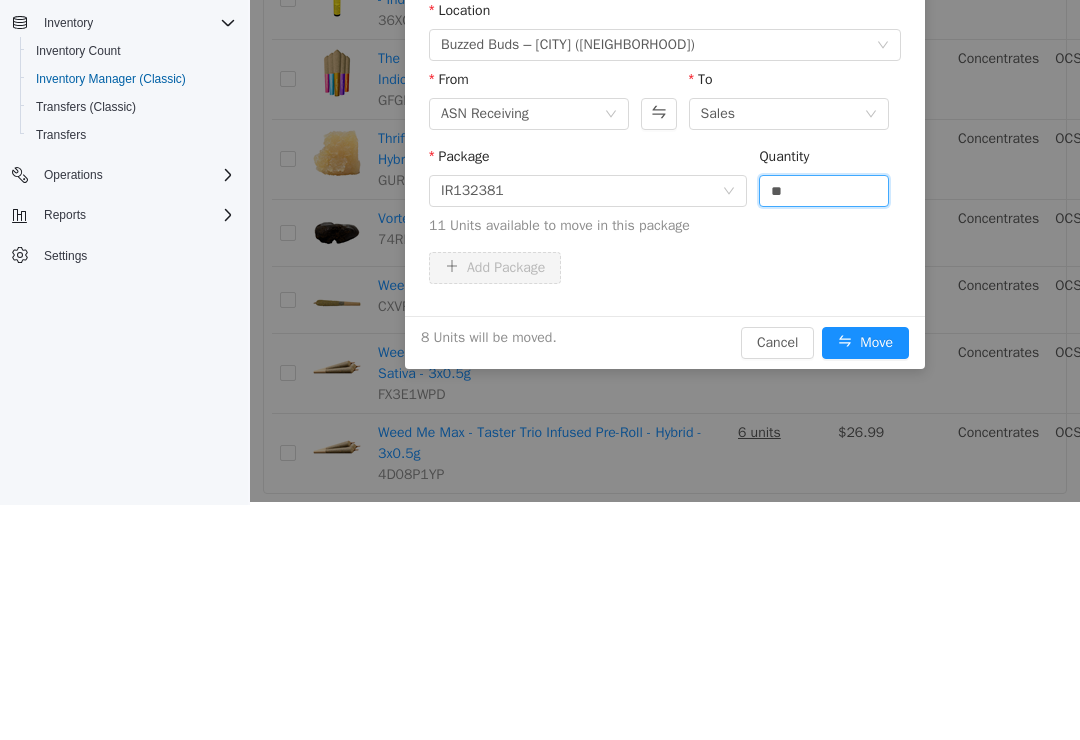 click on "Move" at bounding box center (865, 343) 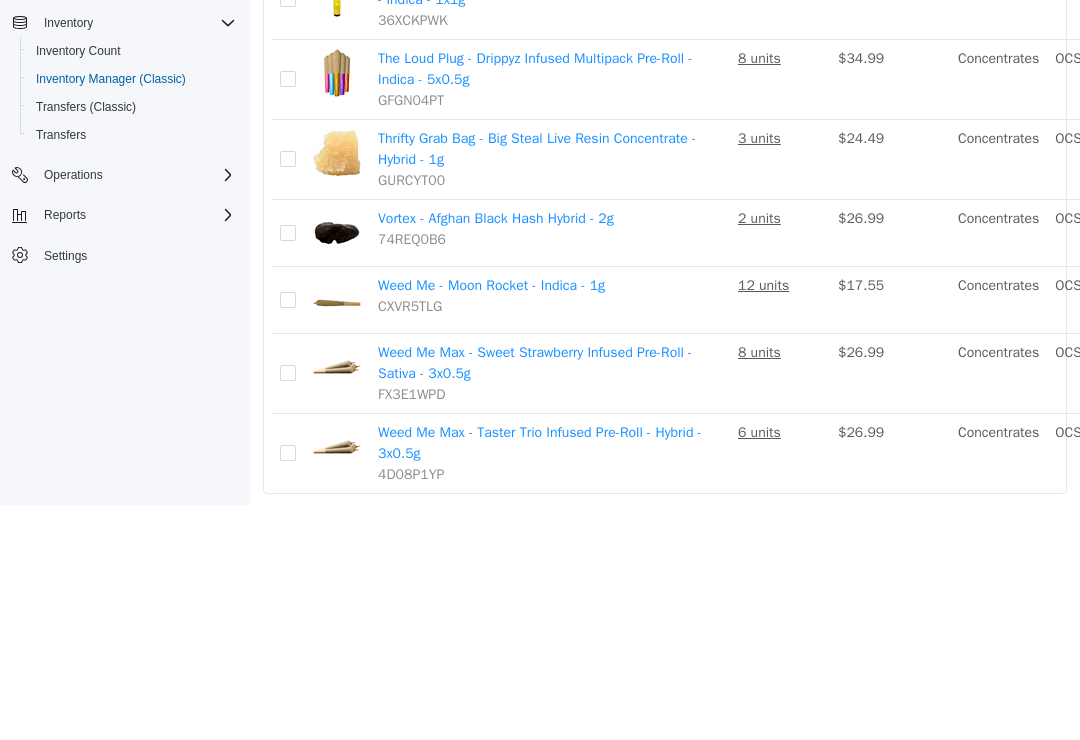 click on "Move" at bounding box center [1322, 80] 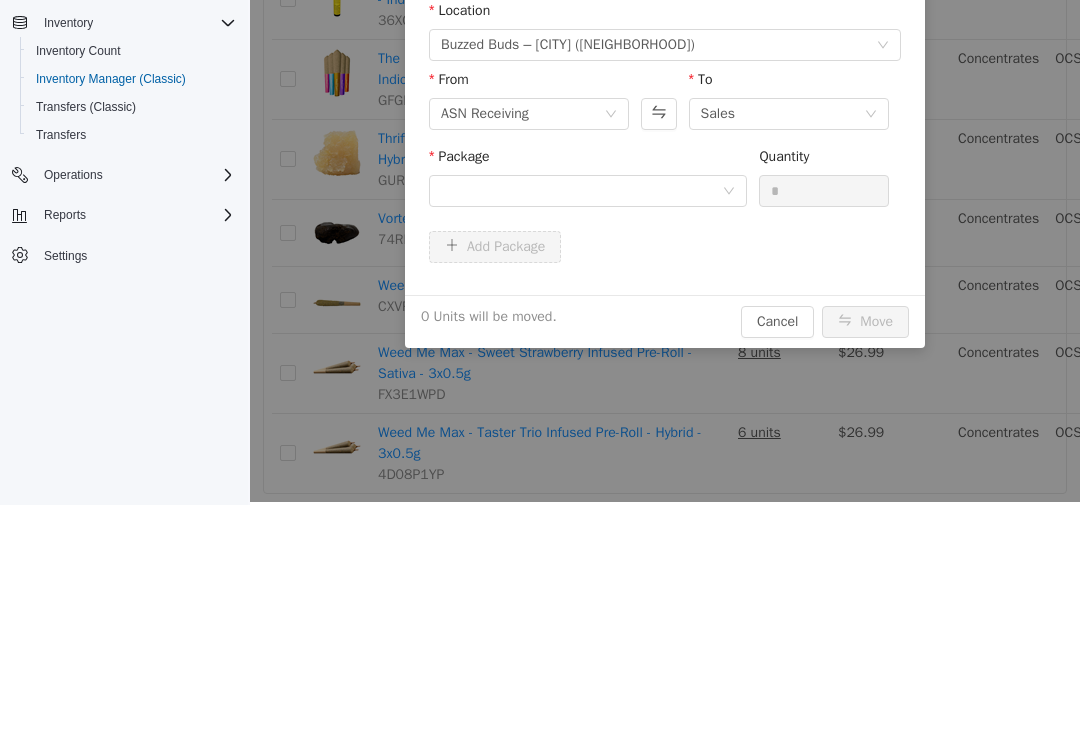 scroll, scrollTop: 0, scrollLeft: 0, axis: both 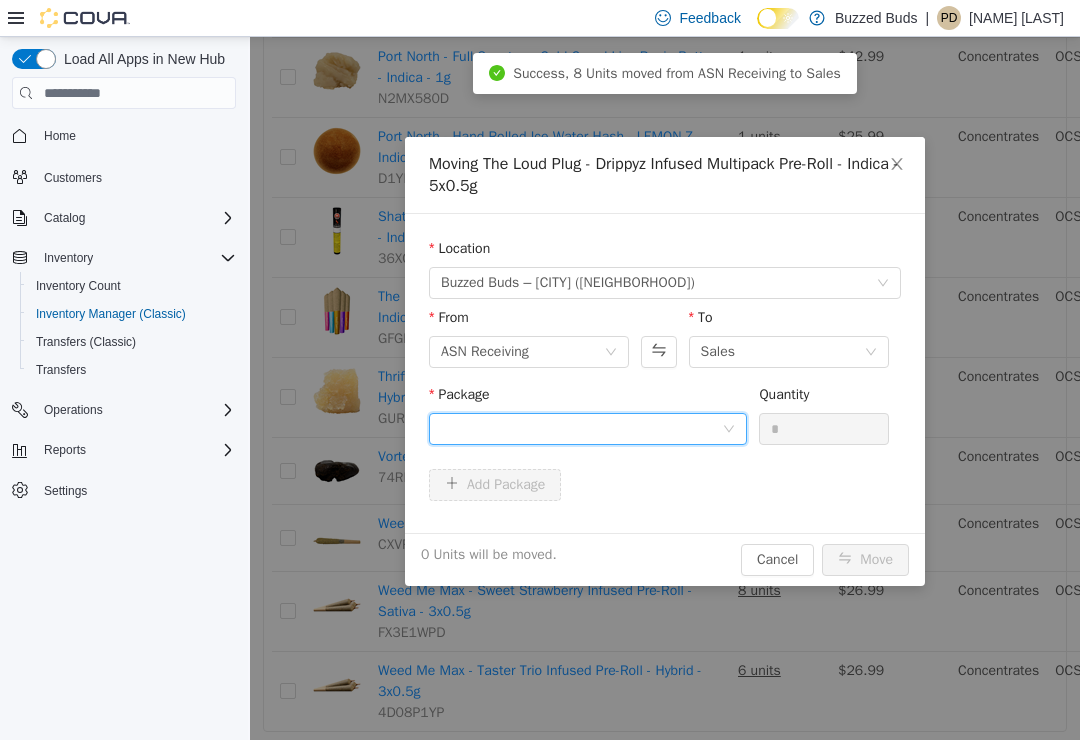 click at bounding box center [581, 429] 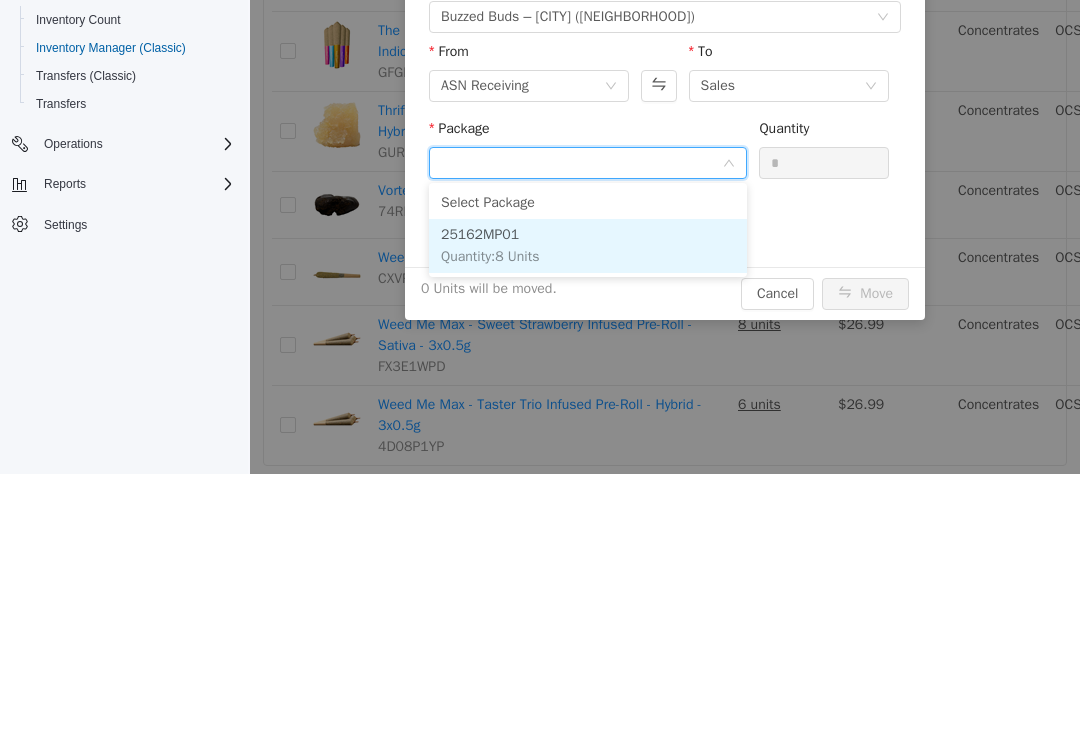click on "25162MP01 Quantity :  8 Units" at bounding box center (588, 246) 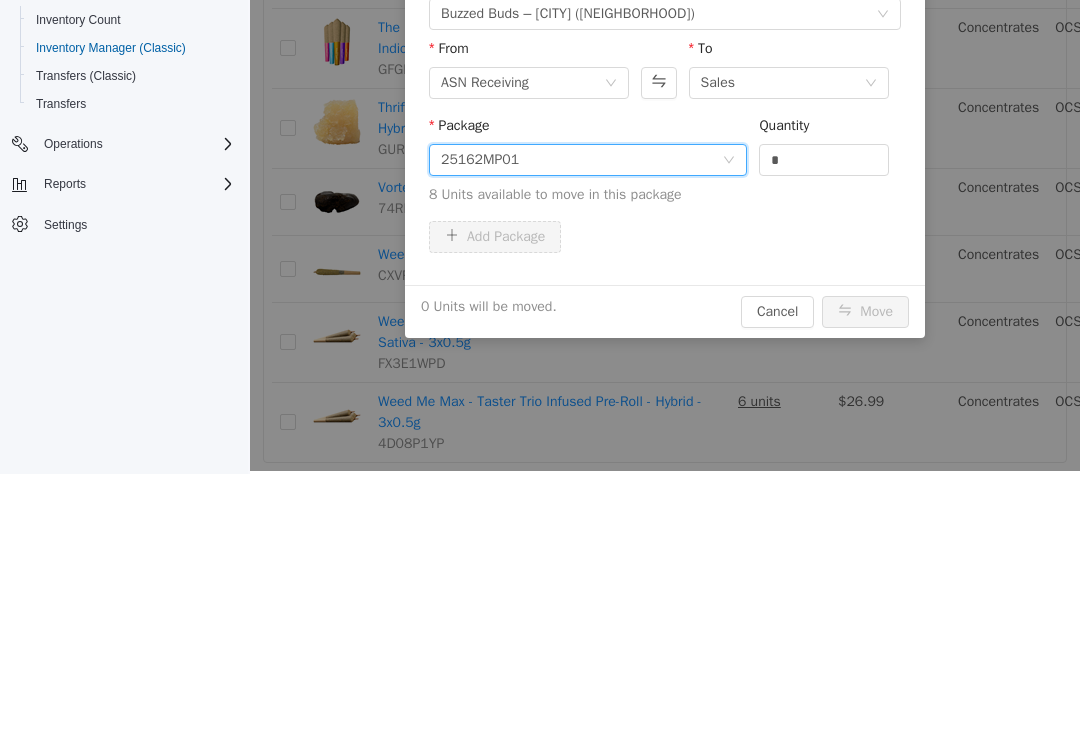 click on "*" at bounding box center [824, 160] 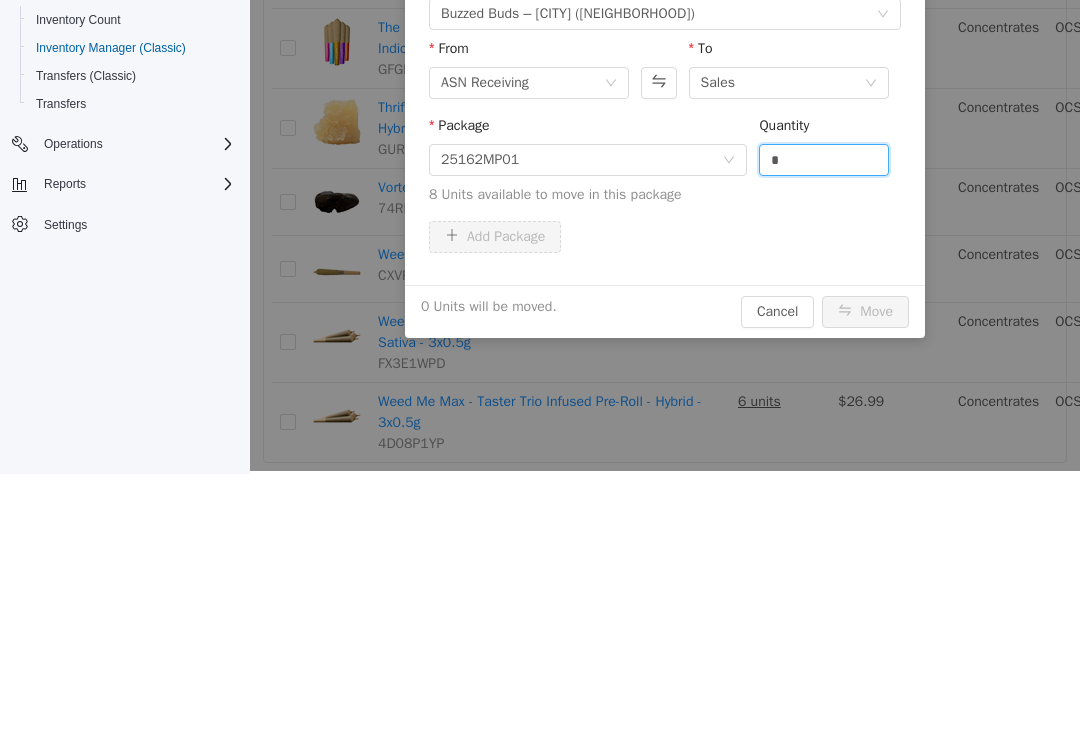 scroll, scrollTop: 31, scrollLeft: 0, axis: vertical 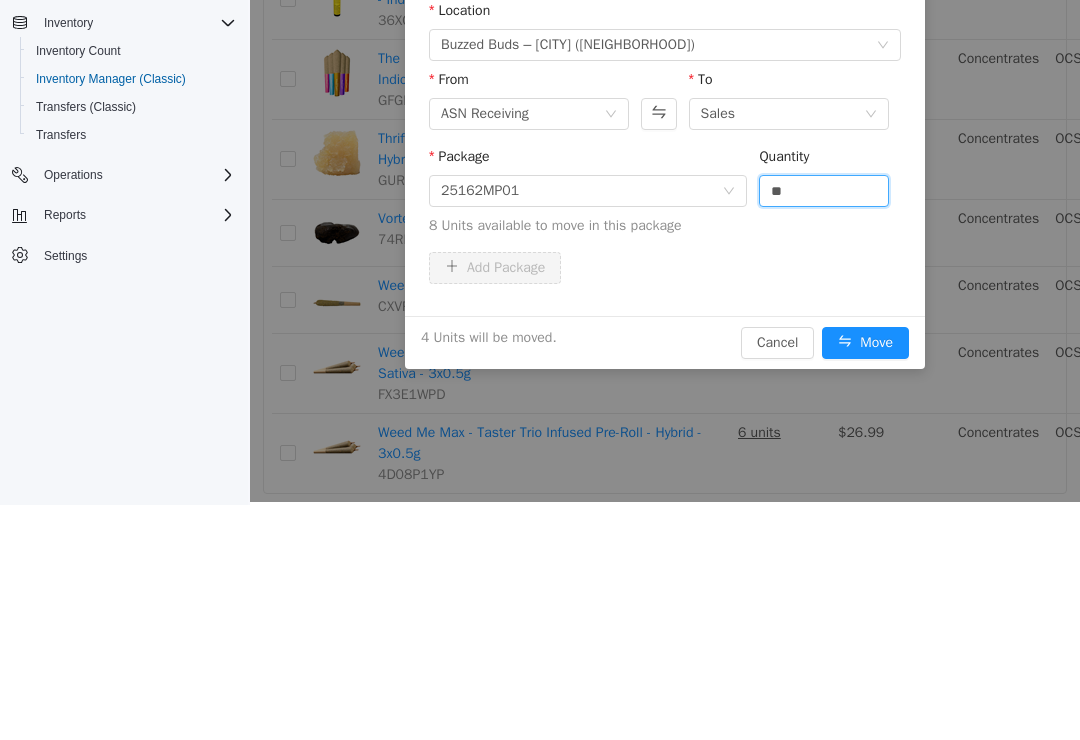 click on "Move" at bounding box center [865, 343] 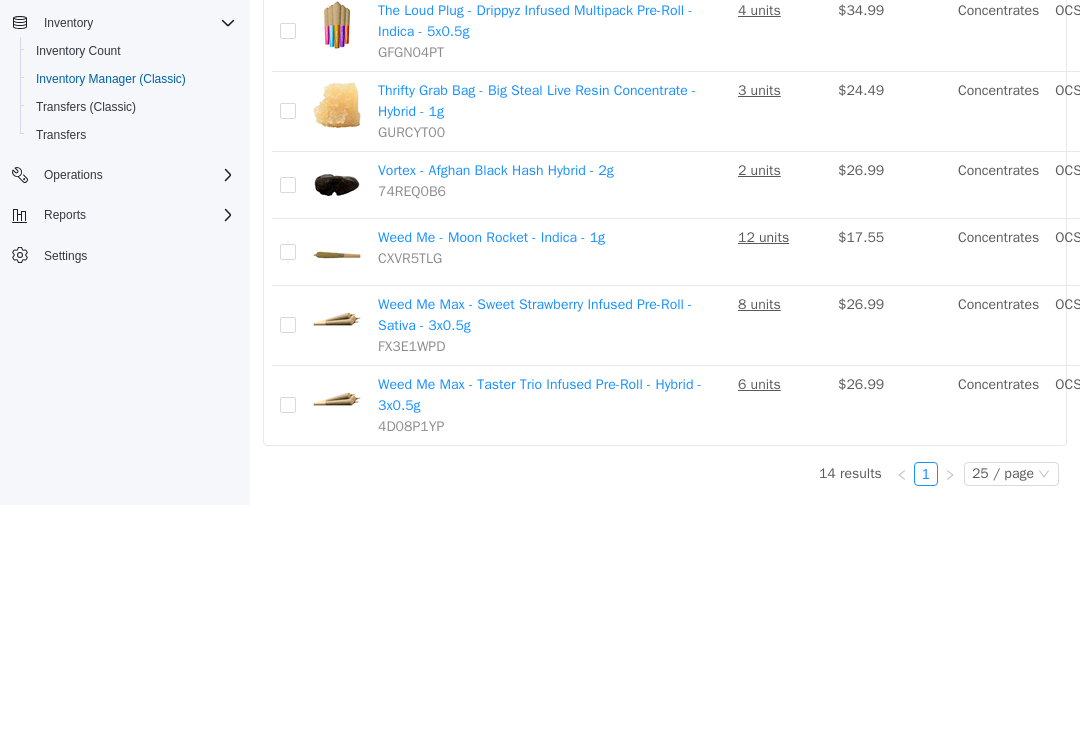 scroll, scrollTop: 873, scrollLeft: 0, axis: vertical 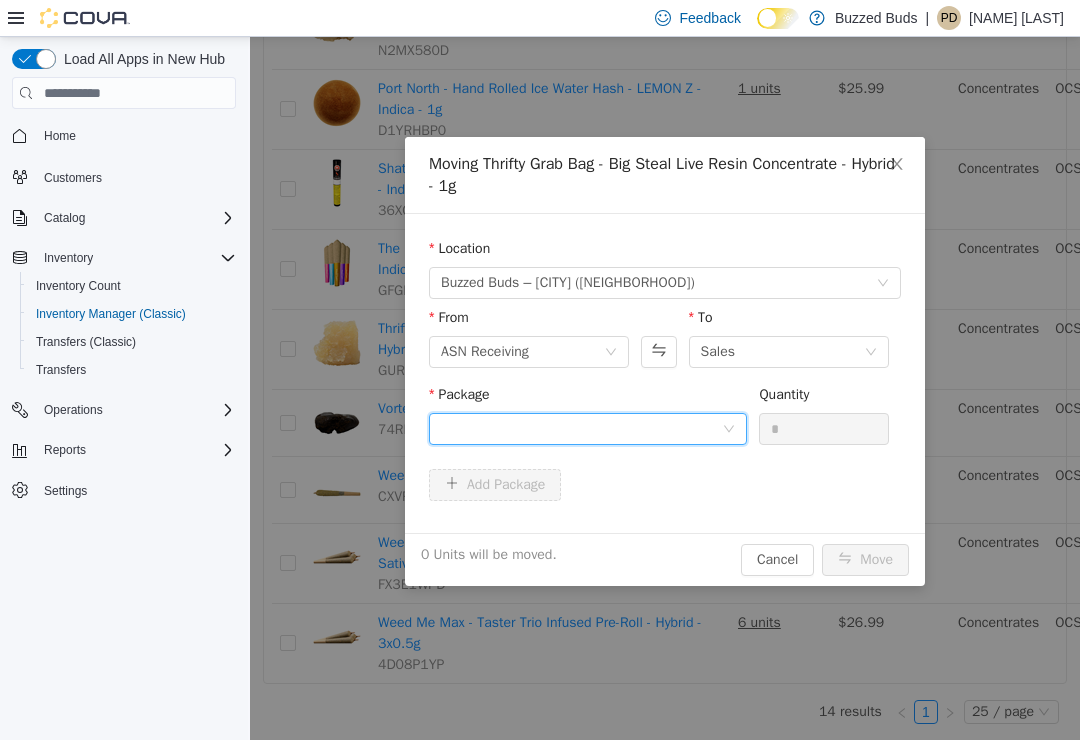 click at bounding box center [588, 429] 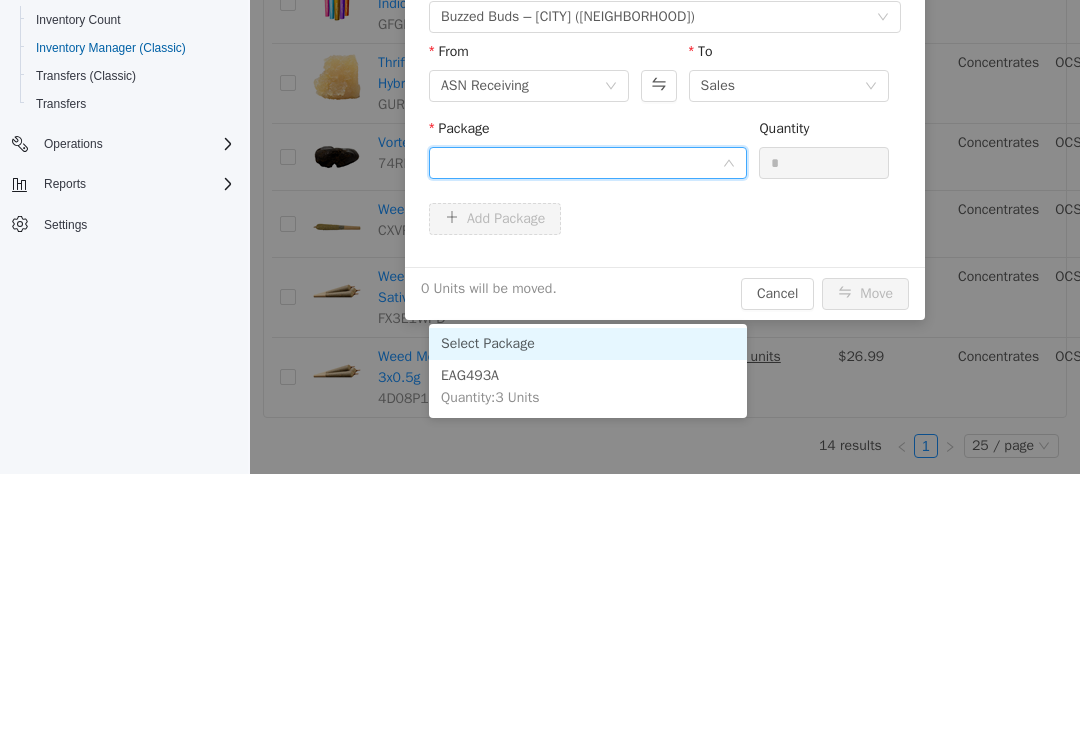click on "EAG493A Quantity :  3 Units" at bounding box center [588, 387] 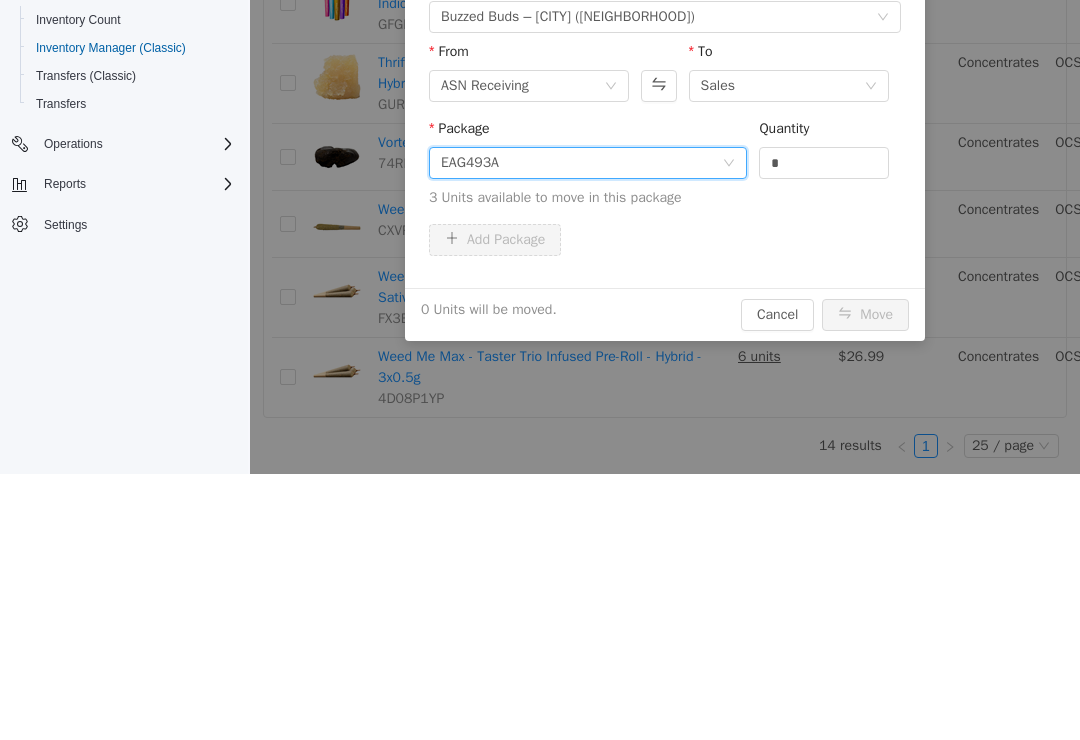 scroll, scrollTop: 3, scrollLeft: 0, axis: vertical 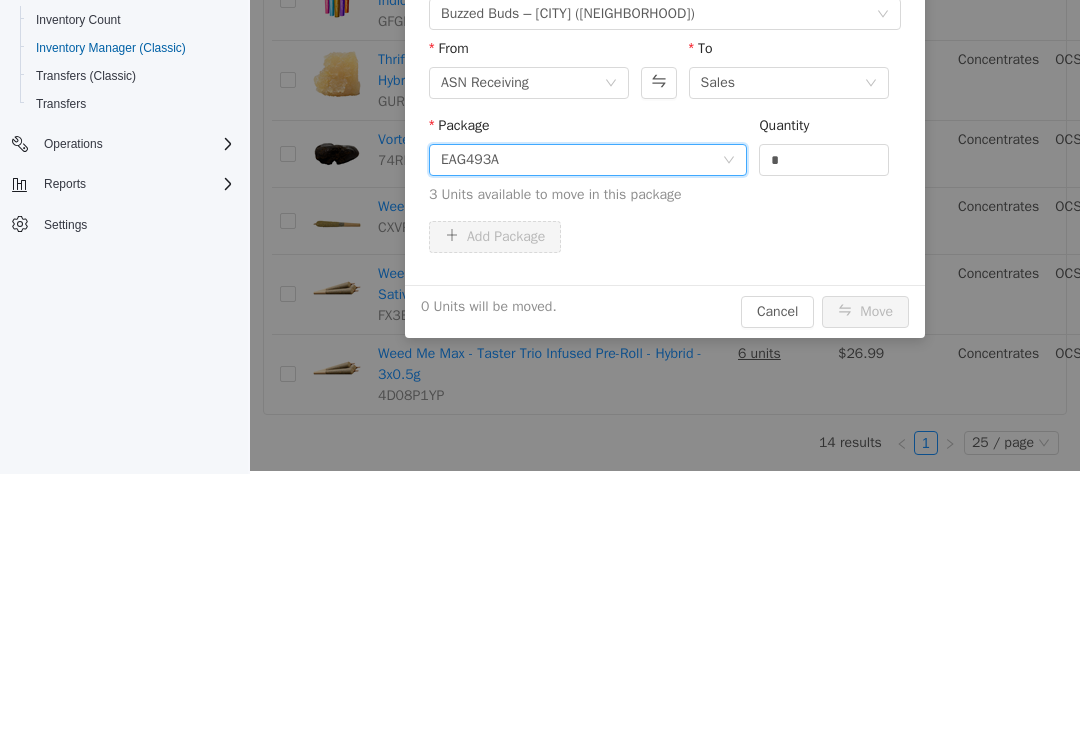 click on "*" at bounding box center (824, 160) 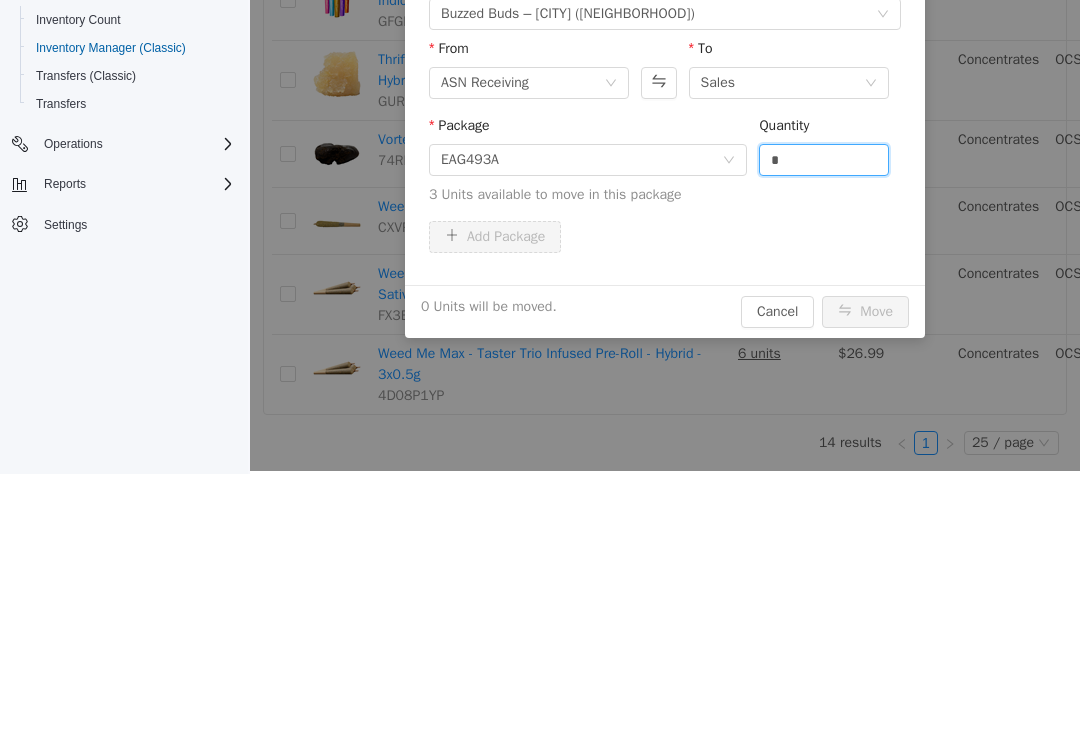 scroll, scrollTop: 31, scrollLeft: 0, axis: vertical 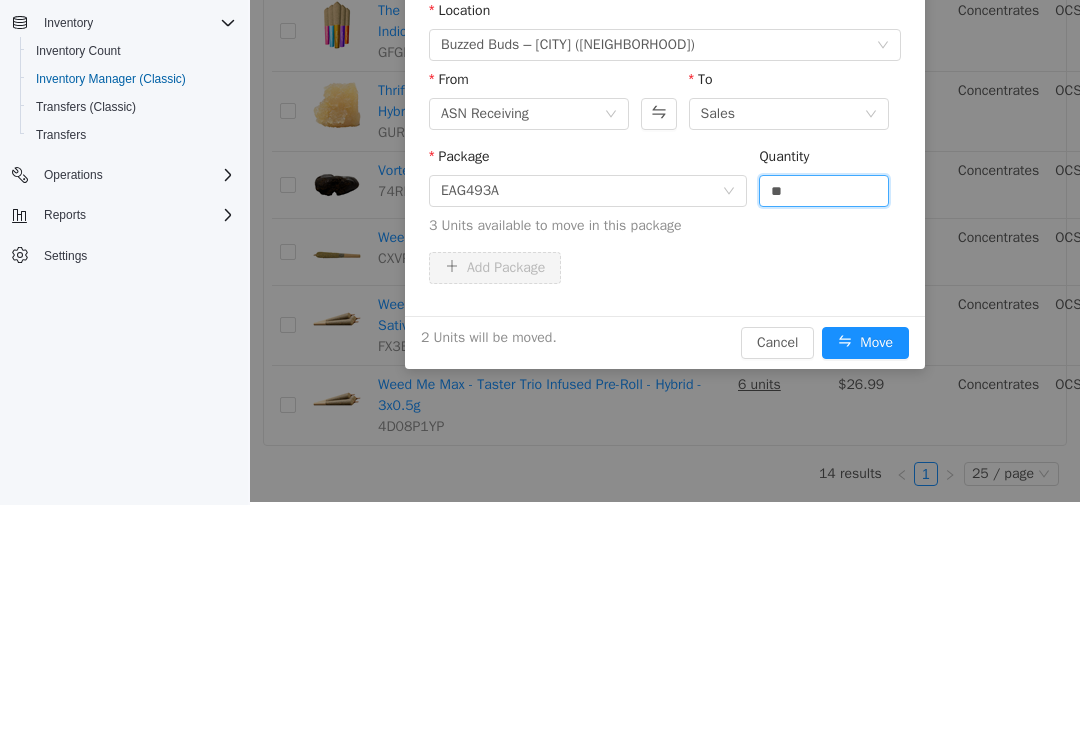 click on "Move" at bounding box center [865, 343] 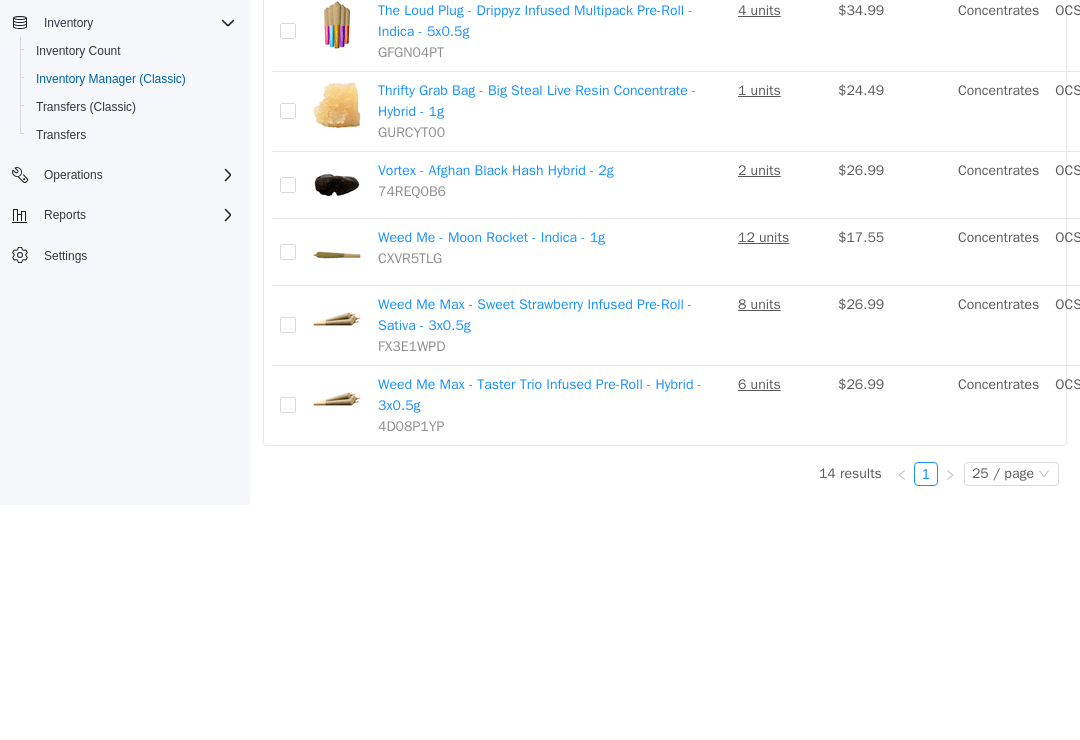 click on "Move" at bounding box center [1341, 185] 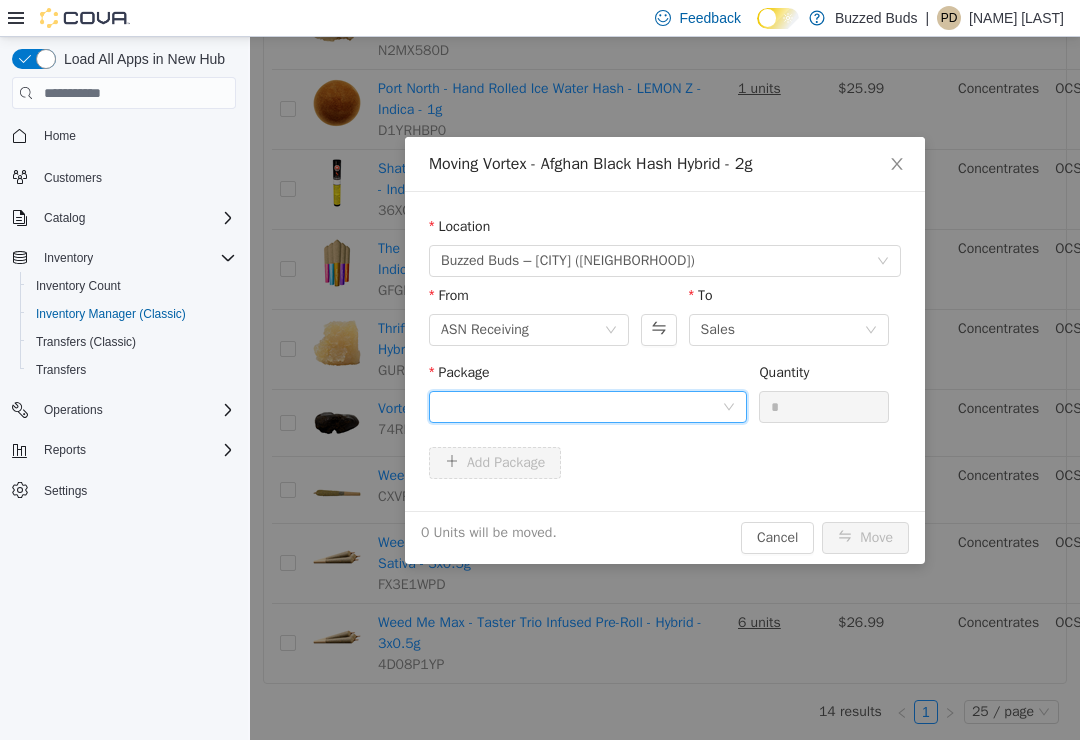 click at bounding box center [581, 407] 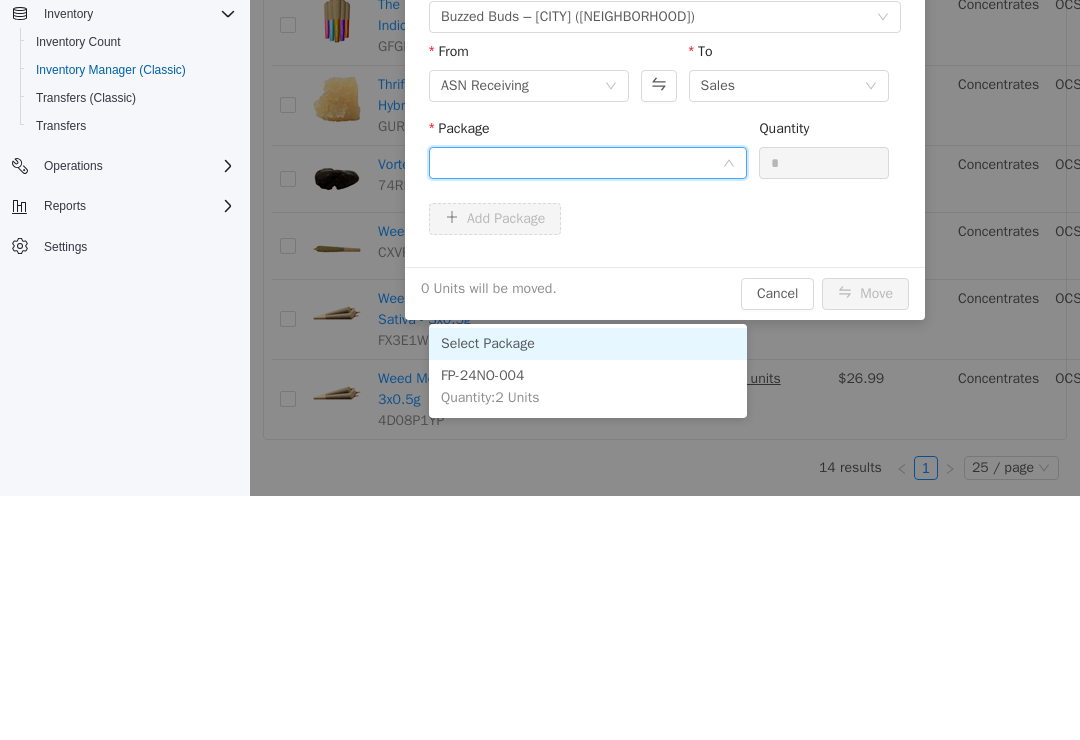 click on "Quantity :  2 Units" at bounding box center (490, 397) 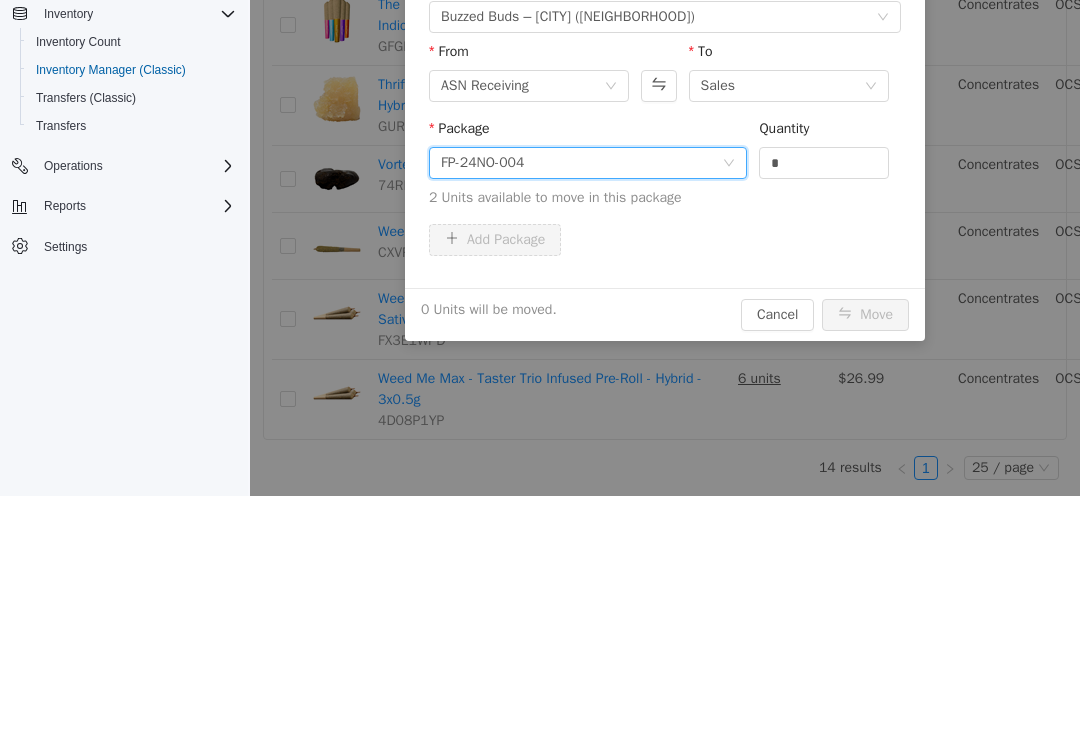 scroll, scrollTop: 3, scrollLeft: 0, axis: vertical 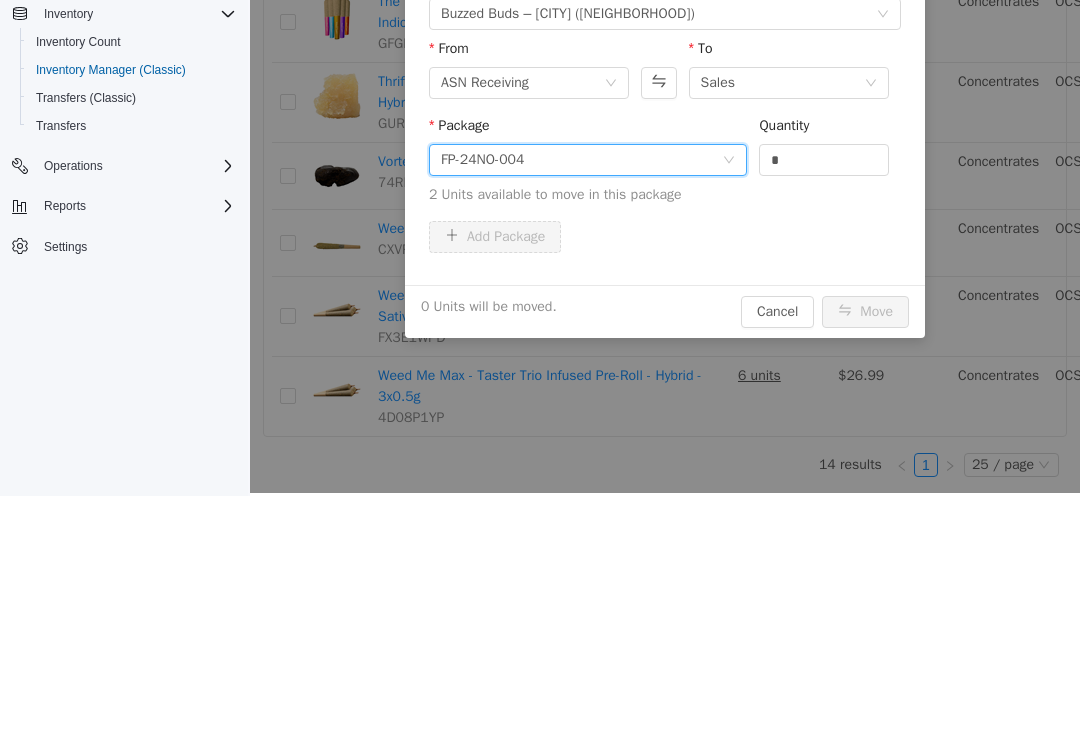 click on "*" at bounding box center (824, 160) 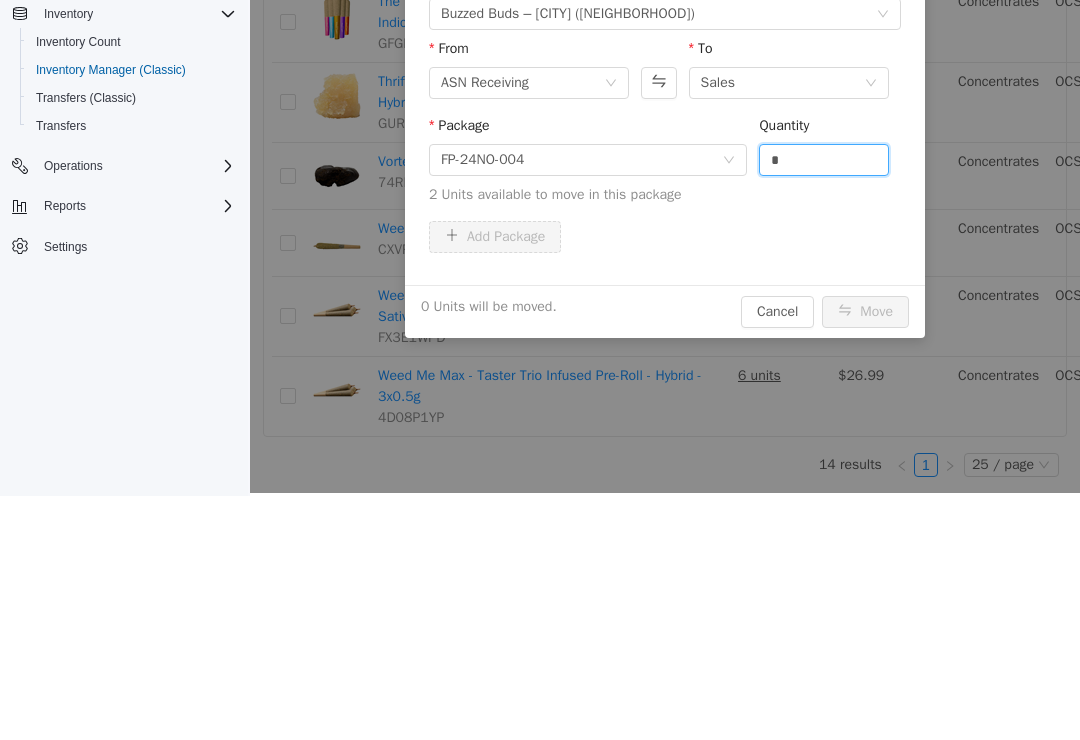 scroll, scrollTop: 31, scrollLeft: 0, axis: vertical 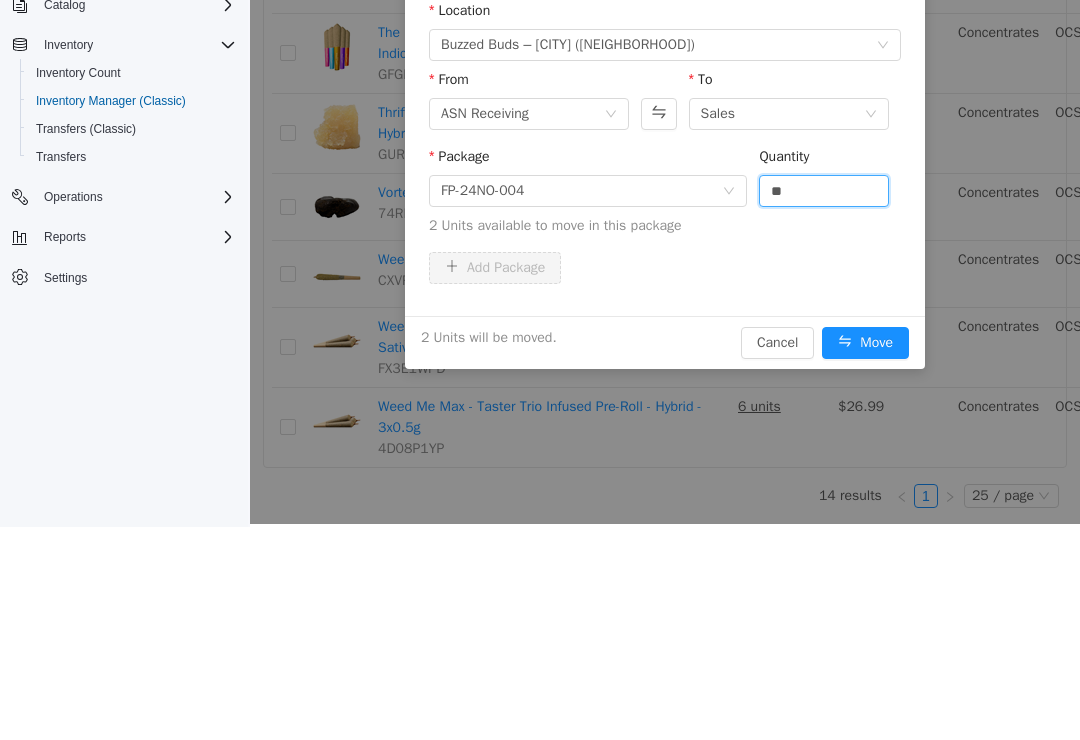 click on "Move" at bounding box center (865, 343) 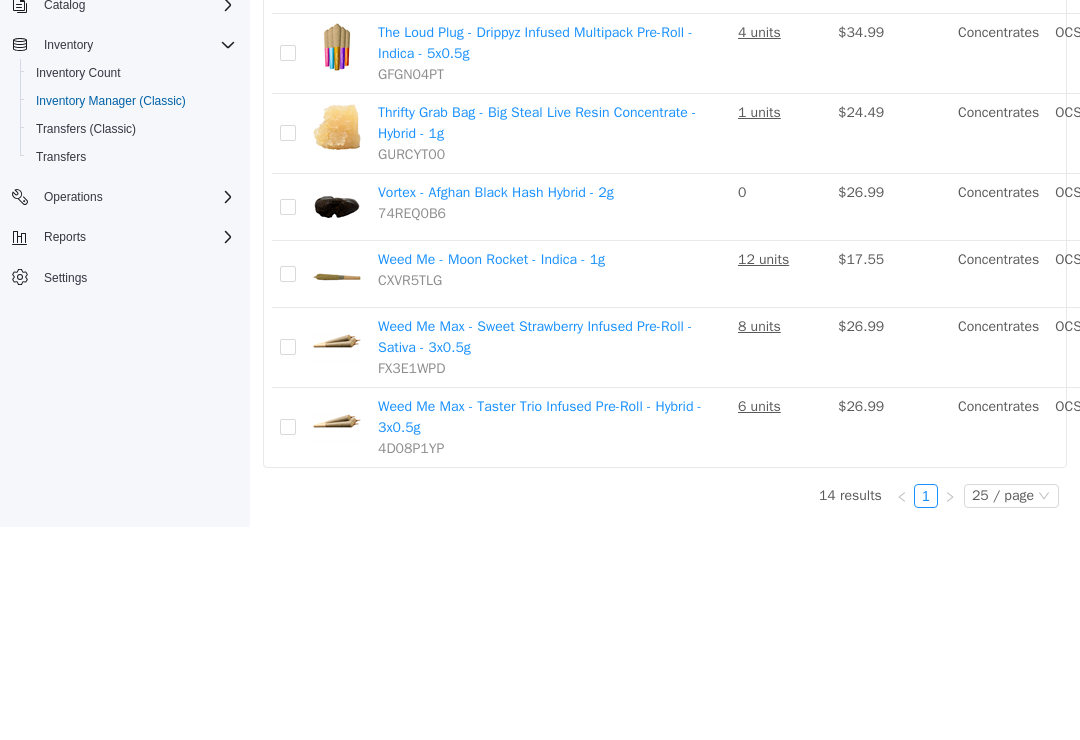 scroll, scrollTop: 1254, scrollLeft: 0, axis: vertical 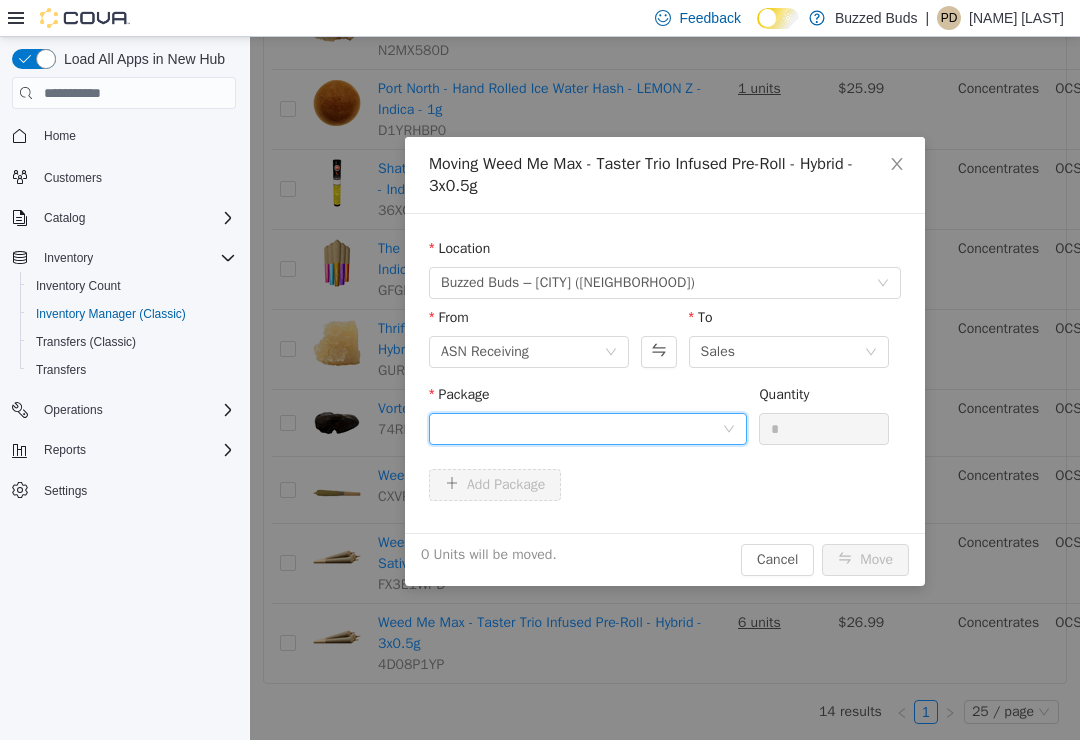 click at bounding box center (581, 429) 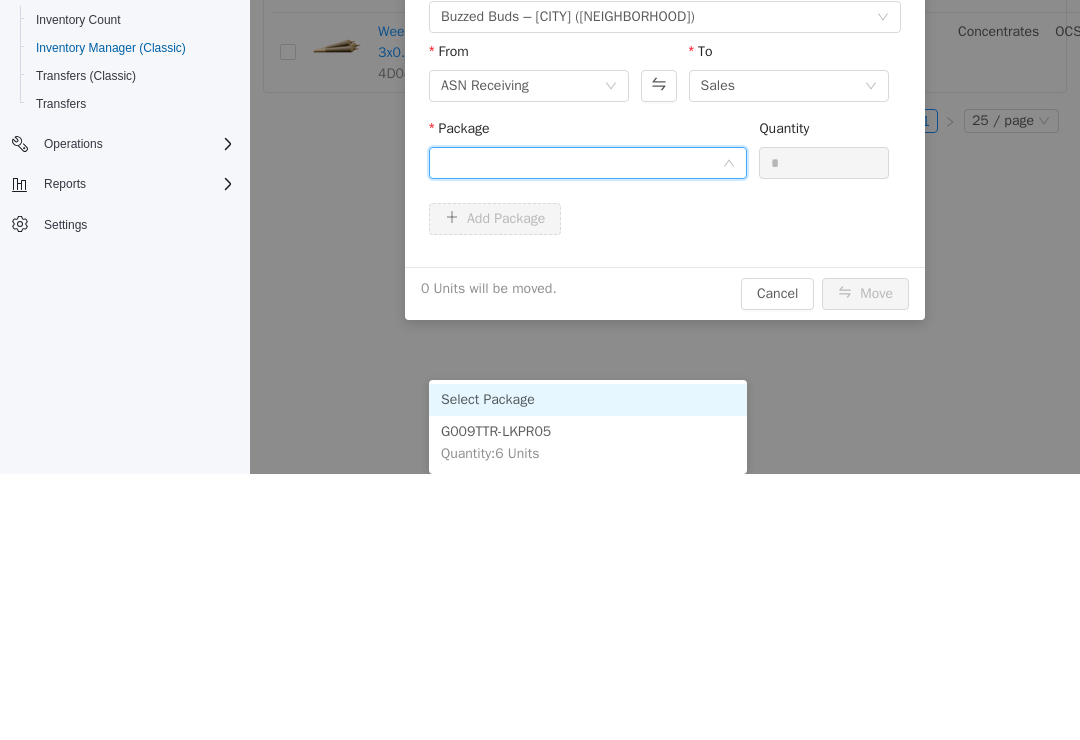 click on "Quantity :  6 Units" at bounding box center [490, 453] 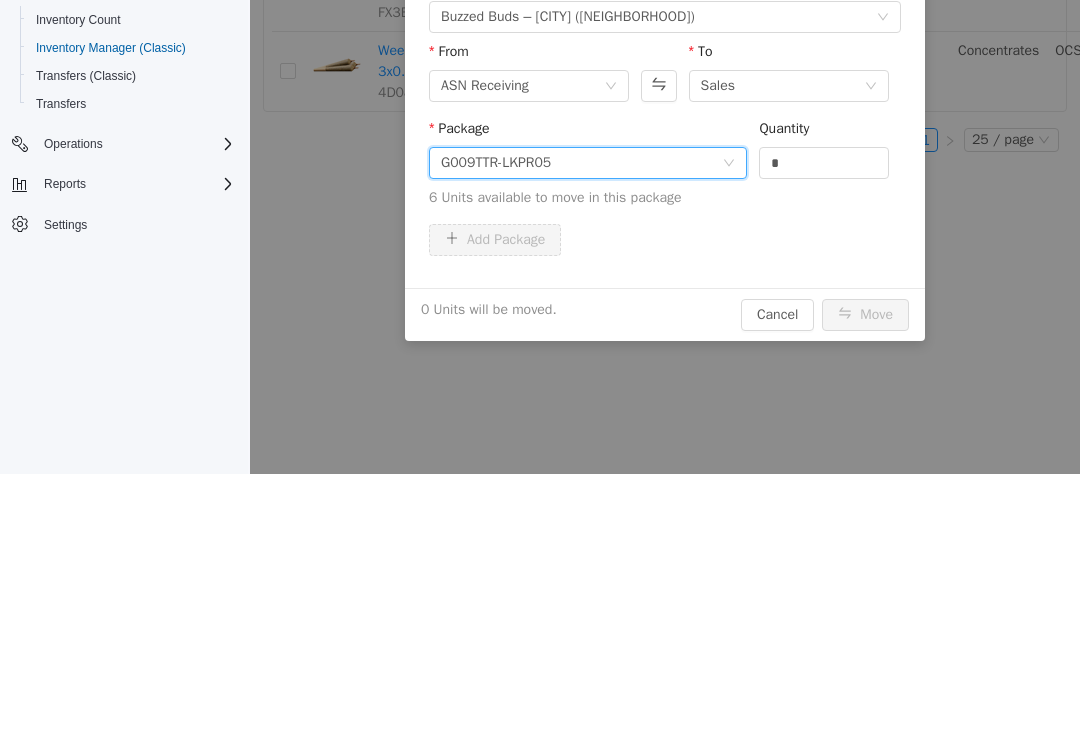 scroll, scrollTop: 3, scrollLeft: 0, axis: vertical 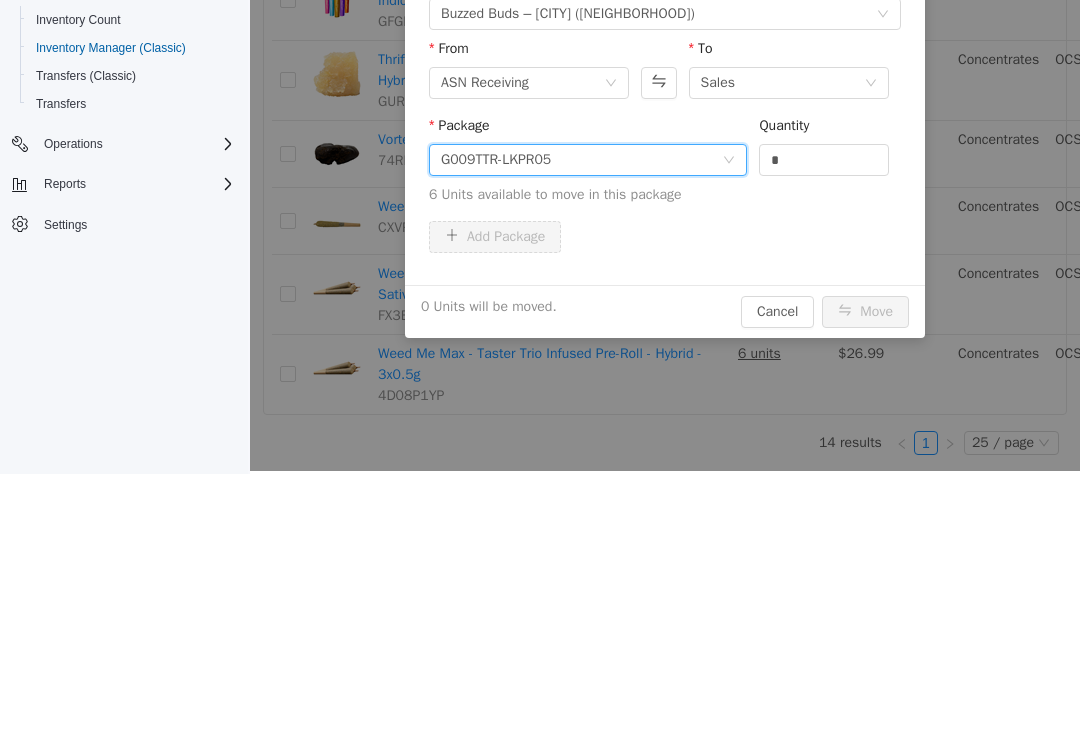 click on "*" at bounding box center [824, 160] 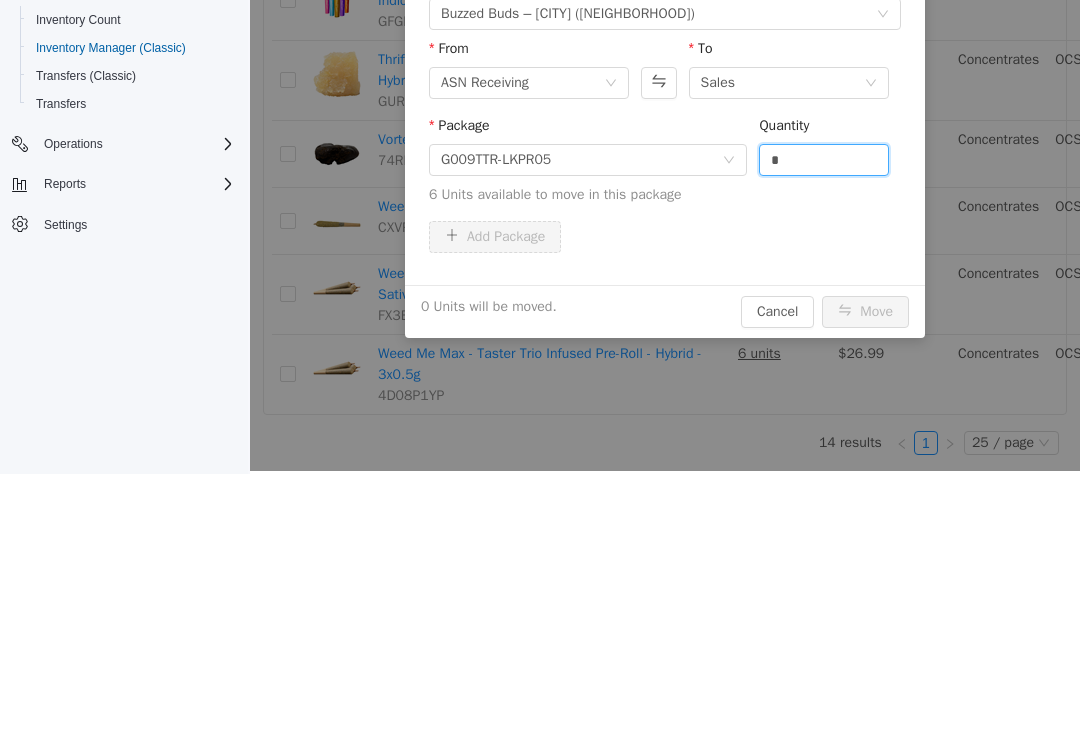 scroll, scrollTop: 31, scrollLeft: 0, axis: vertical 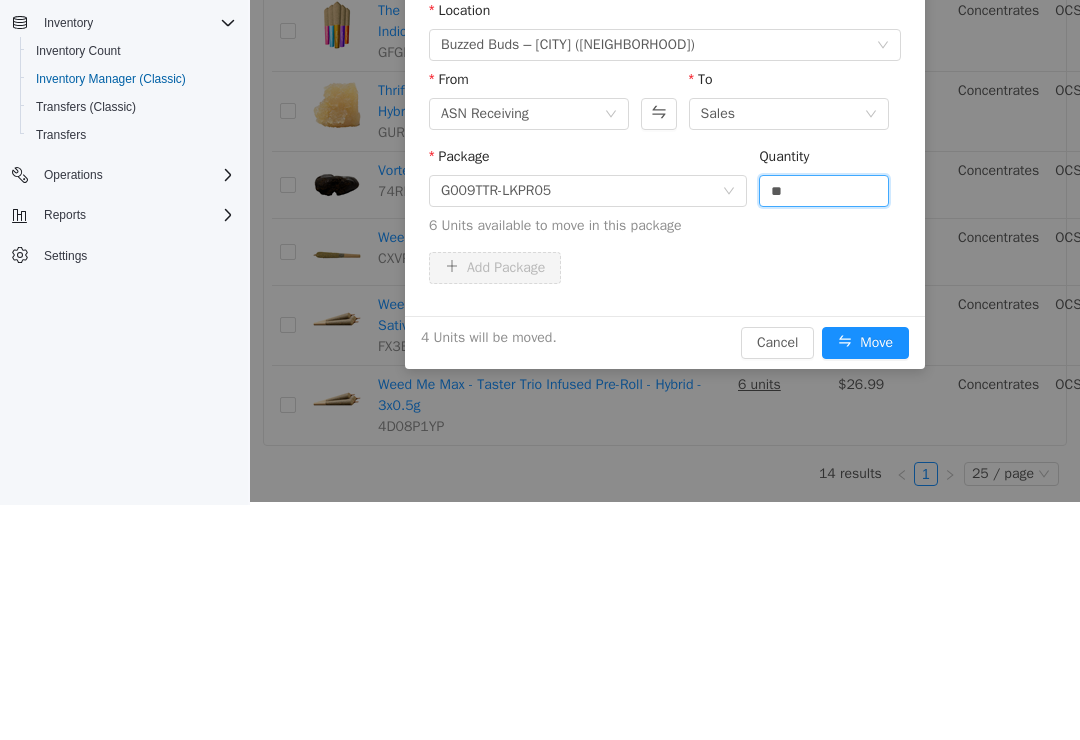 click on "Move" at bounding box center (865, 343) 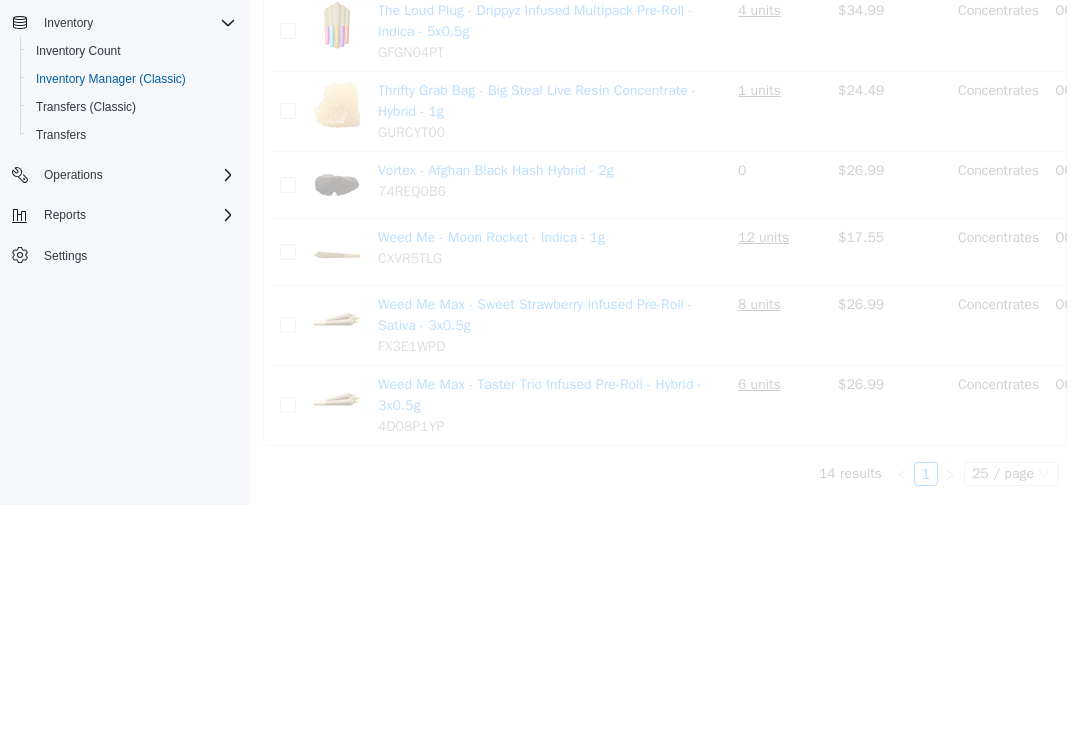 scroll, scrollTop: 1153, scrollLeft: 0, axis: vertical 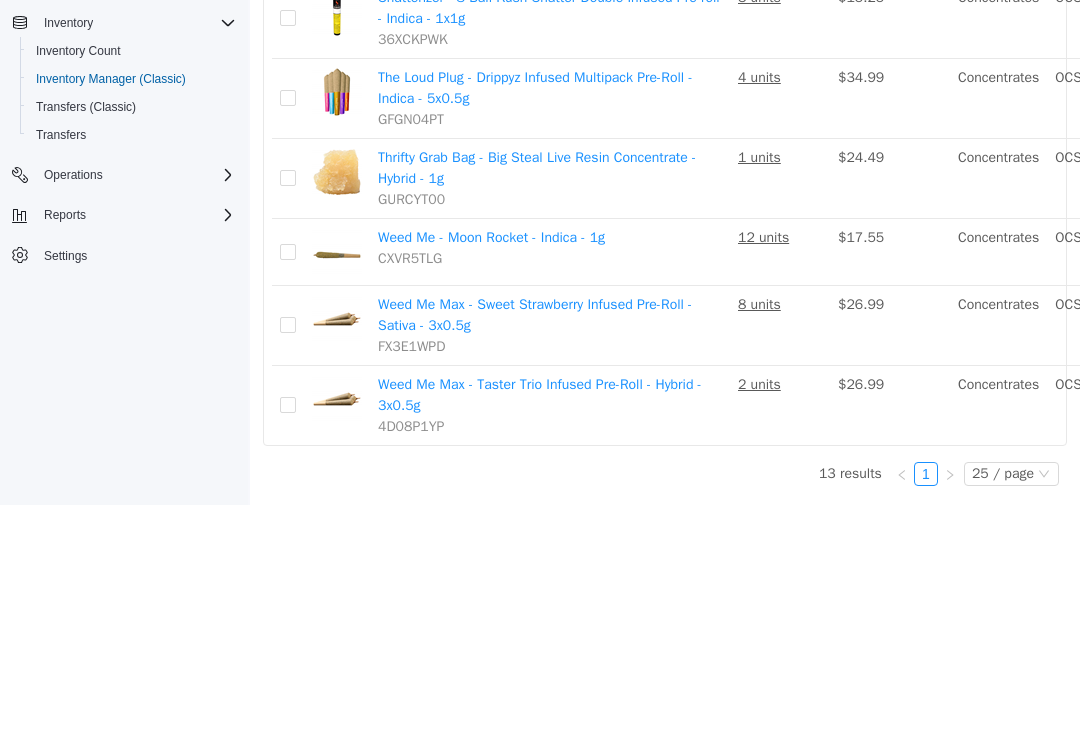 click on "Move" at bounding box center [1322, 326] 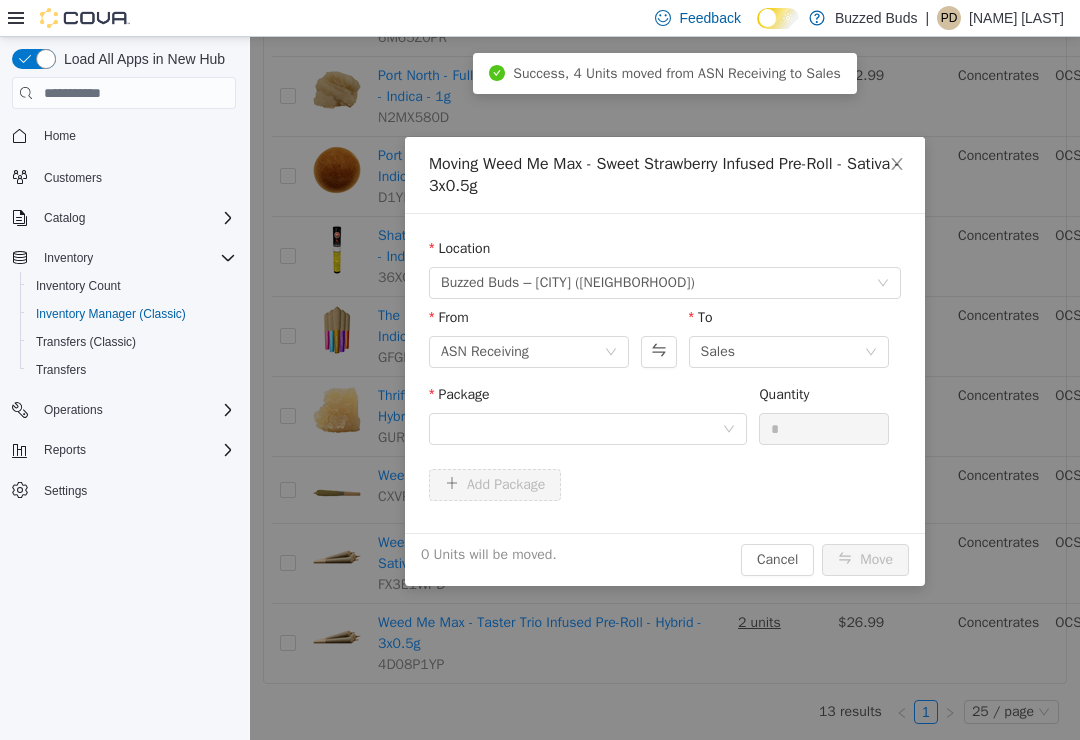 click at bounding box center (581, 429) 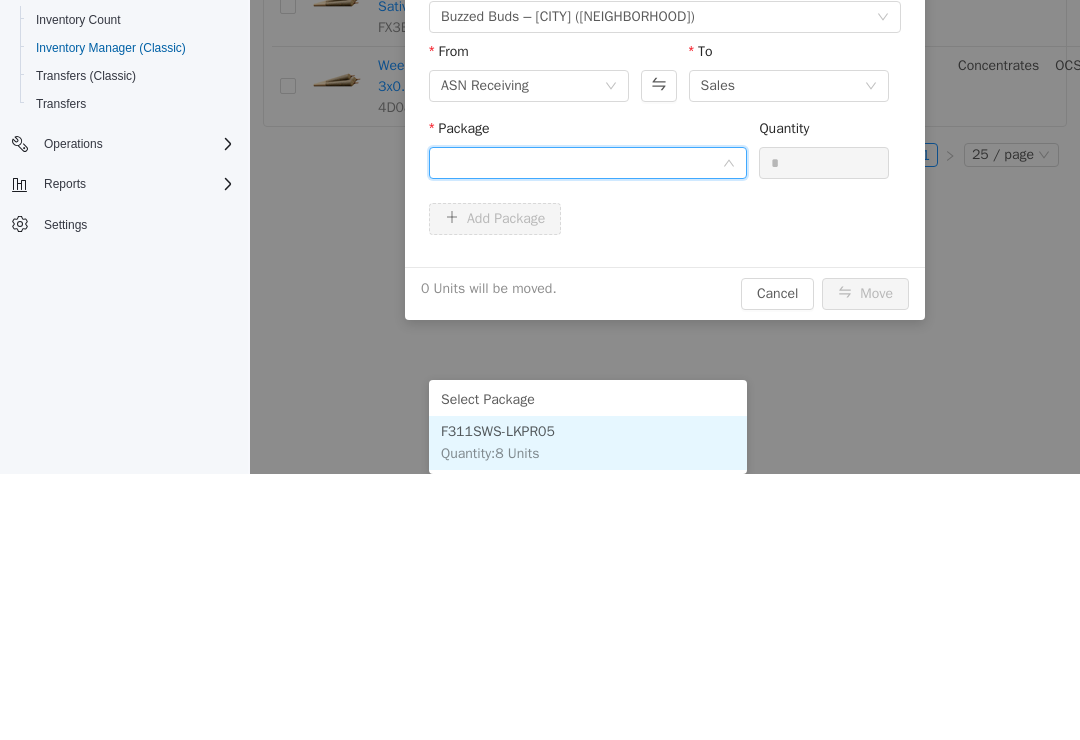 click on "F311SWS-LKPR05 Quantity :  8 Units" at bounding box center [588, 443] 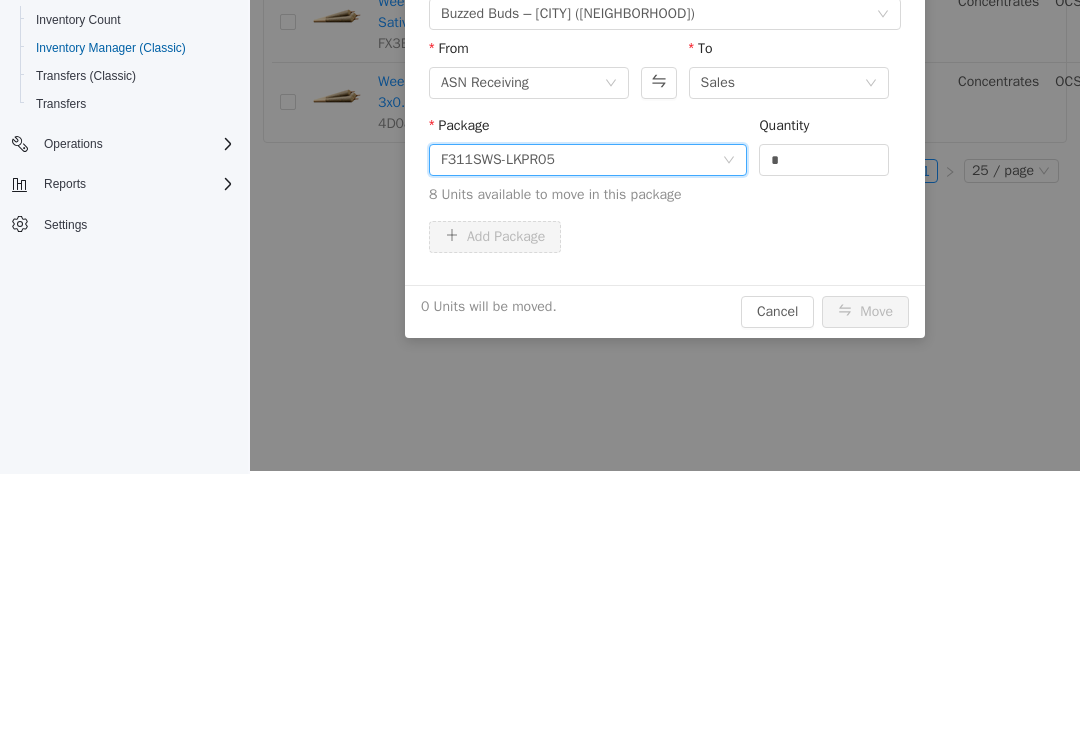click on "*" at bounding box center [824, 160] 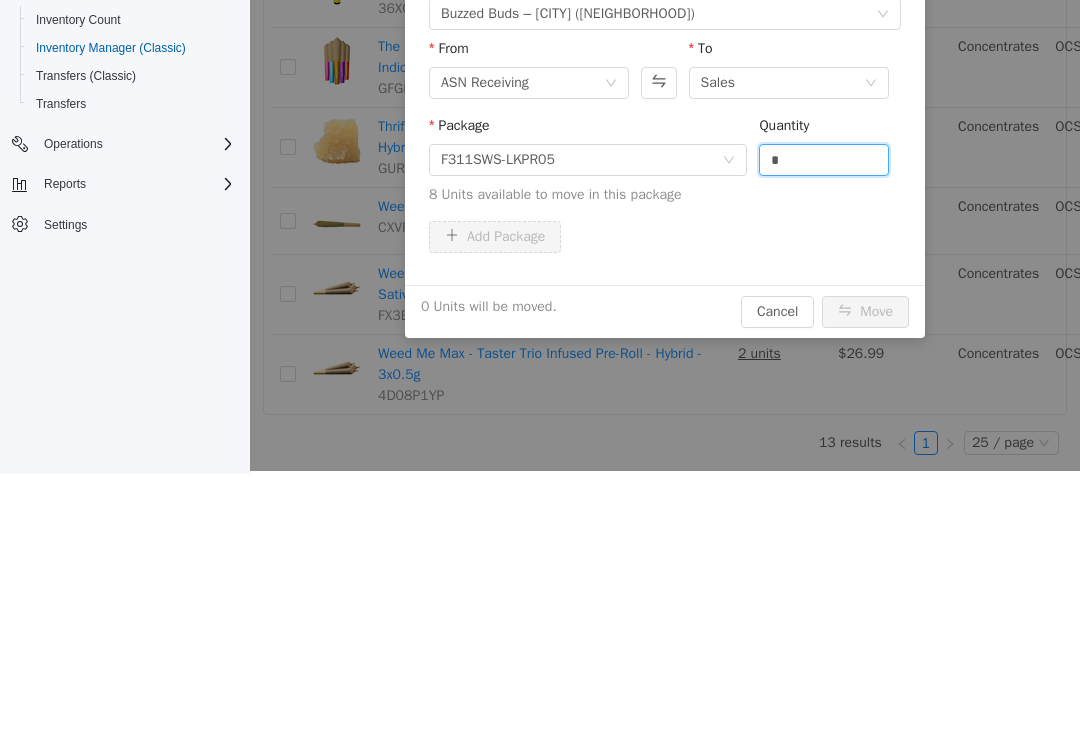 scroll, scrollTop: 31, scrollLeft: 0, axis: vertical 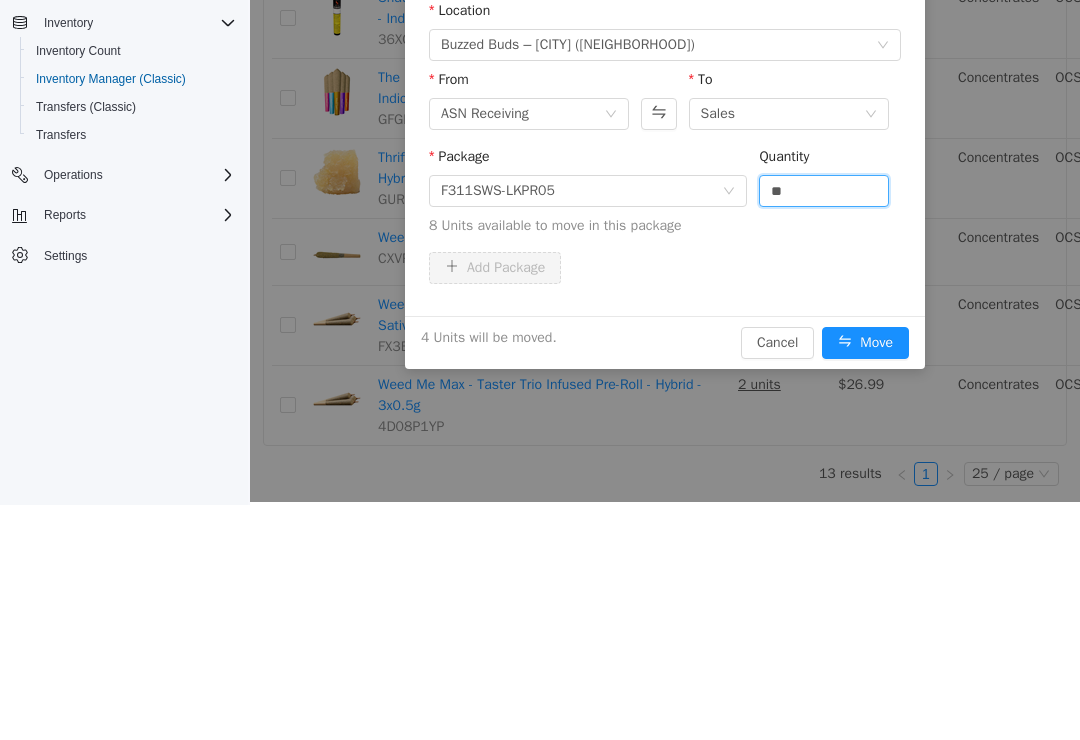 click on "Move" at bounding box center (865, 343) 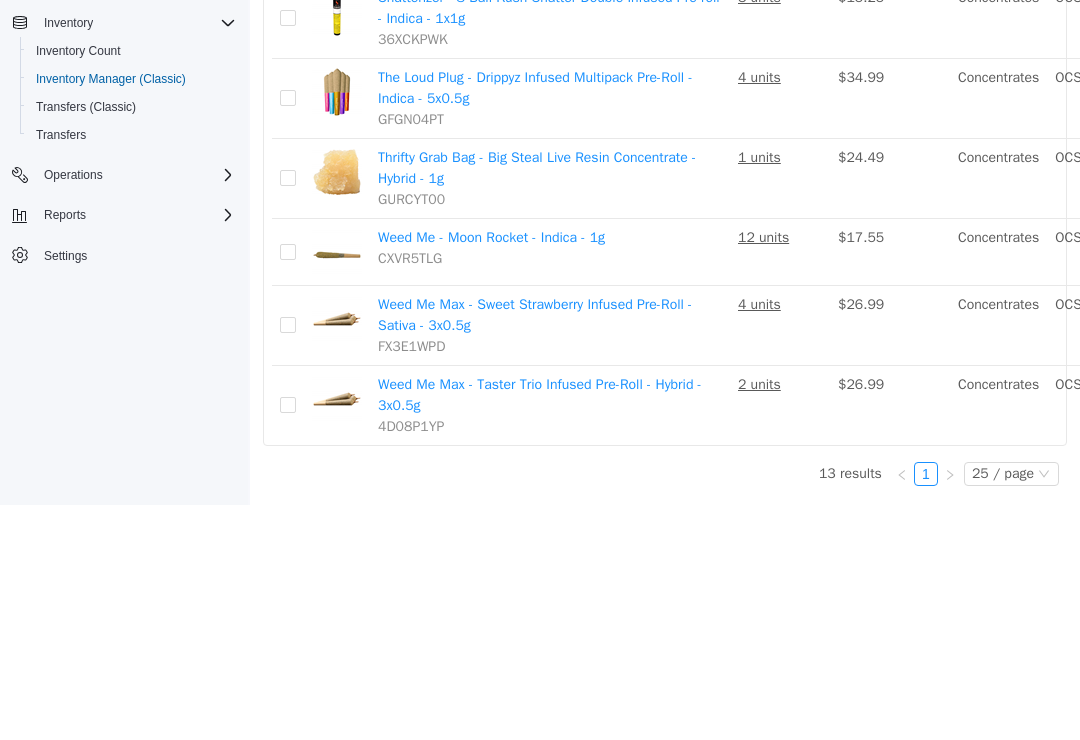 scroll, scrollTop: 1010, scrollLeft: 0, axis: vertical 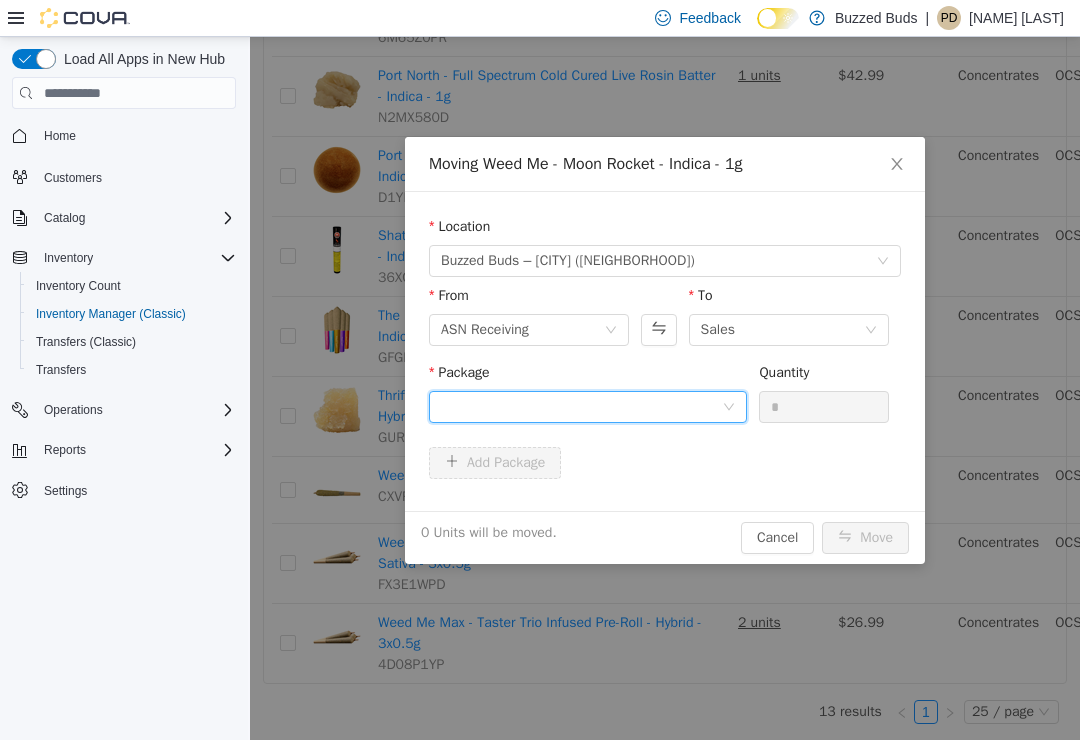 click at bounding box center [581, 407] 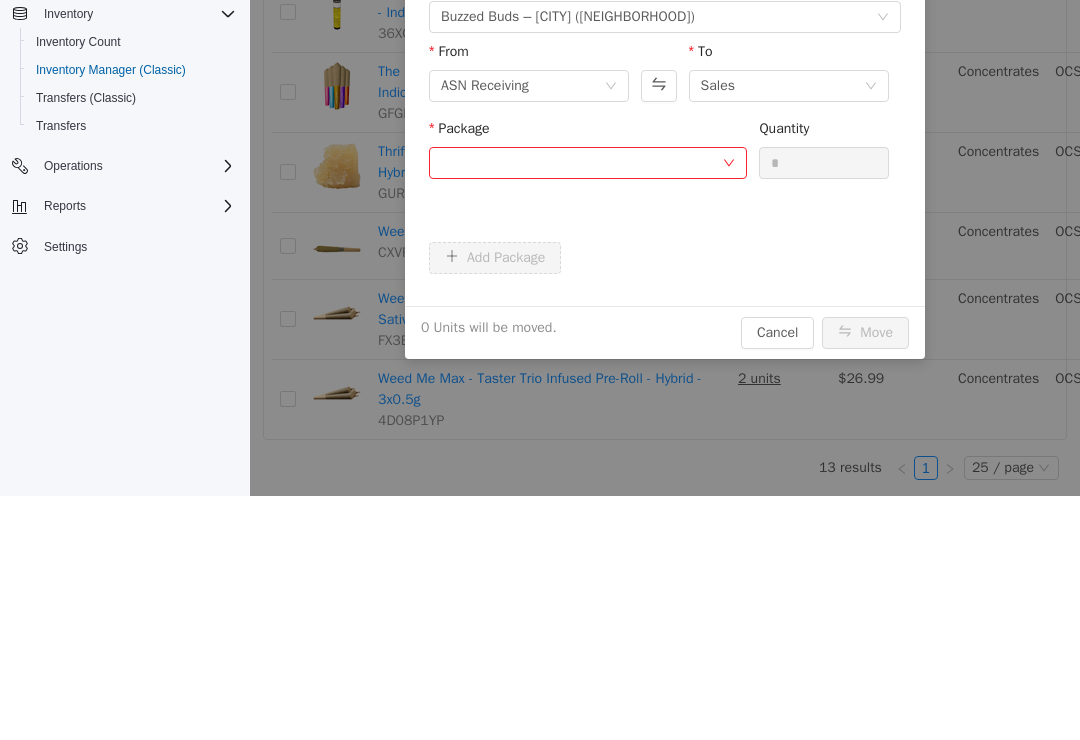 scroll, scrollTop: 31, scrollLeft: 0, axis: vertical 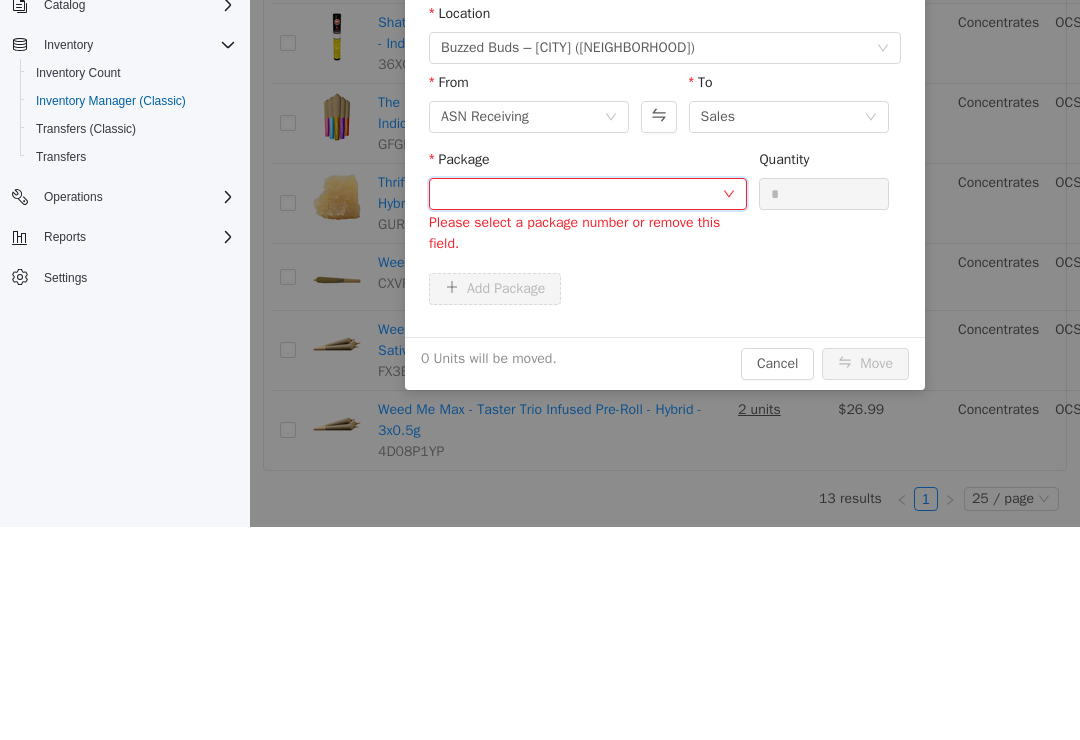 click at bounding box center [581, 194] 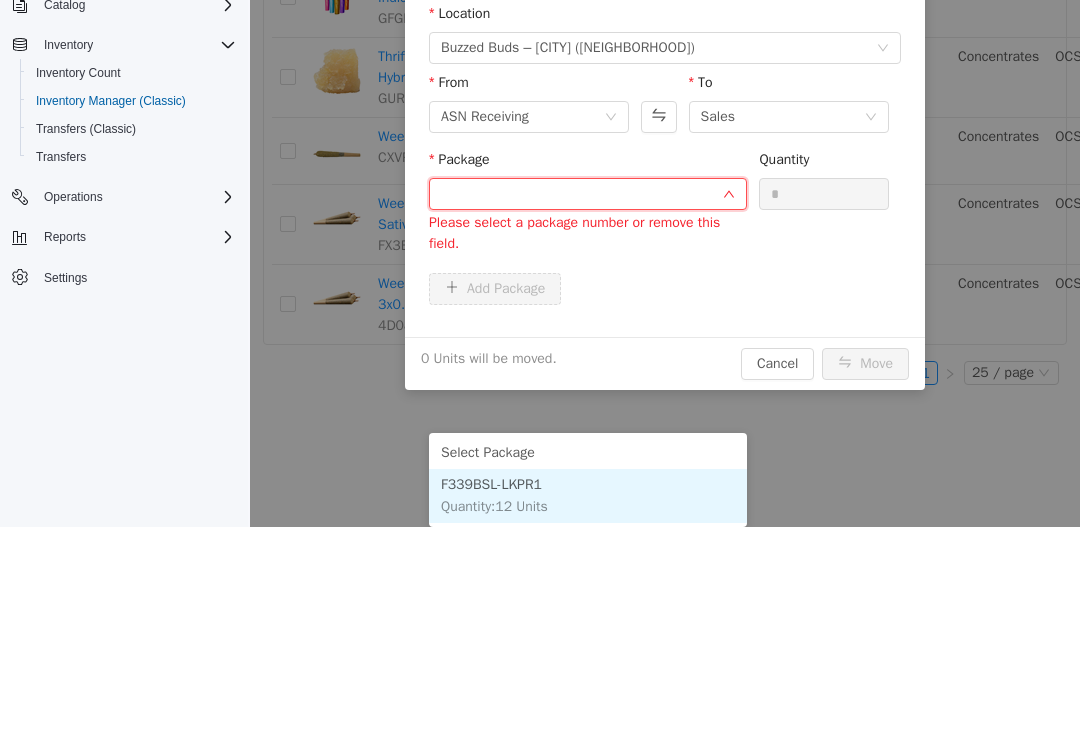 click on "F339BSL-LKPR1 Quantity :  12 Units" at bounding box center [588, 496] 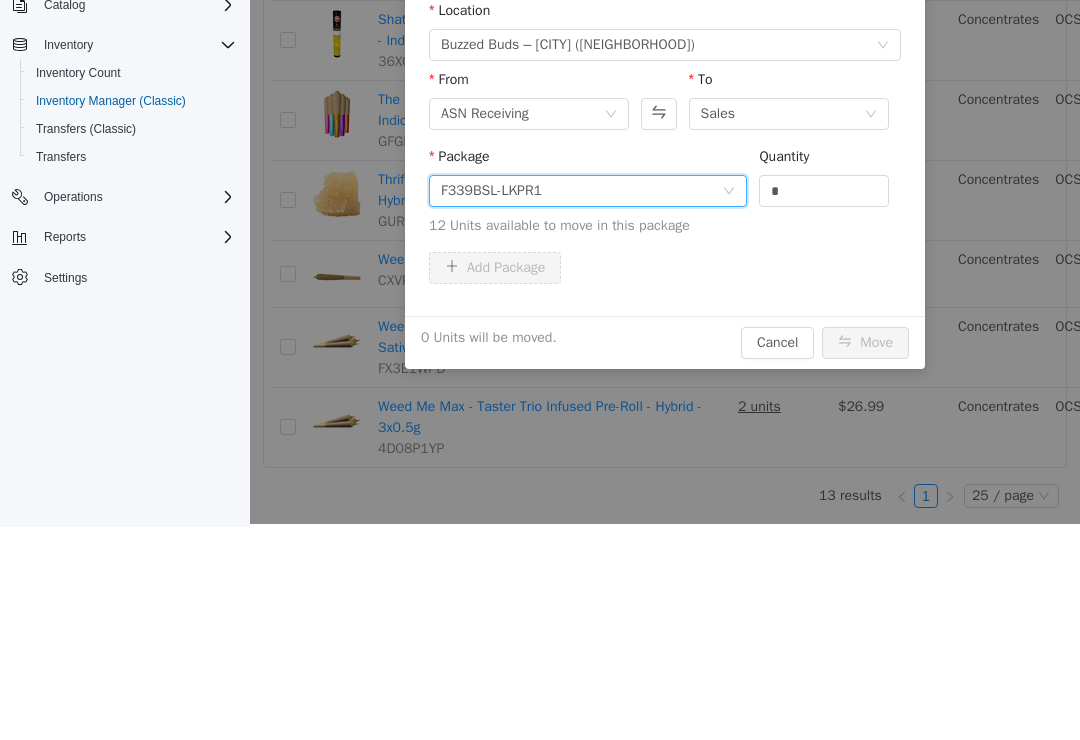 click on "*" at bounding box center [824, 191] 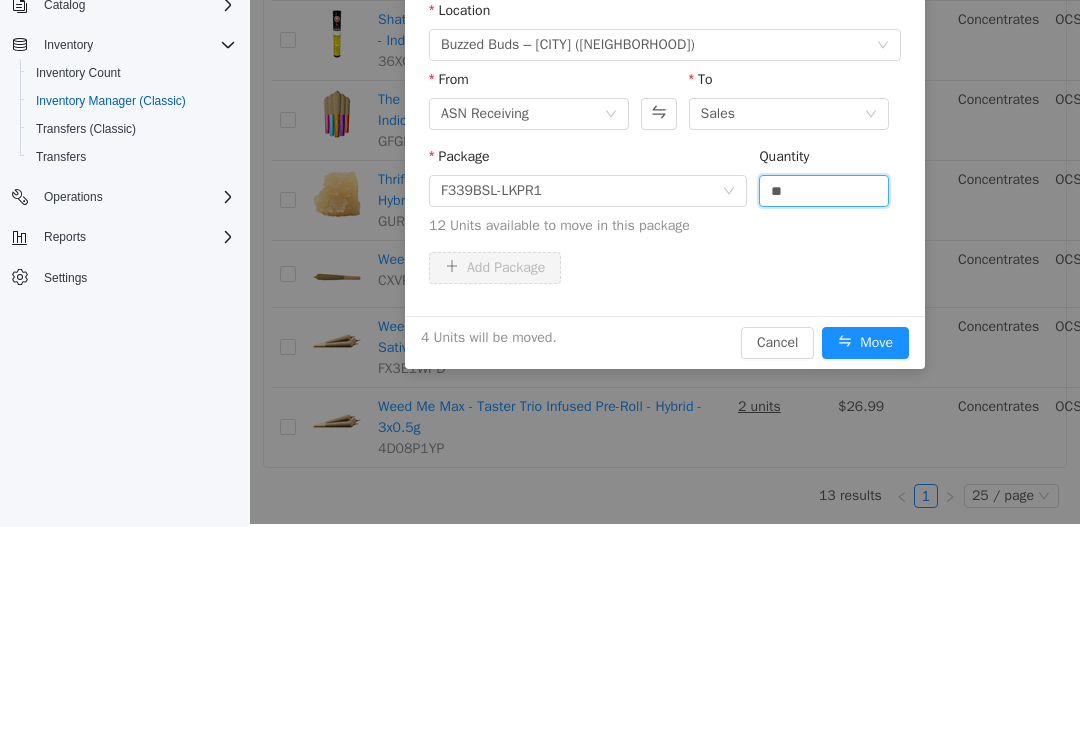 click on "Move" at bounding box center (865, 343) 